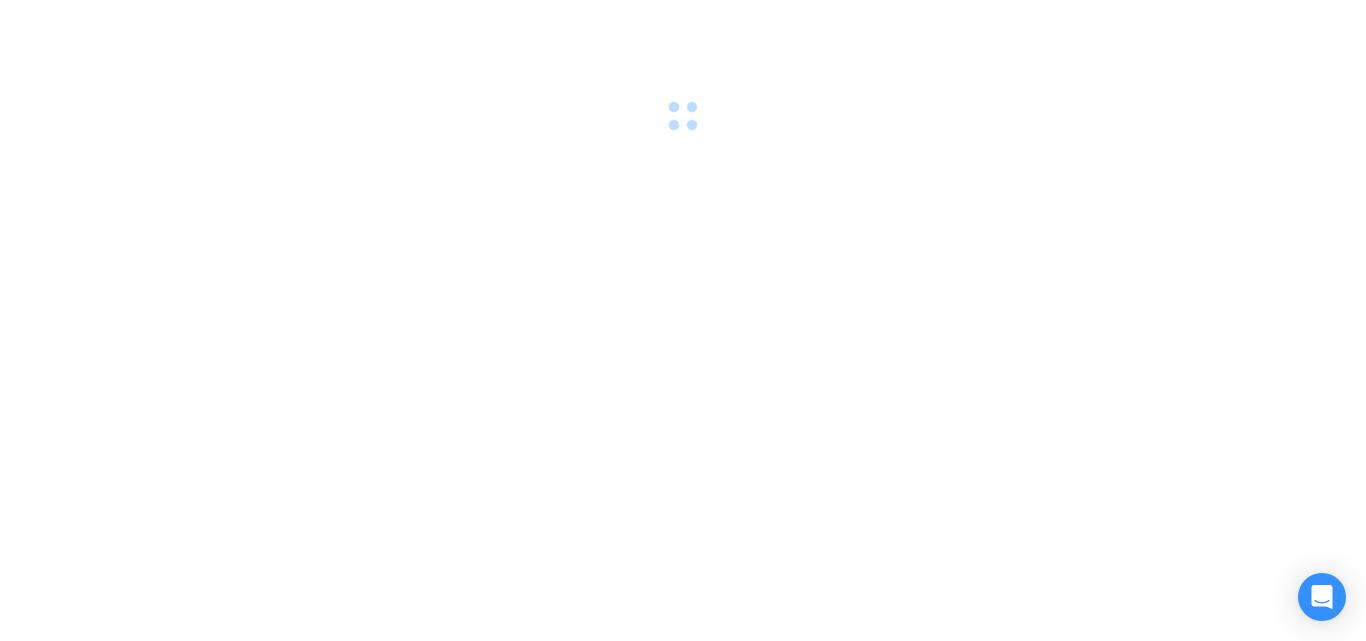 scroll, scrollTop: 0, scrollLeft: 0, axis: both 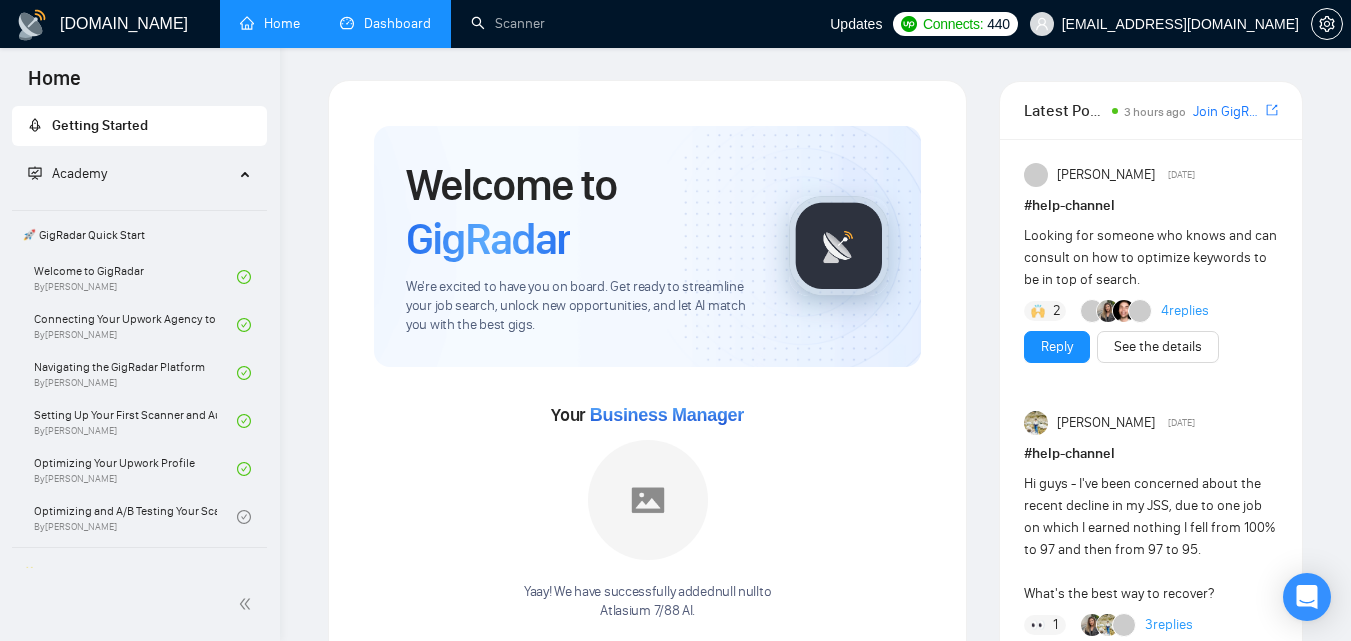 click on "Dashboard" at bounding box center (385, 23) 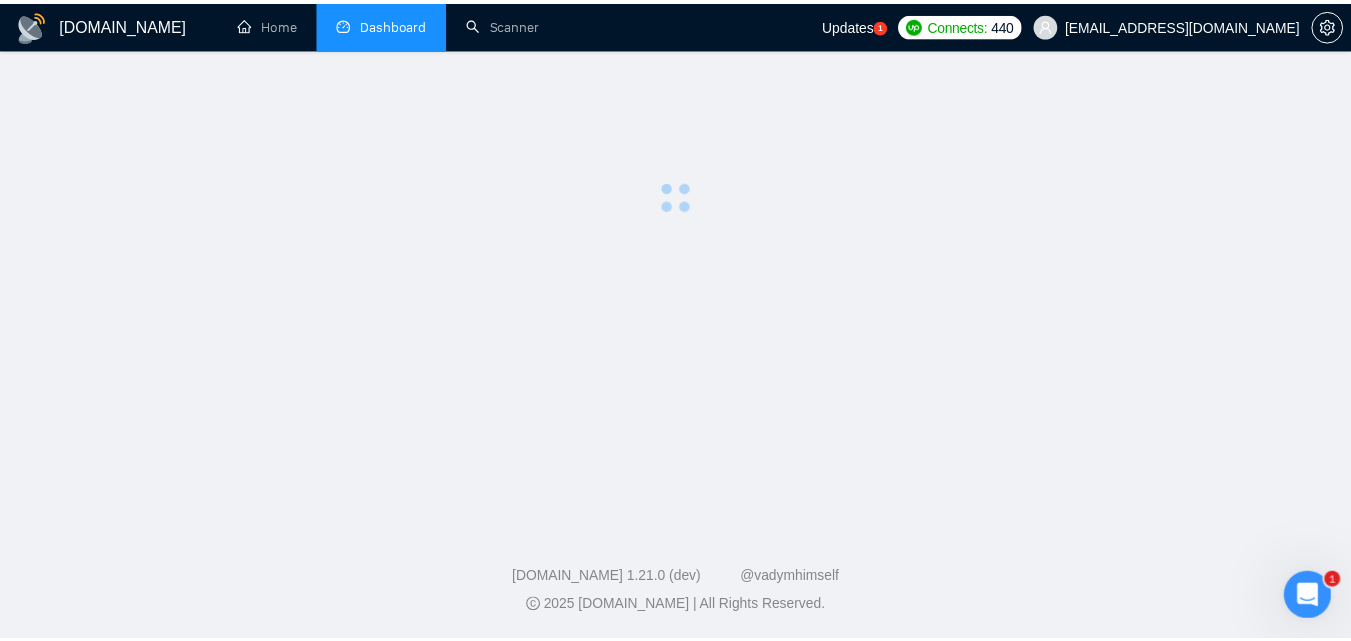 scroll, scrollTop: 0, scrollLeft: 0, axis: both 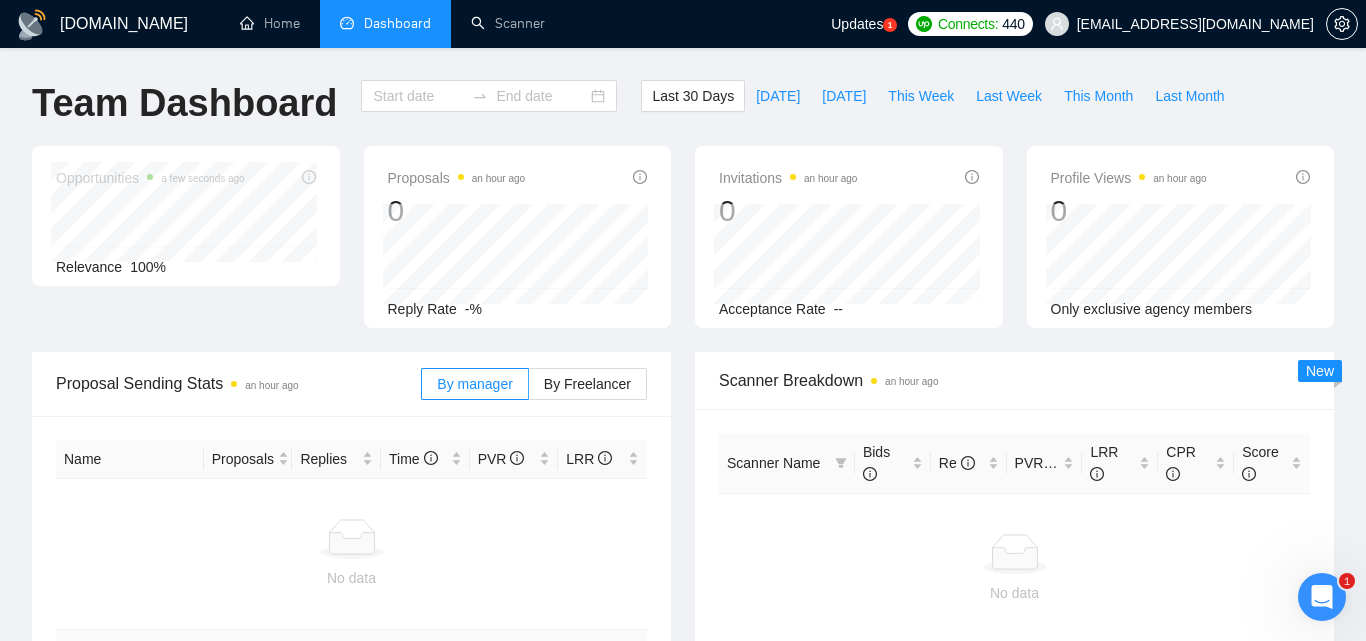 type on "[DATE]" 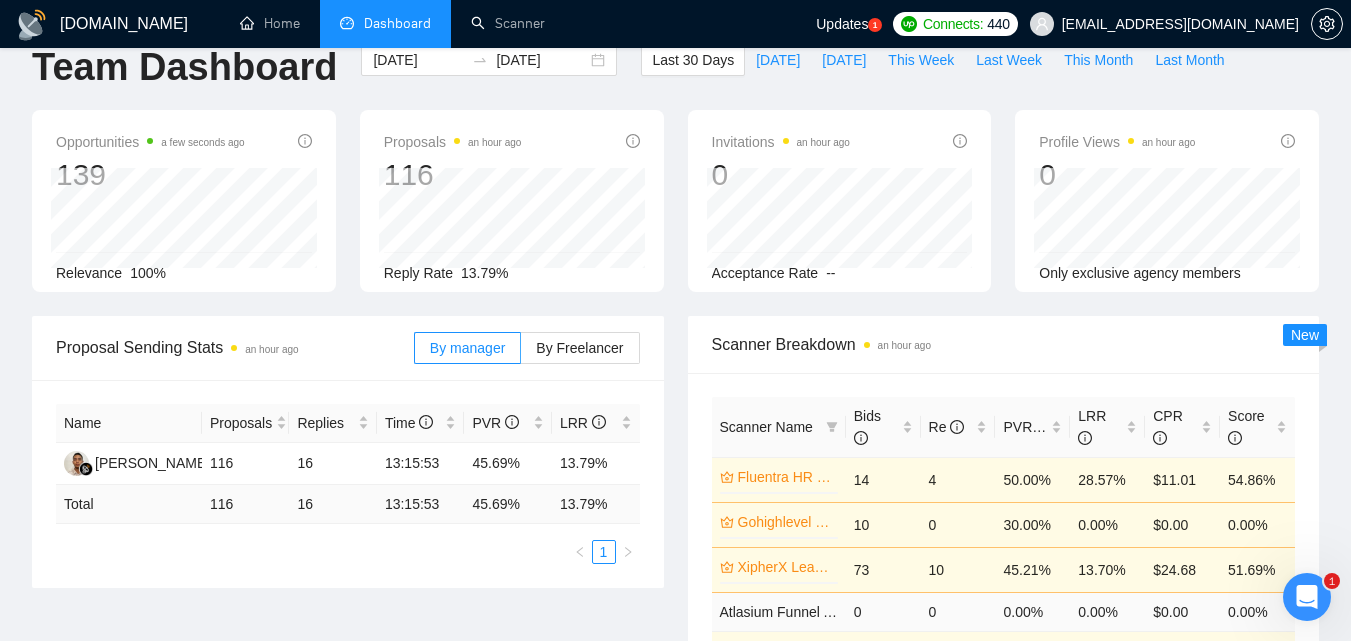 scroll, scrollTop: 0, scrollLeft: 0, axis: both 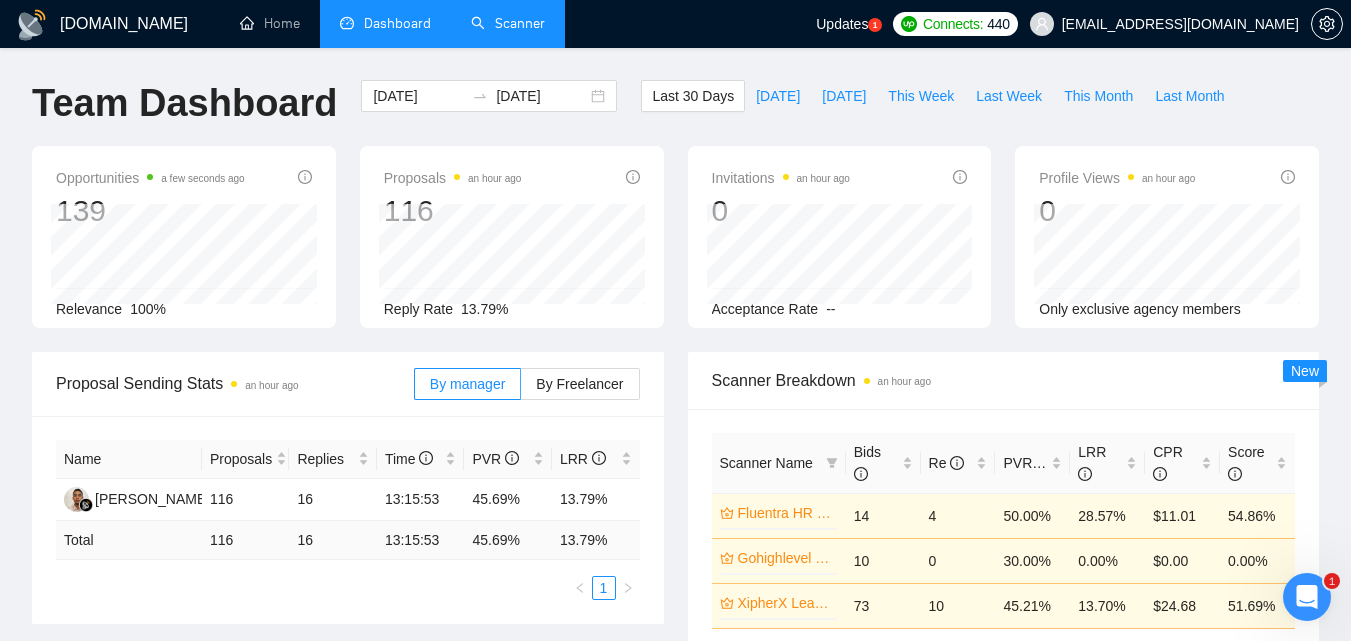 click on "Scanner" at bounding box center (508, 23) 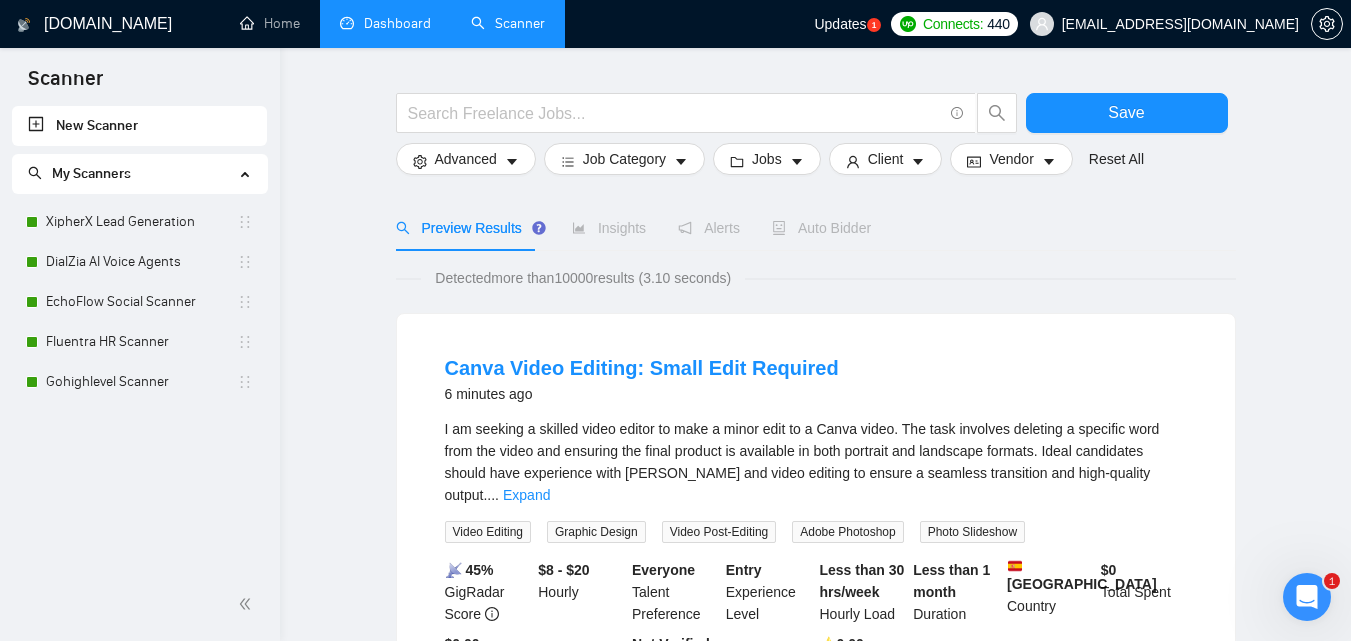 scroll, scrollTop: 0, scrollLeft: 0, axis: both 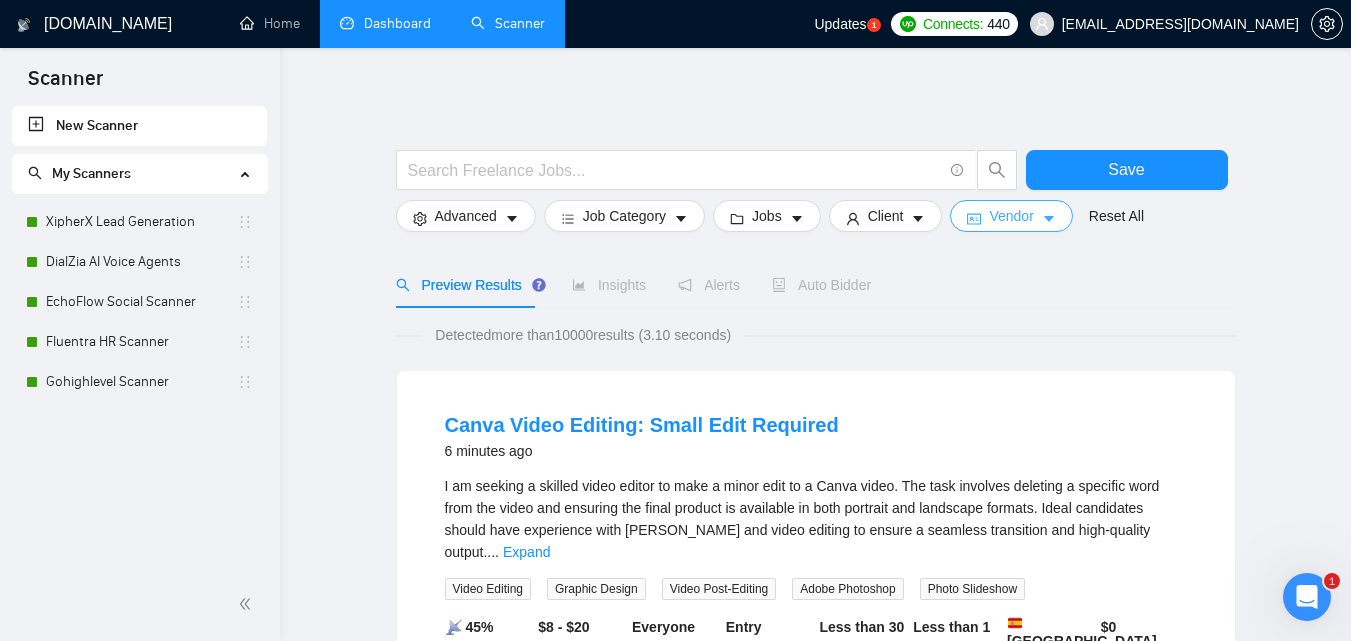 click on "Vendor" at bounding box center [1011, 216] 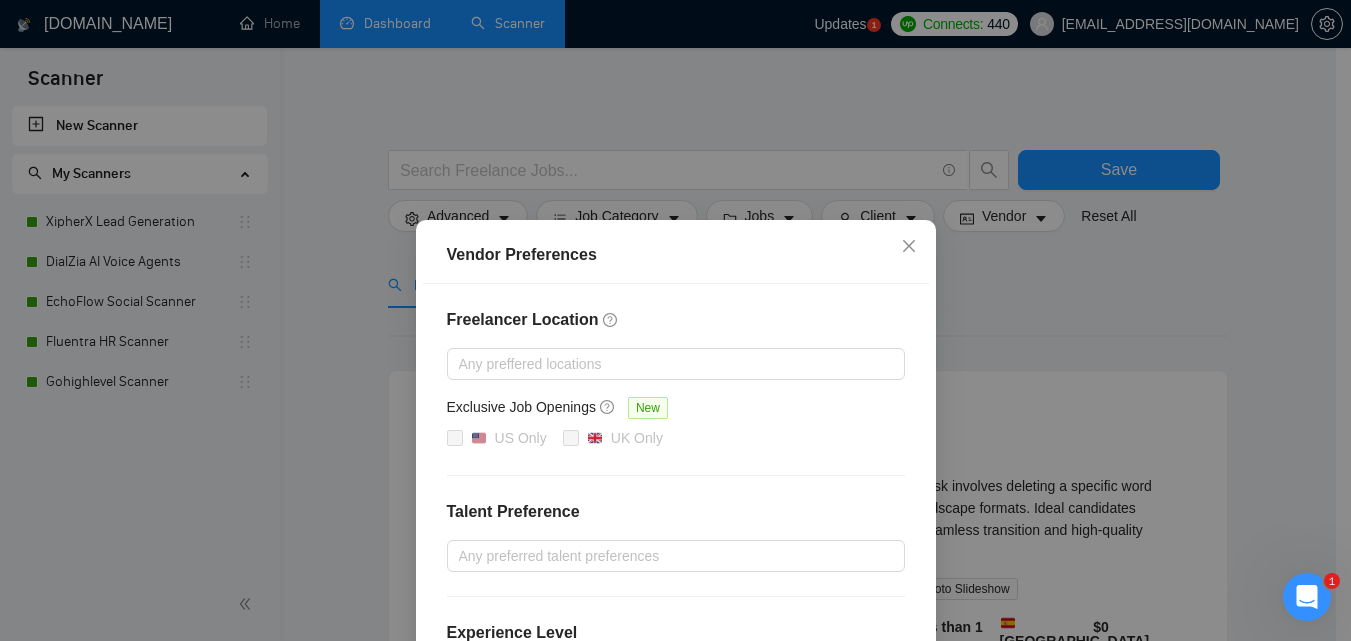 scroll, scrollTop: 100, scrollLeft: 0, axis: vertical 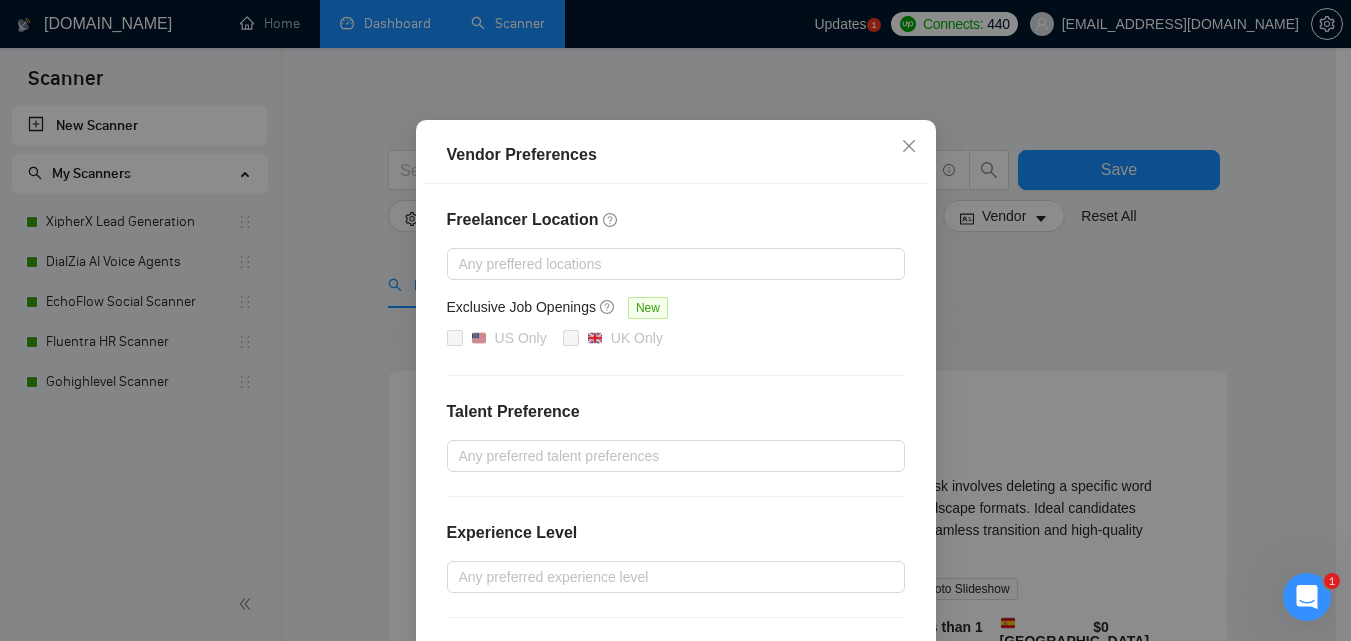 click on "Vendor Preferences Freelancer Location     Any preffered locations Exclusive Job Openings New US Only UK Only Talent Preference   Any preferred talent preferences Experience Level   Any preferred experience level Freelancer's Spoken Languages New   Any preffered languages Reset OK" at bounding box center [675, 320] 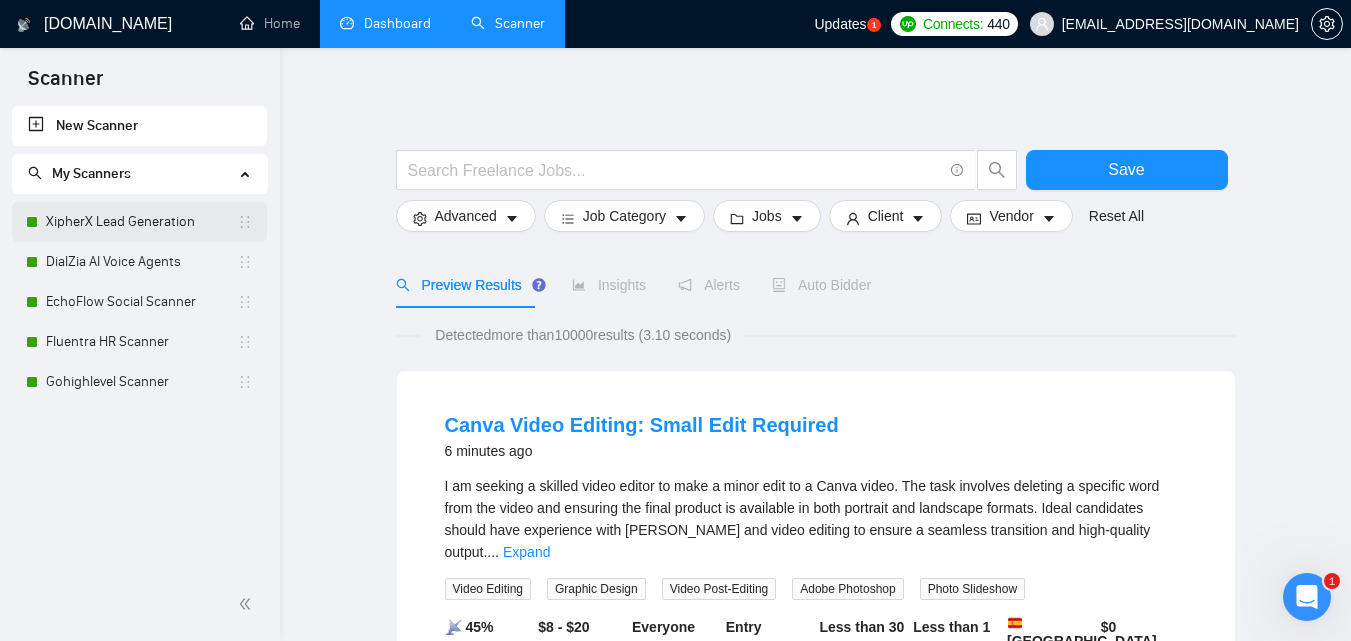 click on "XipherX Lead Generation" at bounding box center (141, 222) 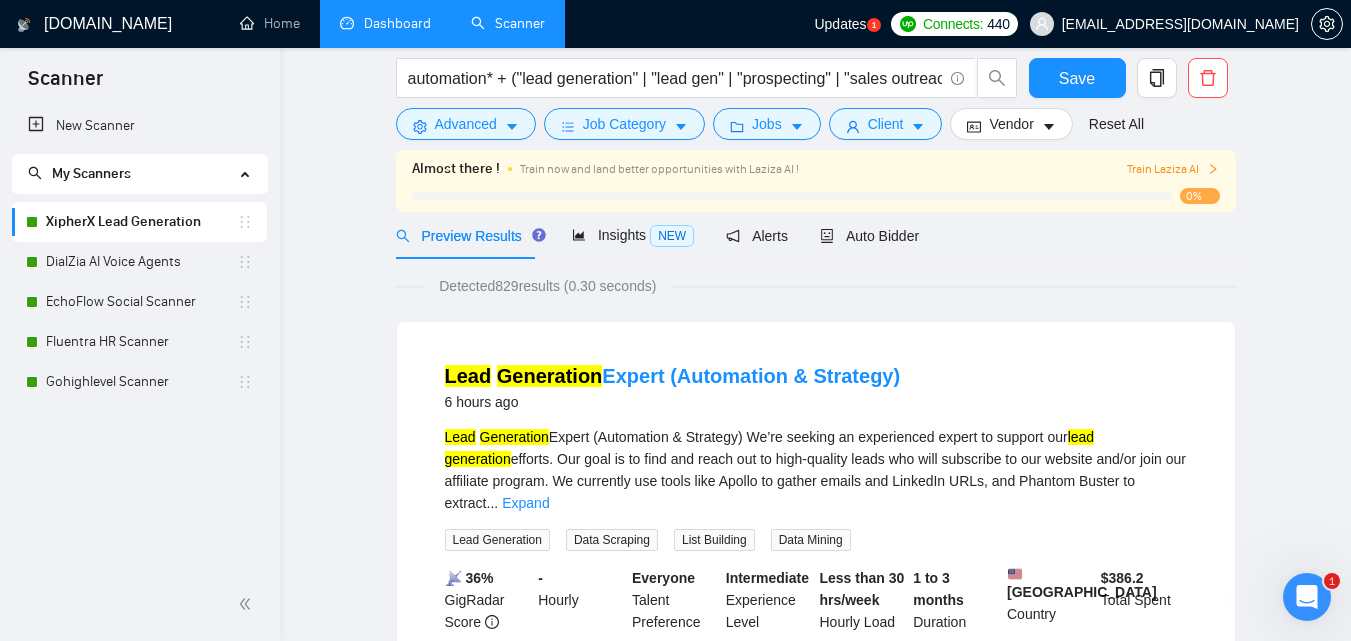 scroll, scrollTop: 0, scrollLeft: 0, axis: both 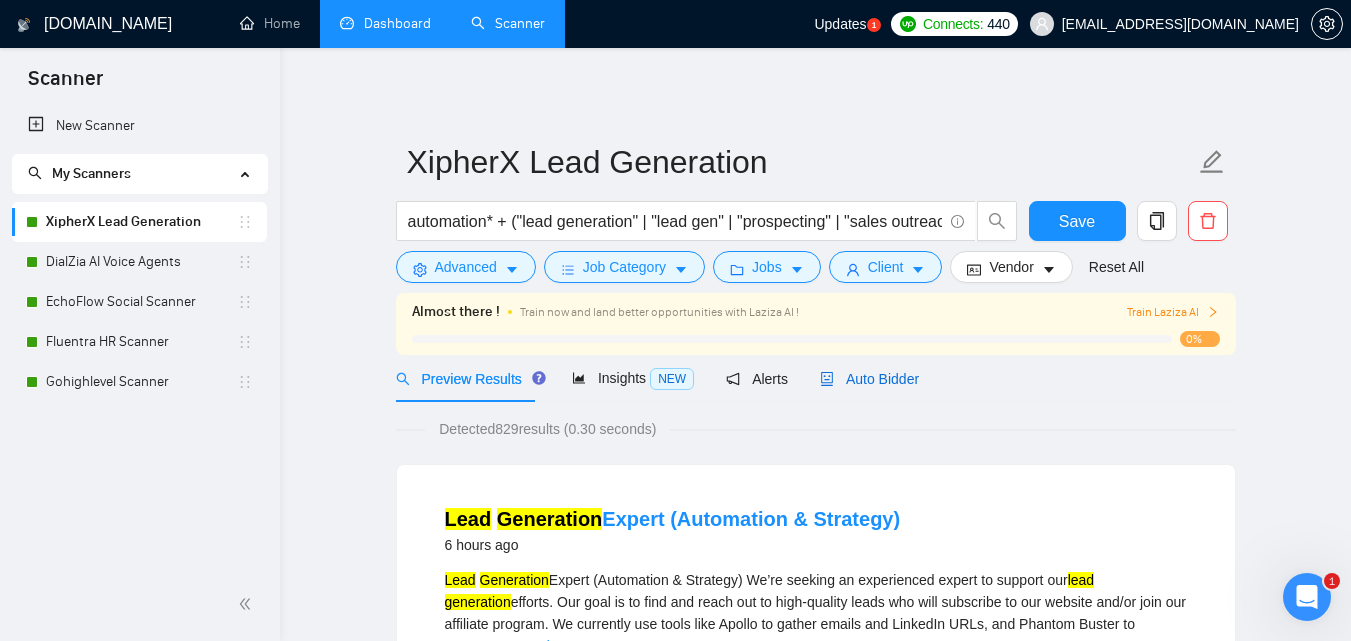 click on "Auto Bidder" at bounding box center (869, 379) 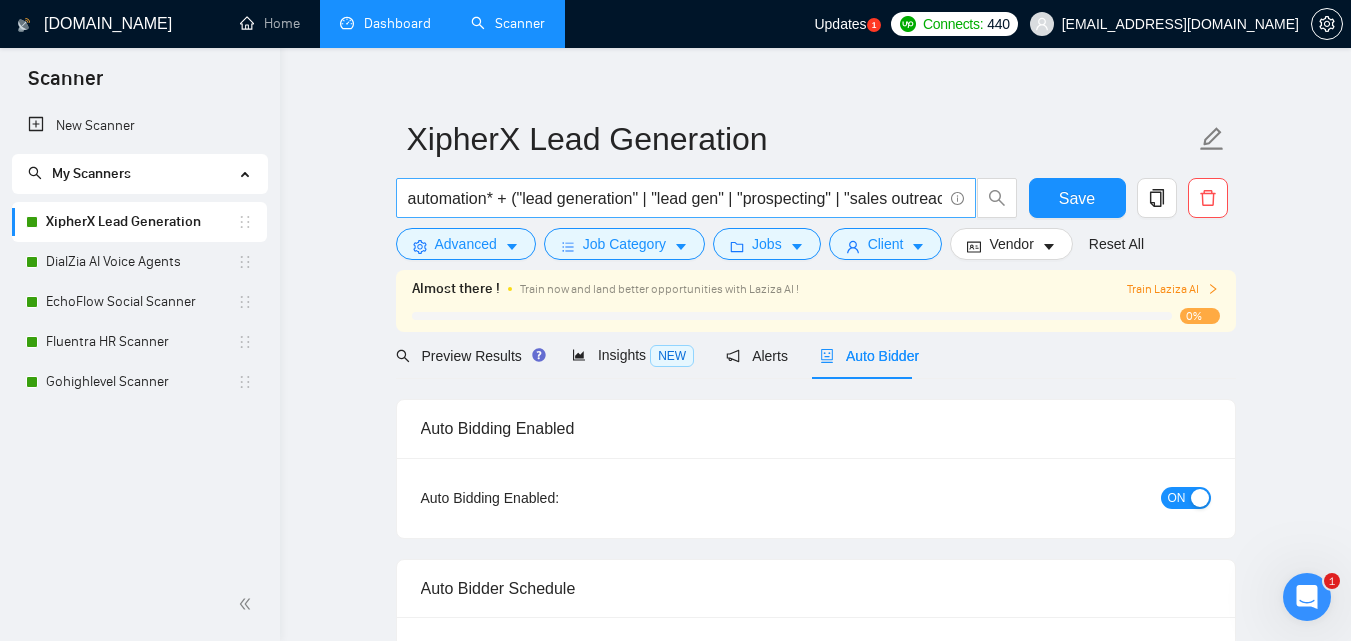 scroll, scrollTop: 0, scrollLeft: 0, axis: both 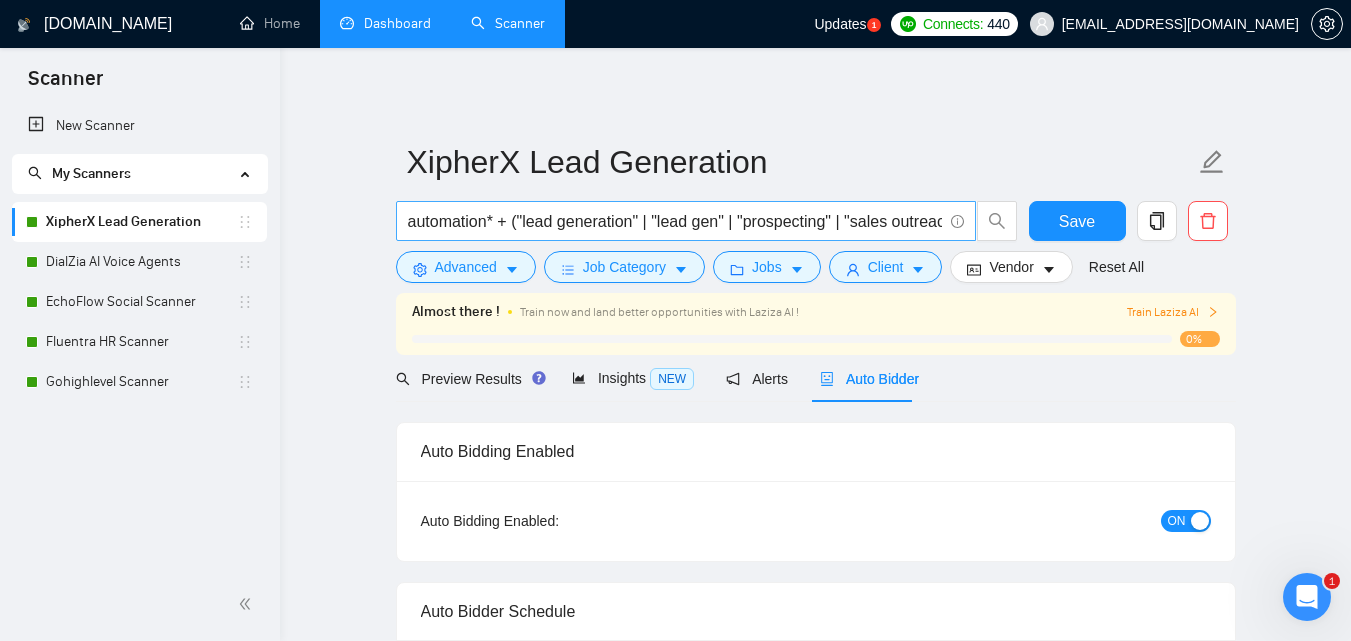 click on "automation* + ("lead generation" | "lead gen" | "prospecting" | "sales outreach" | "cold emailing" | "b2b leads" | "appointment setting" | "client acquisition" | "outbound sales" | "inbound leads" | "email scraping" | "linkedin outreach" | "data mining" | "lead sourcing" | "contact list building" | "crm data entry" | "cold calling" | "list building" | "lead research")" at bounding box center (675, 221) 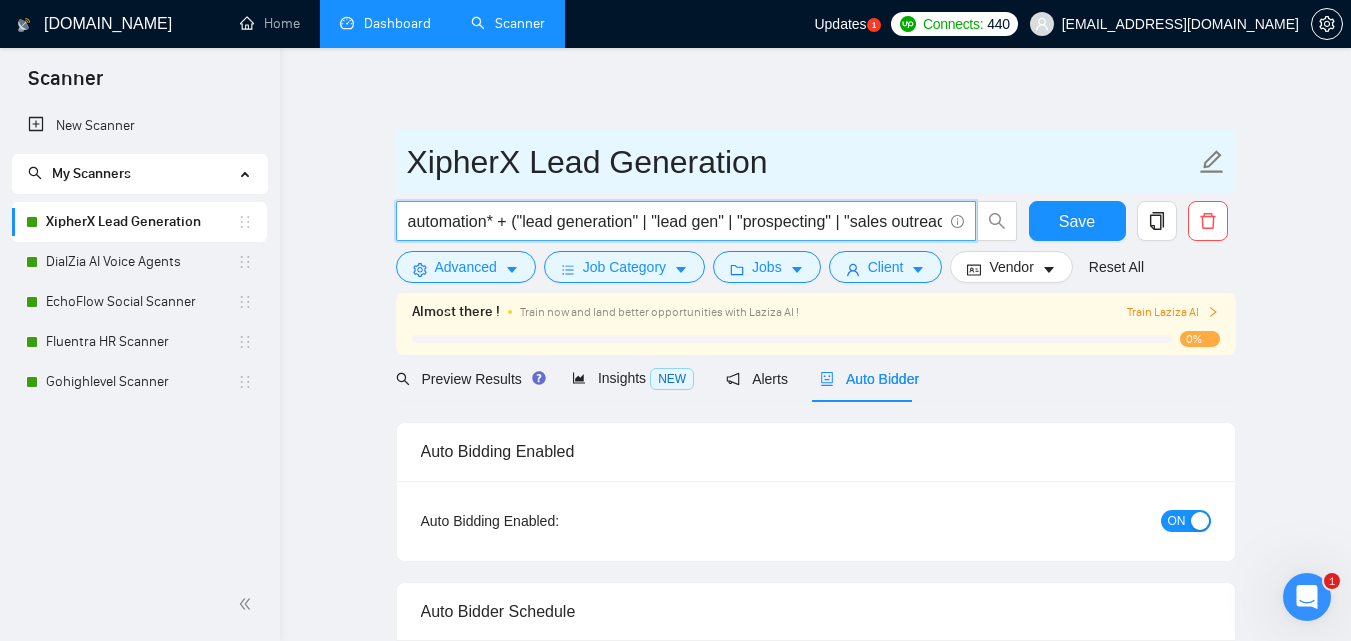 click on "XipherX Lead Generation" at bounding box center (816, 161) 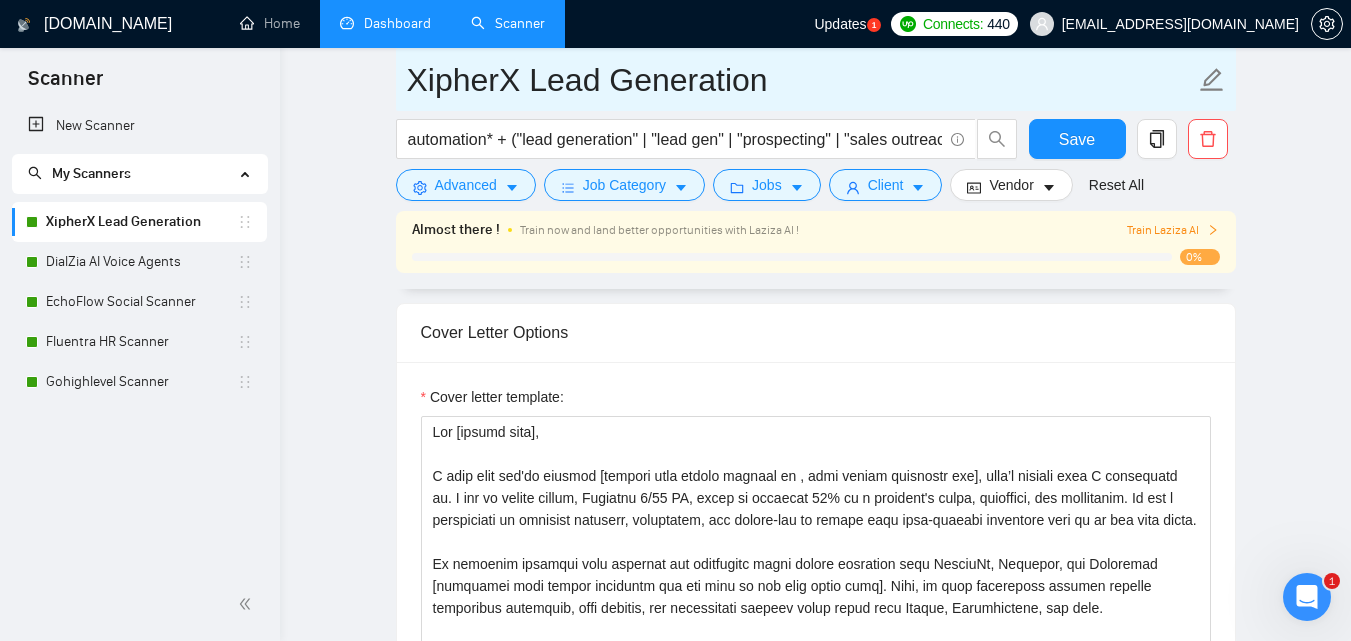 scroll, scrollTop: 1800, scrollLeft: 0, axis: vertical 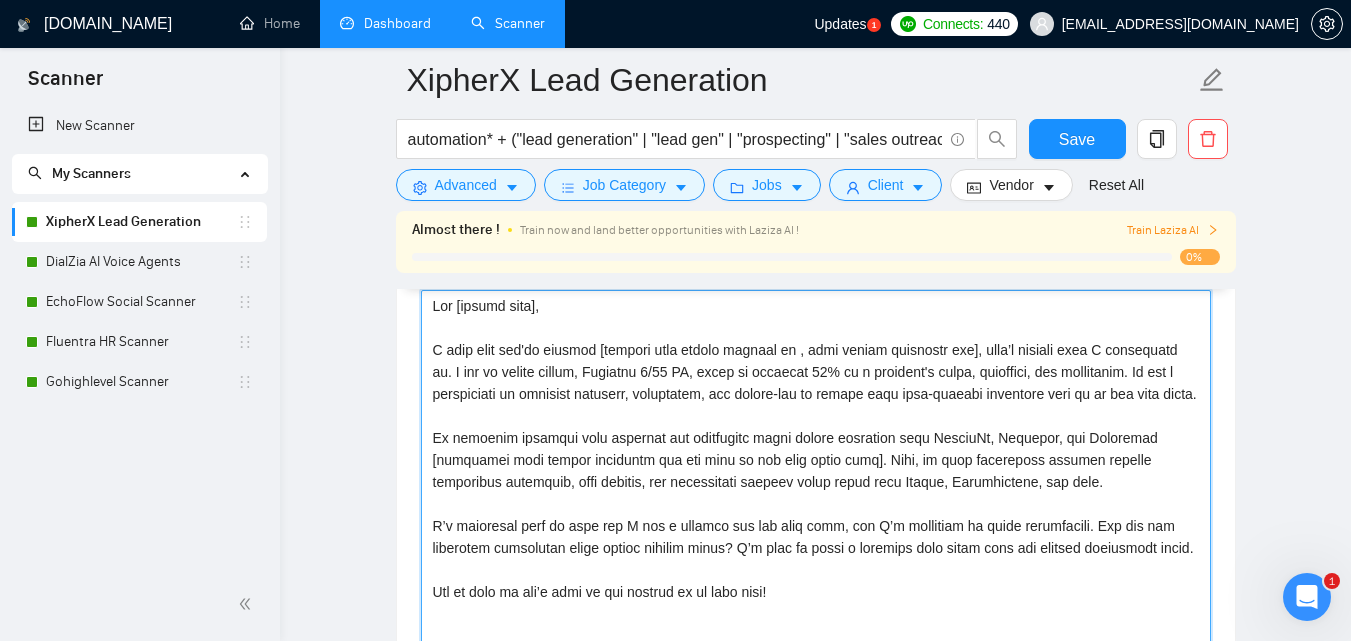 click on "Cover letter template:" at bounding box center [816, 515] 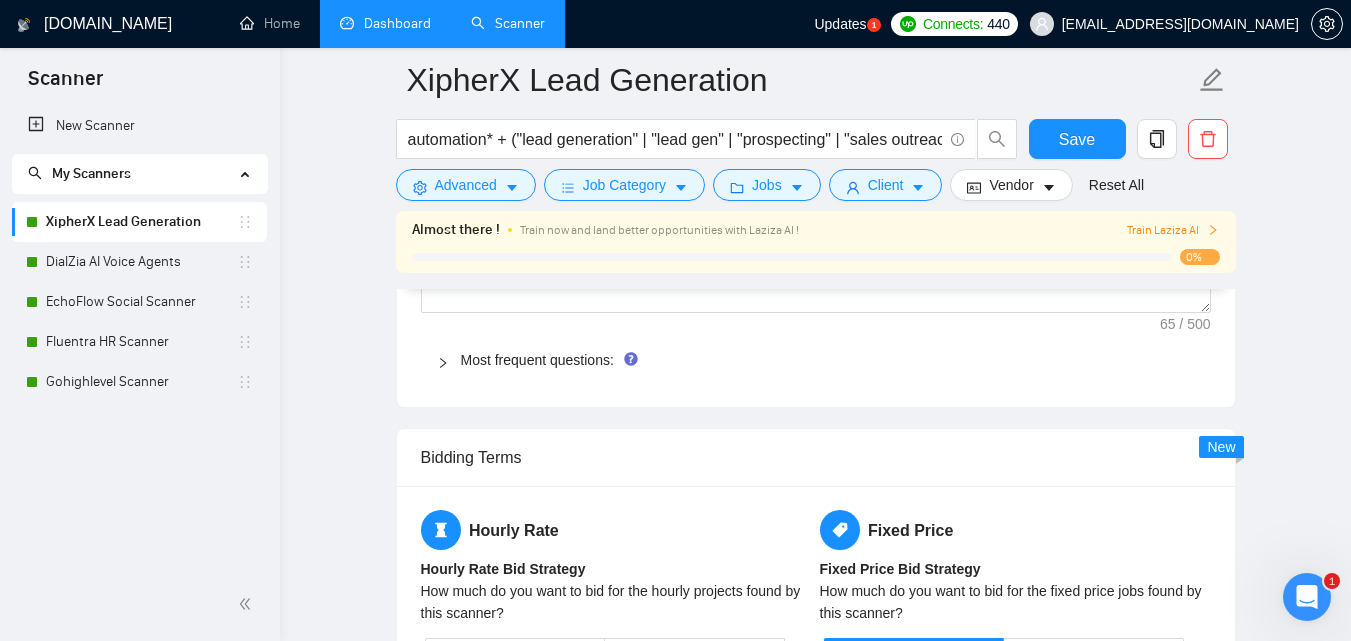 scroll, scrollTop: 2300, scrollLeft: 0, axis: vertical 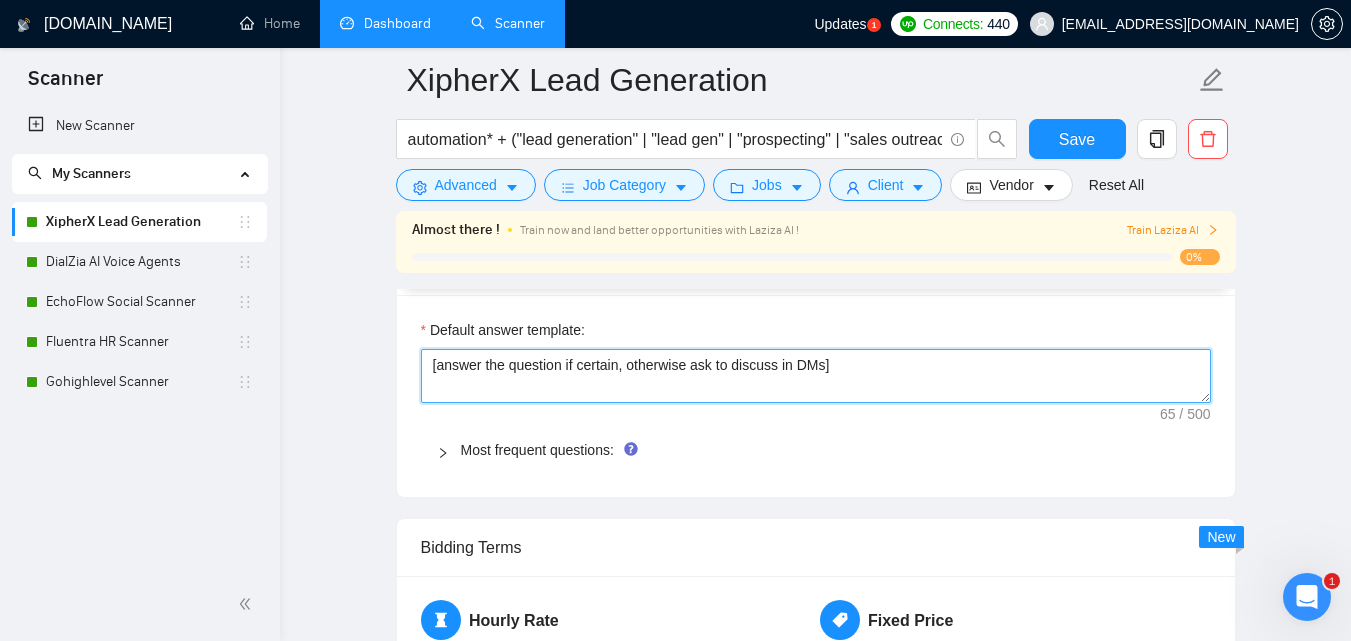 click on "[answer the question if certain, otherwise ask to discuss in DMs]" at bounding box center (816, 376) 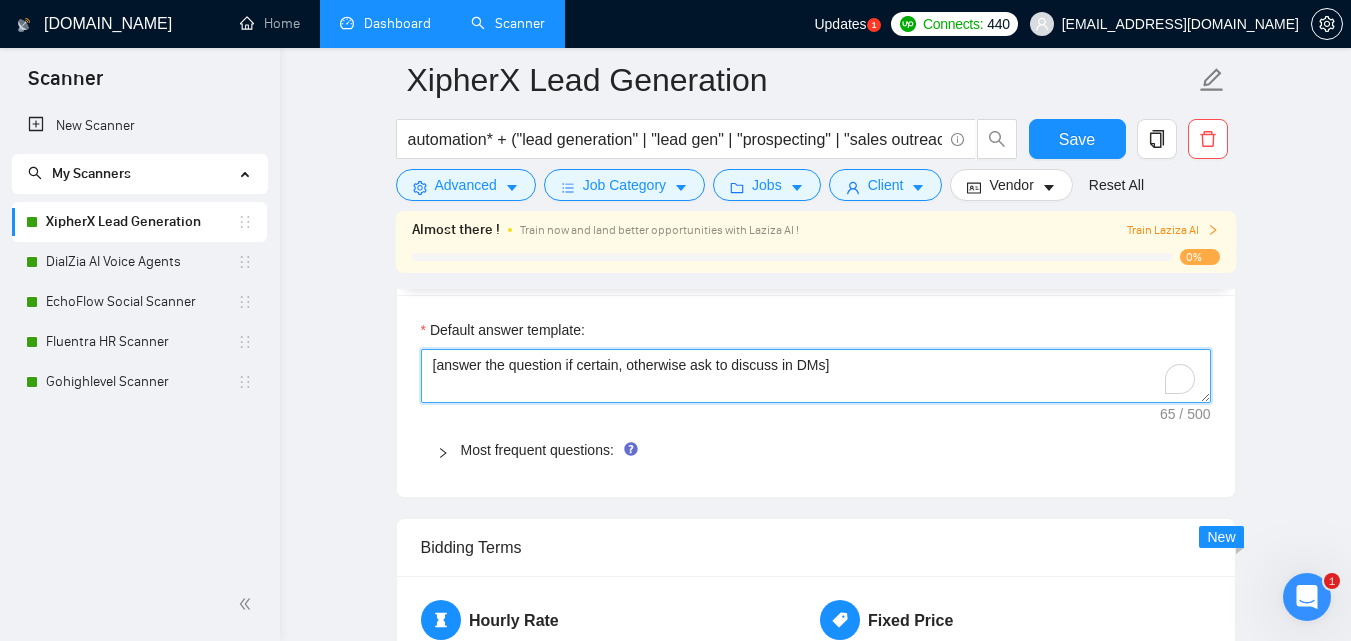 click on "[answer the question if certain, otherwise ask to discuss in DMs]" at bounding box center [816, 376] 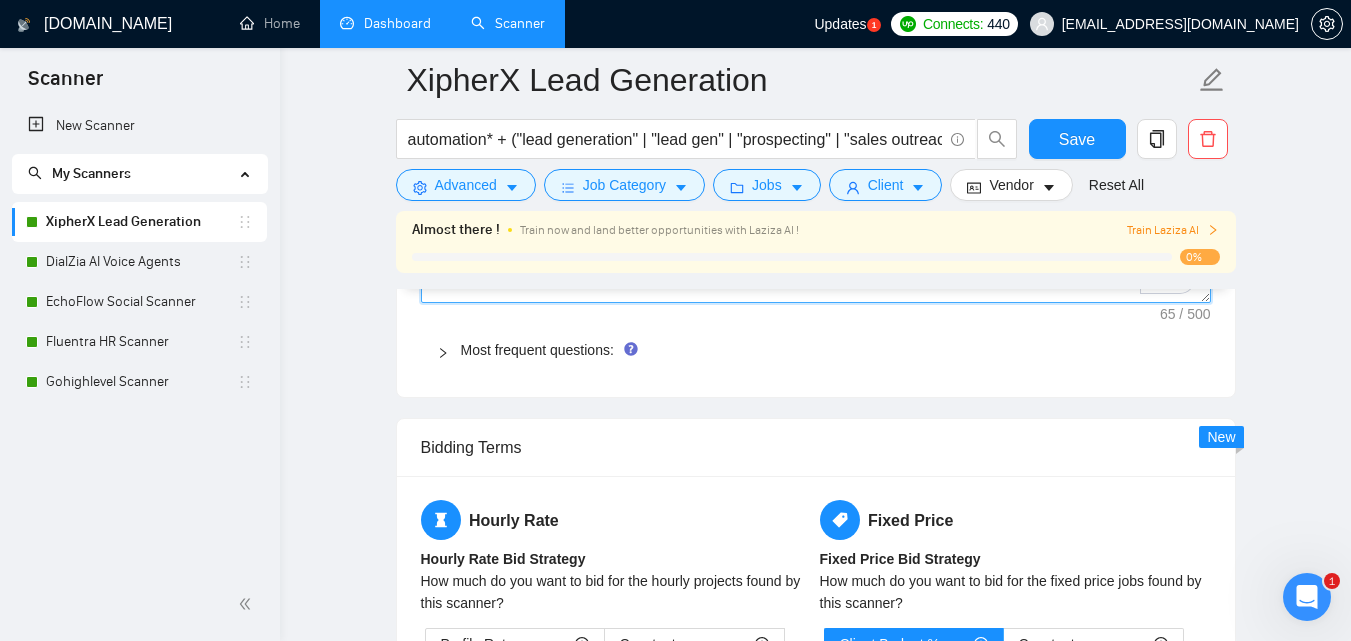 scroll, scrollTop: 2572, scrollLeft: 0, axis: vertical 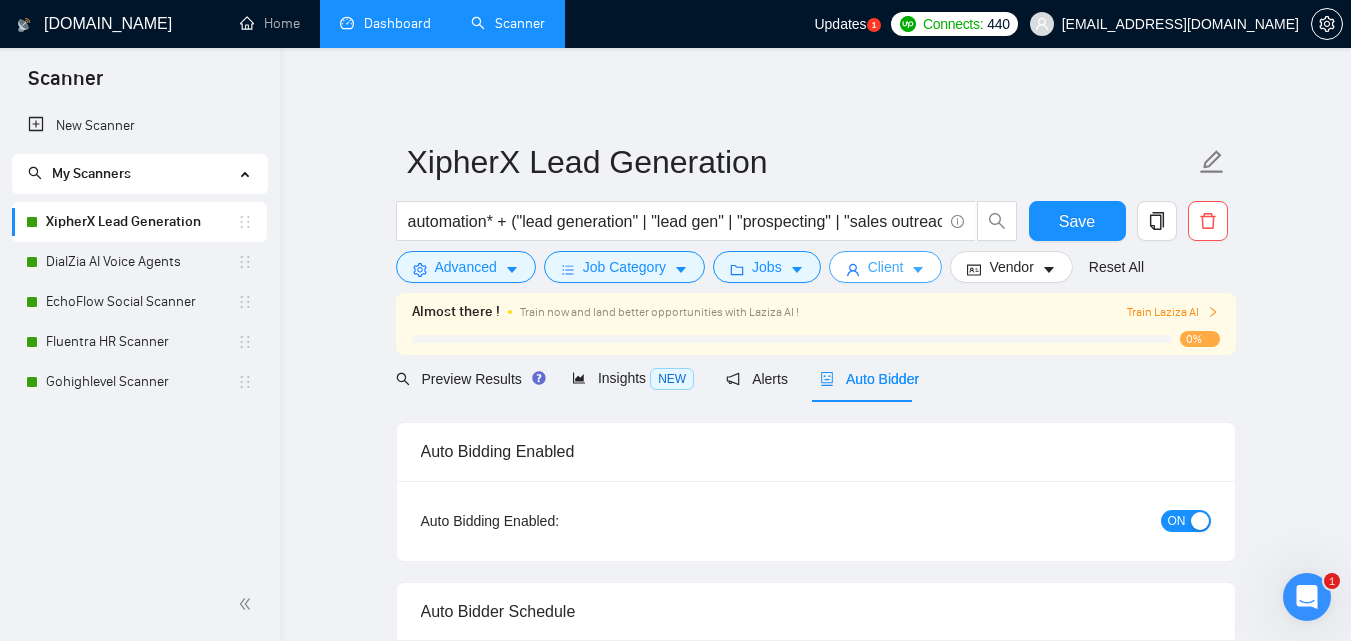 click on "Client" at bounding box center [886, 267] 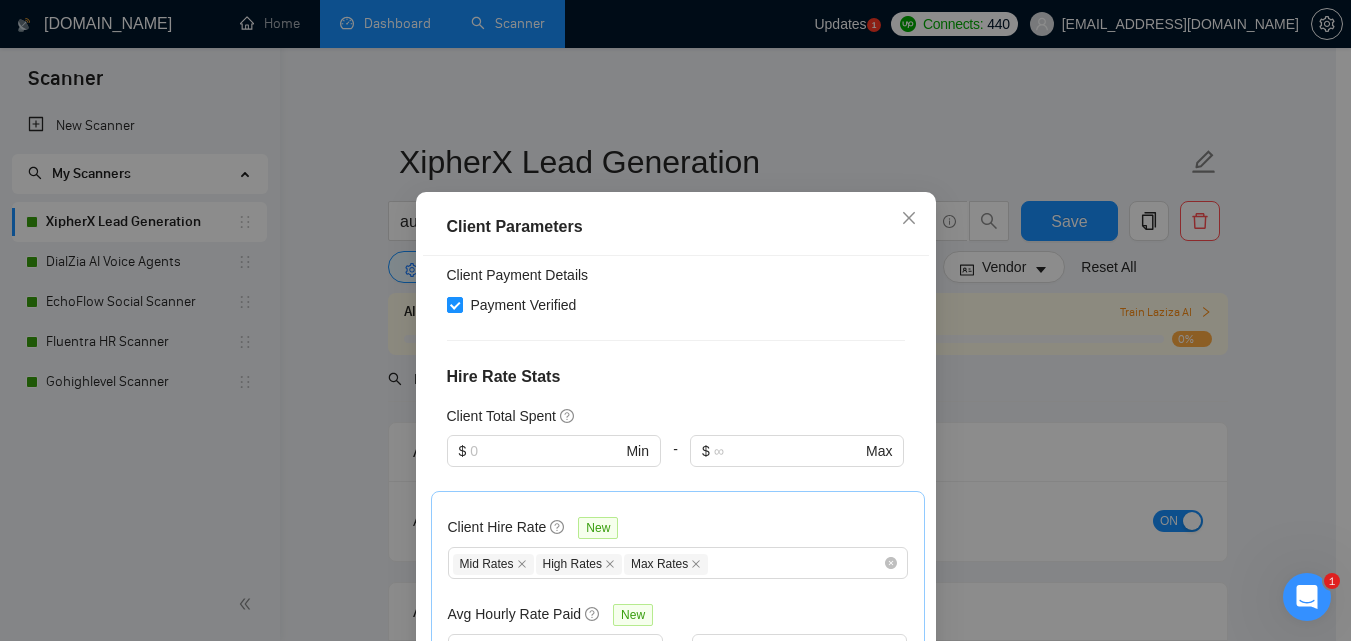 scroll, scrollTop: 595, scrollLeft: 0, axis: vertical 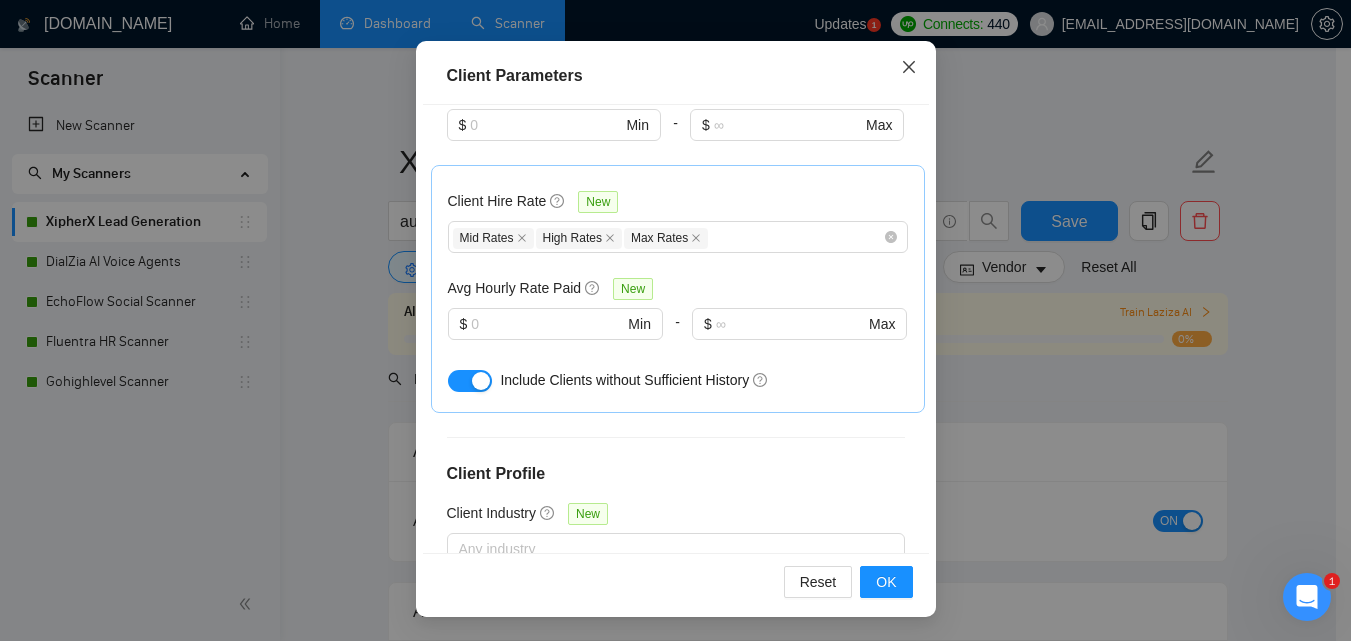 click 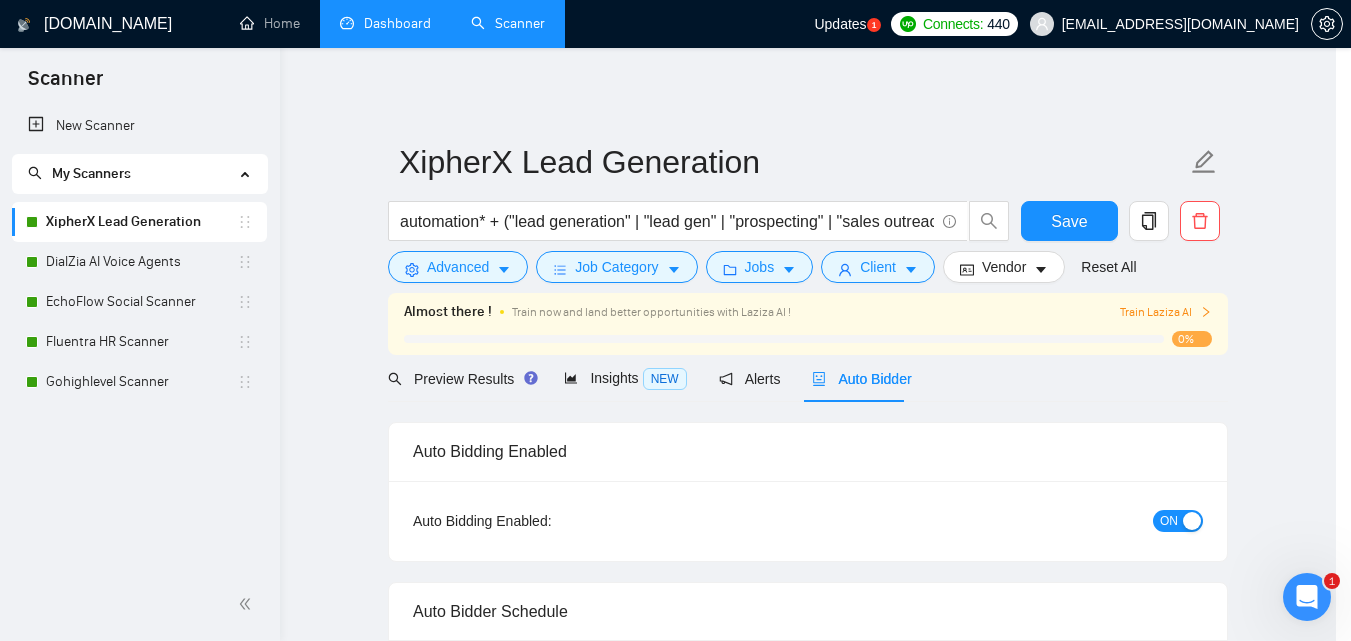 scroll, scrollTop: 80, scrollLeft: 0, axis: vertical 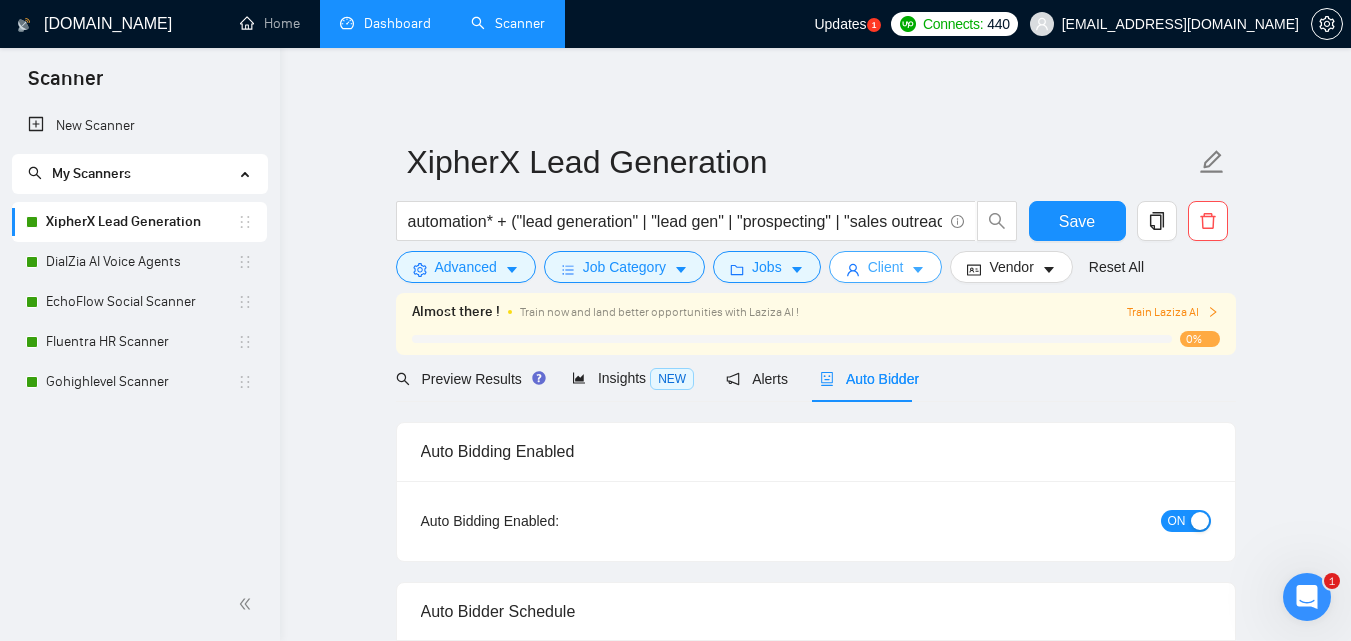 click on "Client" at bounding box center [886, 267] 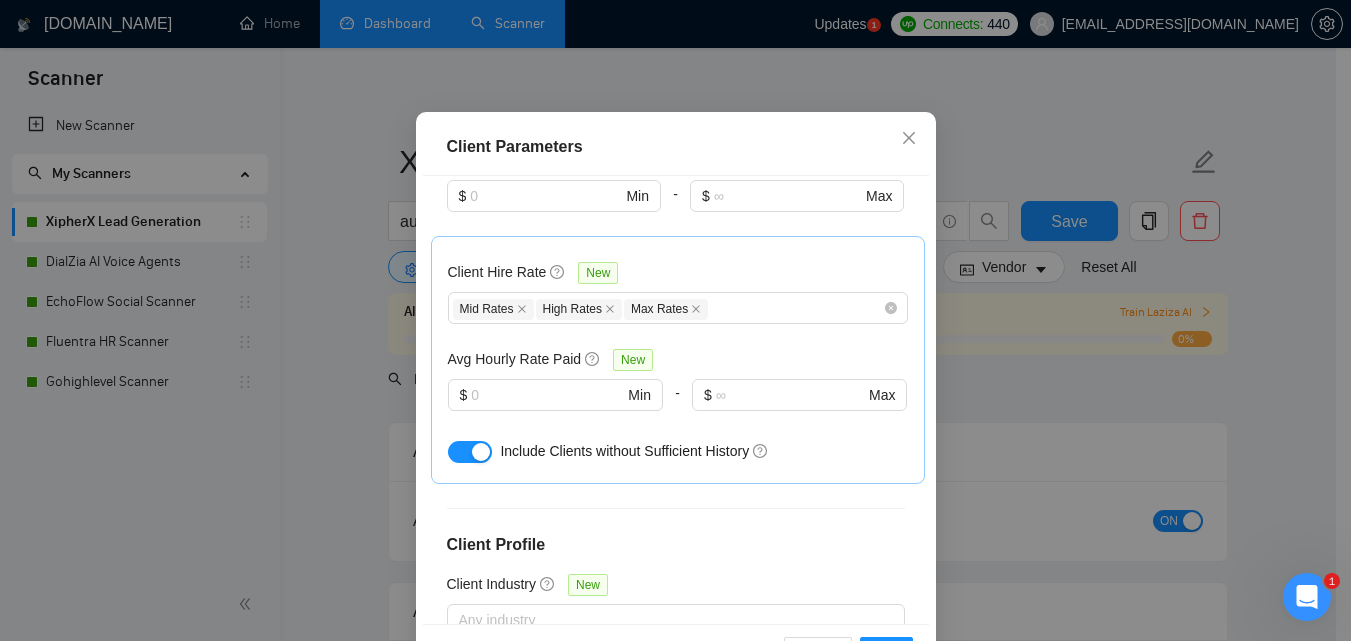 scroll, scrollTop: 795, scrollLeft: 0, axis: vertical 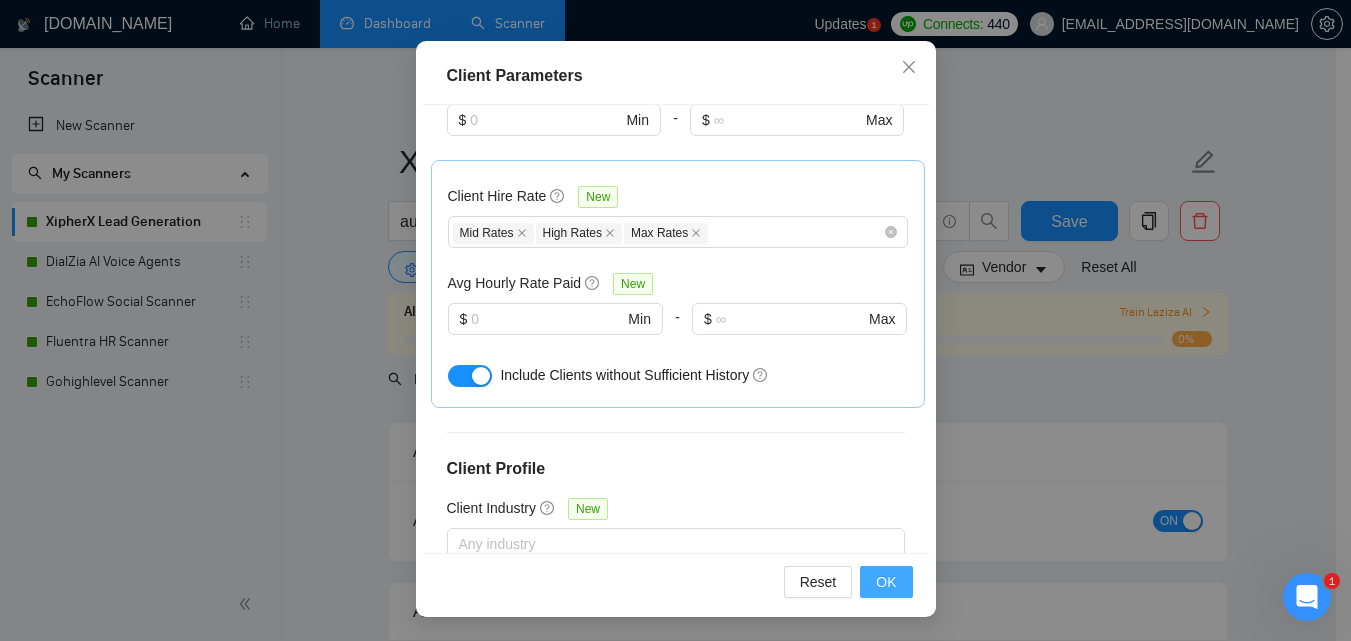 click on "OK" at bounding box center [886, 582] 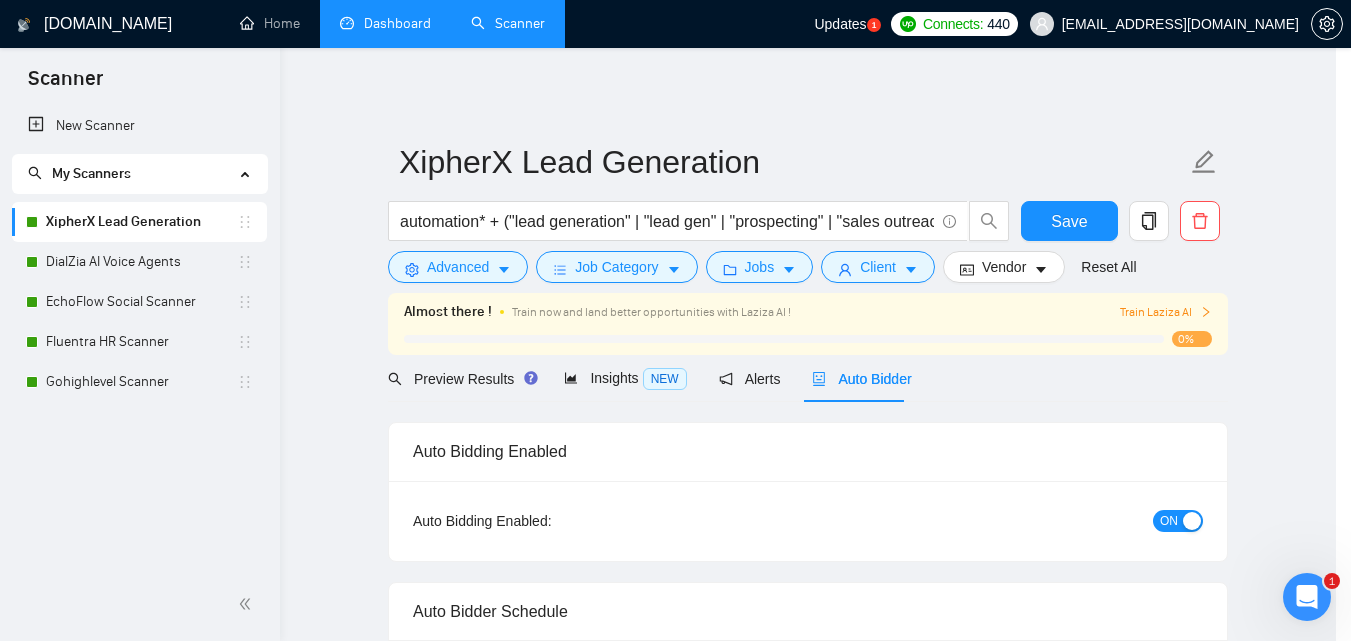 scroll, scrollTop: 80, scrollLeft: 0, axis: vertical 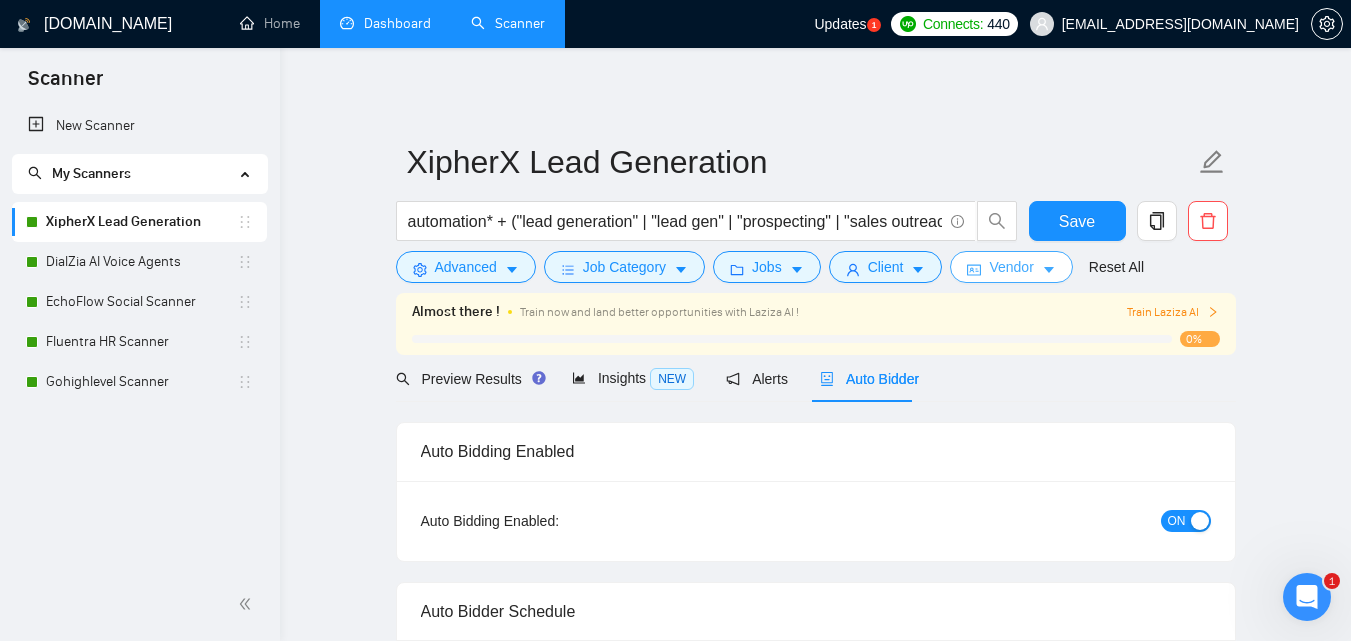 click on "Vendor" at bounding box center [1011, 267] 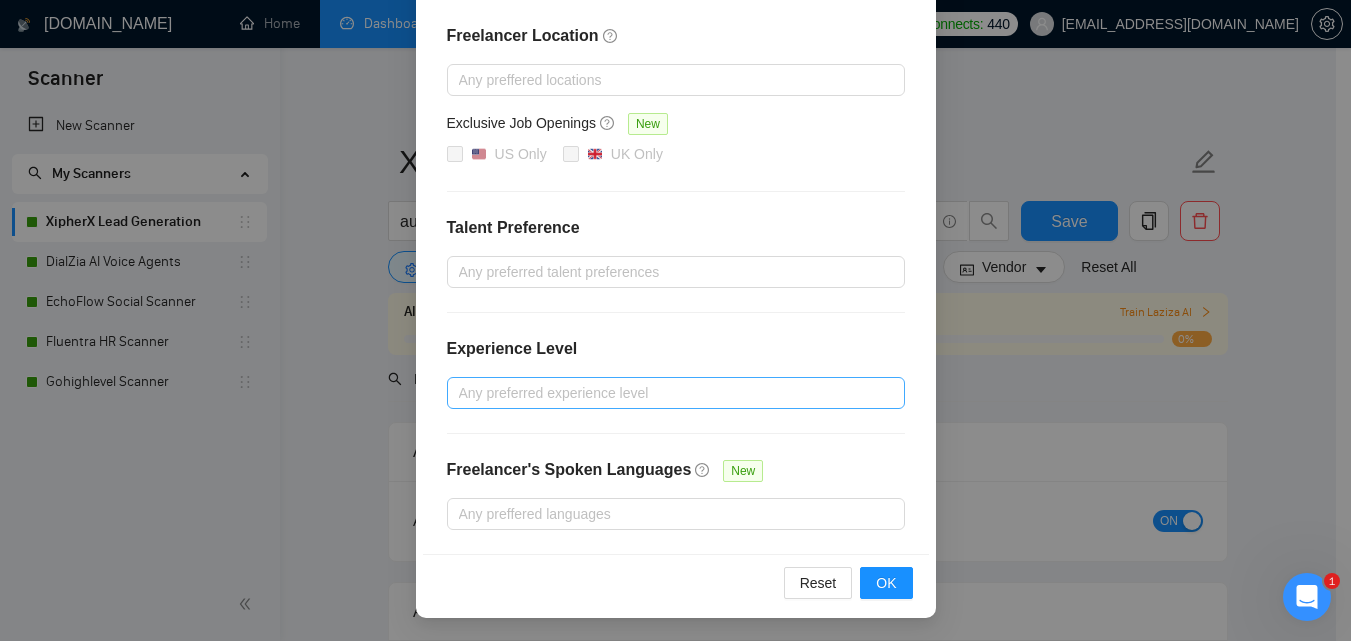 scroll, scrollTop: 84, scrollLeft: 0, axis: vertical 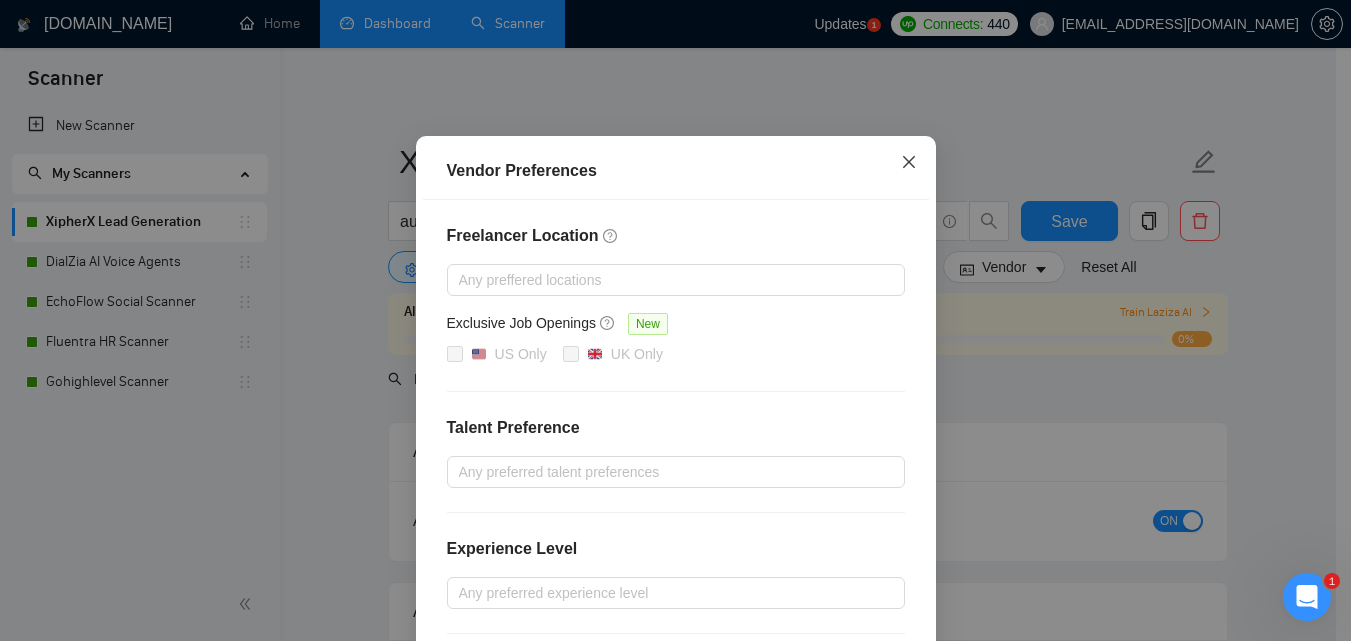 click at bounding box center [909, 163] 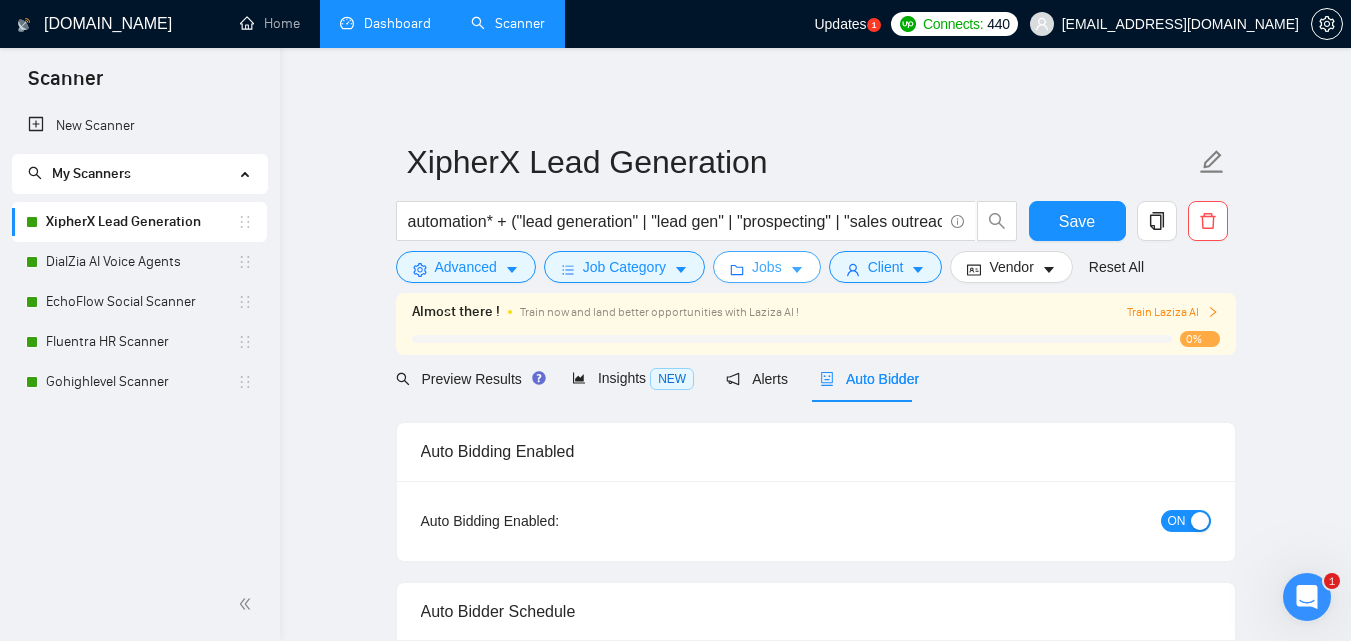 click on "Jobs" at bounding box center [767, 267] 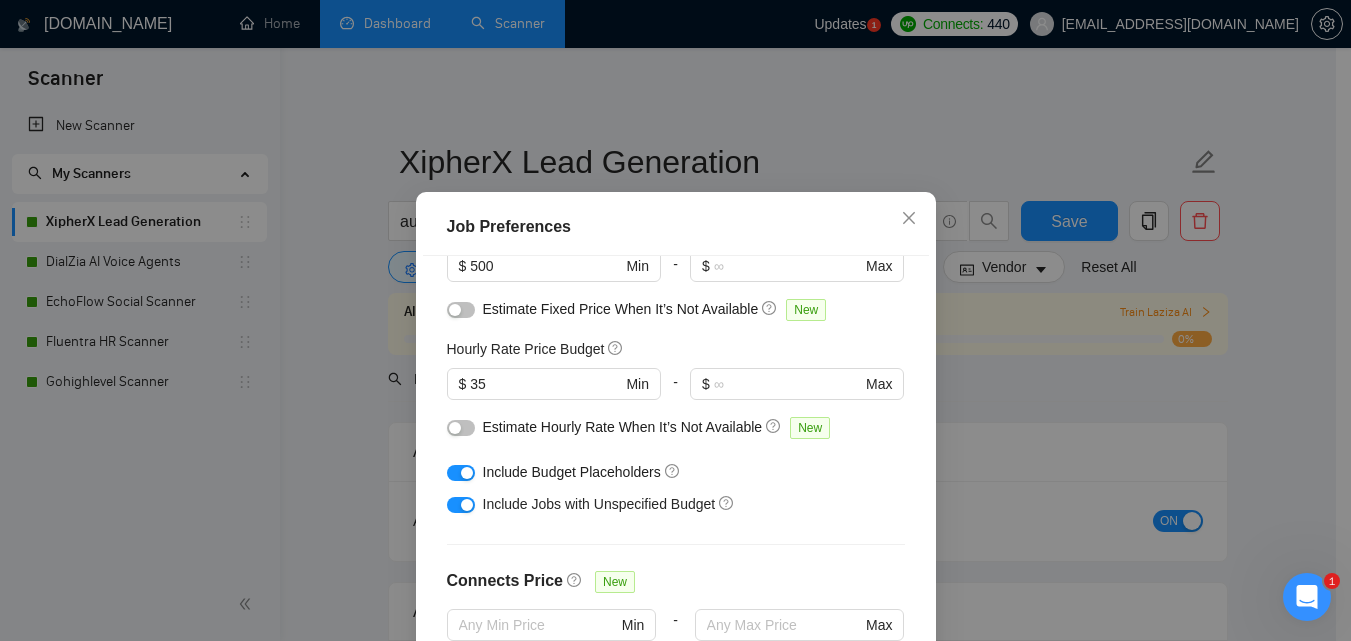 scroll, scrollTop: 0, scrollLeft: 0, axis: both 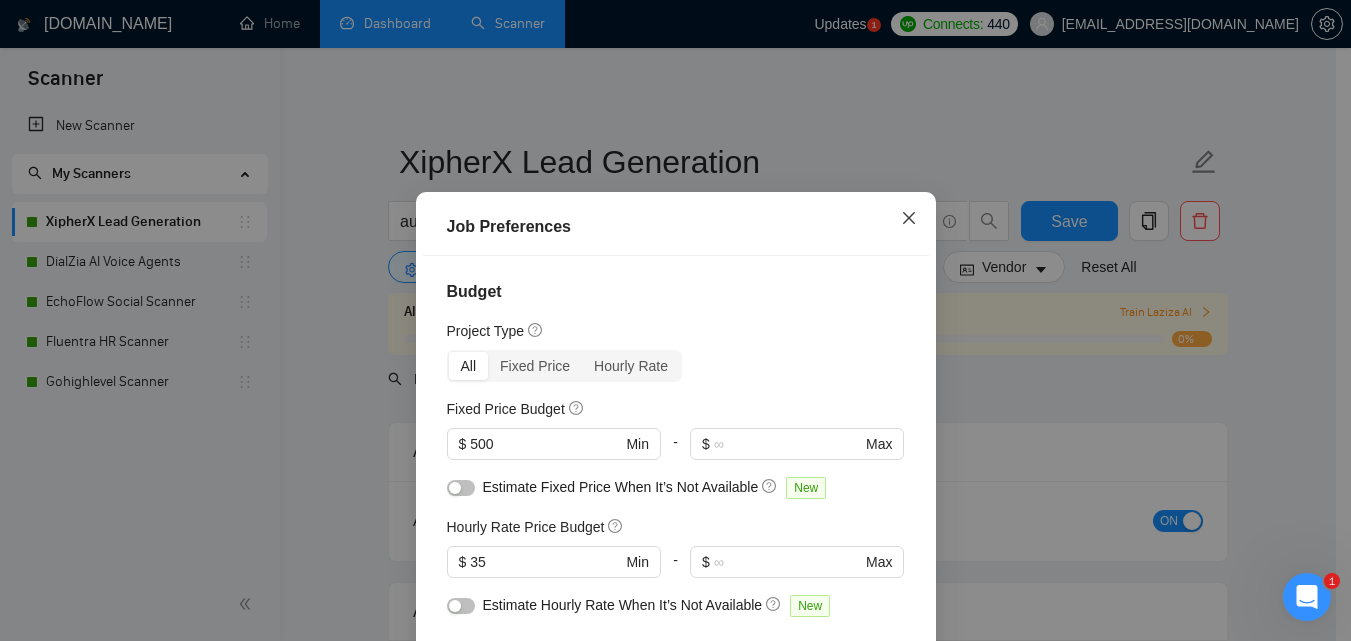 click at bounding box center (909, 219) 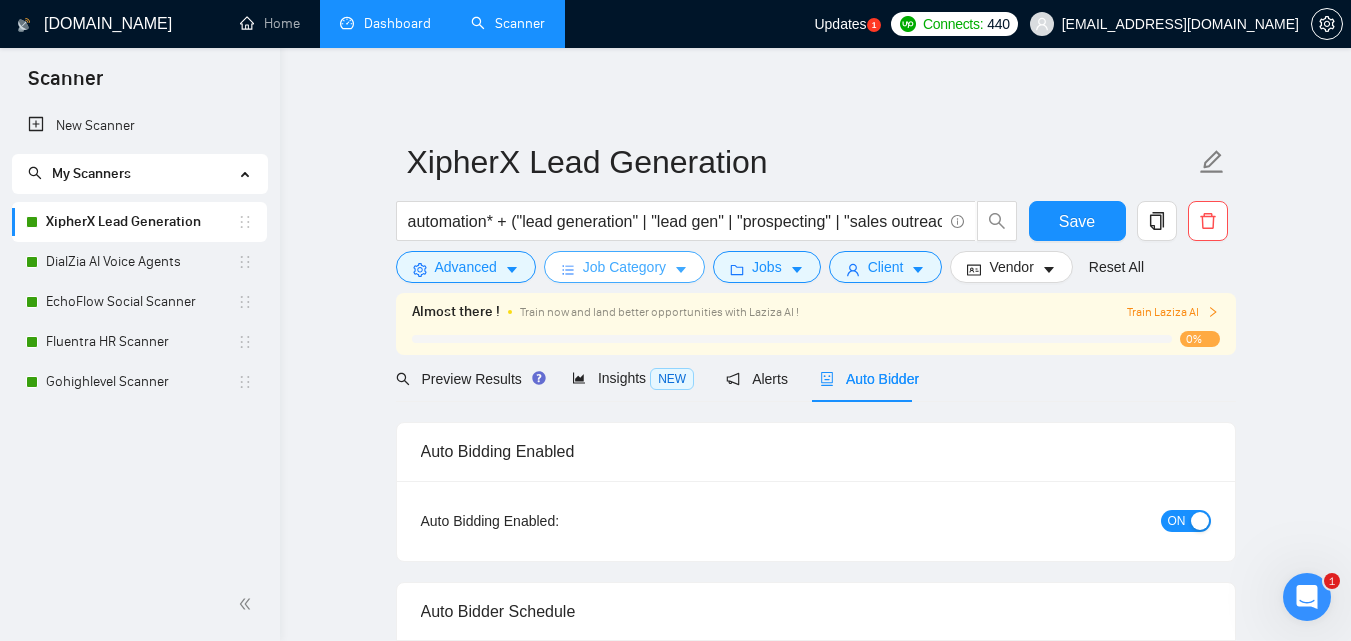 click on "Job Category" at bounding box center [624, 267] 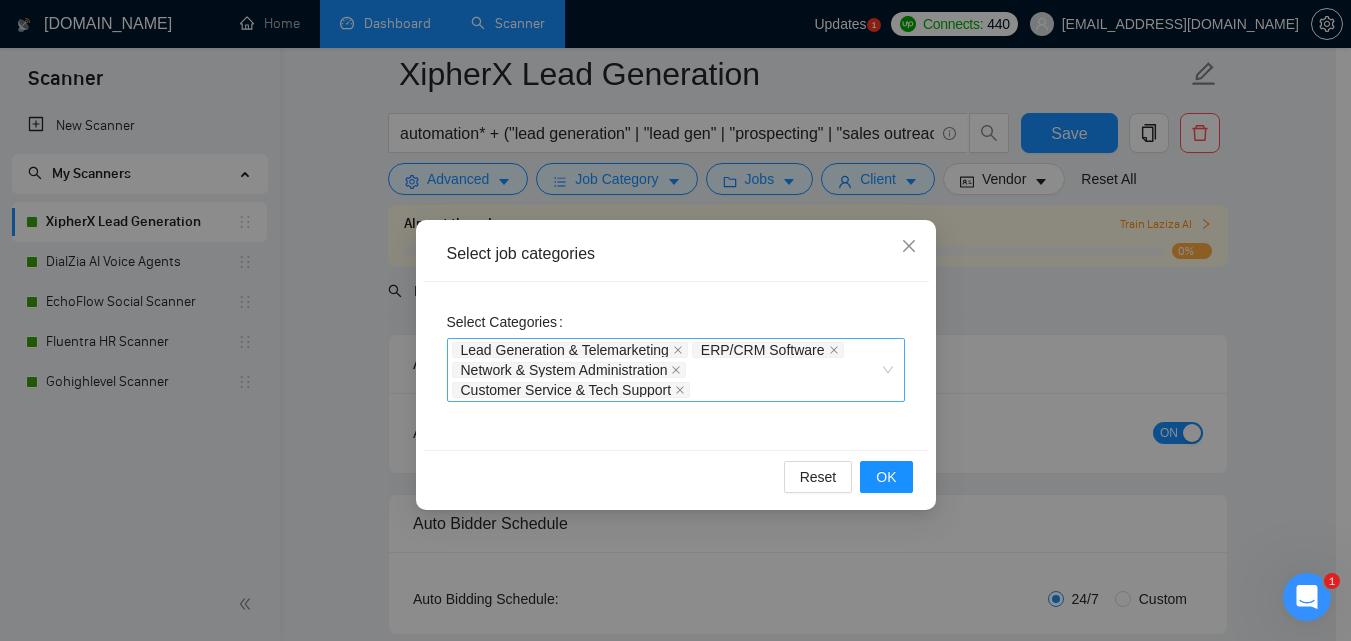 scroll, scrollTop: 0, scrollLeft: 0, axis: both 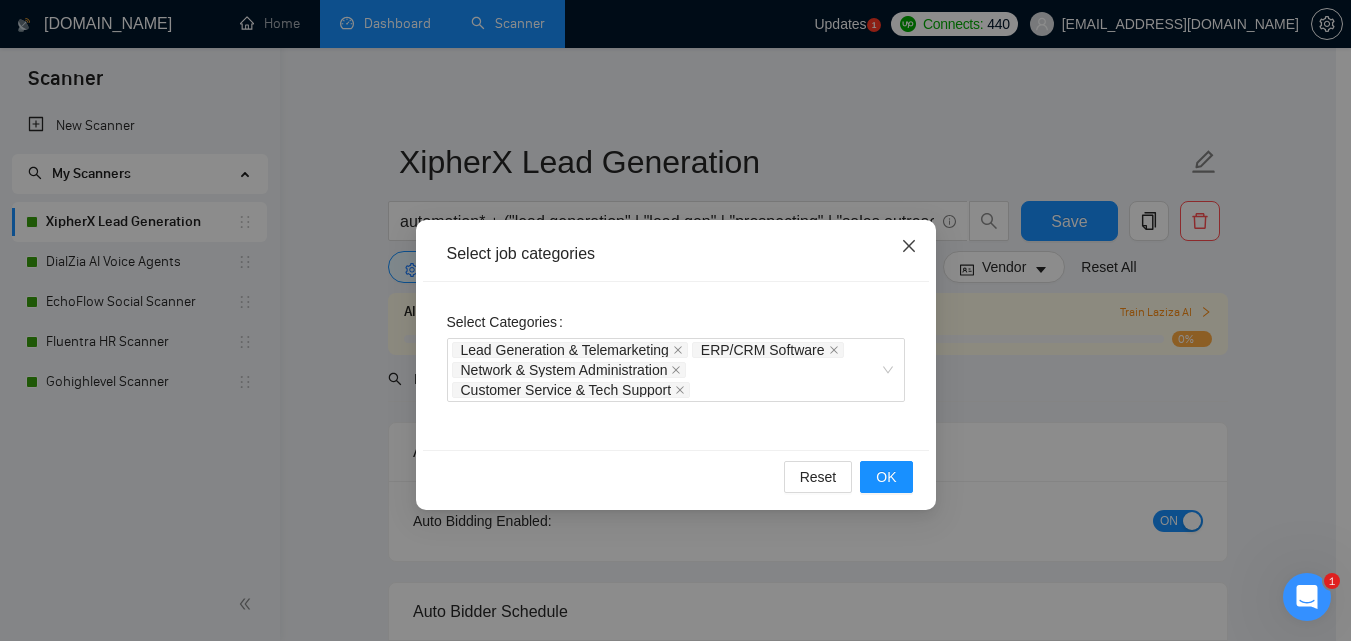 click 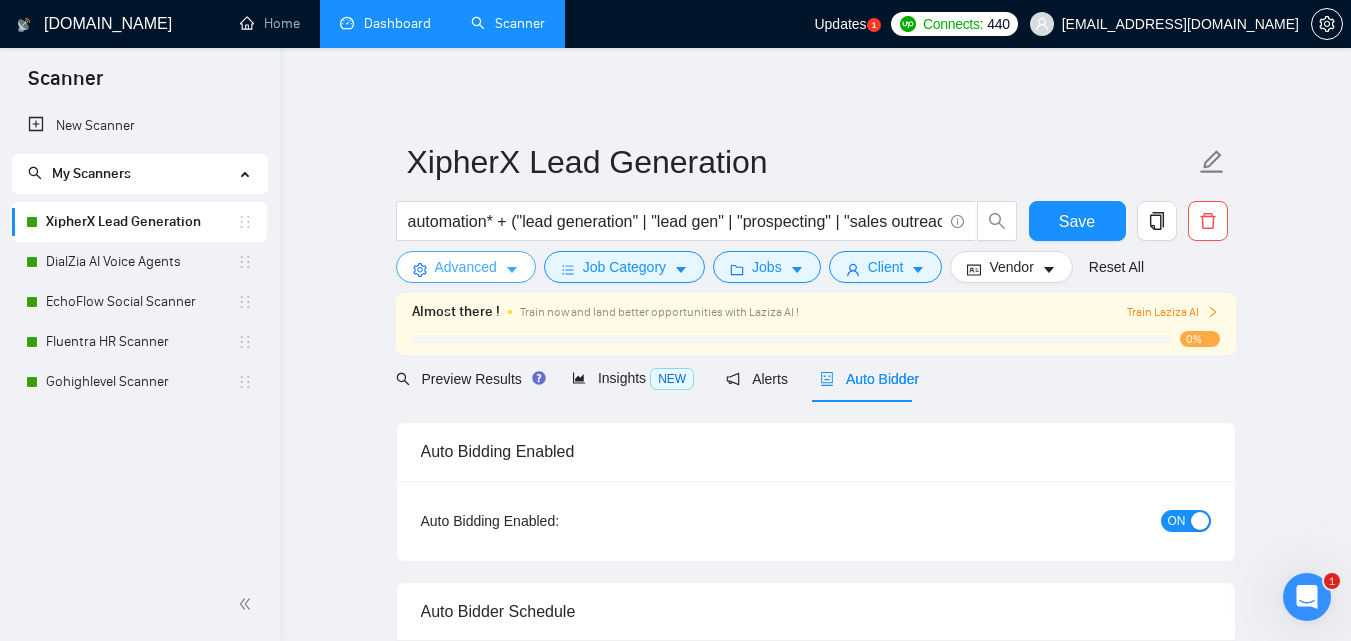click on "Advanced" at bounding box center (466, 267) 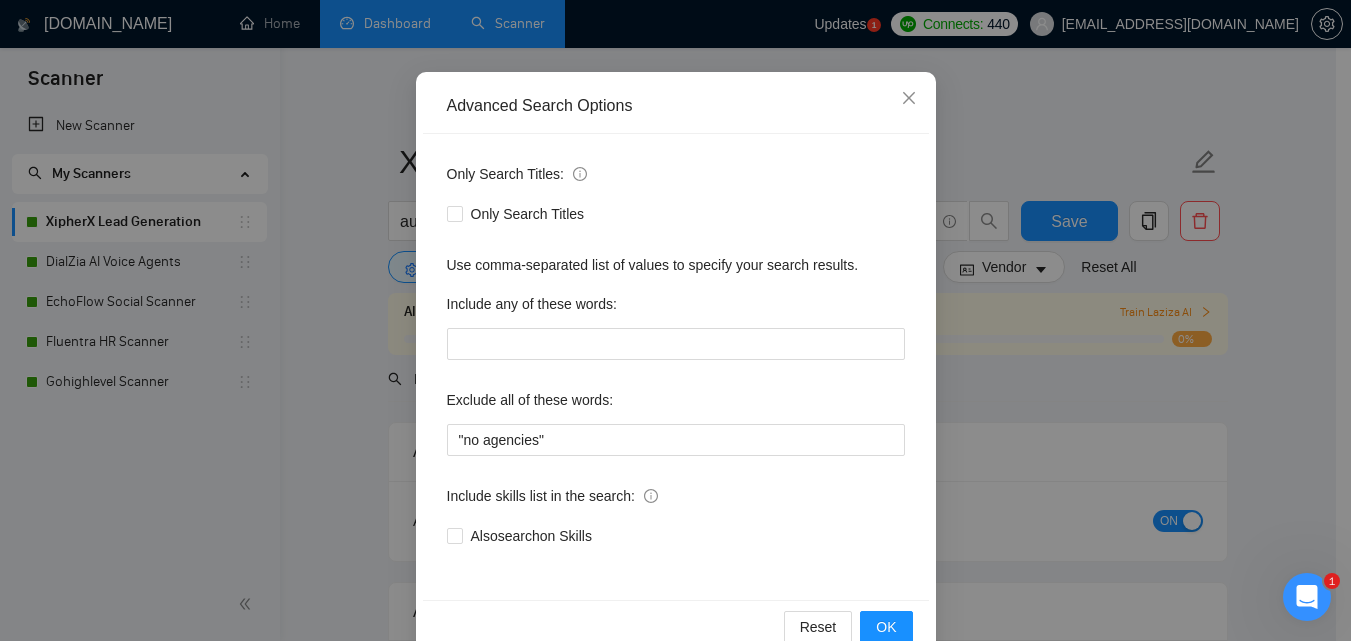 scroll, scrollTop: 191, scrollLeft: 0, axis: vertical 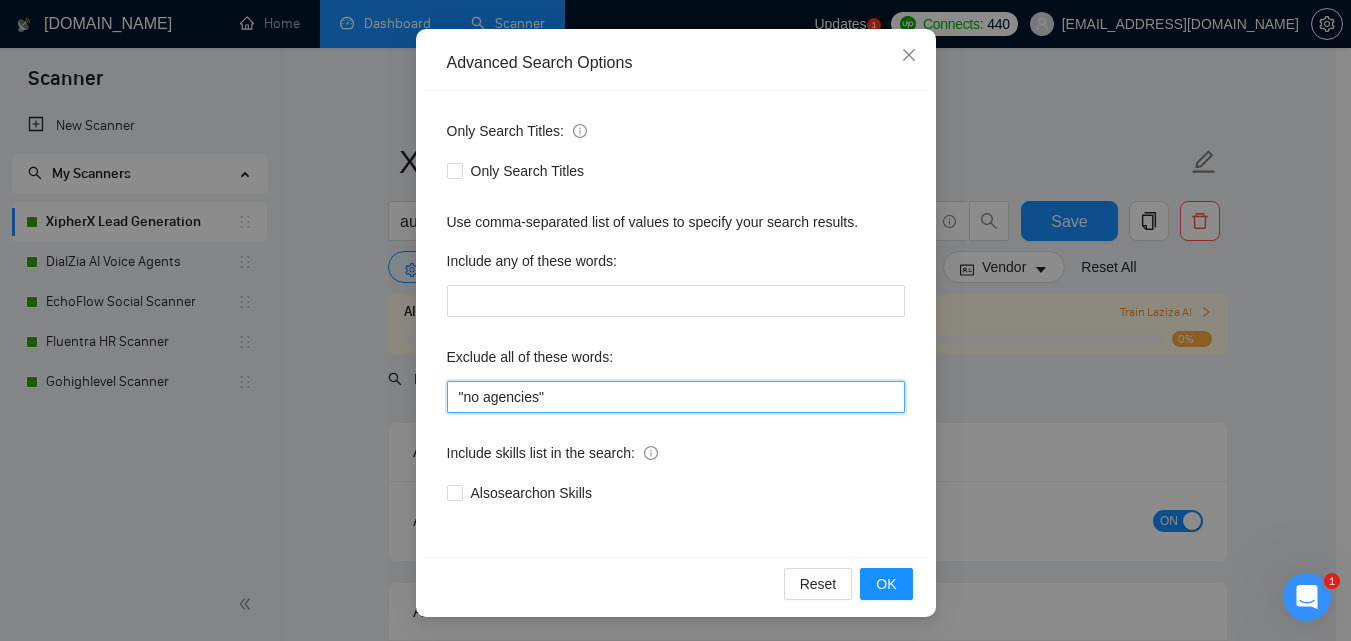 click on ""no agencies"" at bounding box center (676, 397) 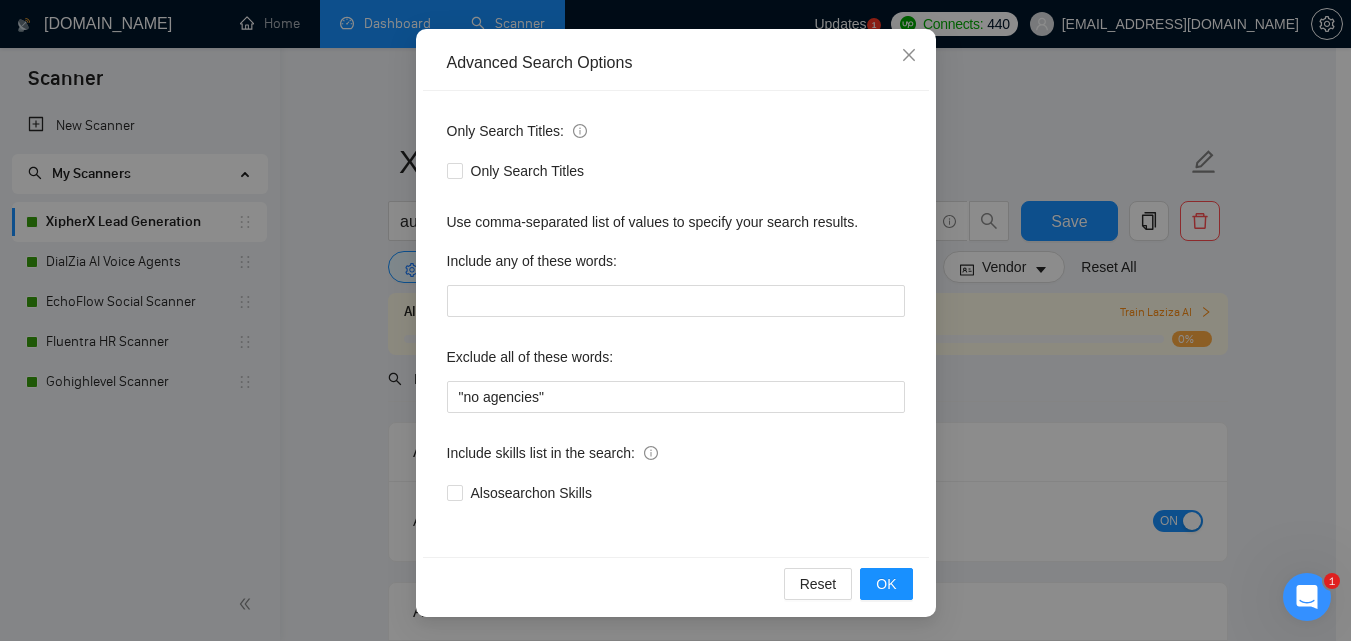 click on "Exclude all of these words:" at bounding box center (676, 361) 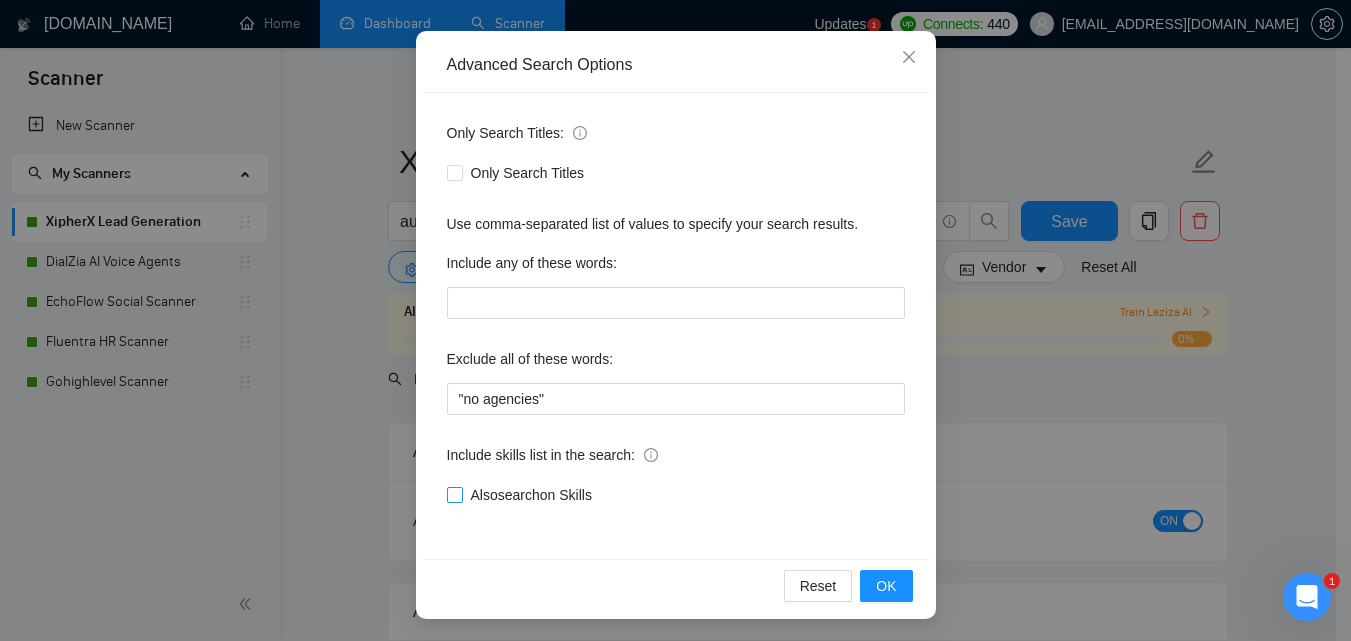 scroll, scrollTop: 191, scrollLeft: 0, axis: vertical 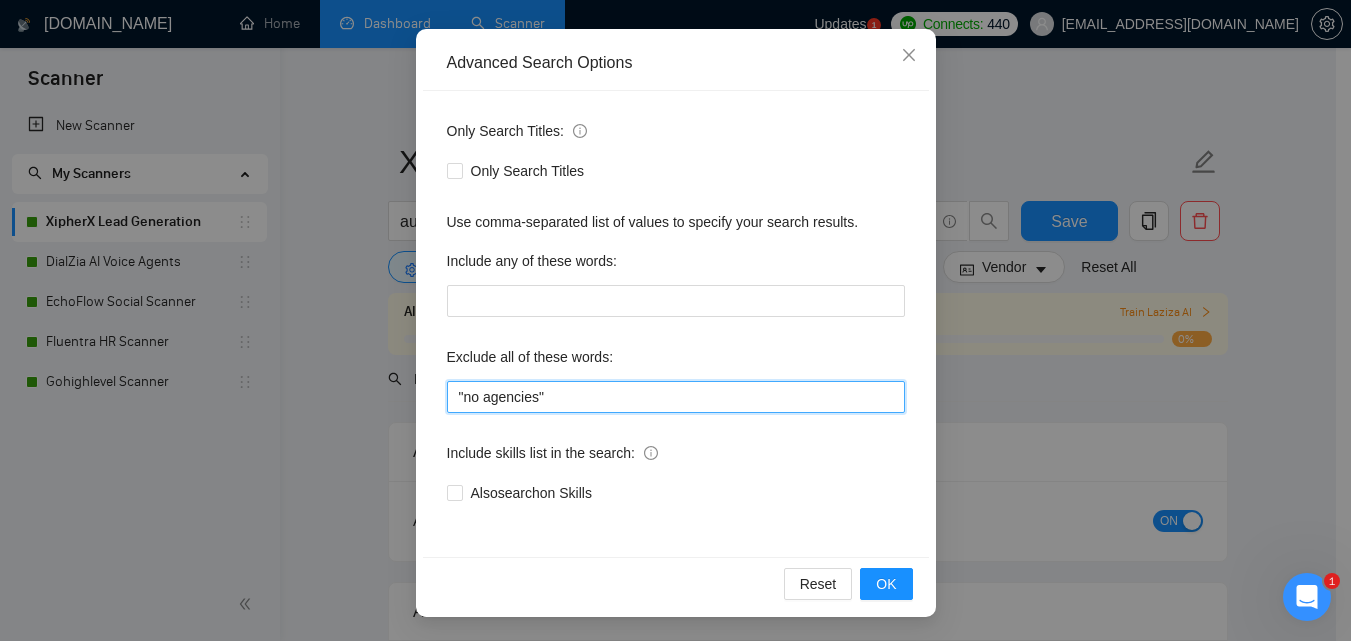 click on ""no agencies"" at bounding box center (676, 397) 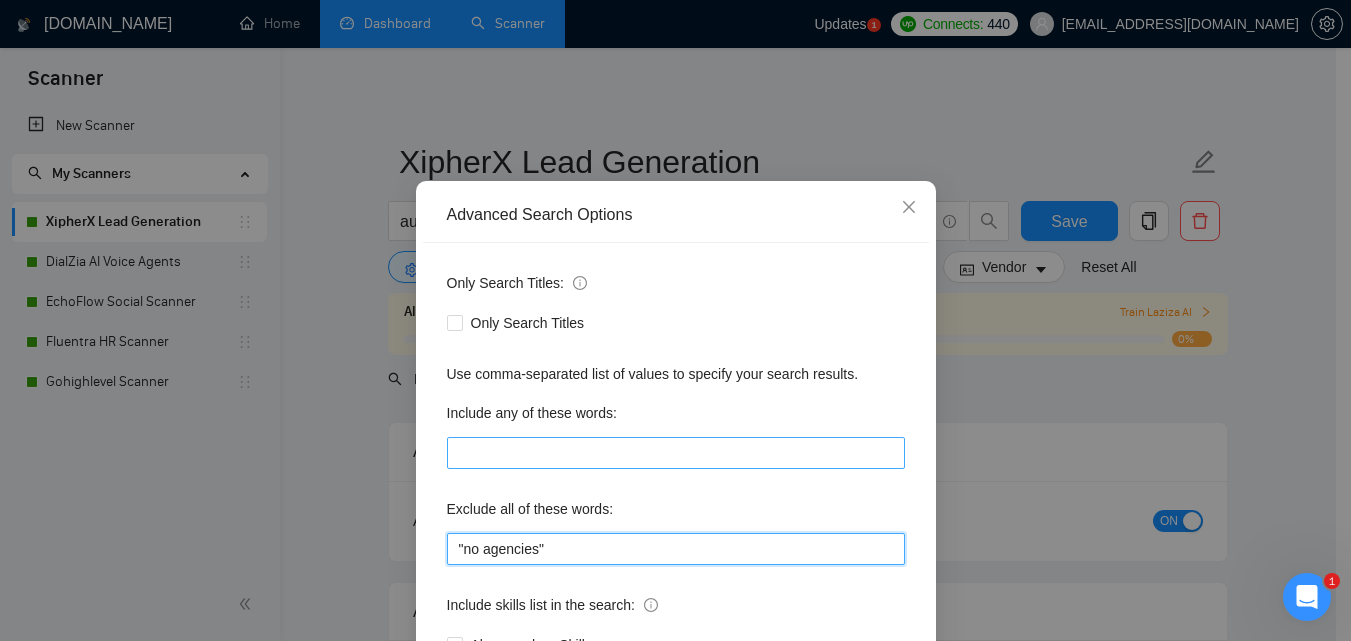 scroll, scrollTop: 0, scrollLeft: 0, axis: both 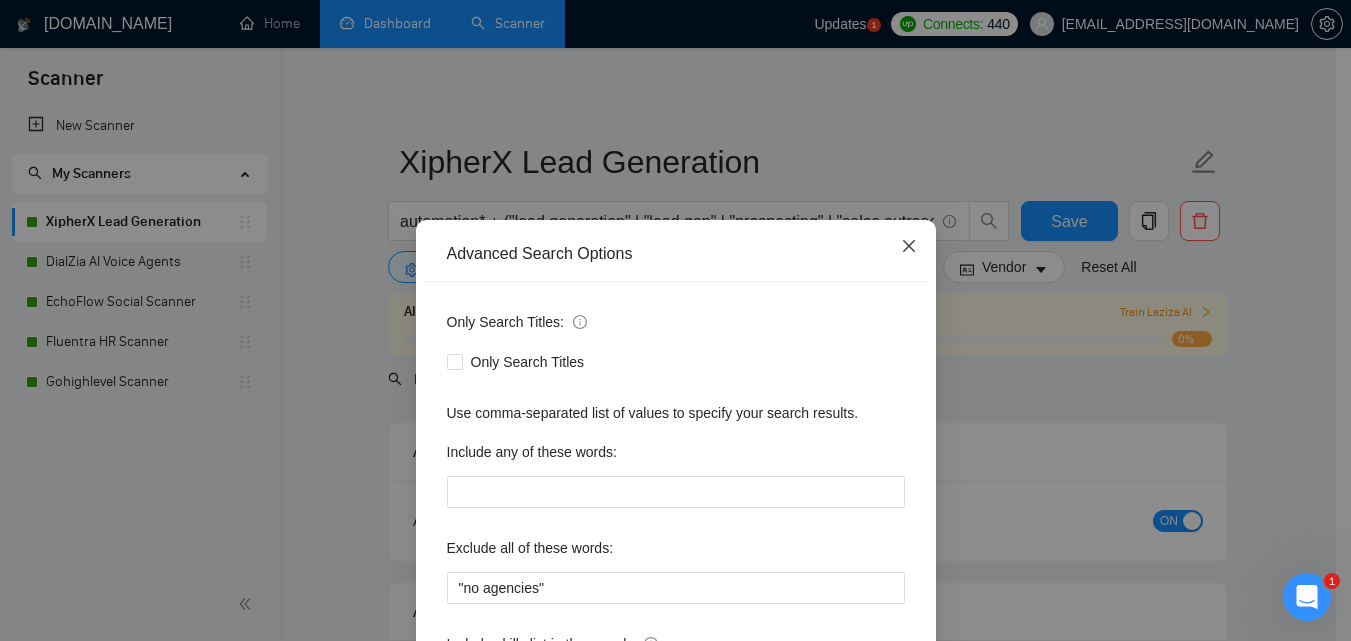 click 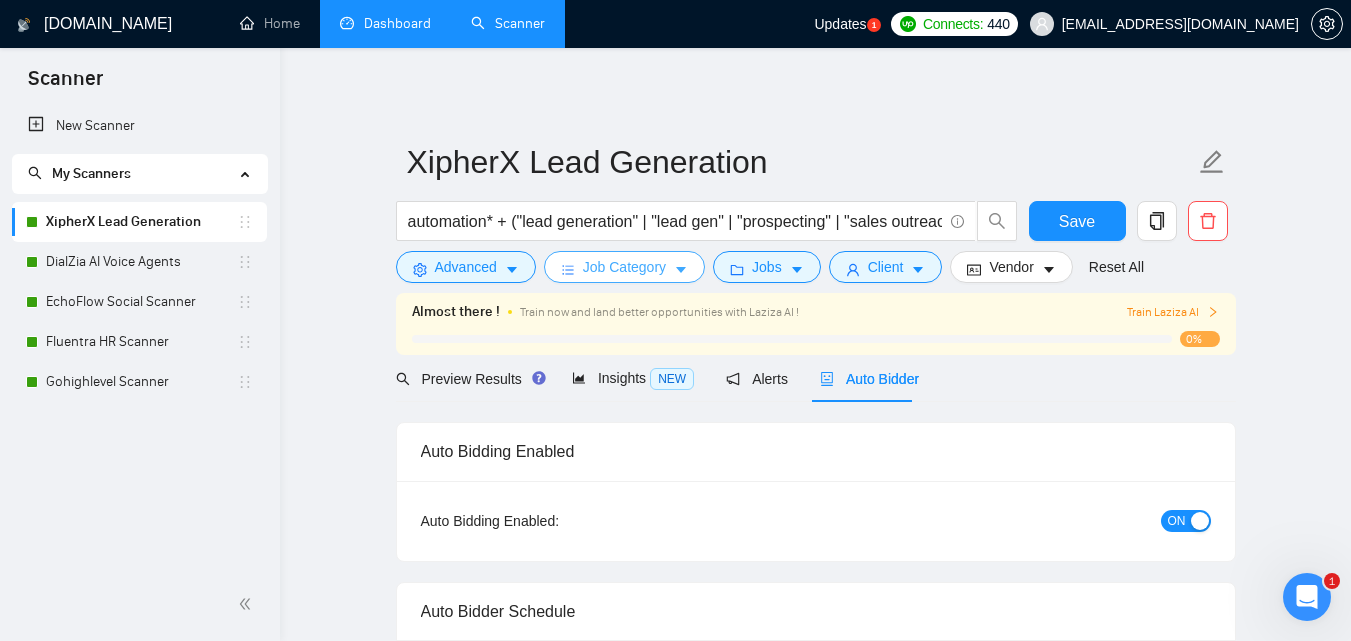 click on "Job Category" at bounding box center [624, 267] 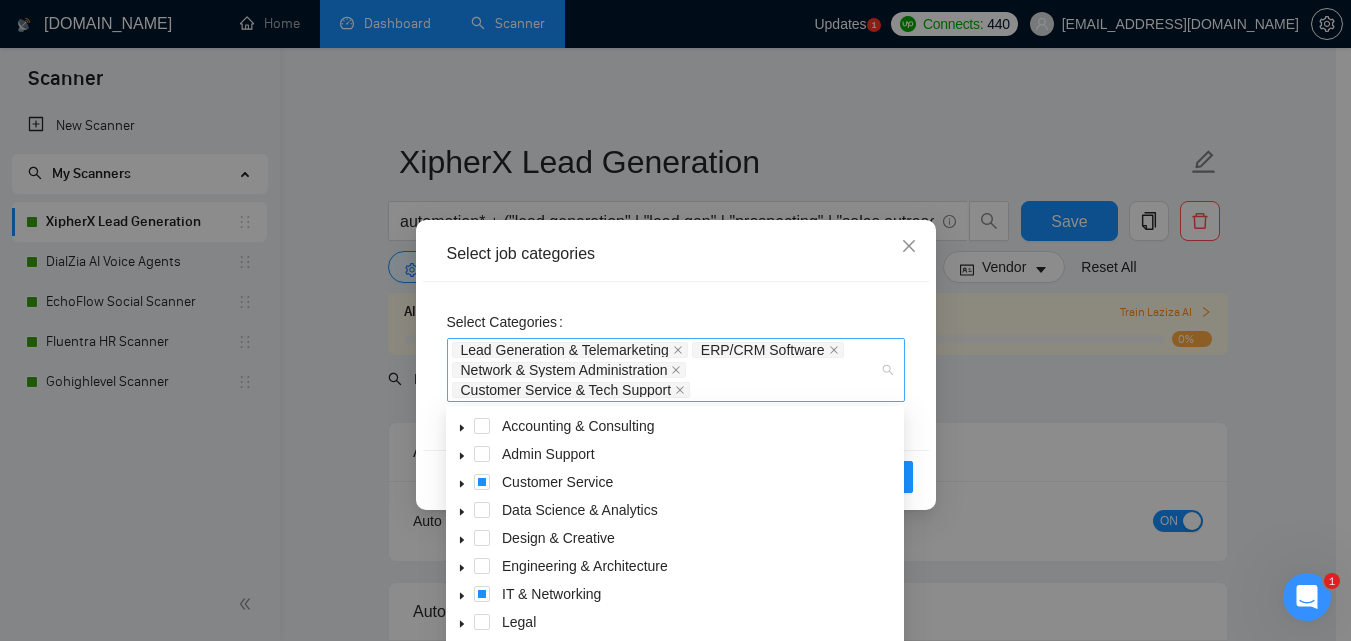 drag, startPoint x: 717, startPoint y: 384, endPoint x: 590, endPoint y: 366, distance: 128.26924 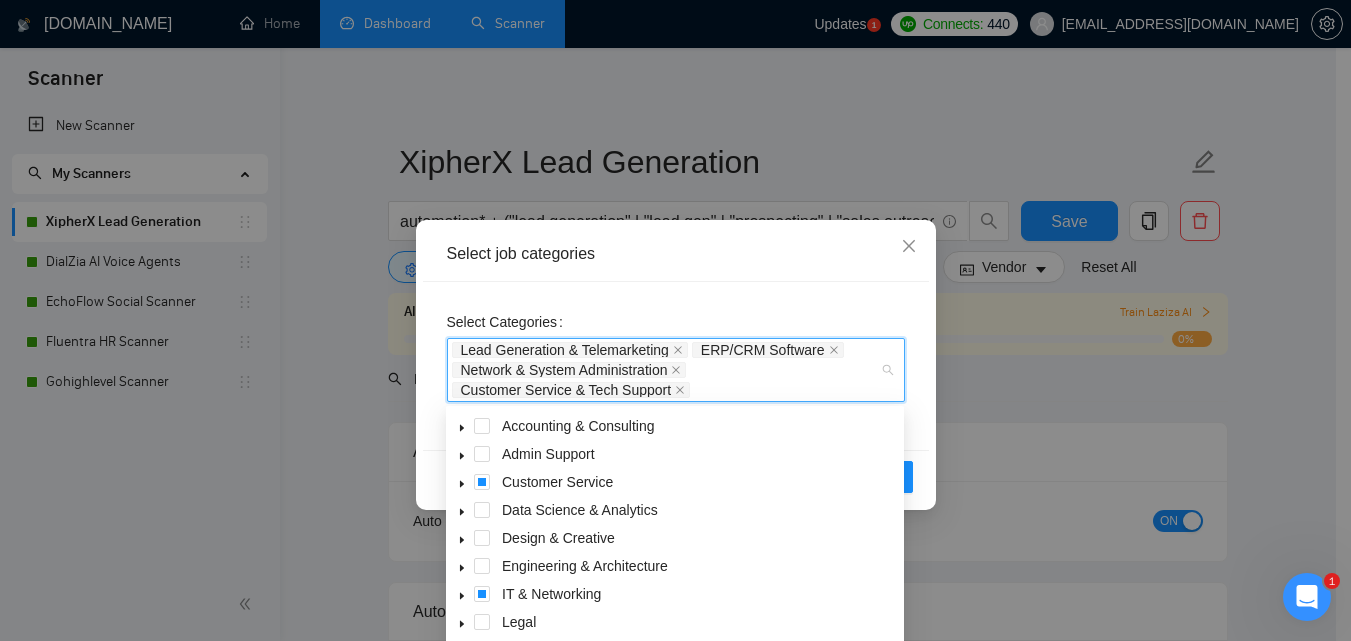 click on "Lead Generation & Telemarketing ERP/CRM Software Network & System Administration Customer Service & Tech Support" at bounding box center (666, 370) 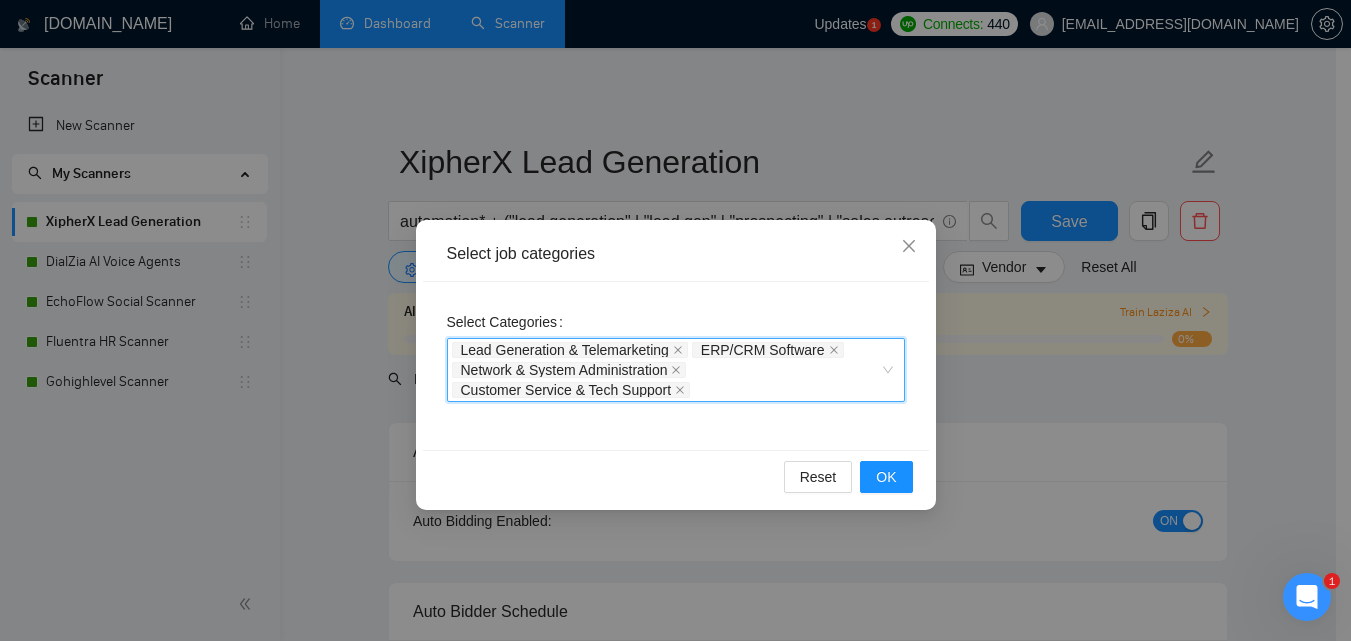 click on "Reset OK" at bounding box center [676, 476] 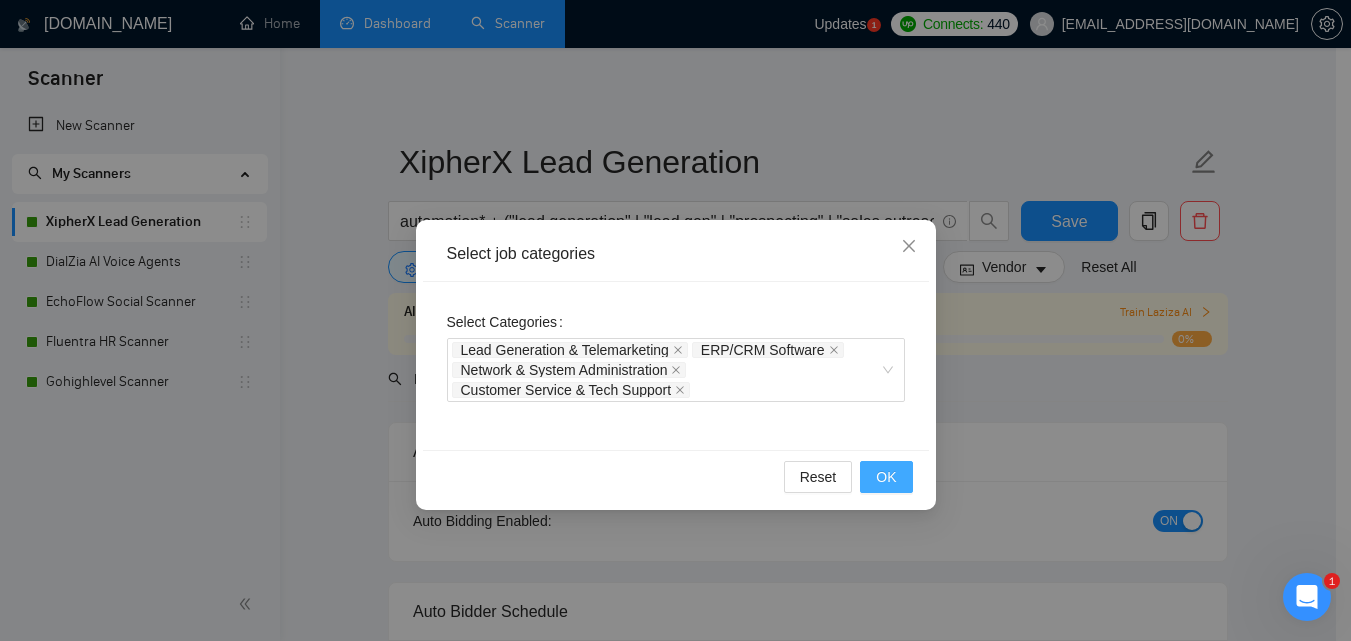 click on "OK" at bounding box center [886, 477] 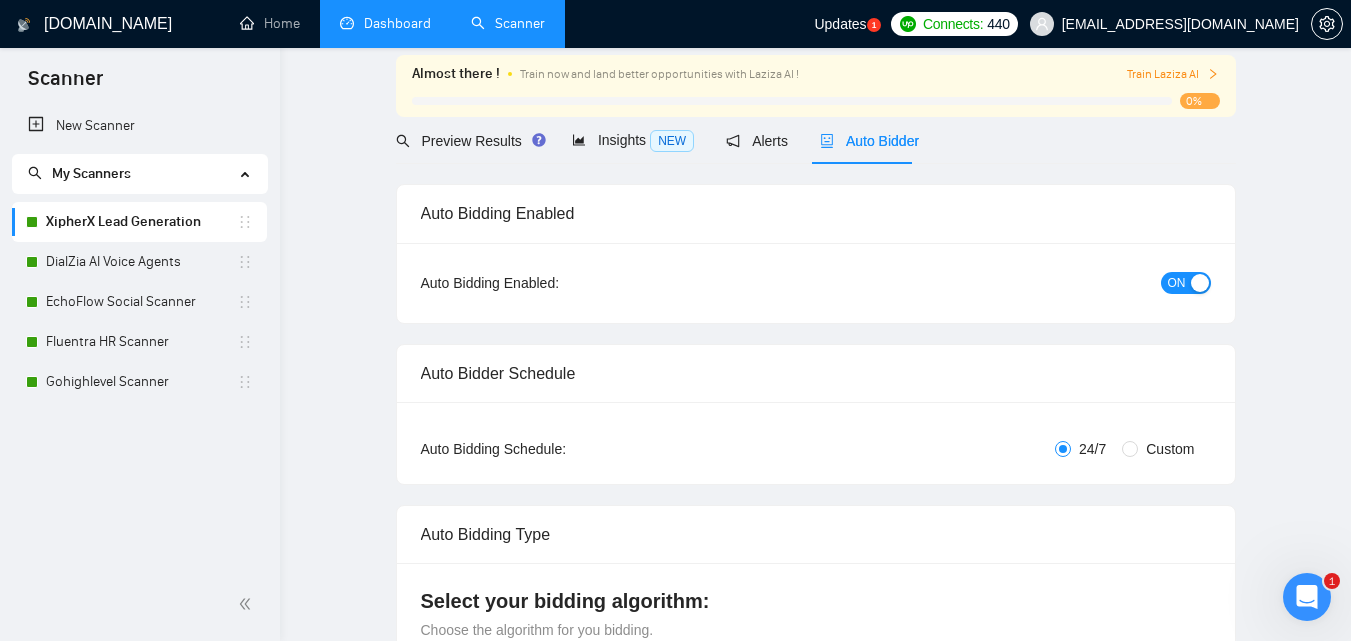 scroll, scrollTop: 0, scrollLeft: 0, axis: both 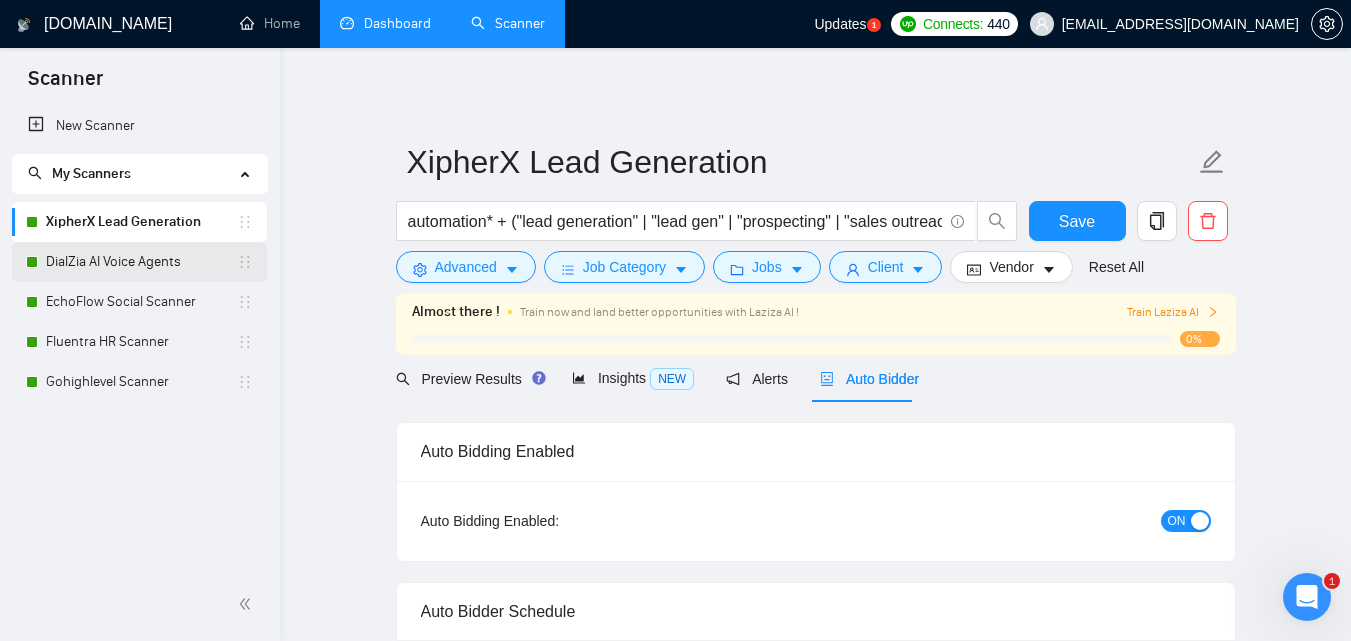 click on "DialZia AI Voice Agents" at bounding box center (141, 262) 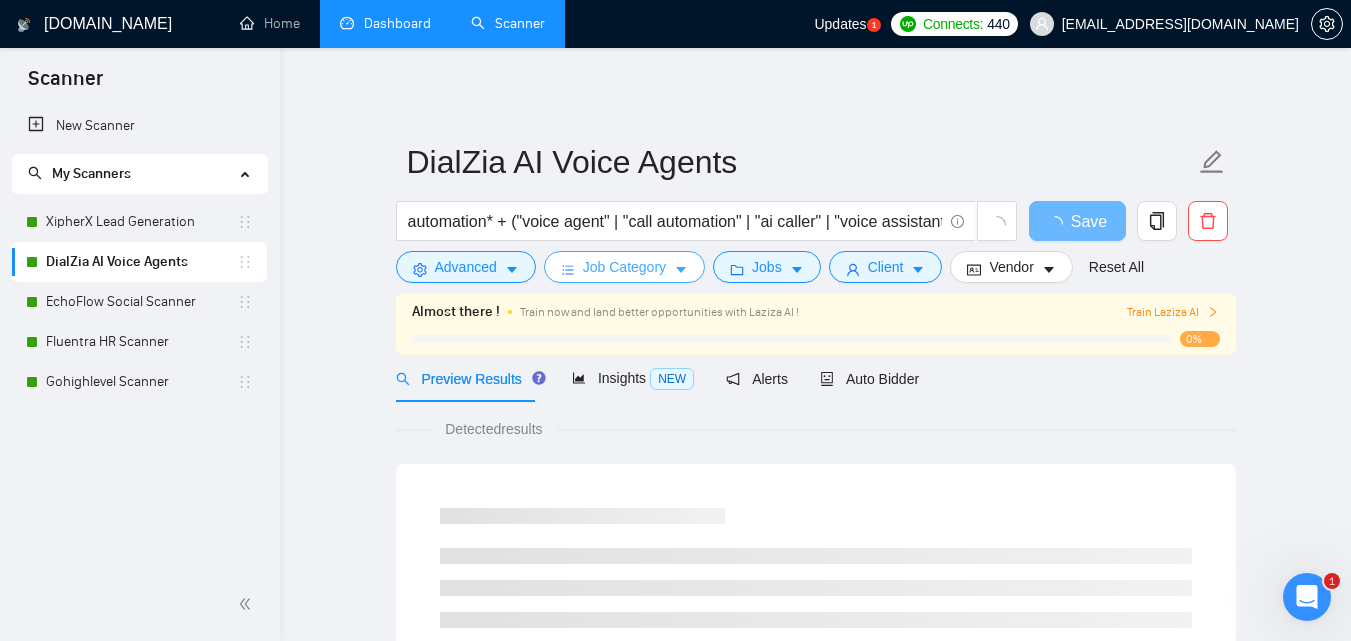 click on "Job Category" at bounding box center (624, 267) 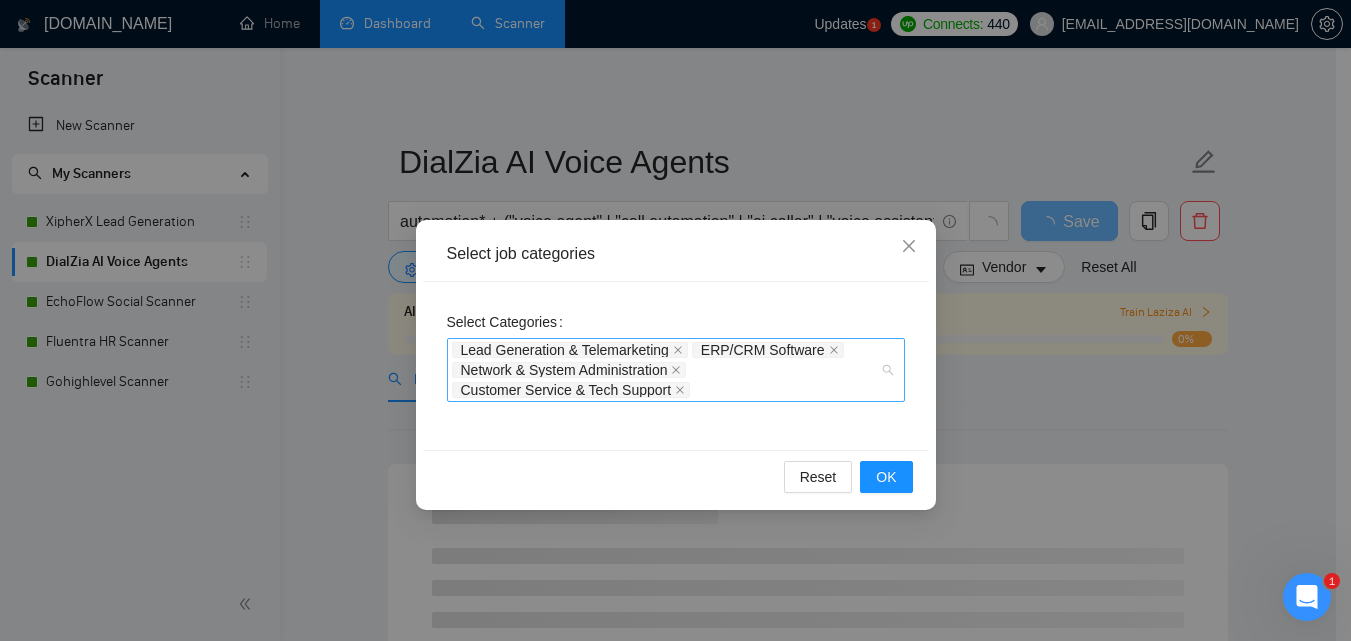 click on "Lead Generation & Telemarketing ERP/CRM Software Network & System Administration Customer Service & Tech Support" at bounding box center (666, 370) 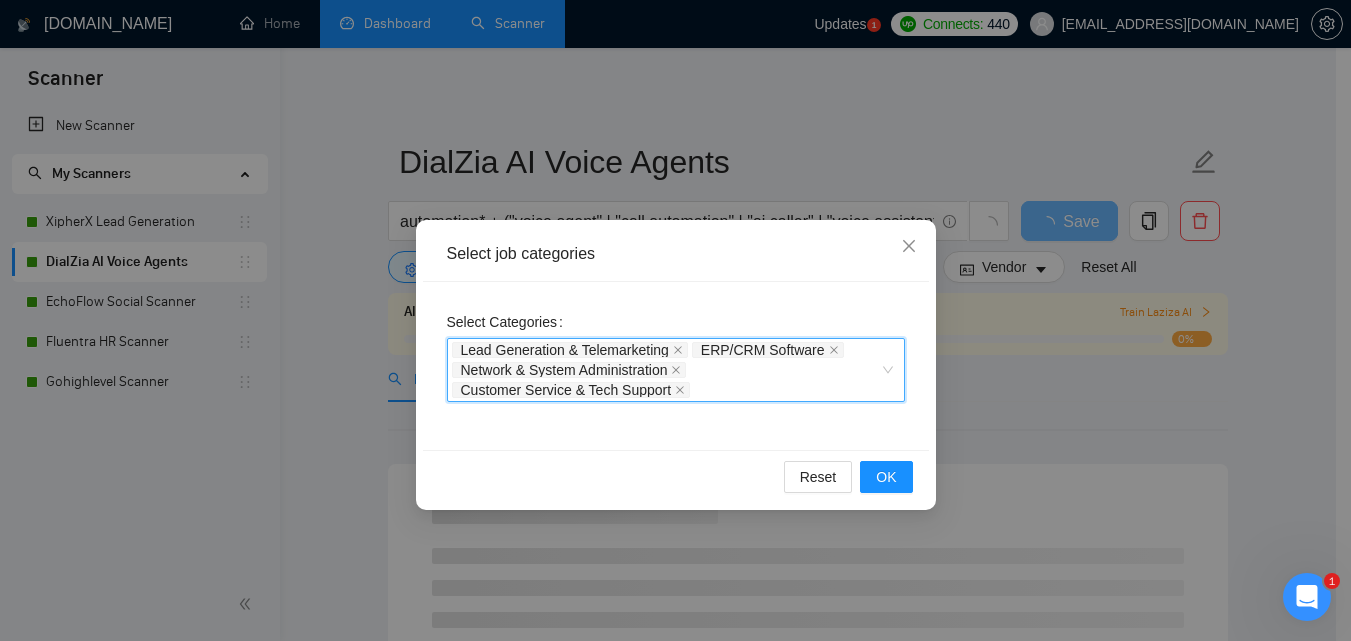 click on "Lead Generation & Telemarketing ERP/CRM Software Network & System Administration Customer Service & Tech Support" at bounding box center (666, 370) 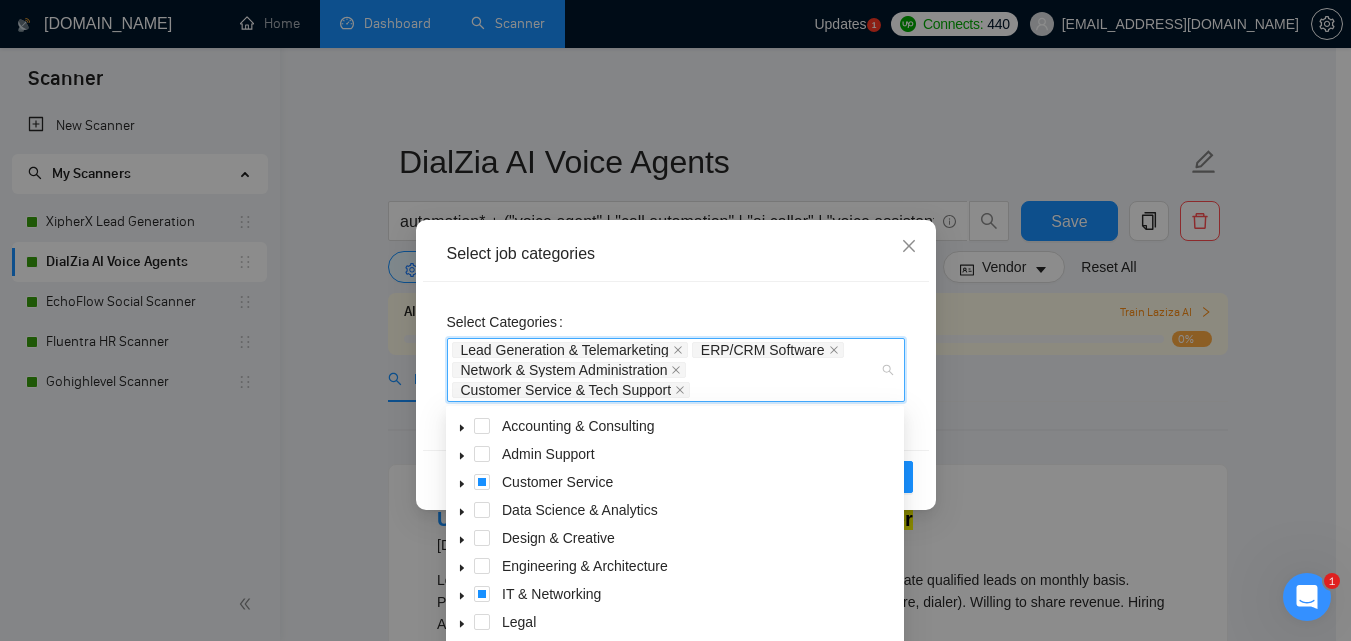 click on "Lead Generation & Telemarketing ERP/CRM Software Network & System Administration Customer Service & Tech Support" at bounding box center (666, 370) 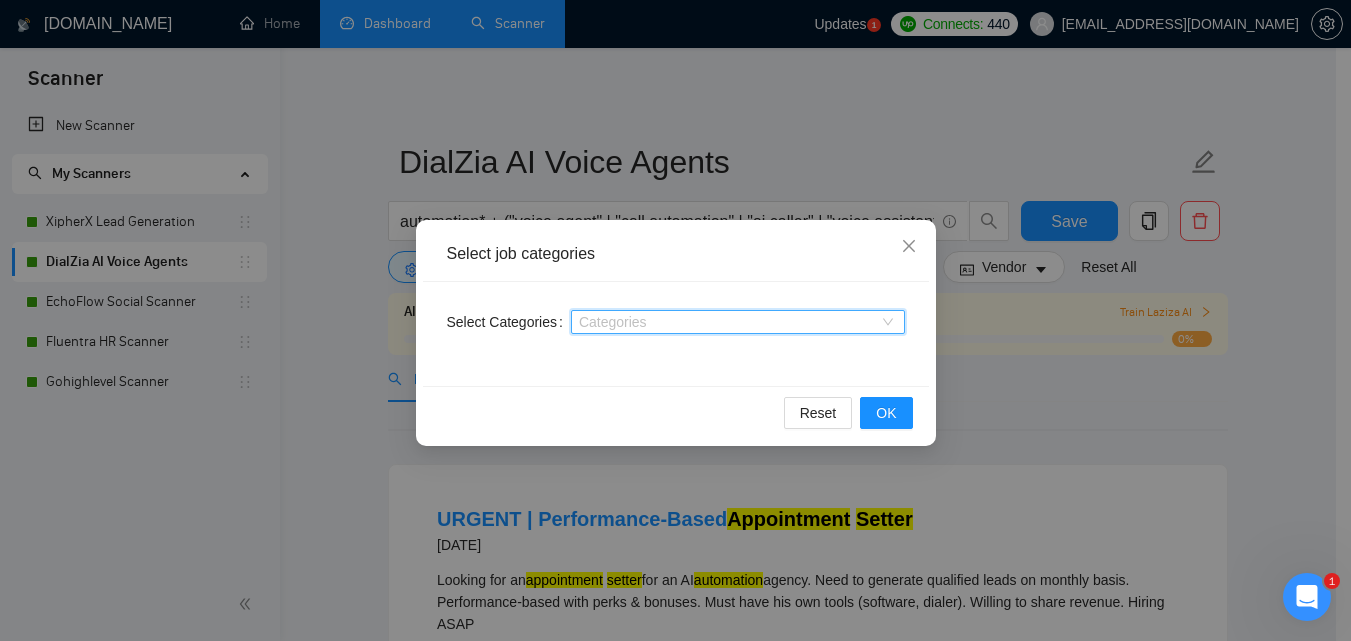 click on "Select Categories   Categories" at bounding box center (676, 334) 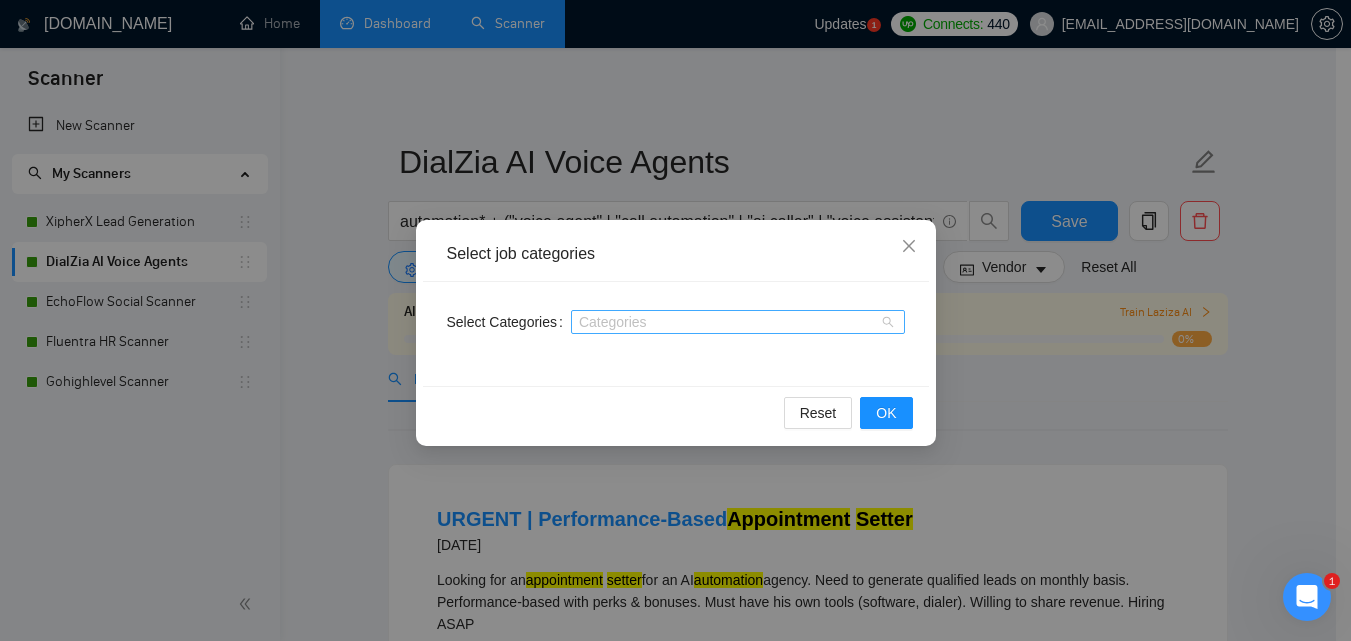 click at bounding box center (728, 322) 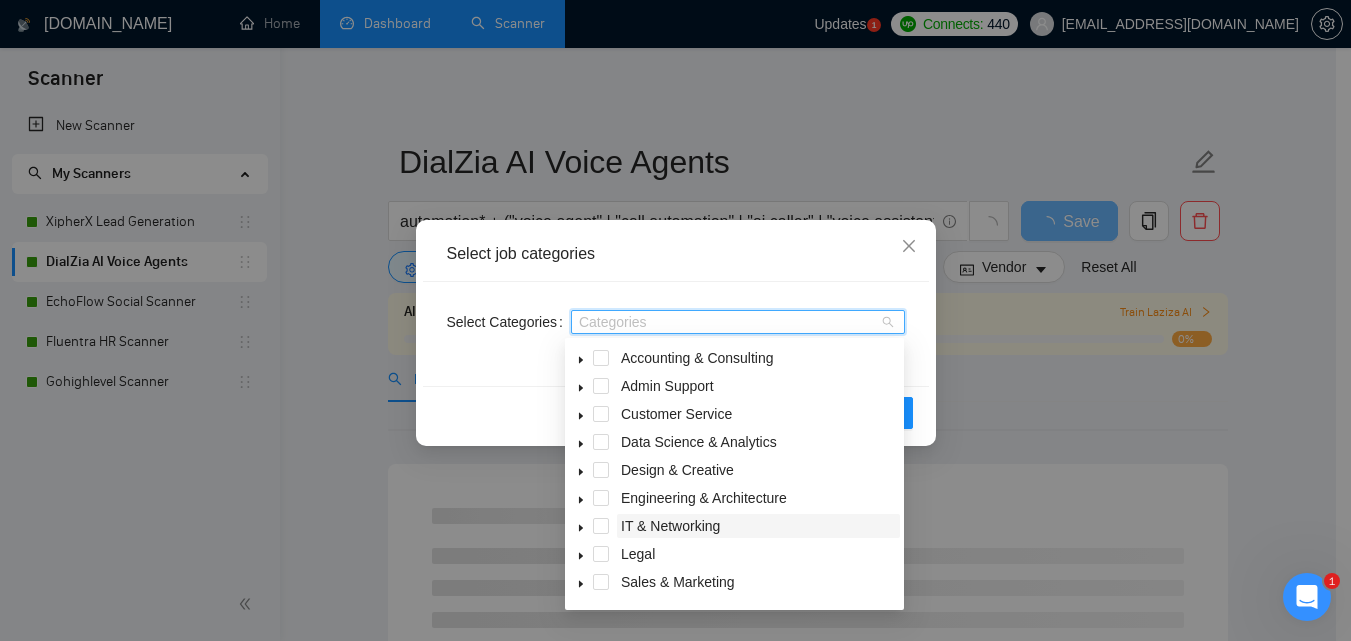 click on "IT & Networking" at bounding box center [670, 526] 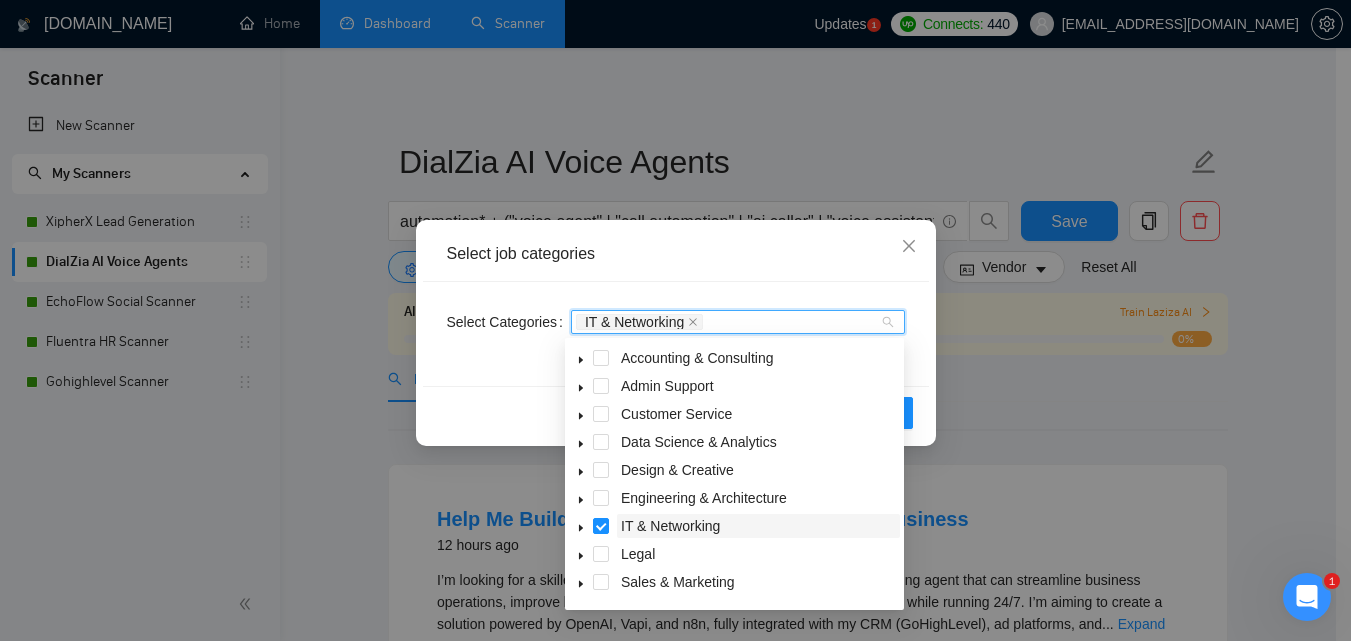 click on "IT & Networking" at bounding box center (670, 526) 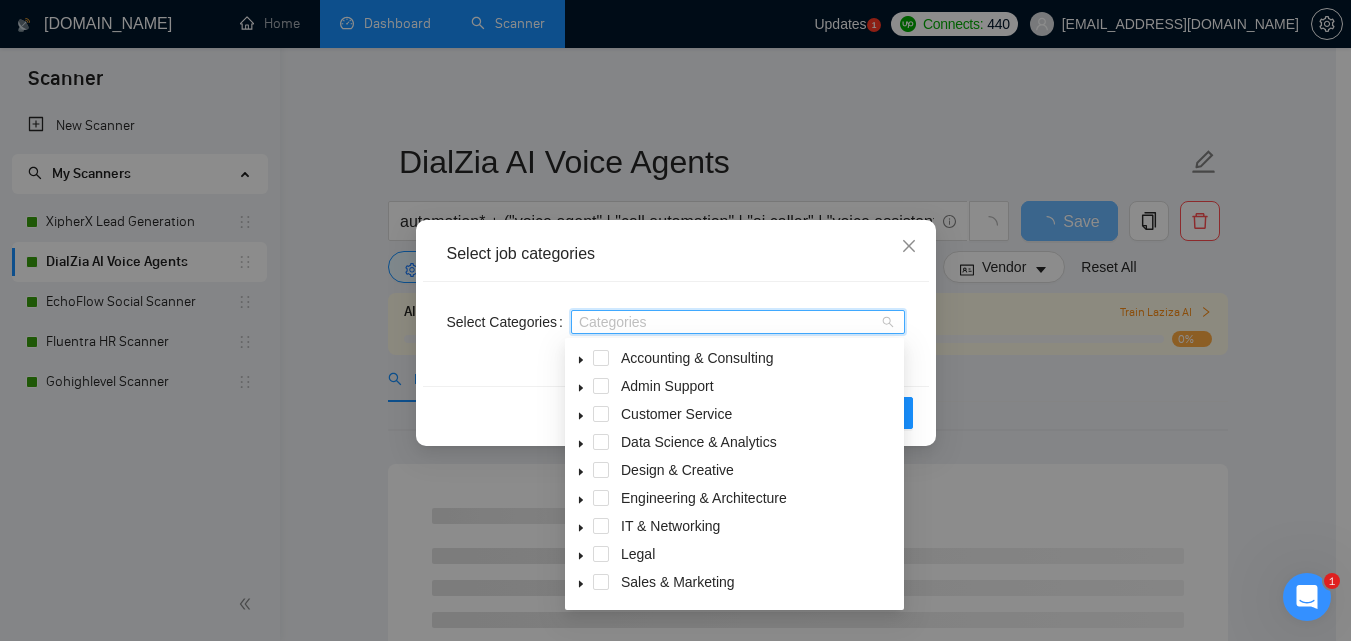 click 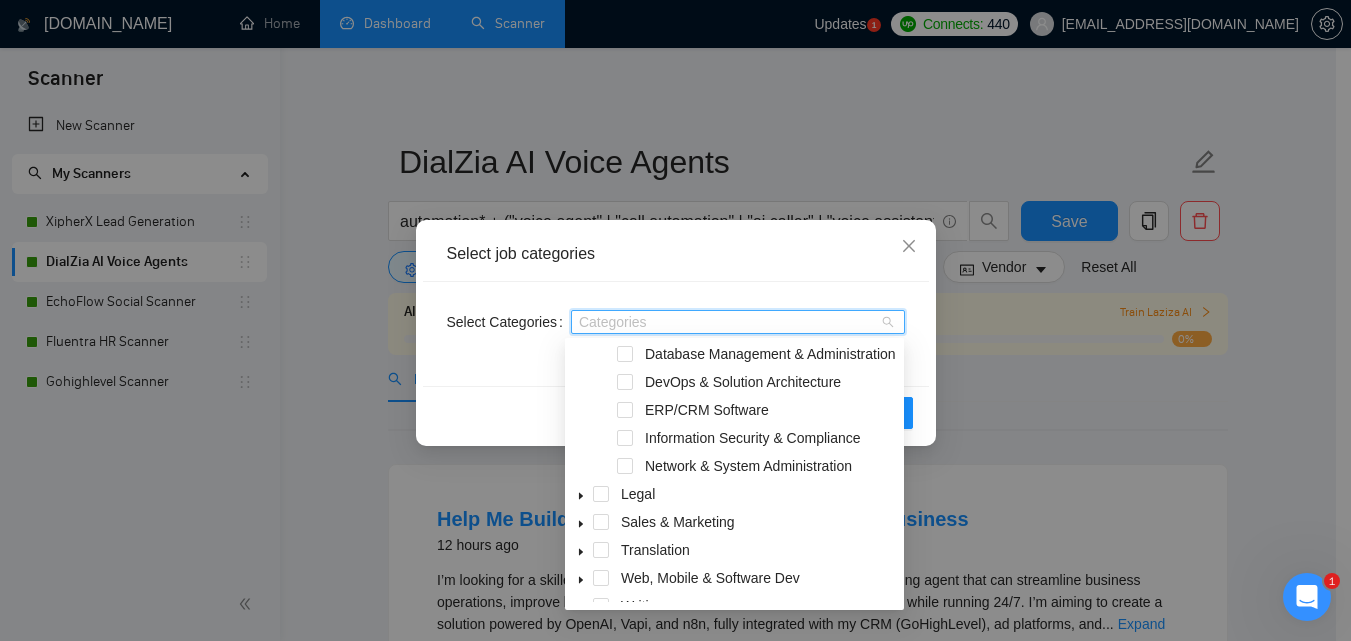 scroll, scrollTop: 244, scrollLeft: 0, axis: vertical 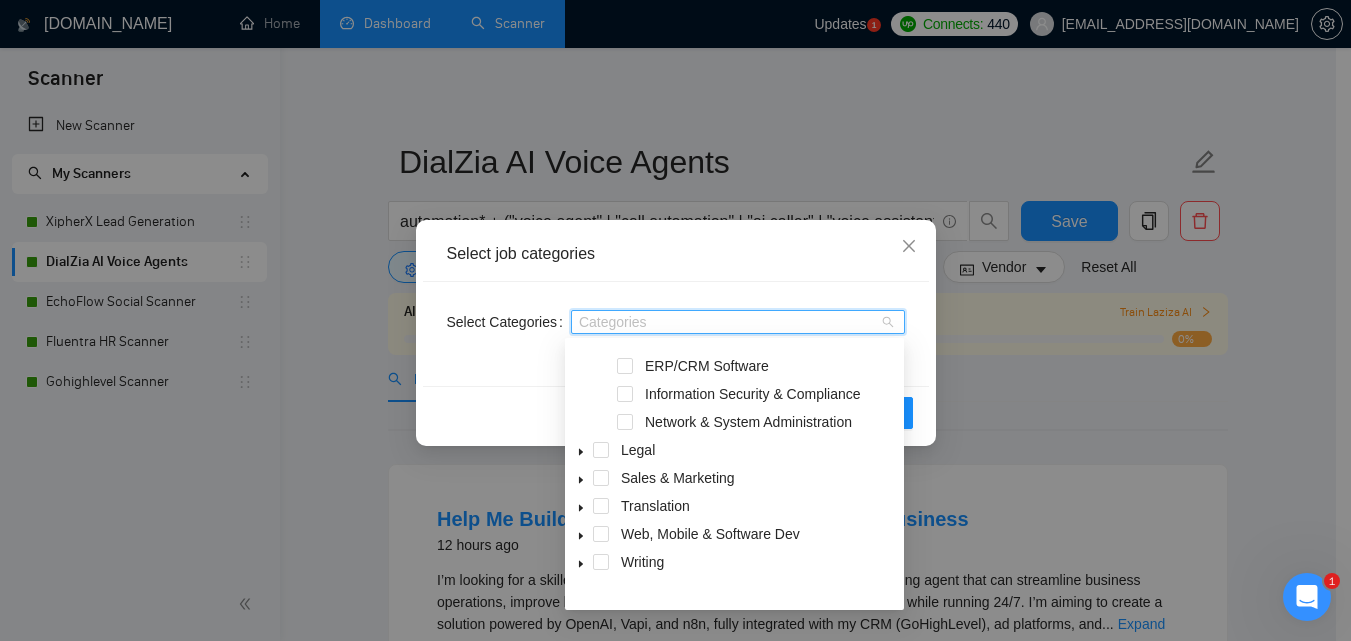 click 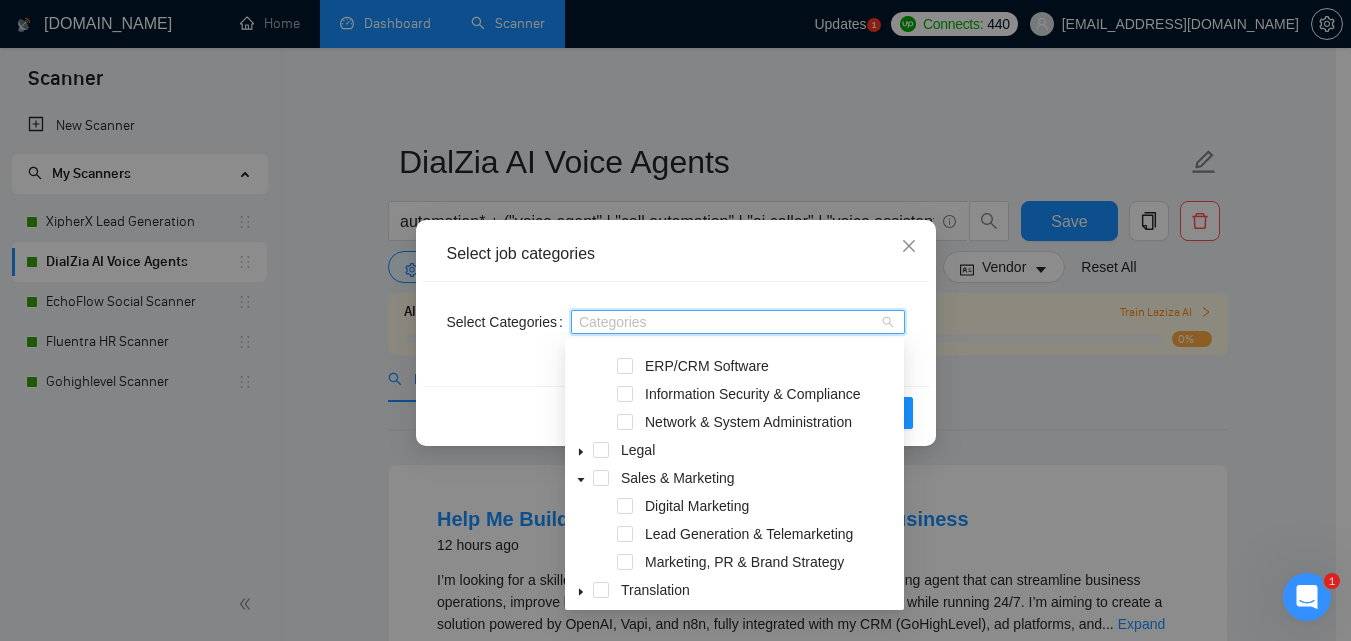 scroll, scrollTop: 328, scrollLeft: 0, axis: vertical 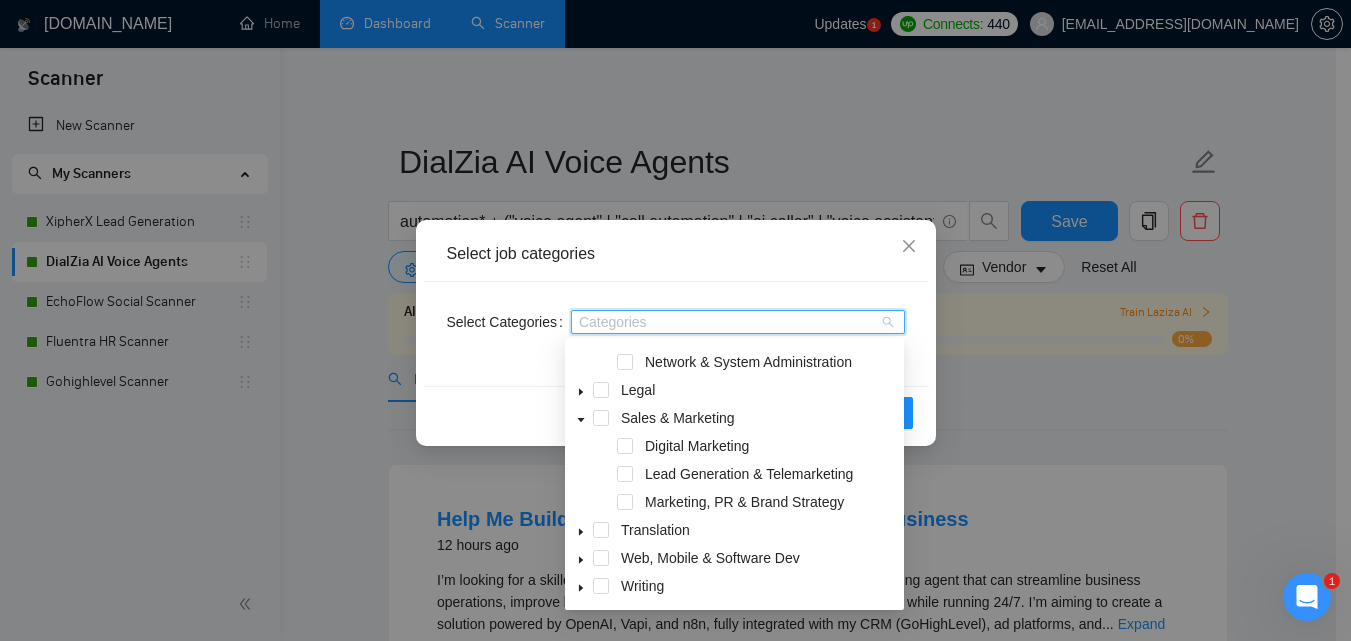 click 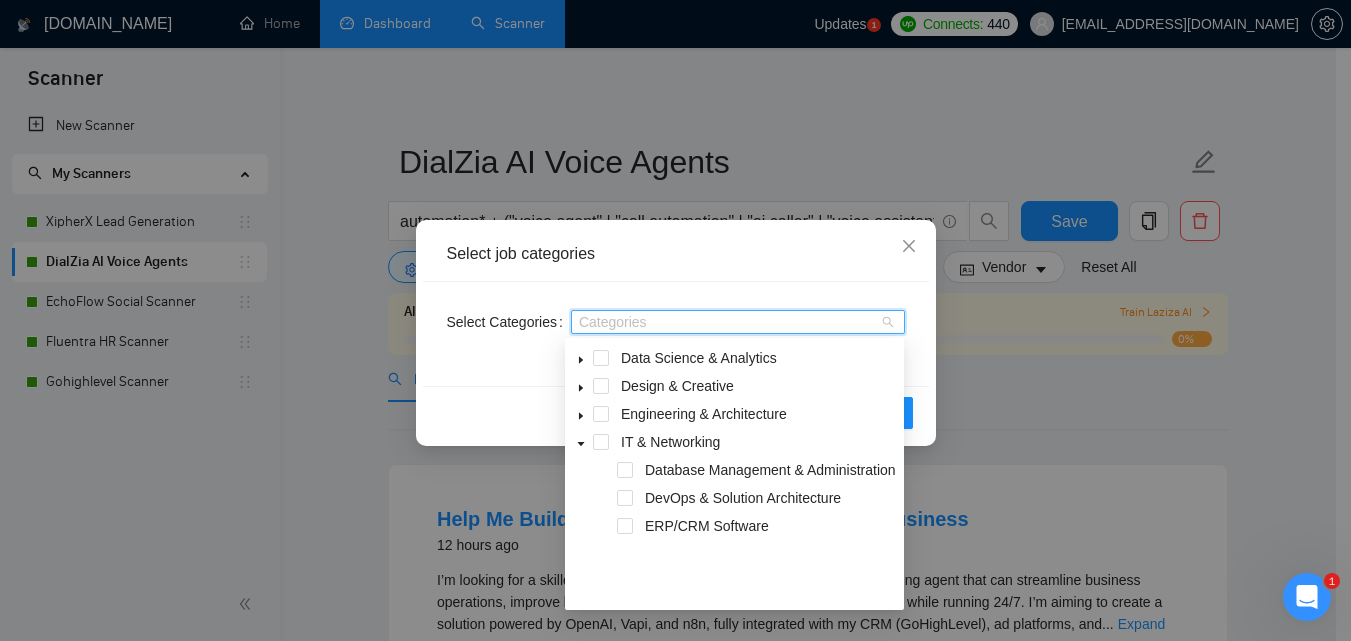 scroll, scrollTop: 0, scrollLeft: 0, axis: both 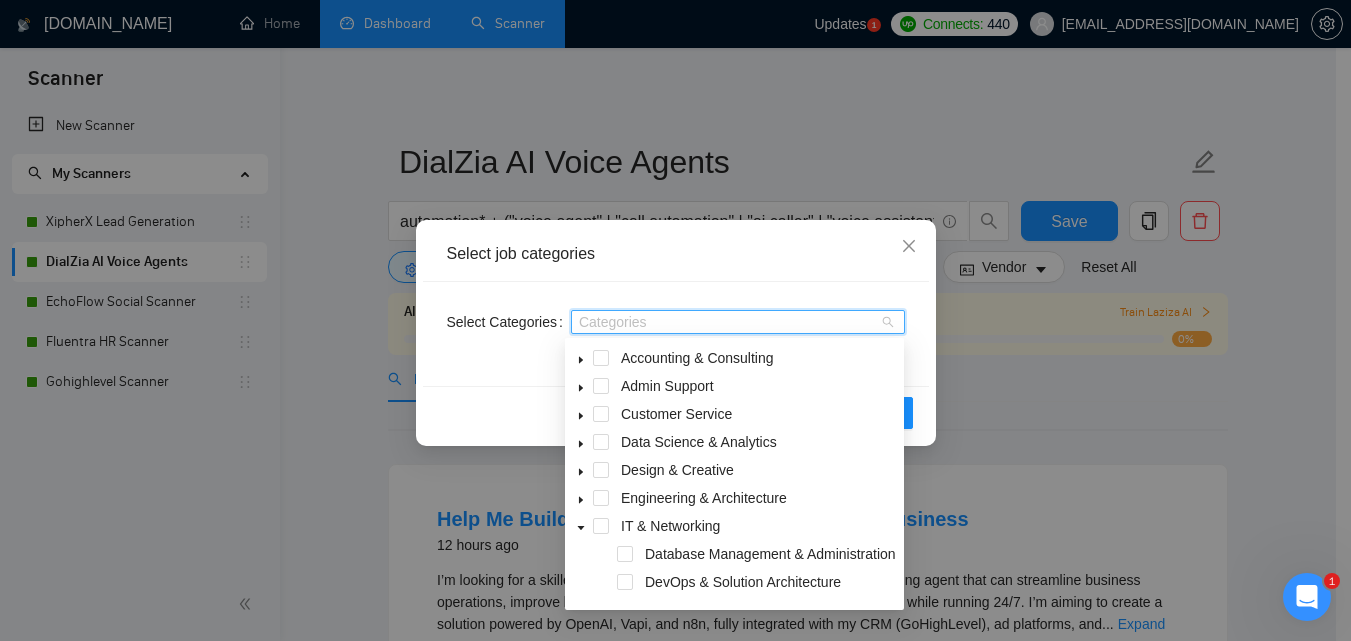 click 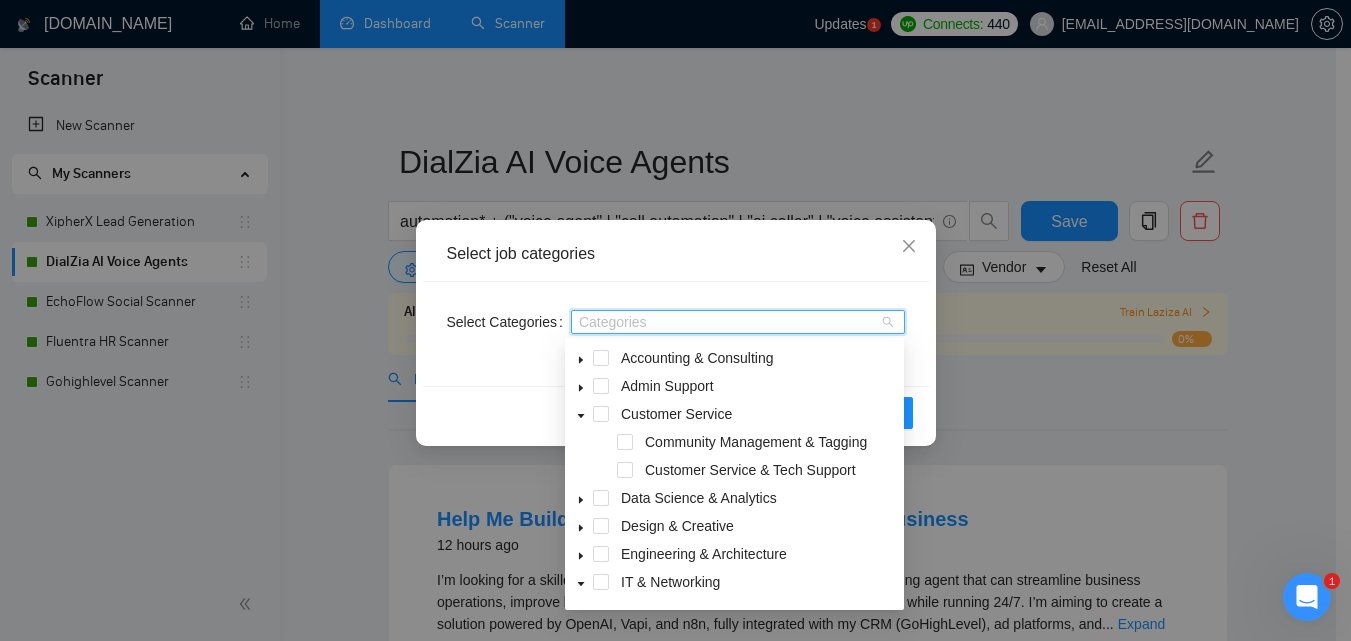 click 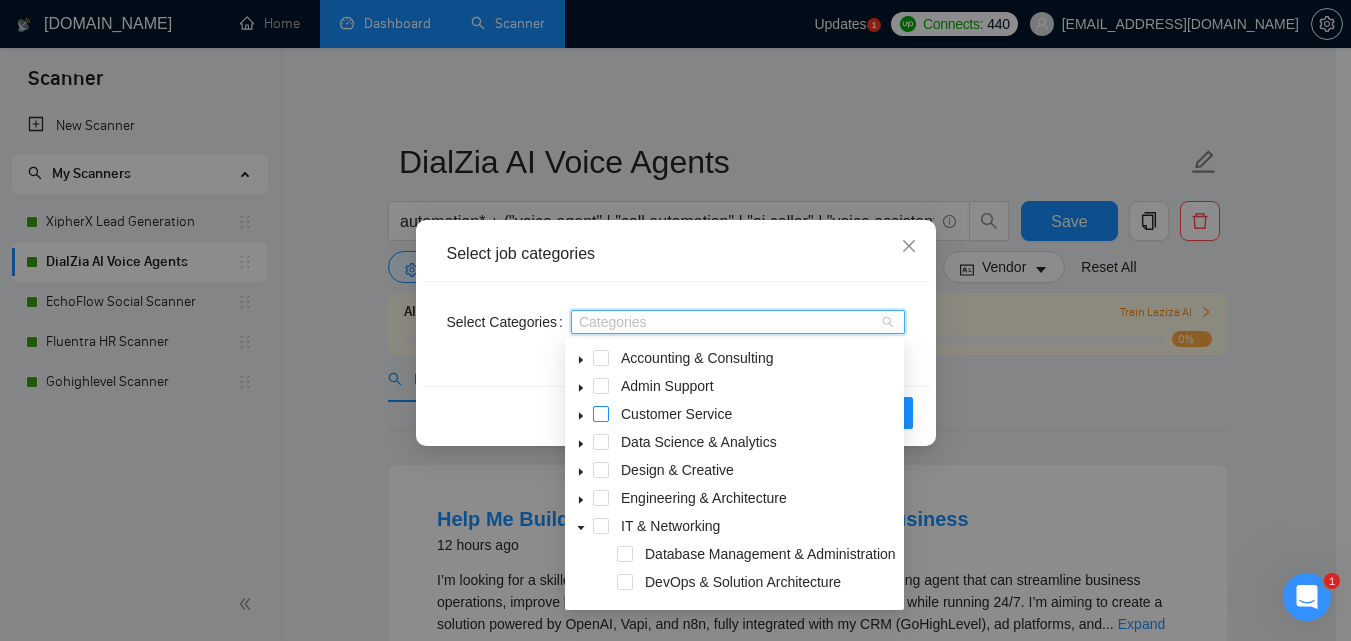 click at bounding box center [601, 414] 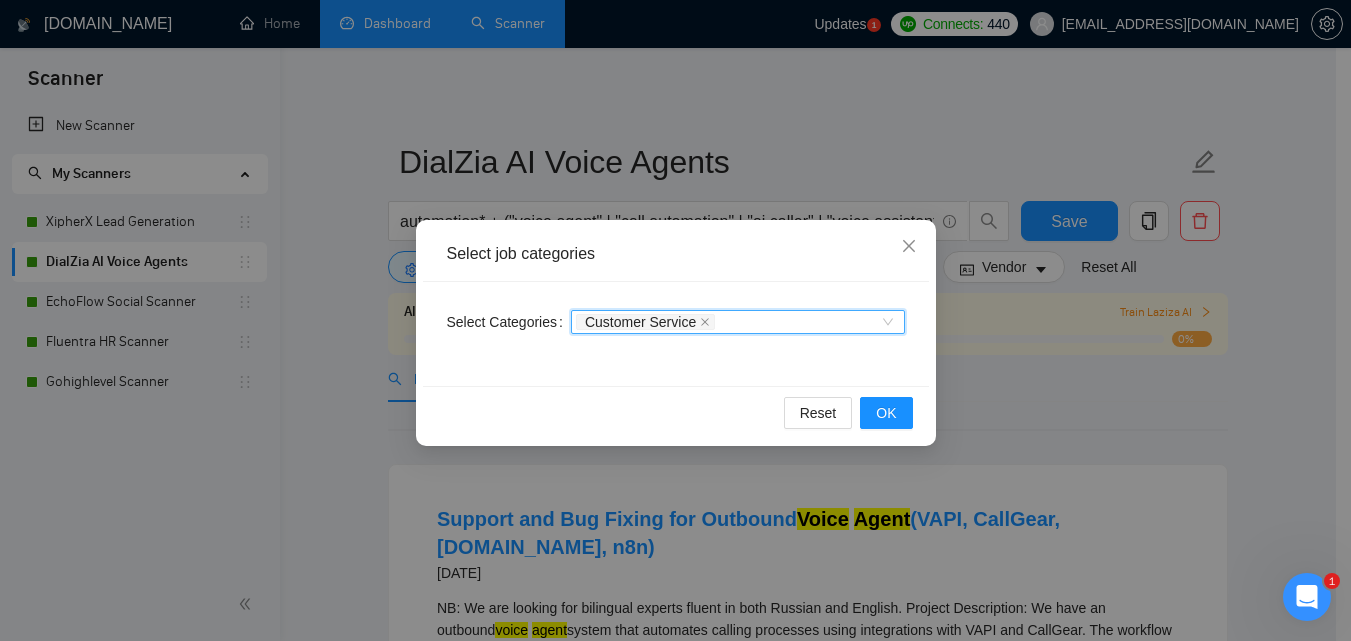 click on "Customer Service" at bounding box center (728, 322) 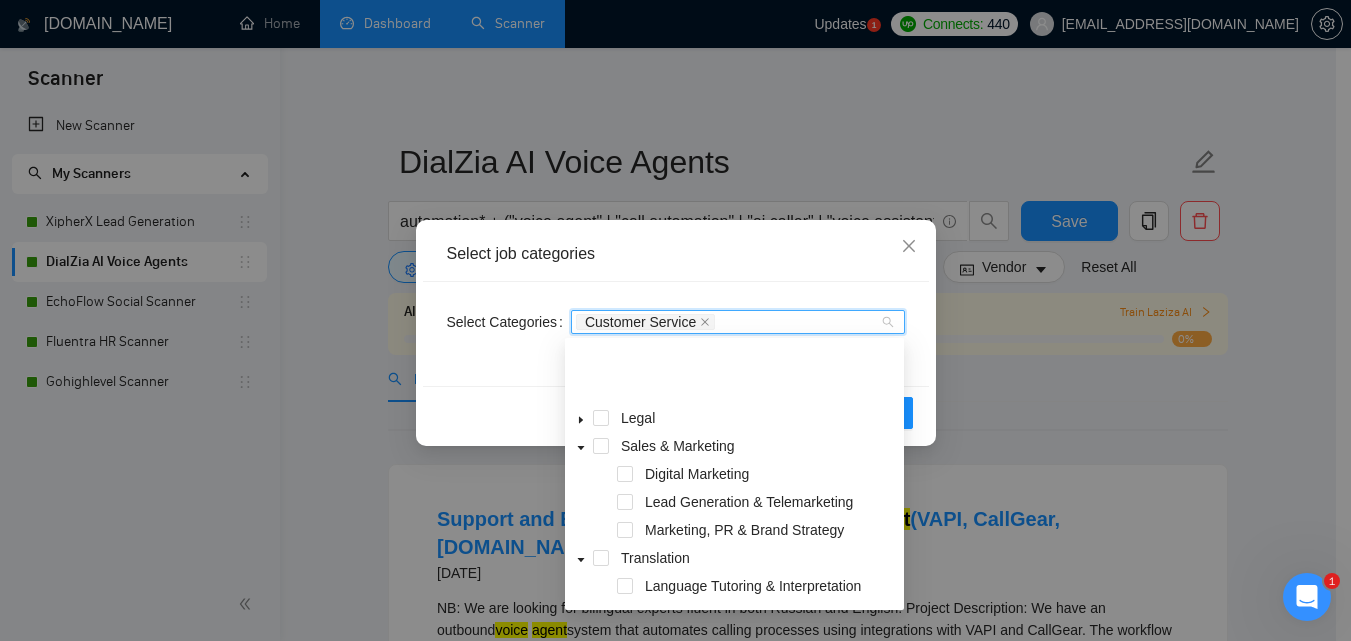 scroll, scrollTop: 384, scrollLeft: 0, axis: vertical 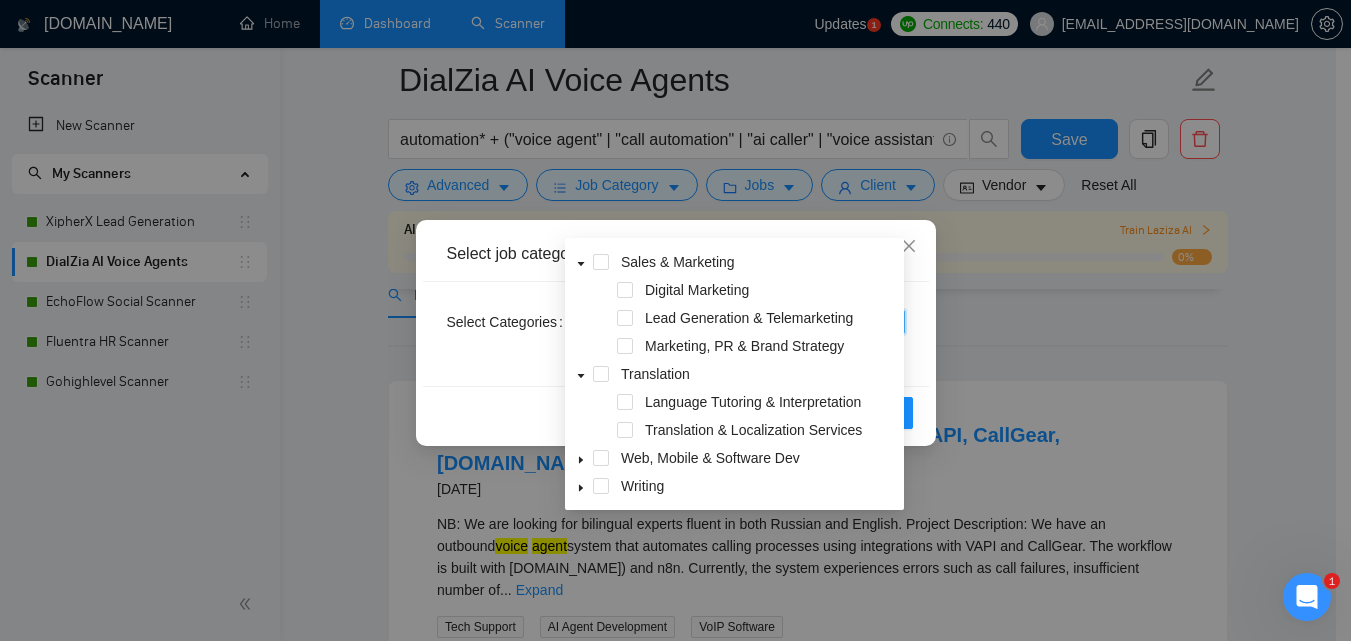 click 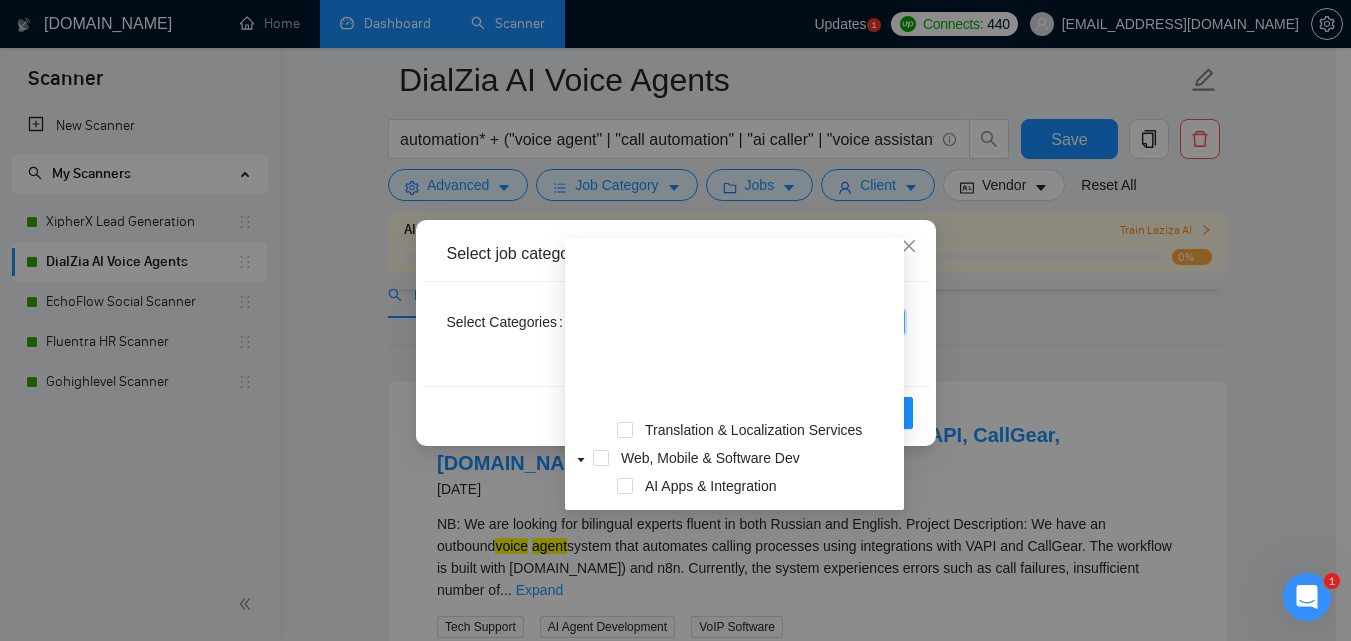 scroll, scrollTop: 584, scrollLeft: 0, axis: vertical 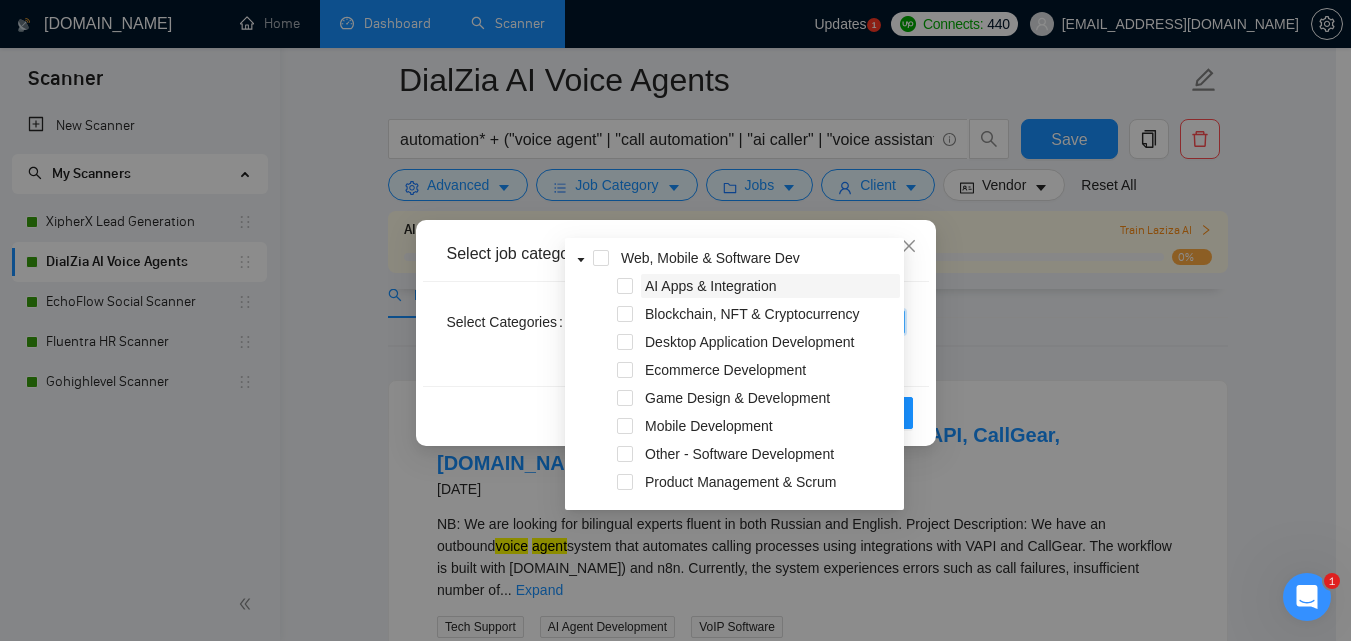 click on "AI Apps & Integration" at bounding box center (711, 286) 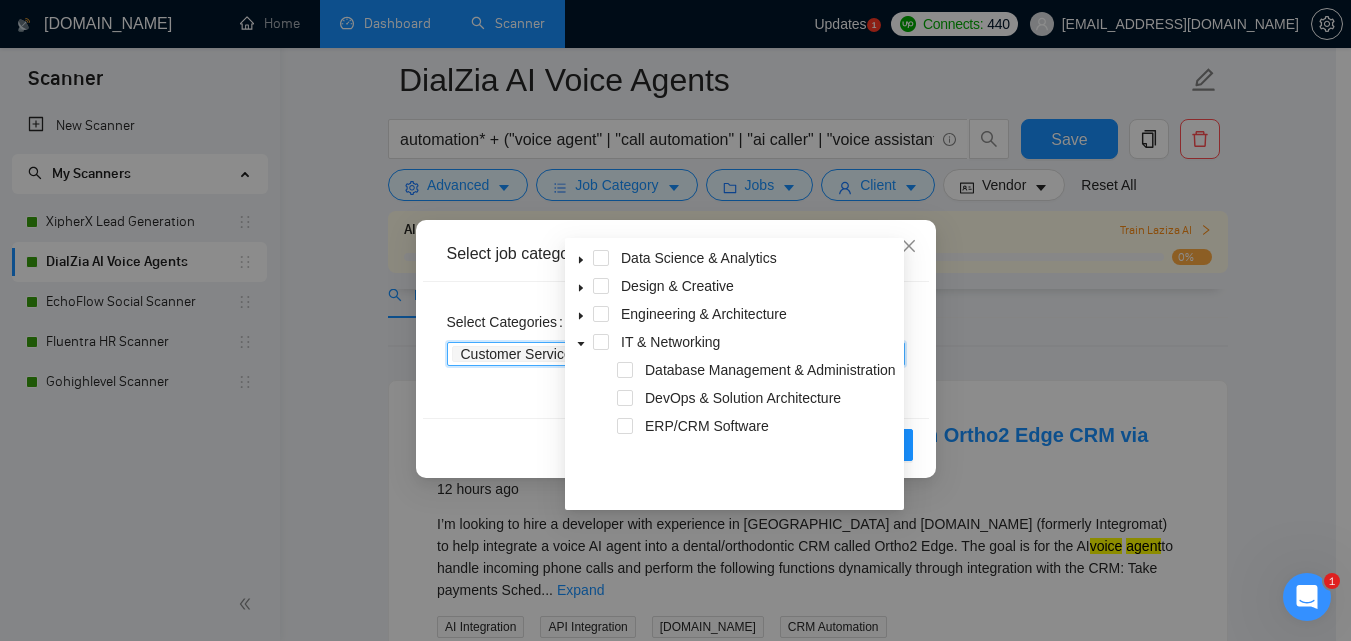 scroll, scrollTop: 0, scrollLeft: 0, axis: both 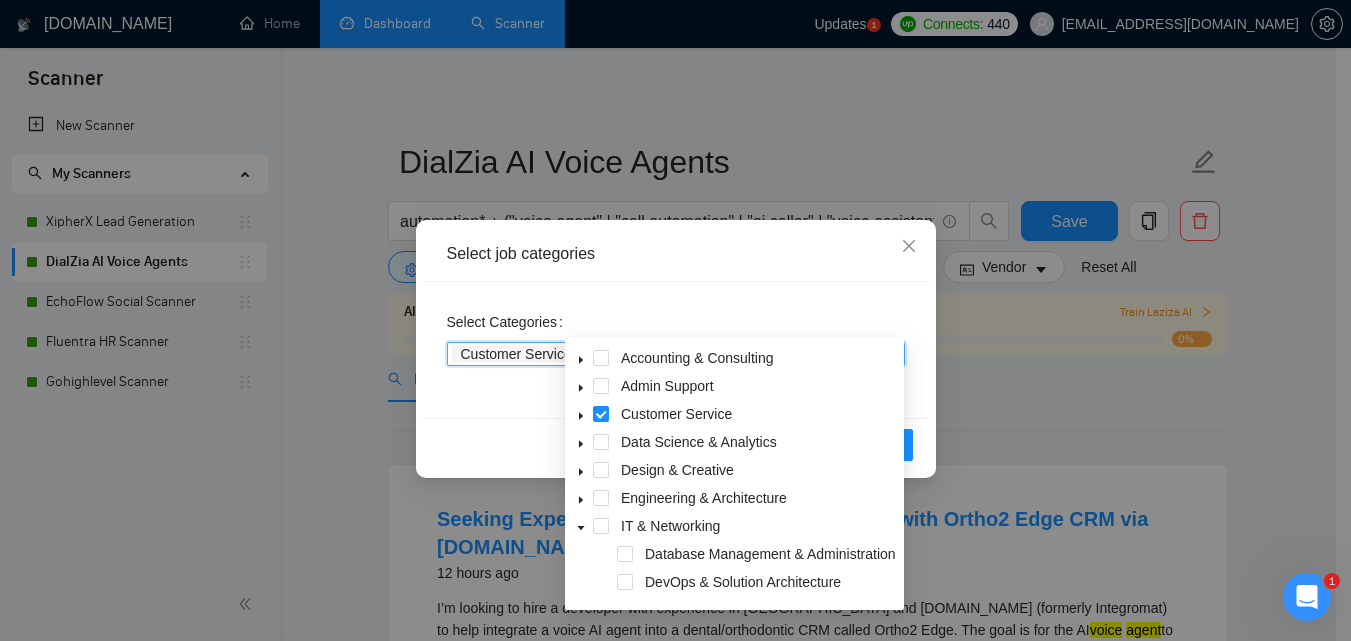 click 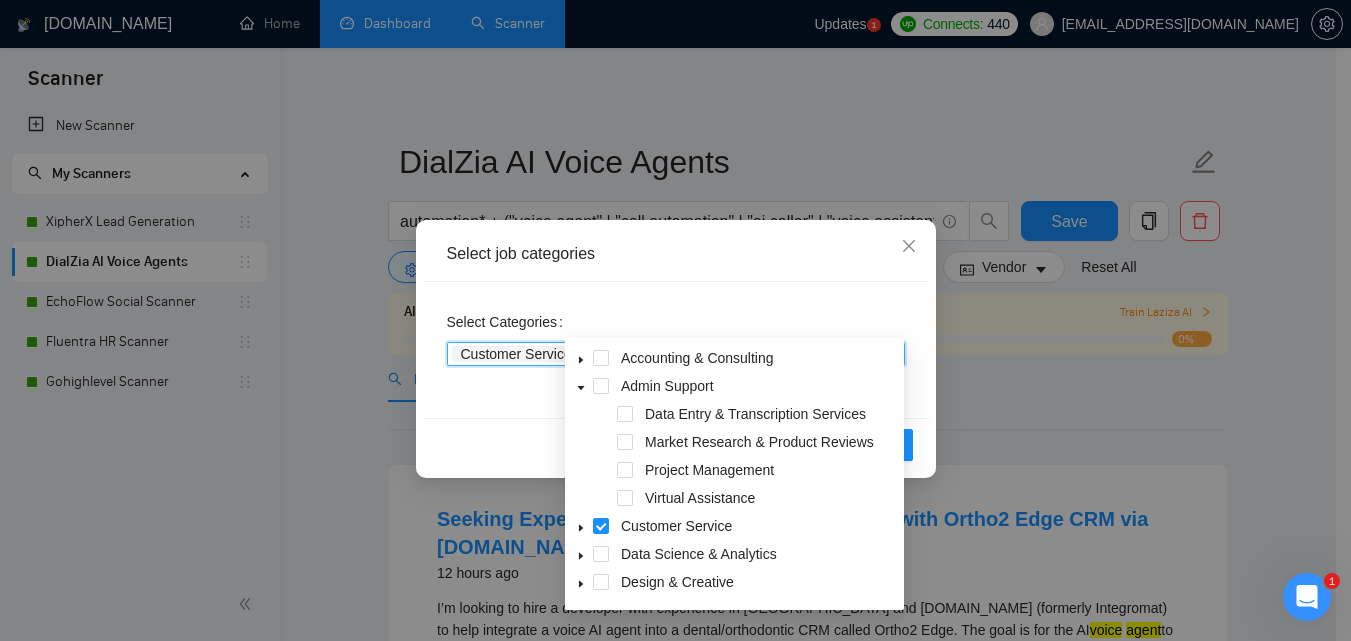 click 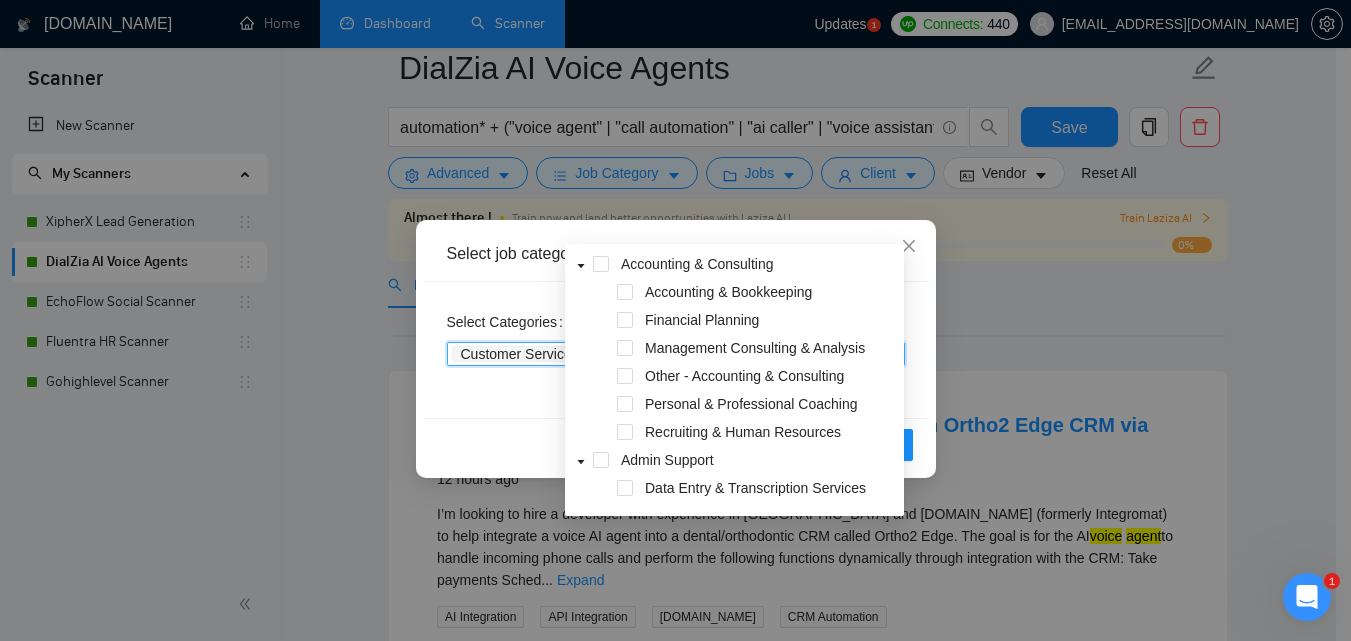 scroll, scrollTop: 0, scrollLeft: 0, axis: both 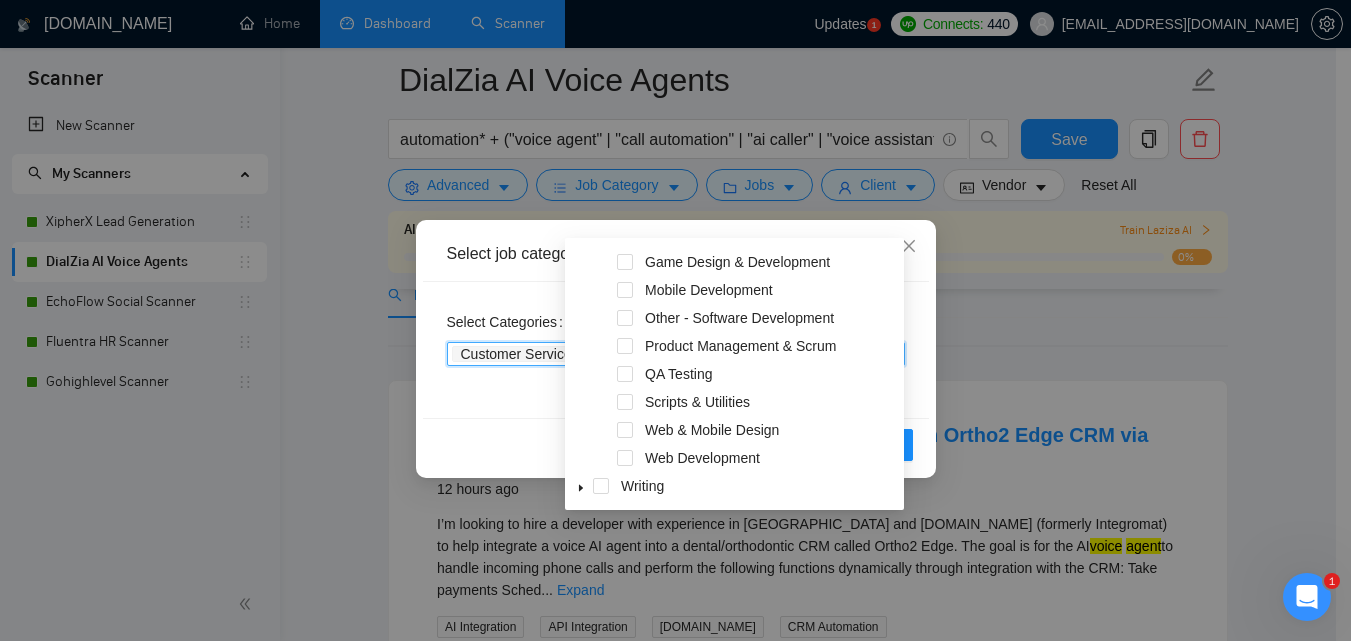 click on "Select Categories Customer Service AI Apps & Integration" at bounding box center [676, 350] 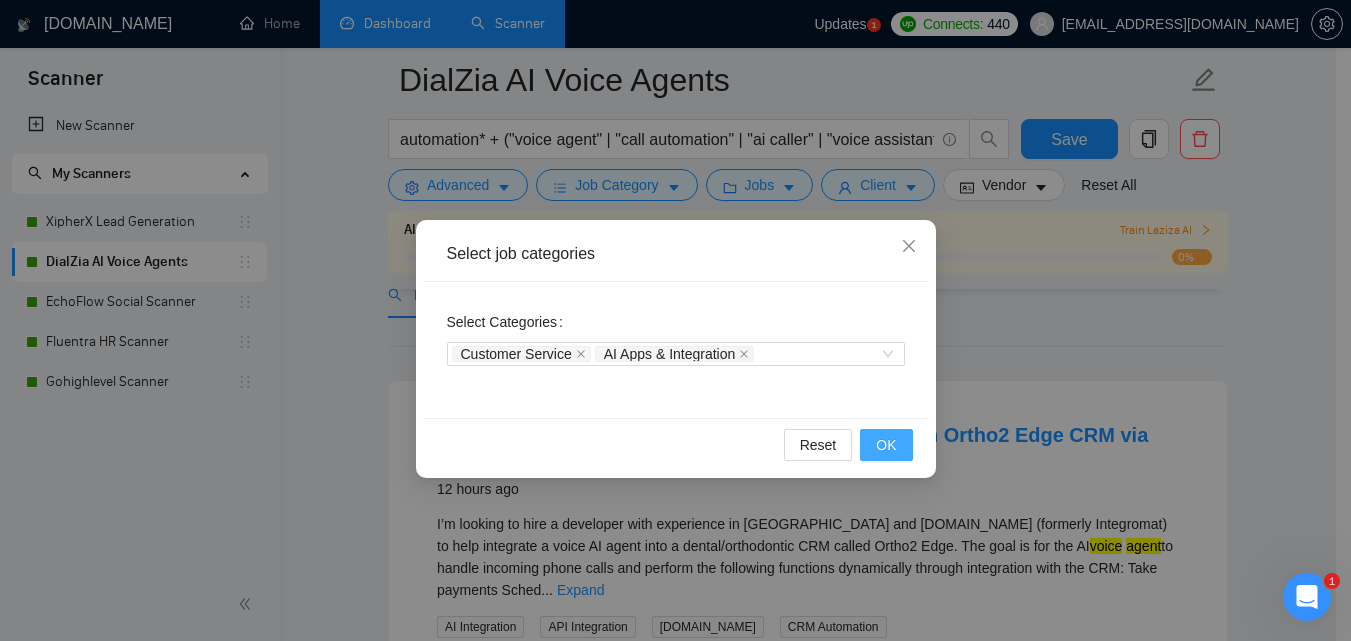 click on "OK" at bounding box center [886, 445] 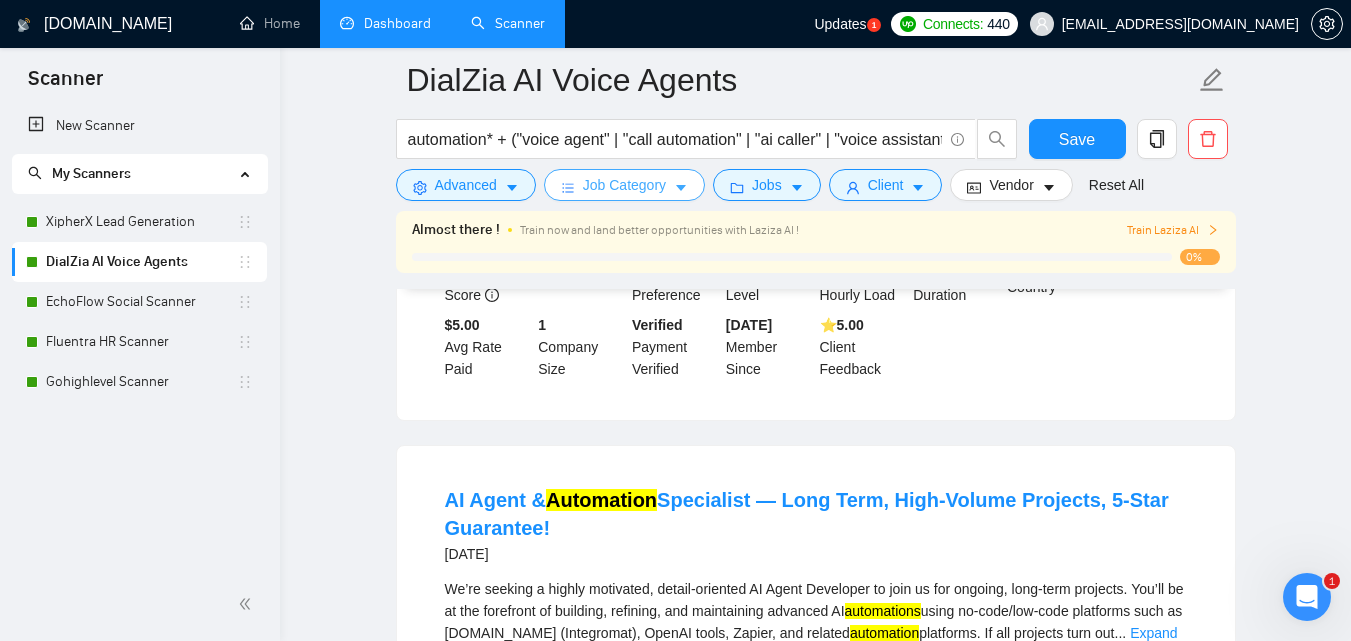 scroll, scrollTop: 2800, scrollLeft: 0, axis: vertical 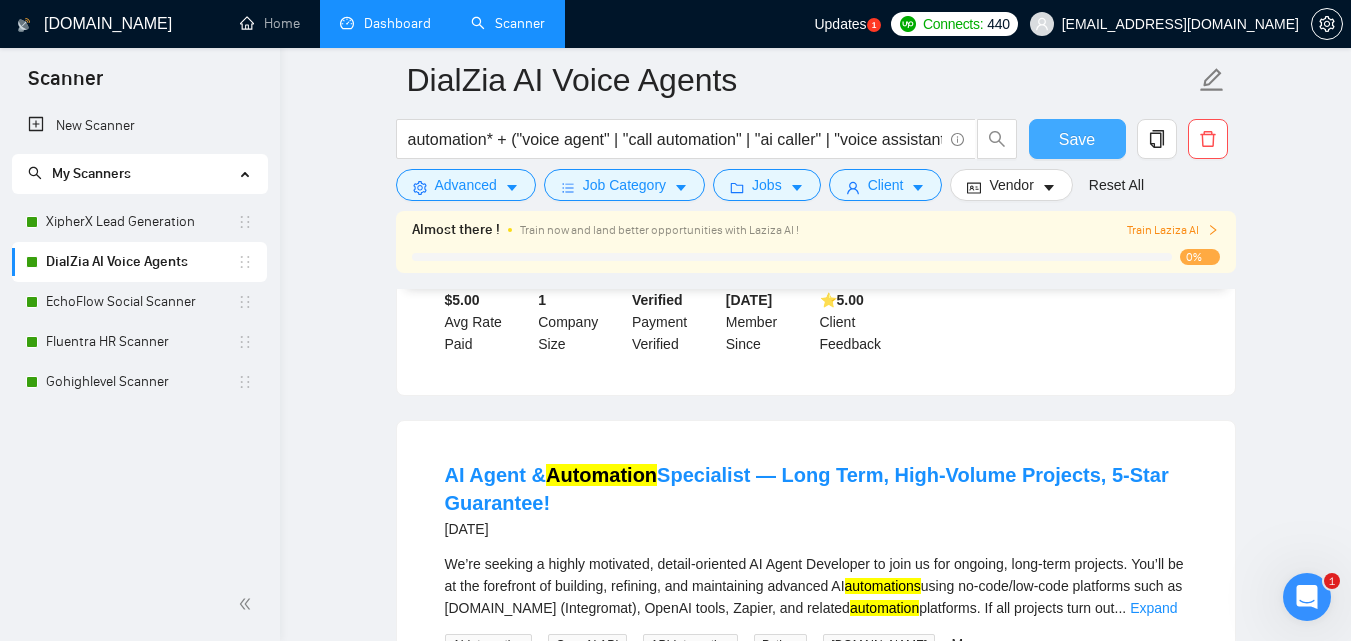 click on "Save" at bounding box center (1077, 139) 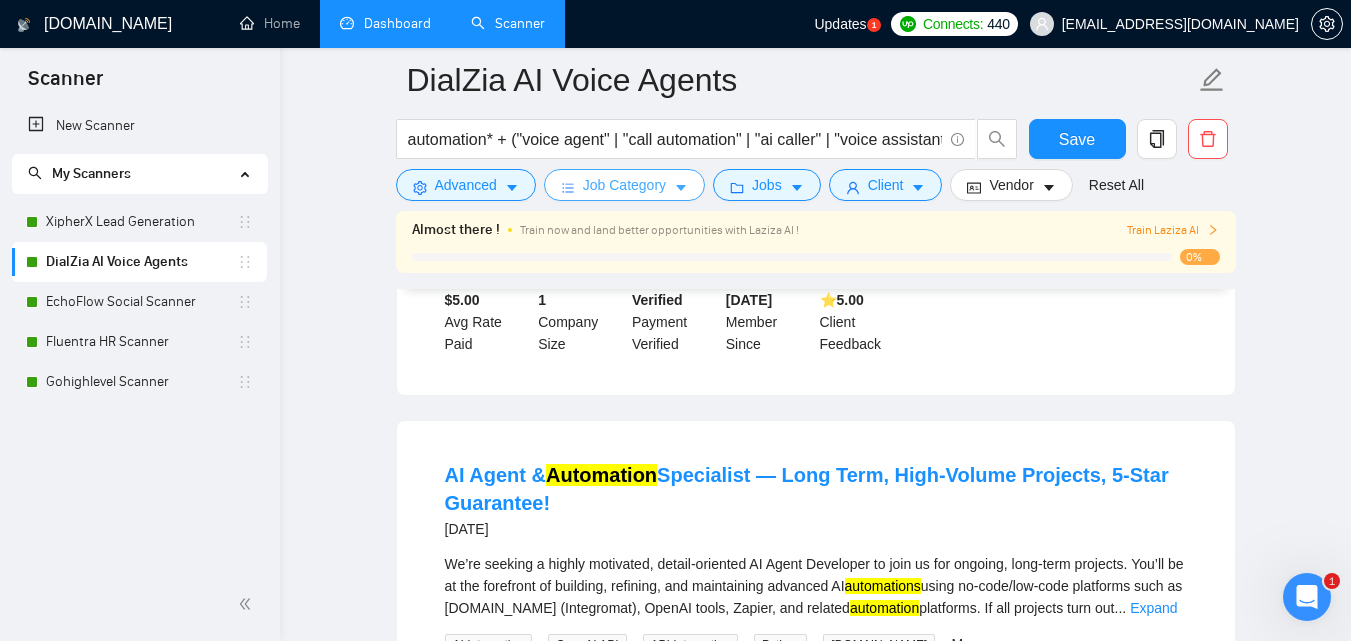 click on "Job Category" at bounding box center (624, 185) 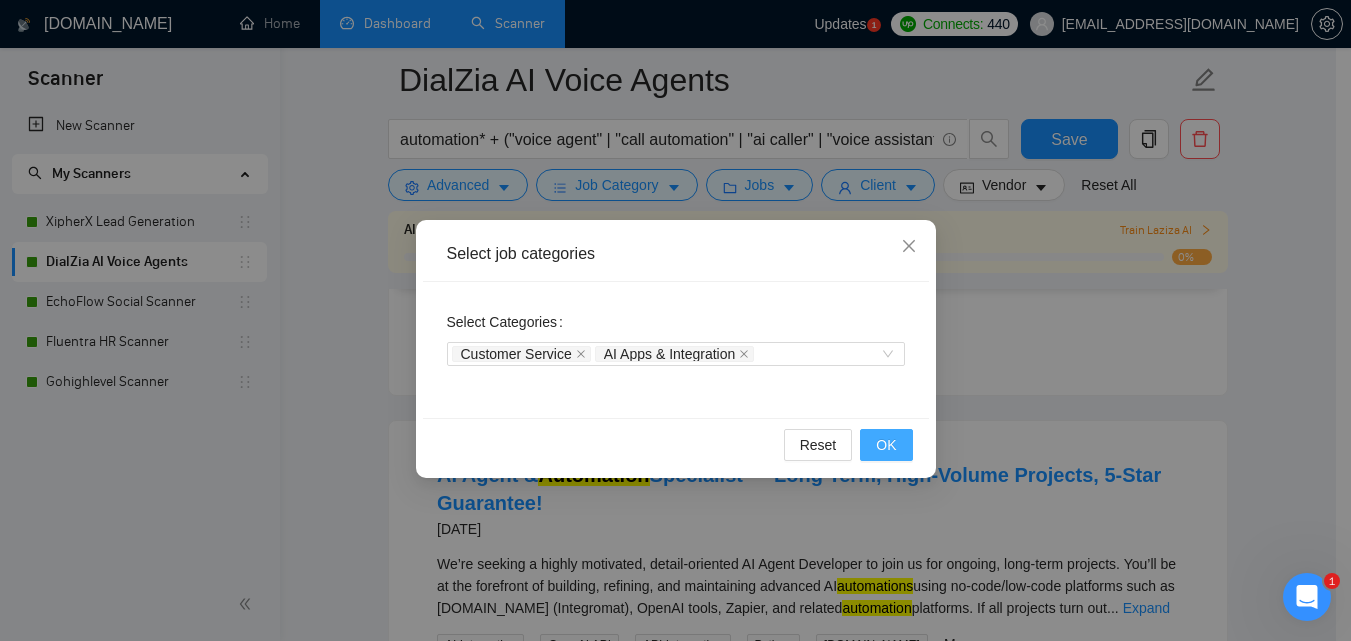 click on "OK" at bounding box center [886, 445] 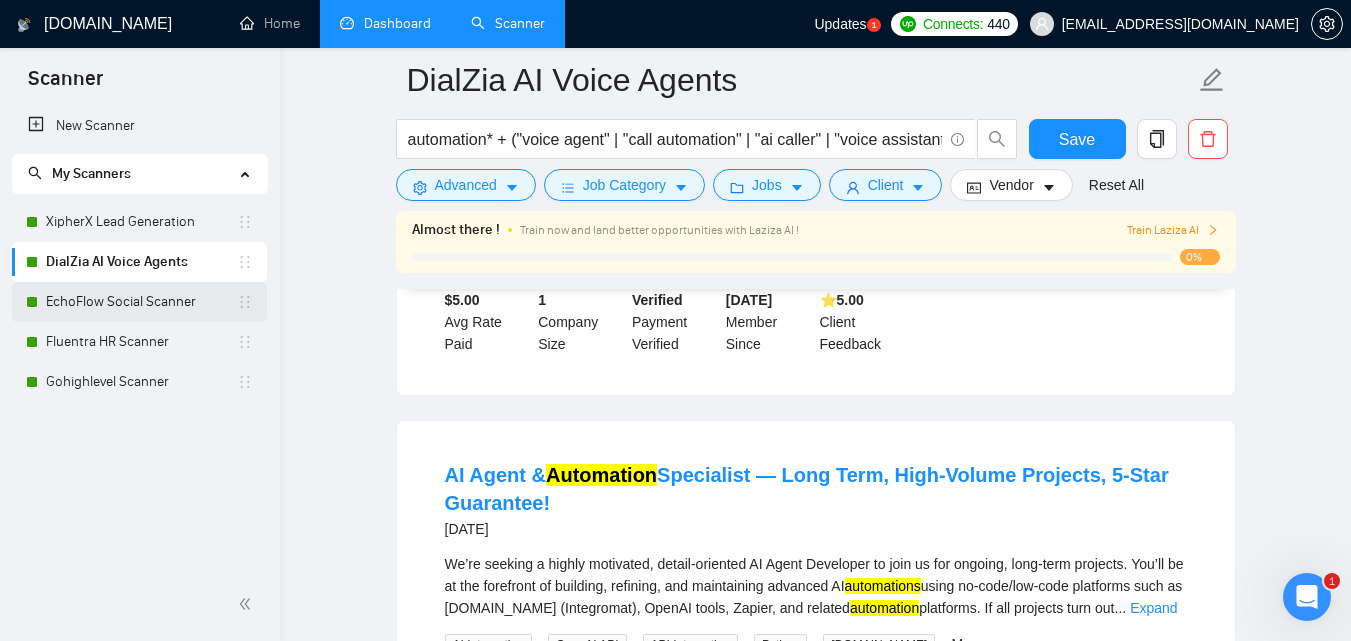 click on "EchoFlow Social Scanner" at bounding box center (141, 302) 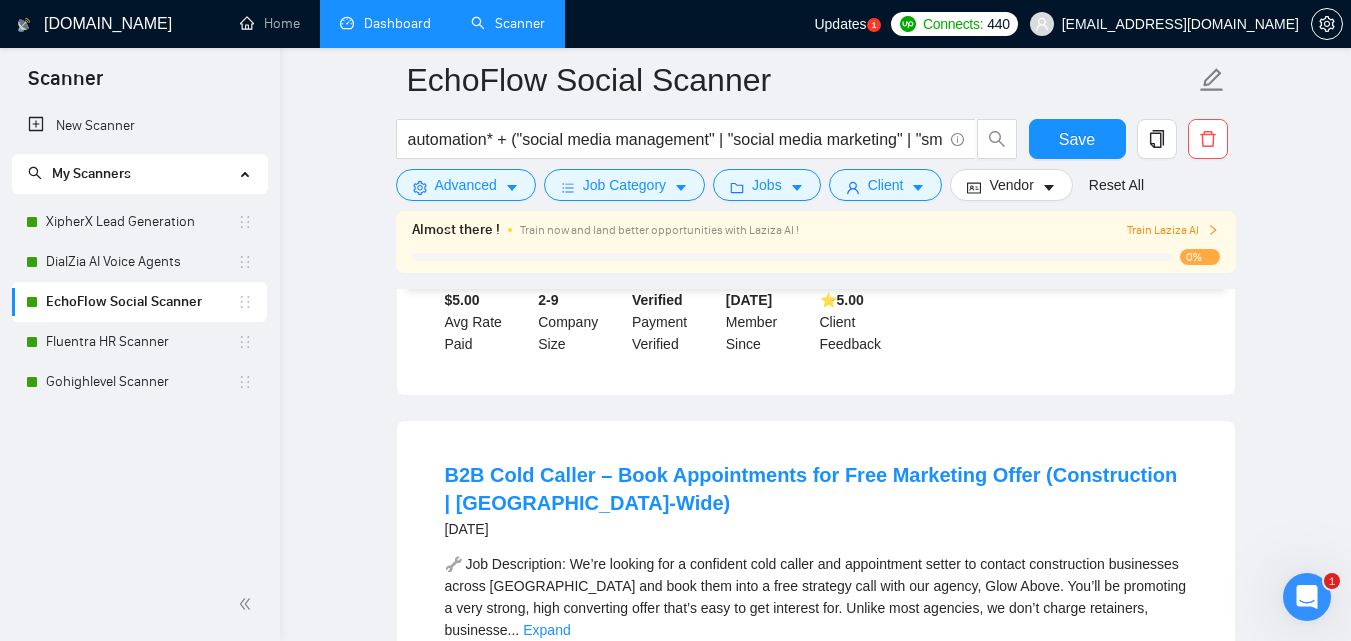 scroll, scrollTop: 2500, scrollLeft: 0, axis: vertical 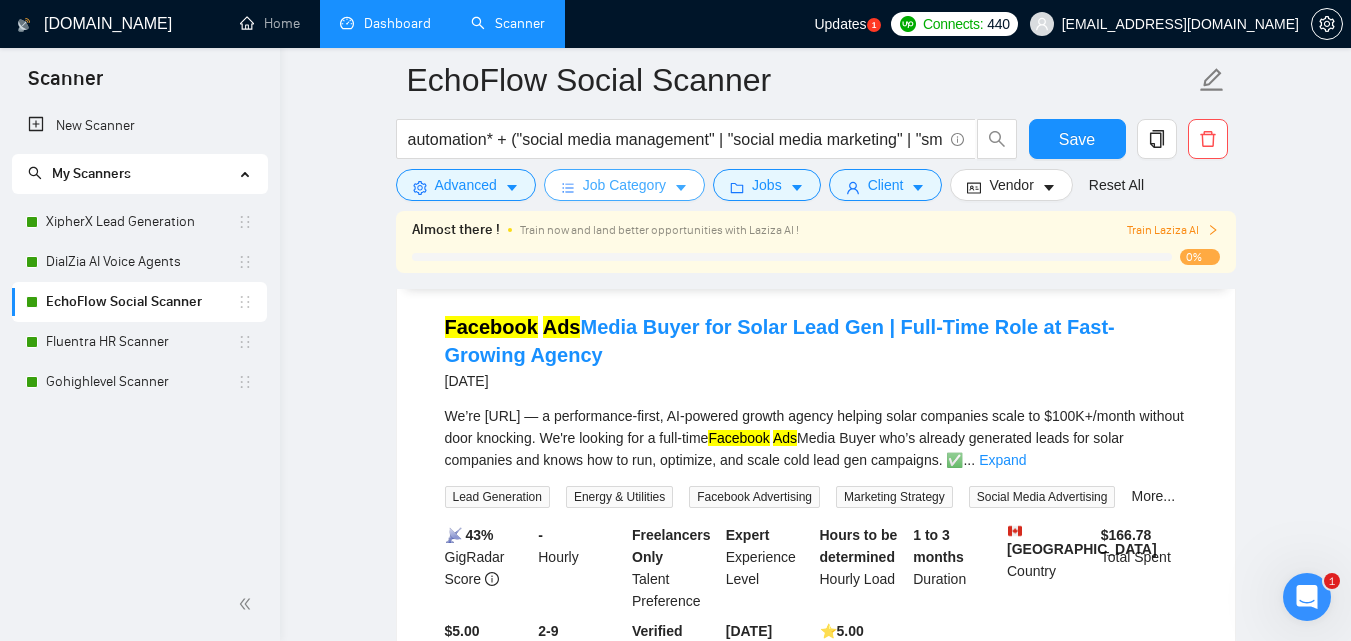 click on "Job Category" at bounding box center [624, 185] 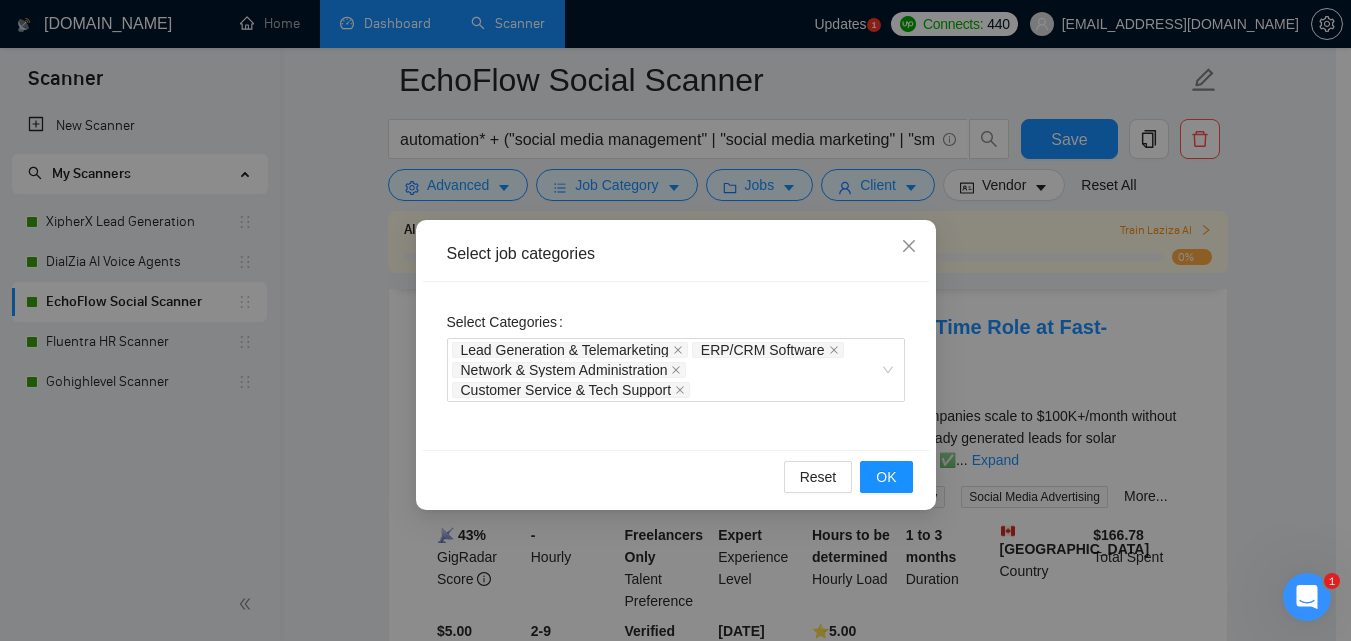 click on "Select Categories Lead Generation & Telemarketing ERP/CRM Software Network & System Administration Customer Service & Tech Support" at bounding box center (676, 366) 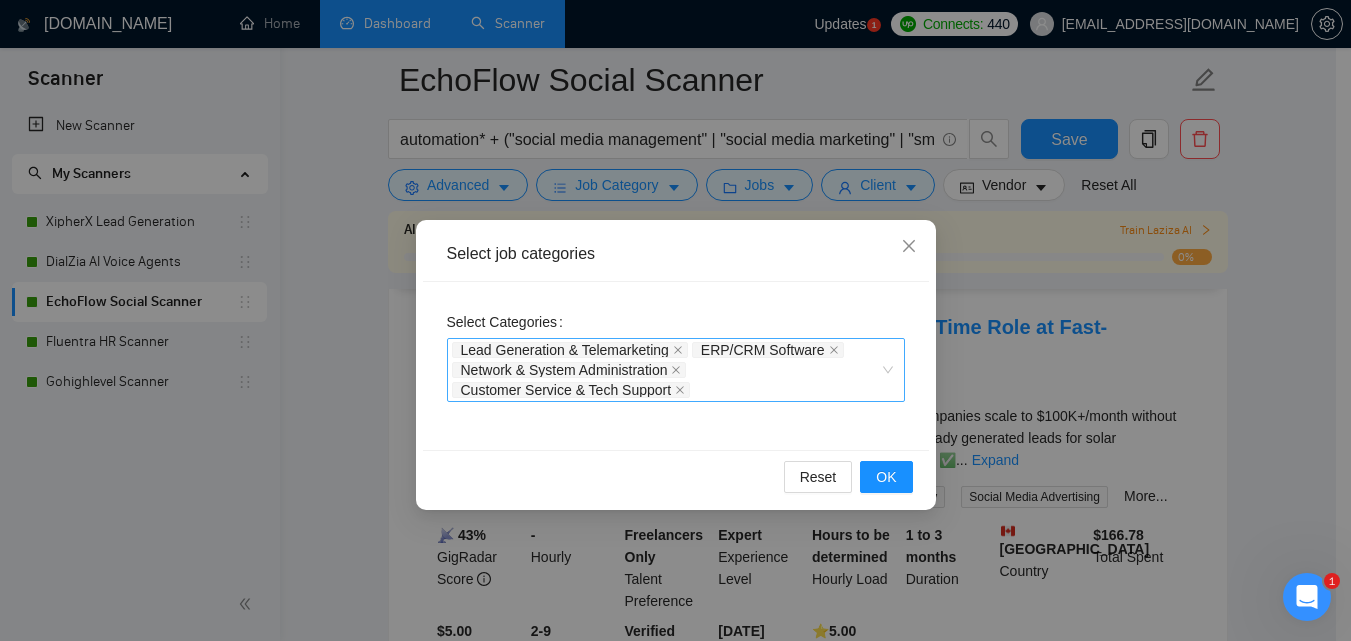 click on "Lead Generation & Telemarketing ERP/CRM Software Network & System Administration Customer Service & Tech Support" at bounding box center (666, 370) 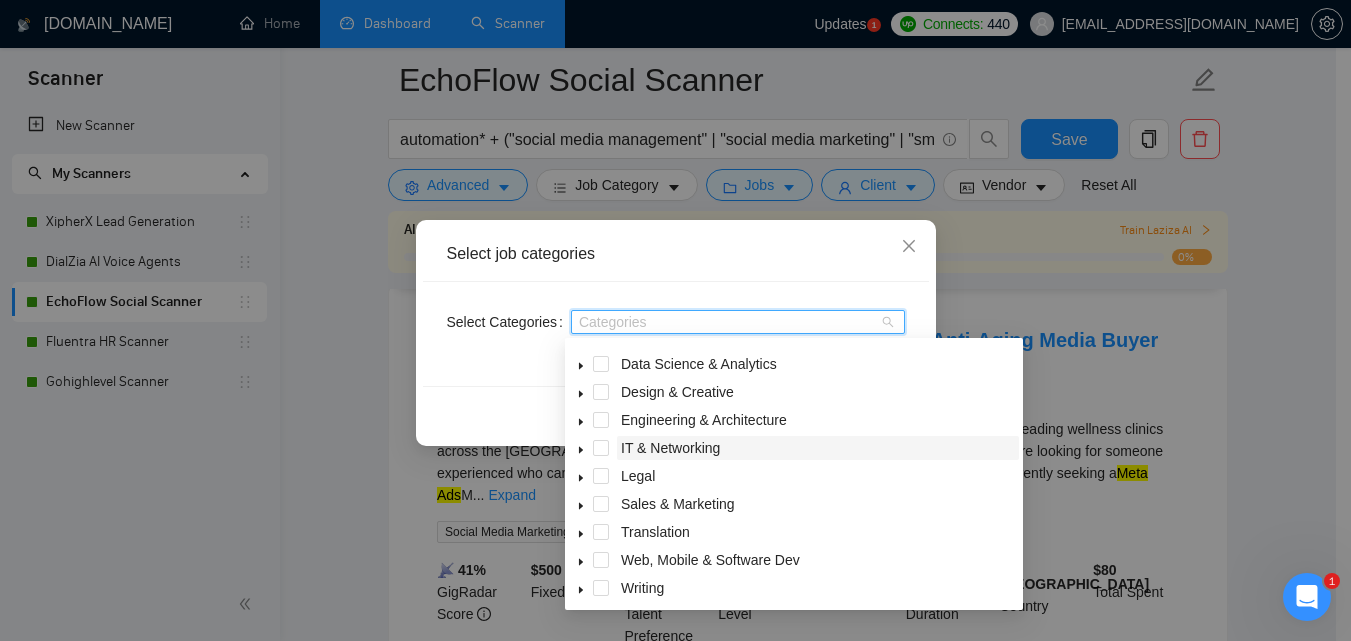 scroll, scrollTop: 80, scrollLeft: 0, axis: vertical 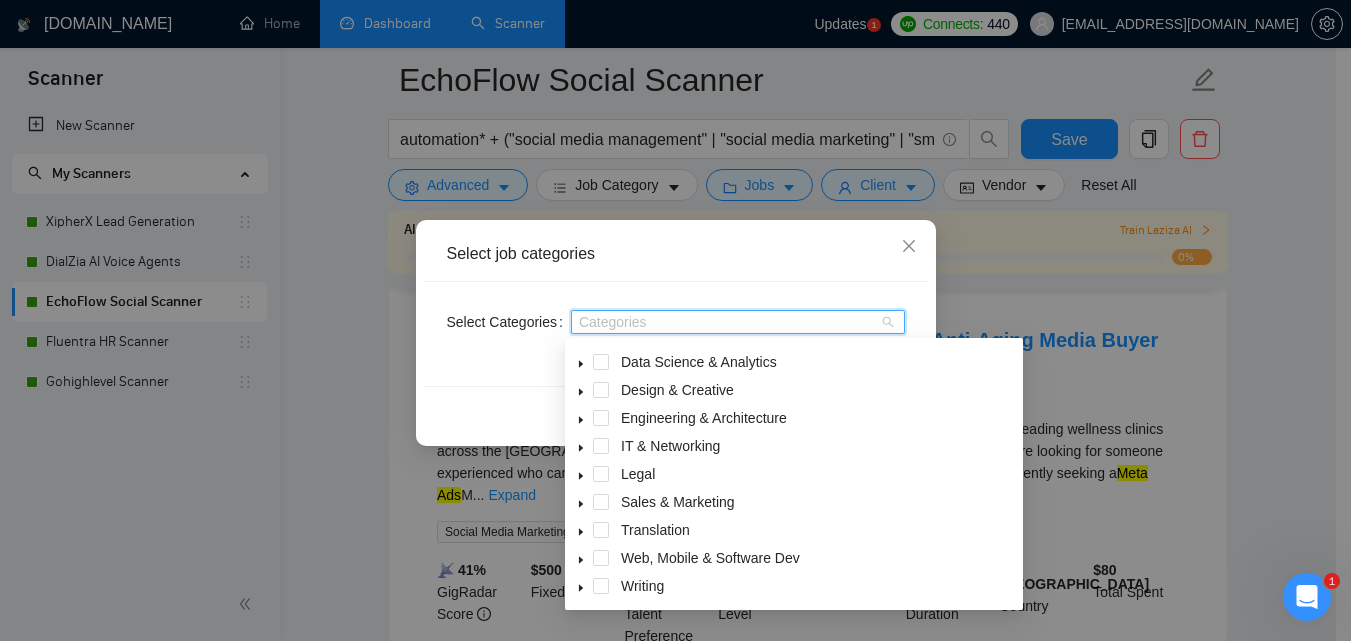 click 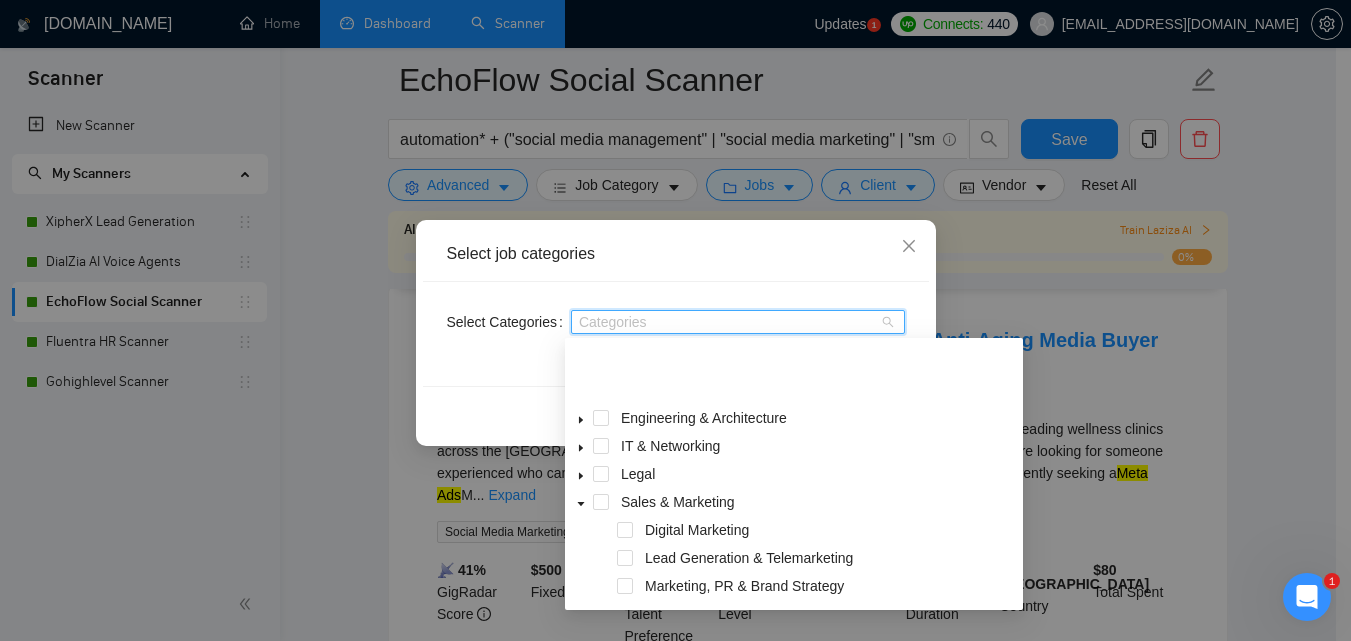scroll, scrollTop: 164, scrollLeft: 0, axis: vertical 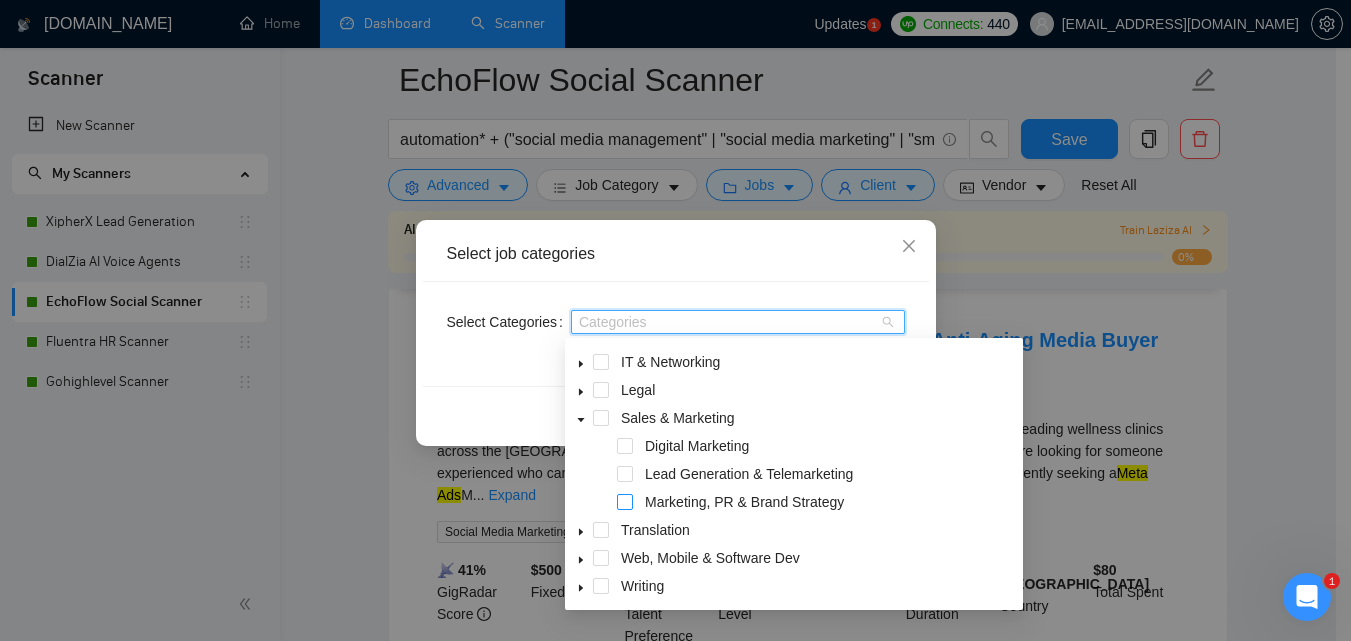 click at bounding box center [625, 502] 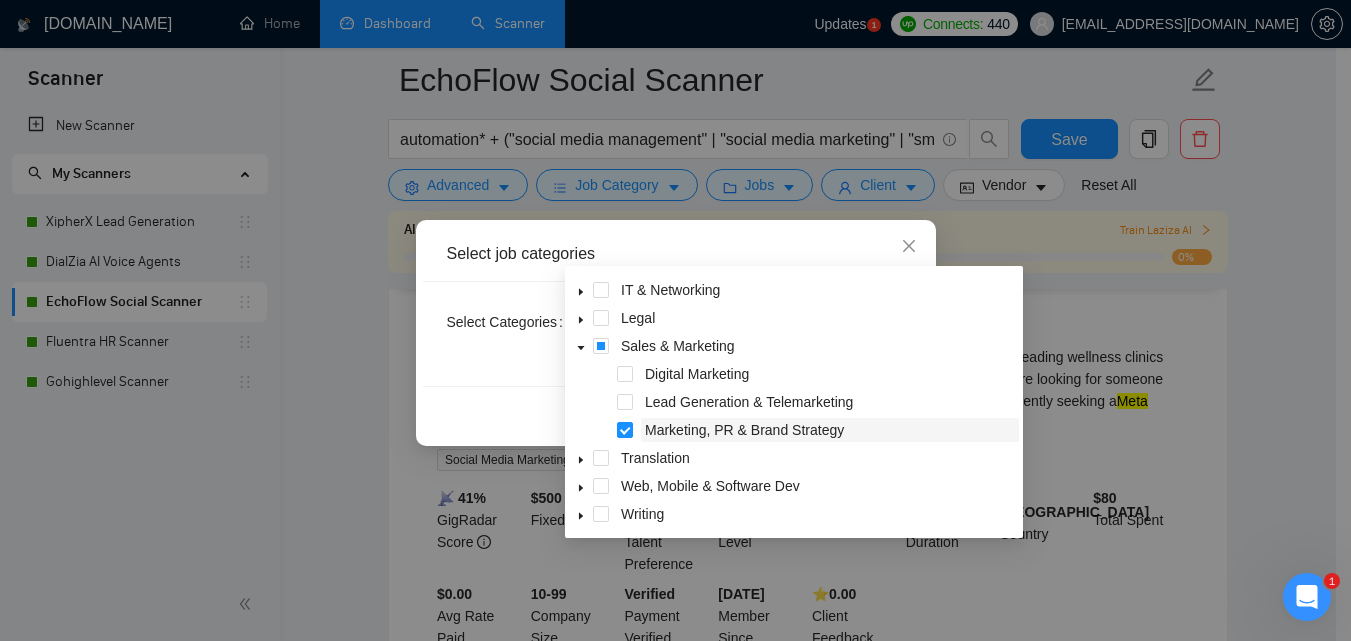 scroll, scrollTop: 2600, scrollLeft: 0, axis: vertical 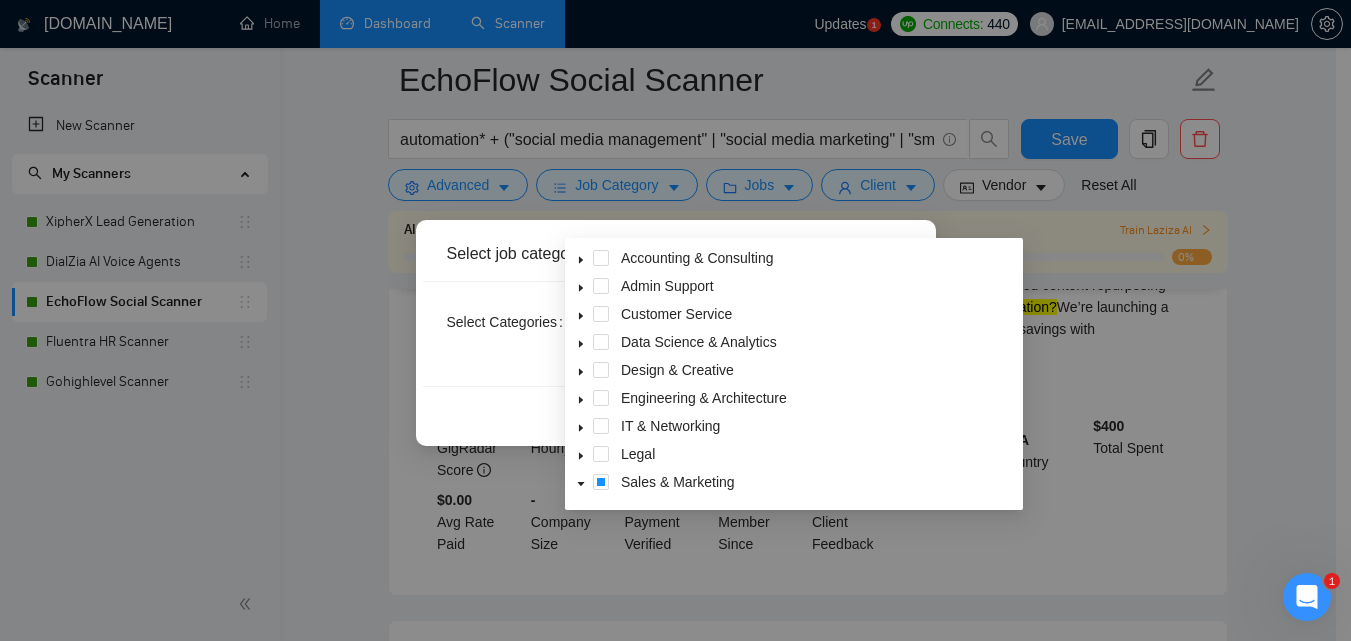 click 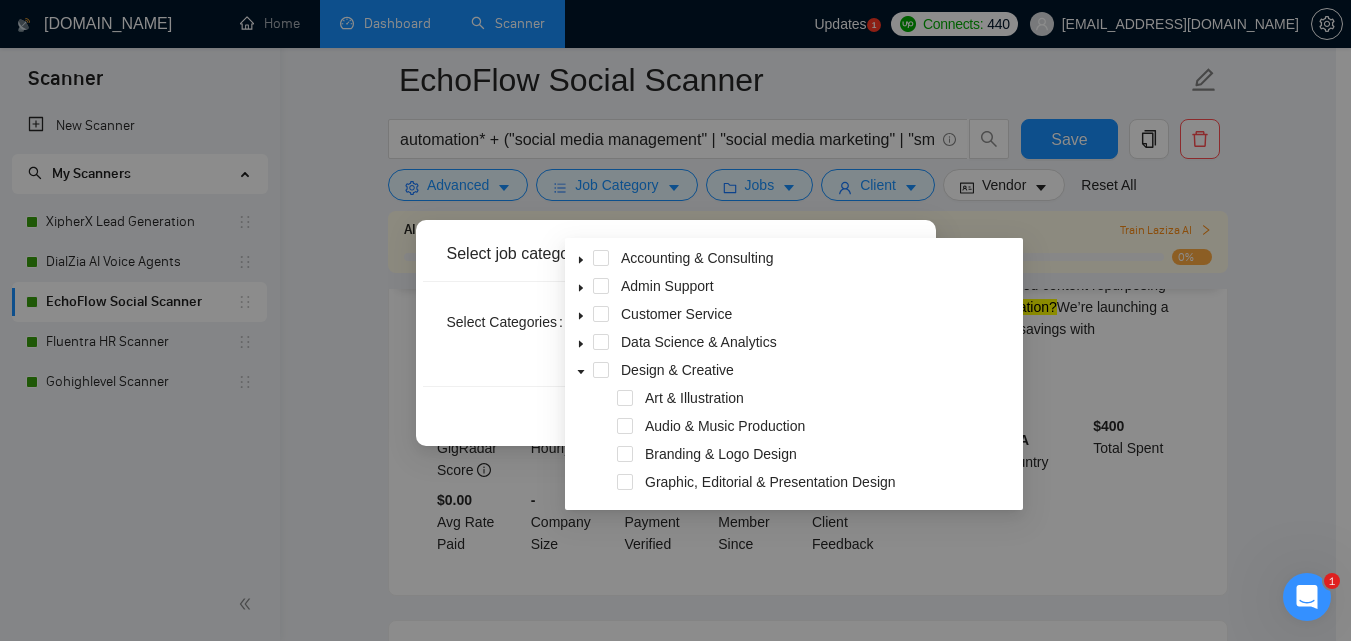 click 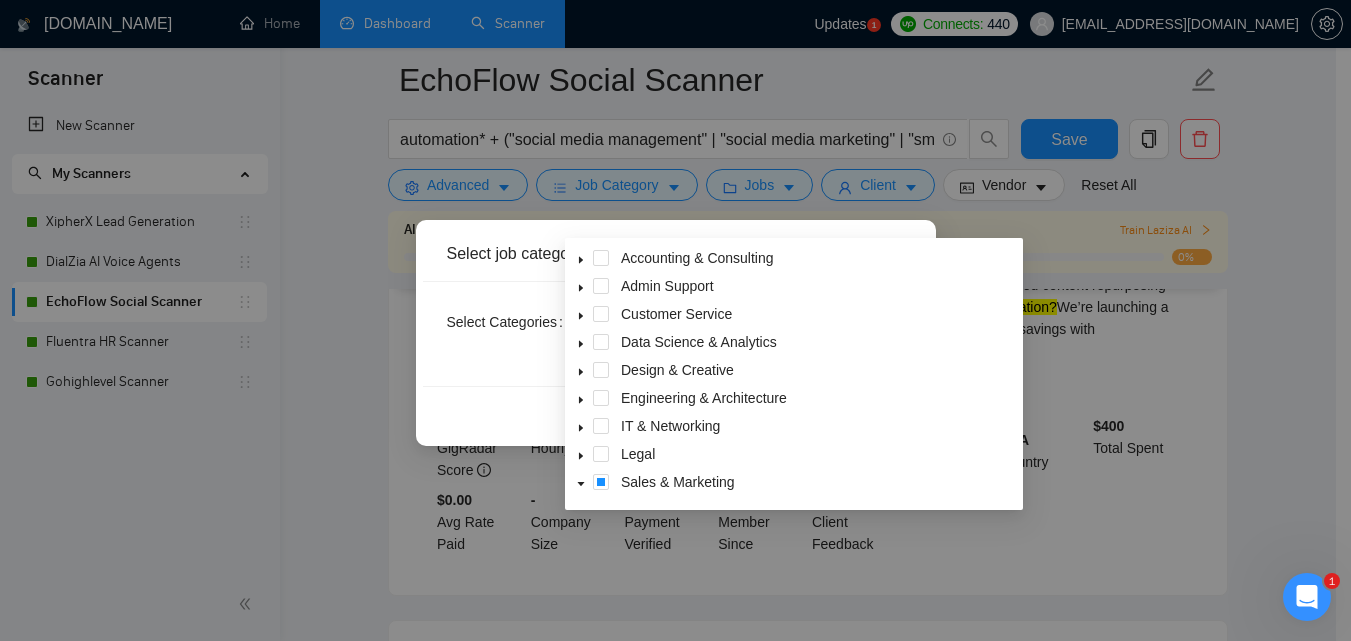 click 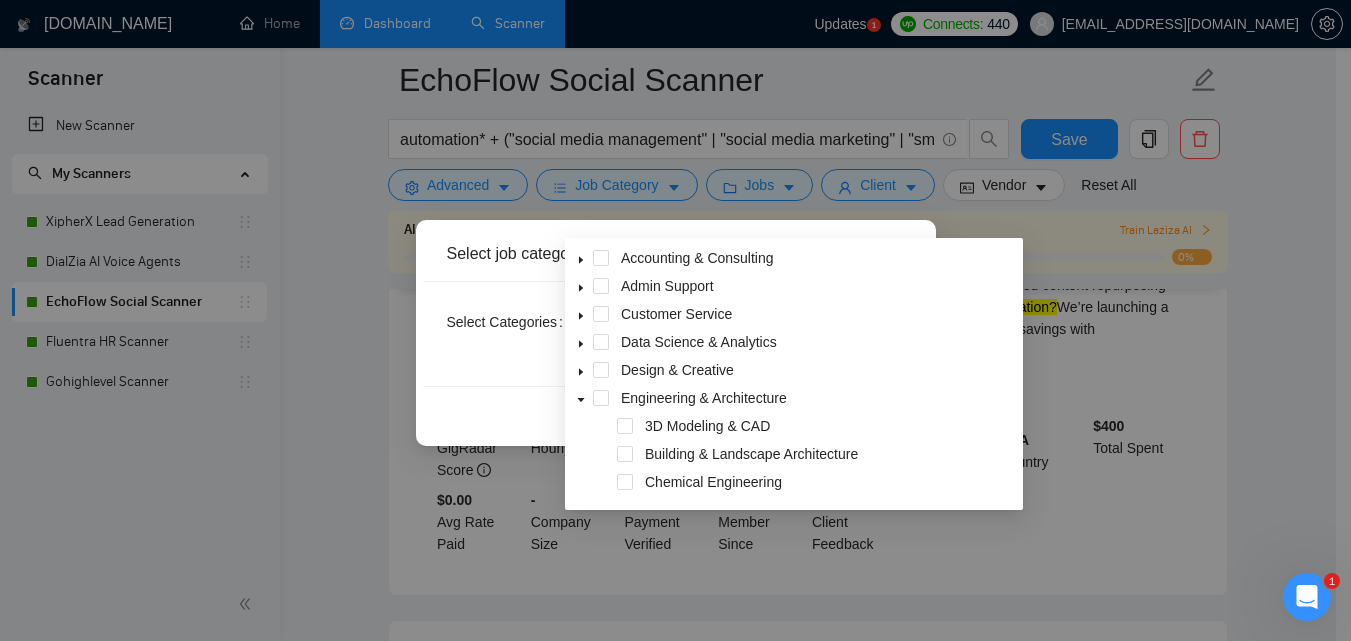 click 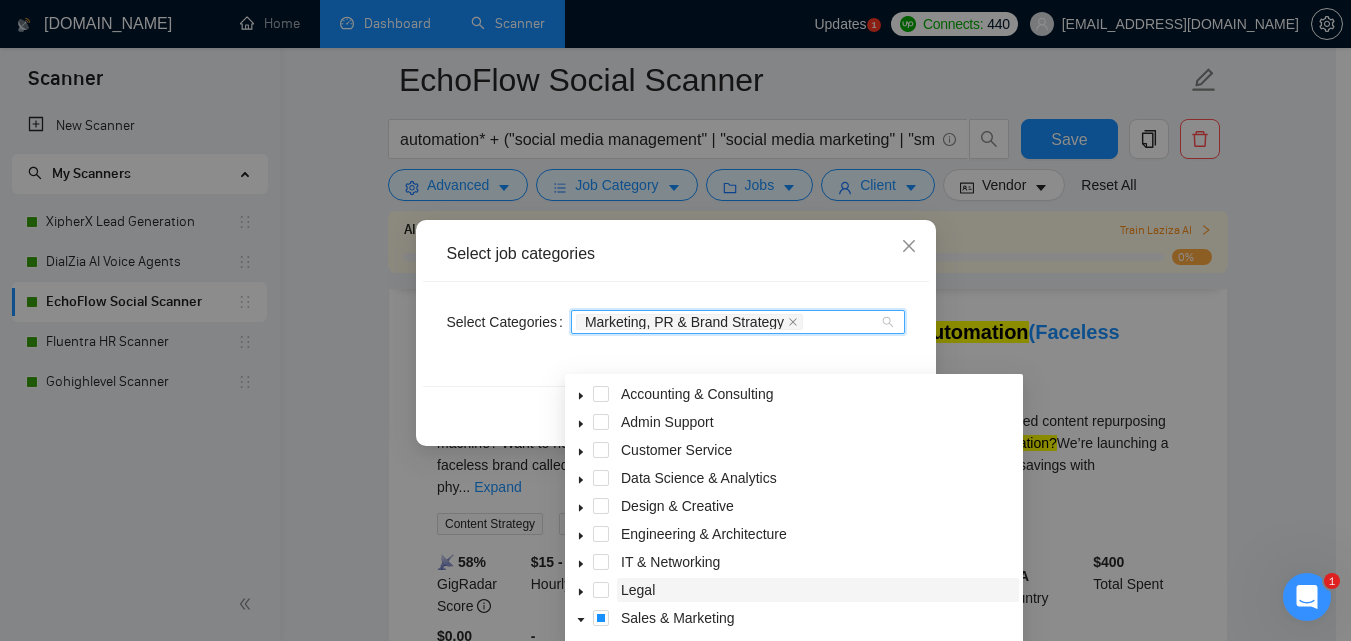 scroll, scrollTop: 2507, scrollLeft: 0, axis: vertical 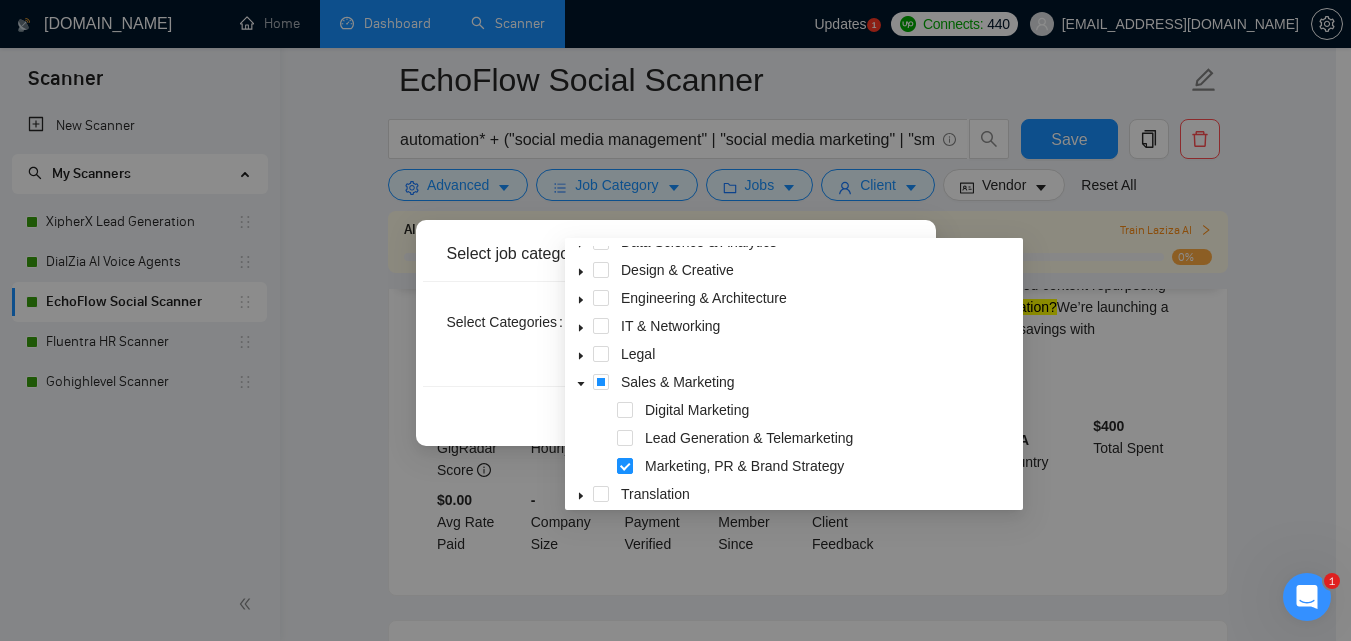 click 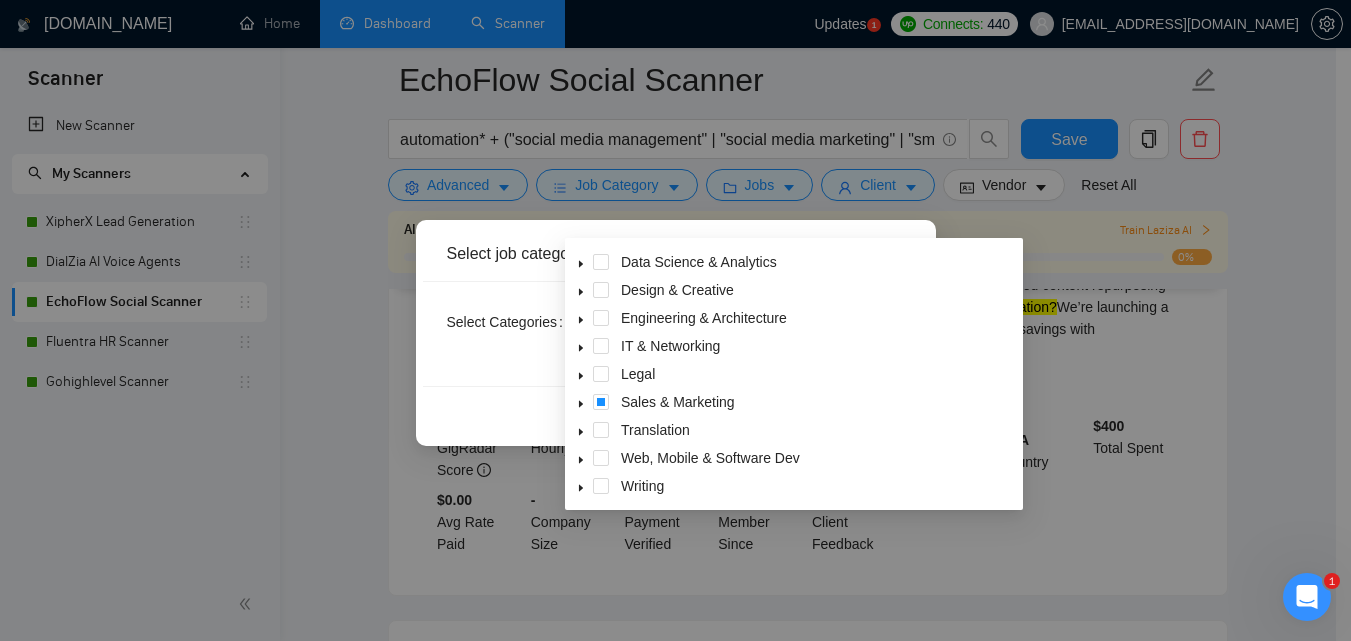 scroll, scrollTop: 80, scrollLeft: 0, axis: vertical 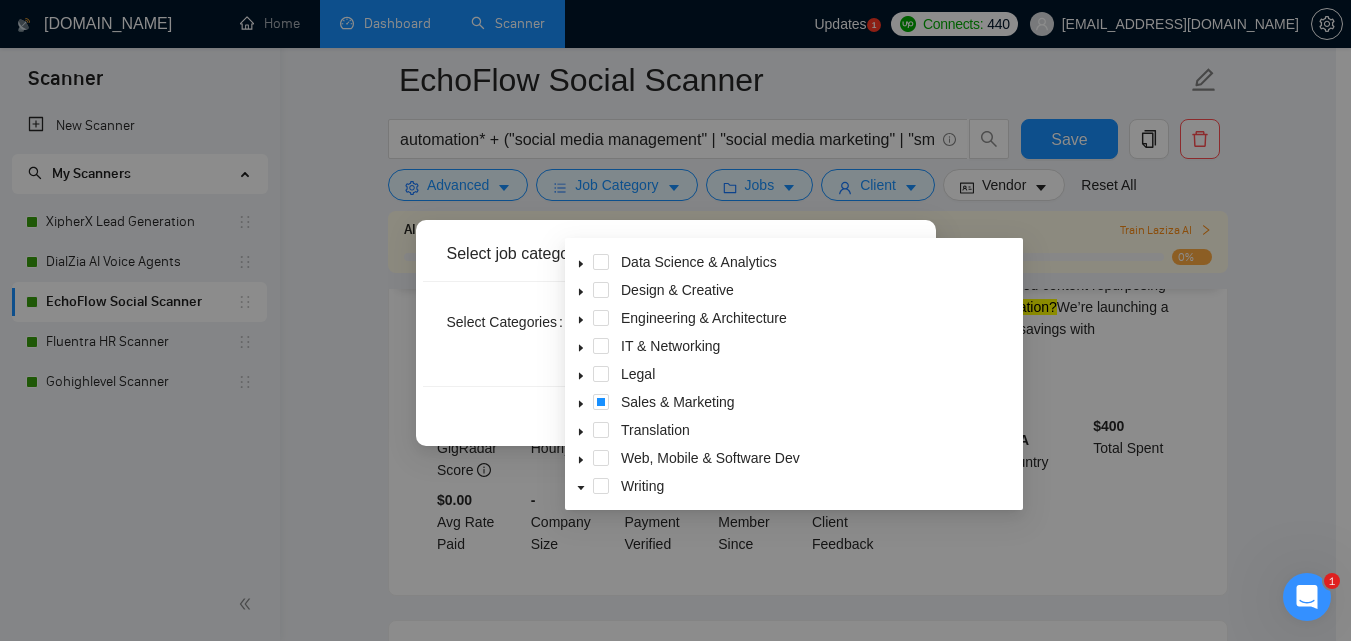 click 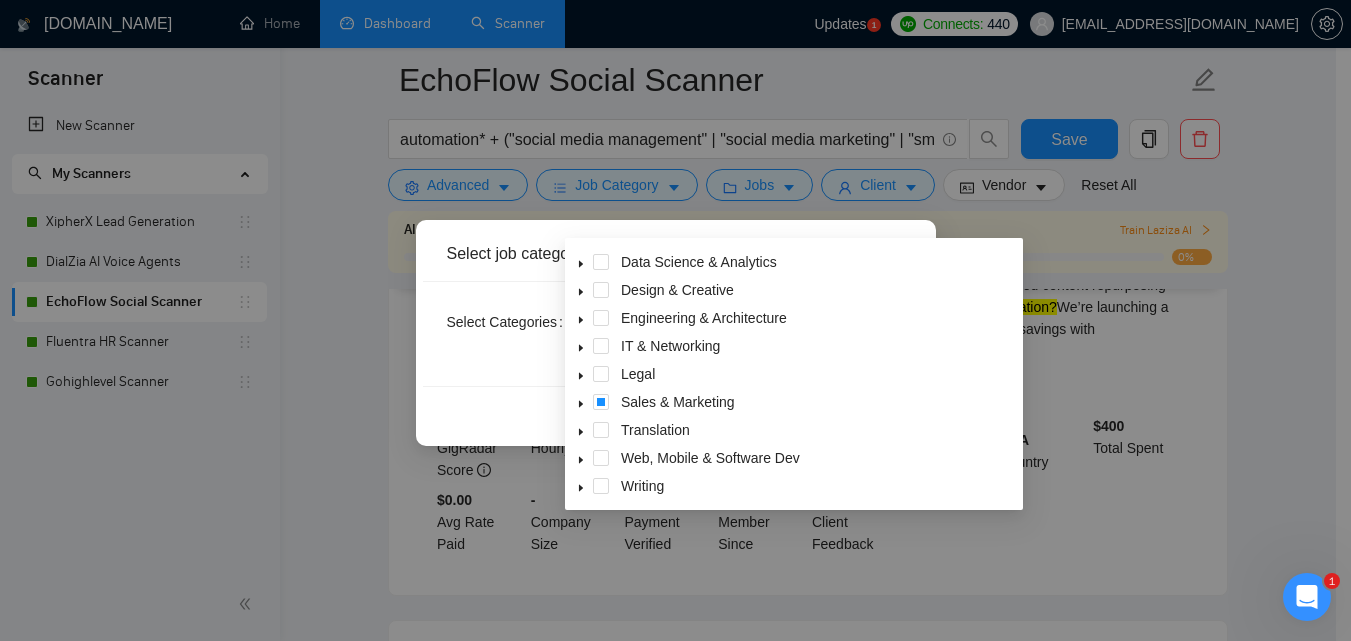 click 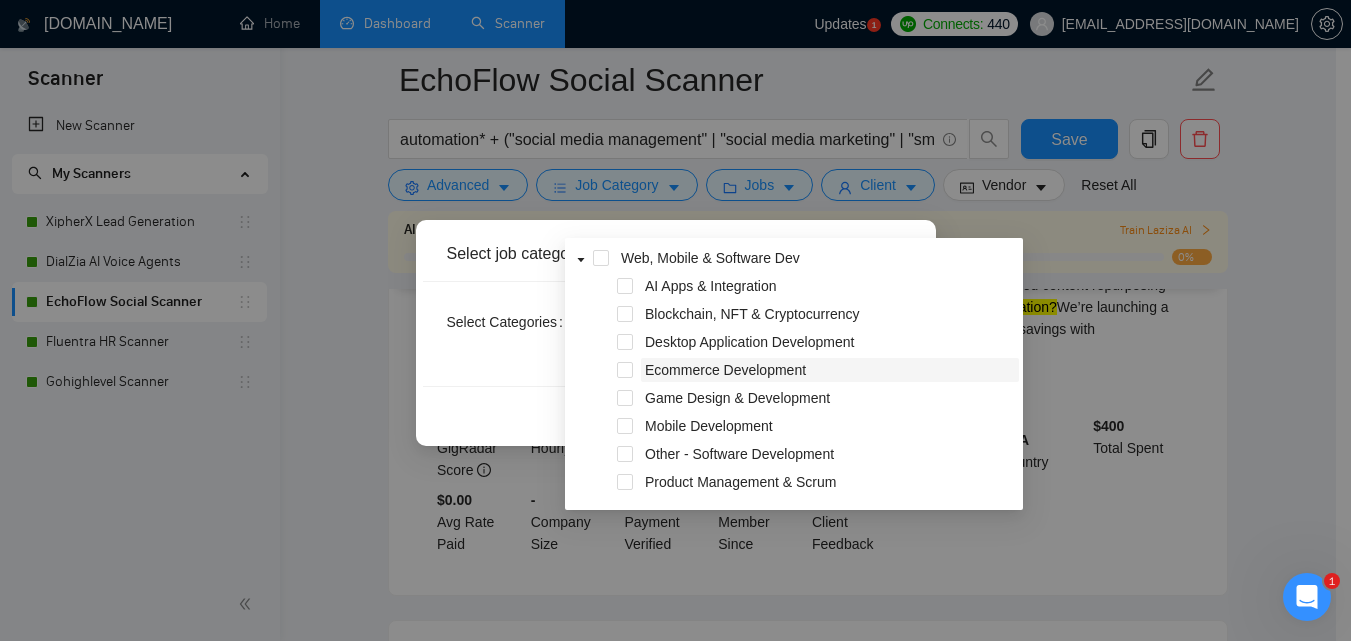 scroll, scrollTop: 180, scrollLeft: 0, axis: vertical 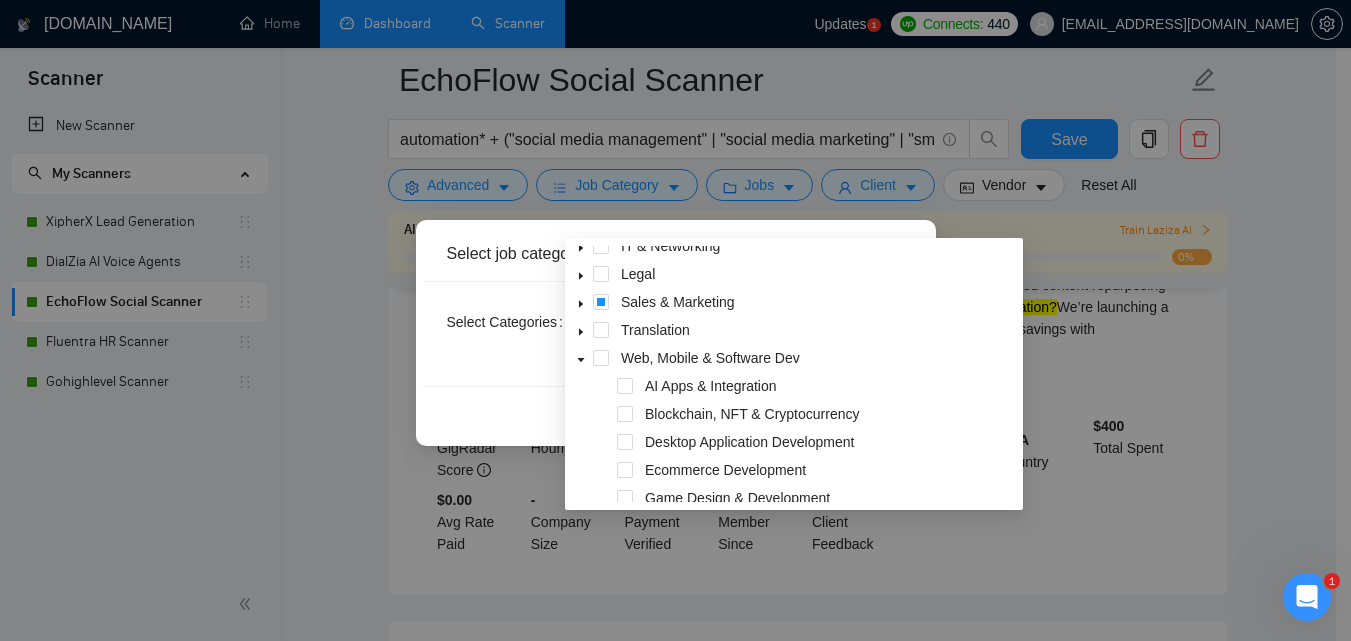 click 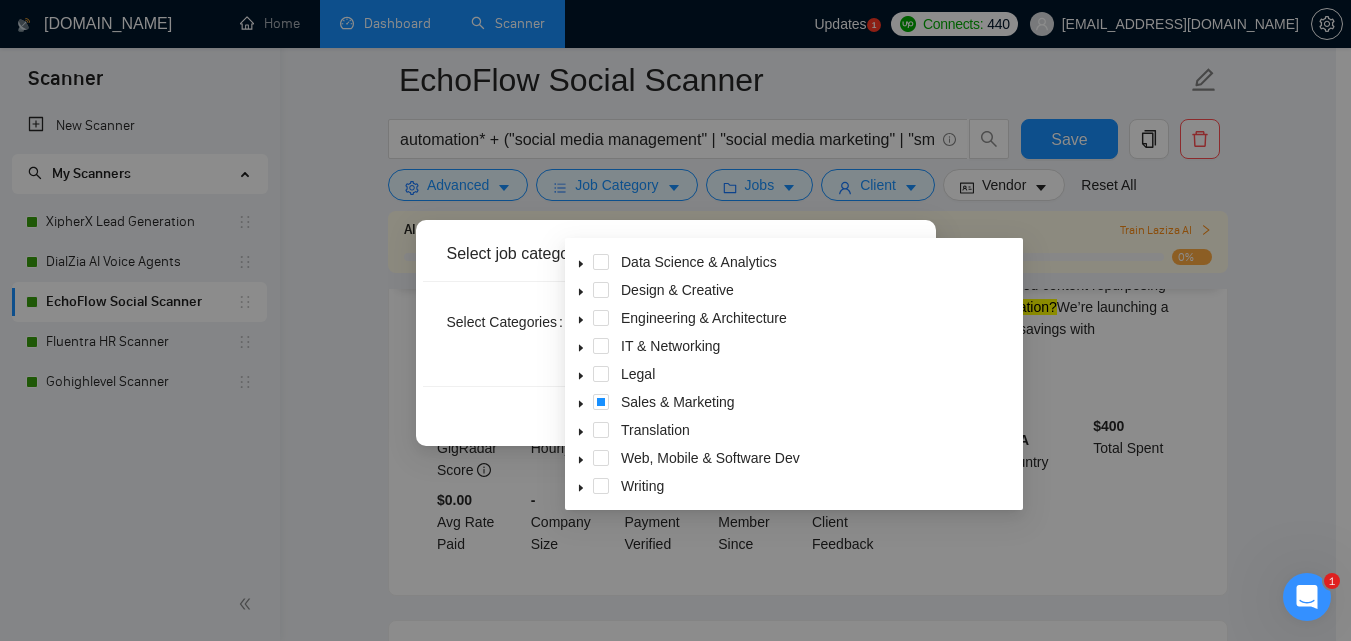 click at bounding box center (581, 402) 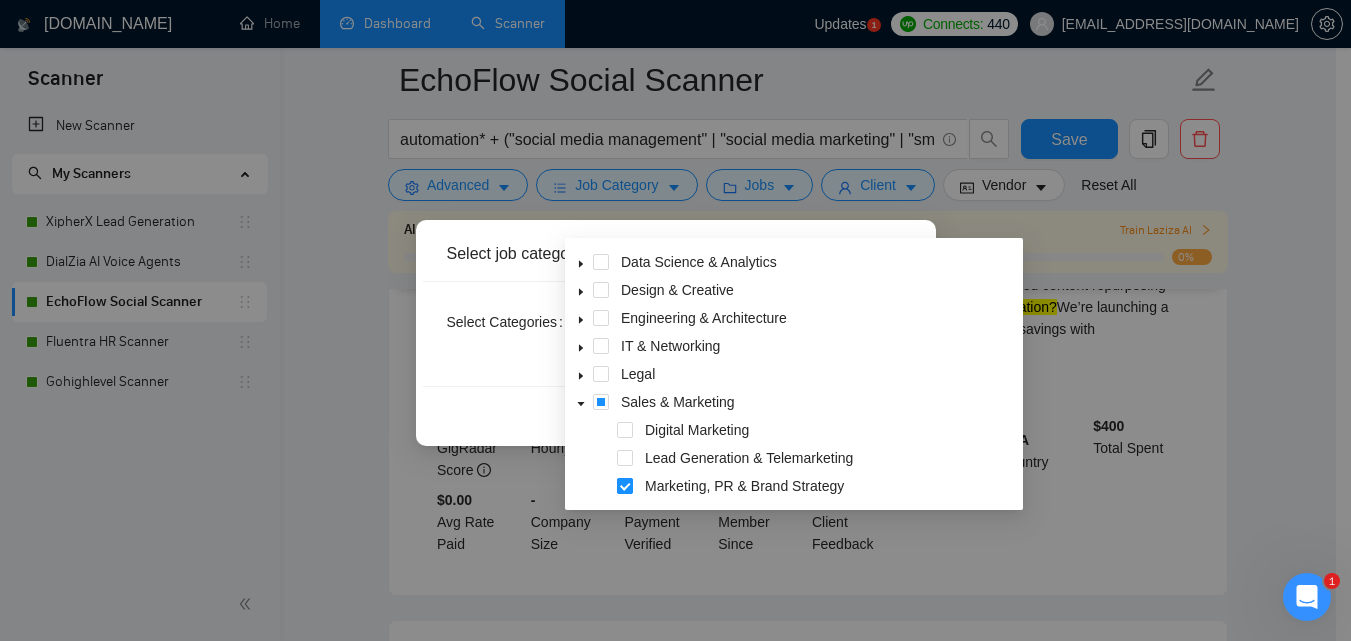 click at bounding box center [625, 486] 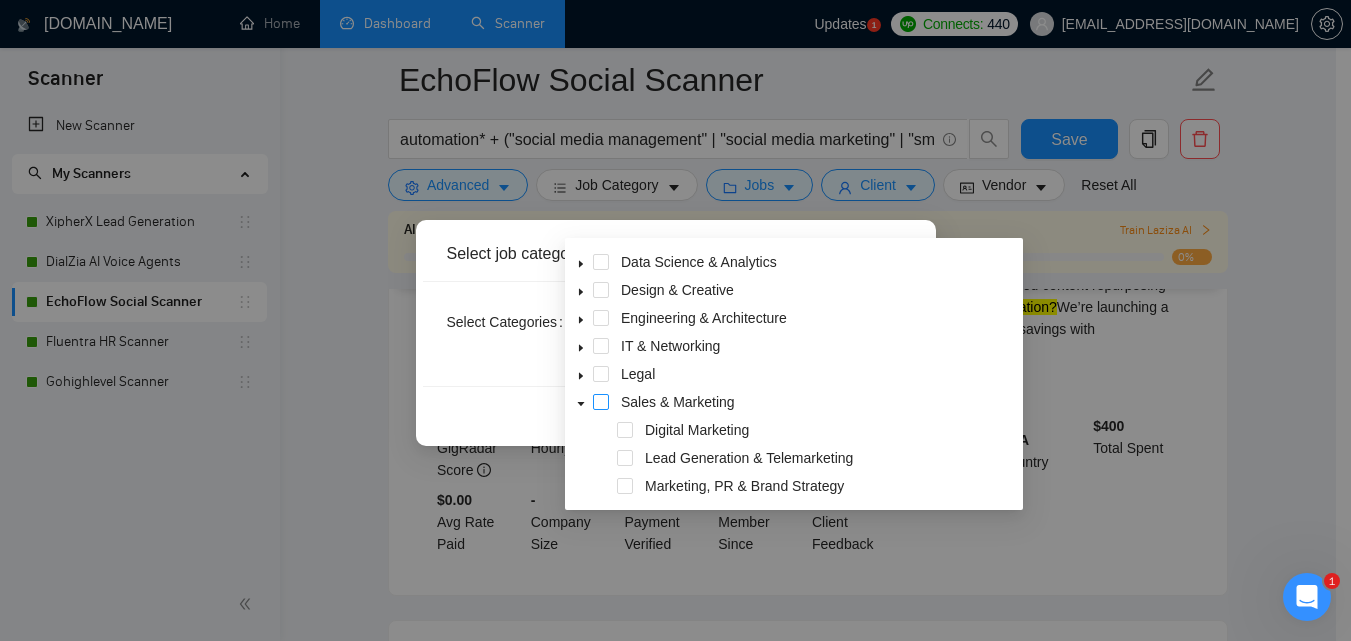 click at bounding box center (601, 402) 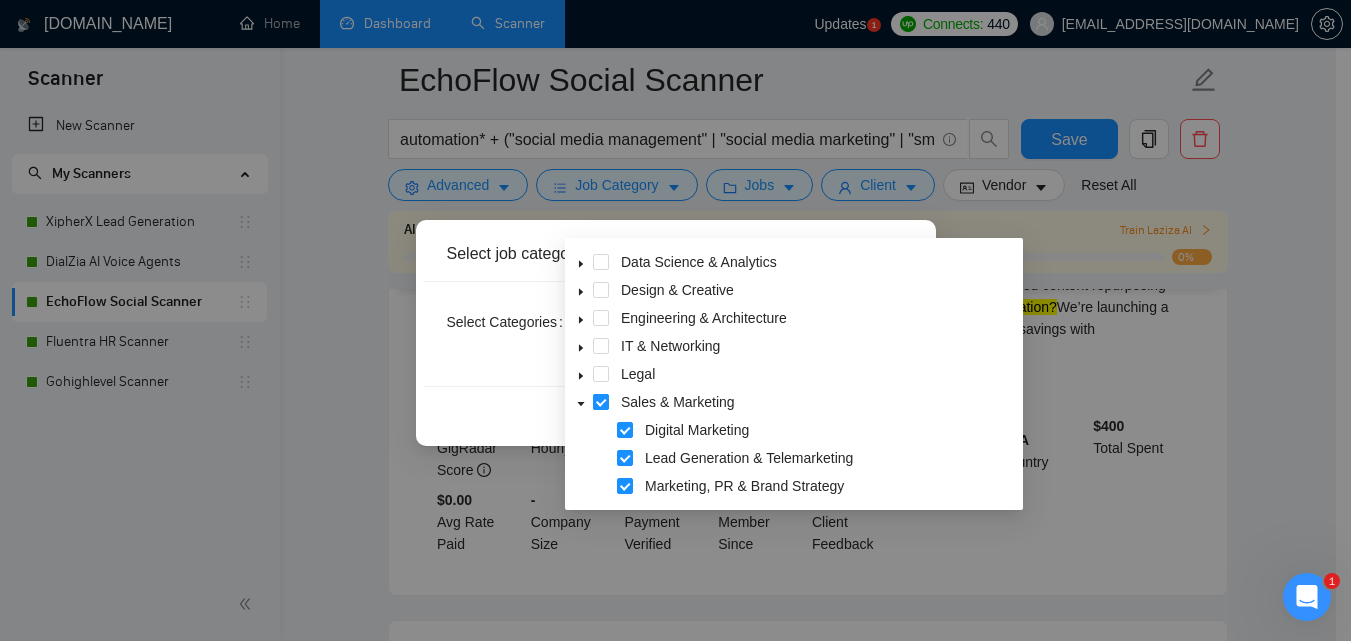 click at bounding box center (601, 402) 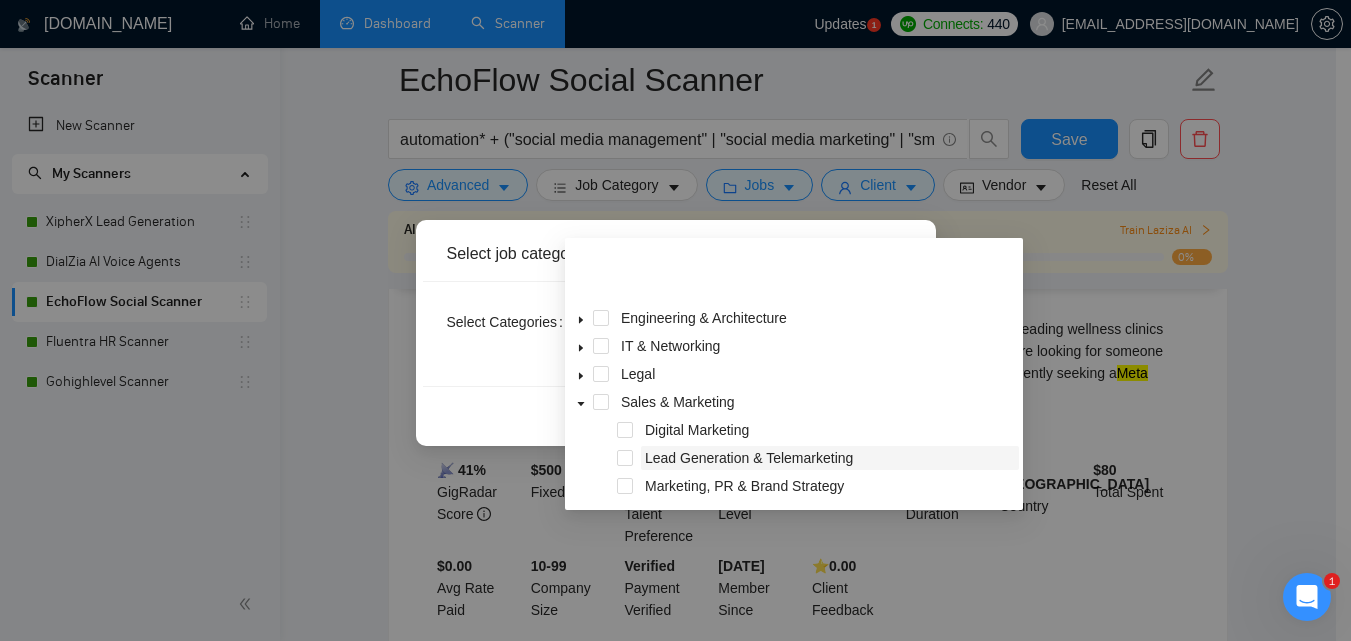 scroll, scrollTop: 164, scrollLeft: 0, axis: vertical 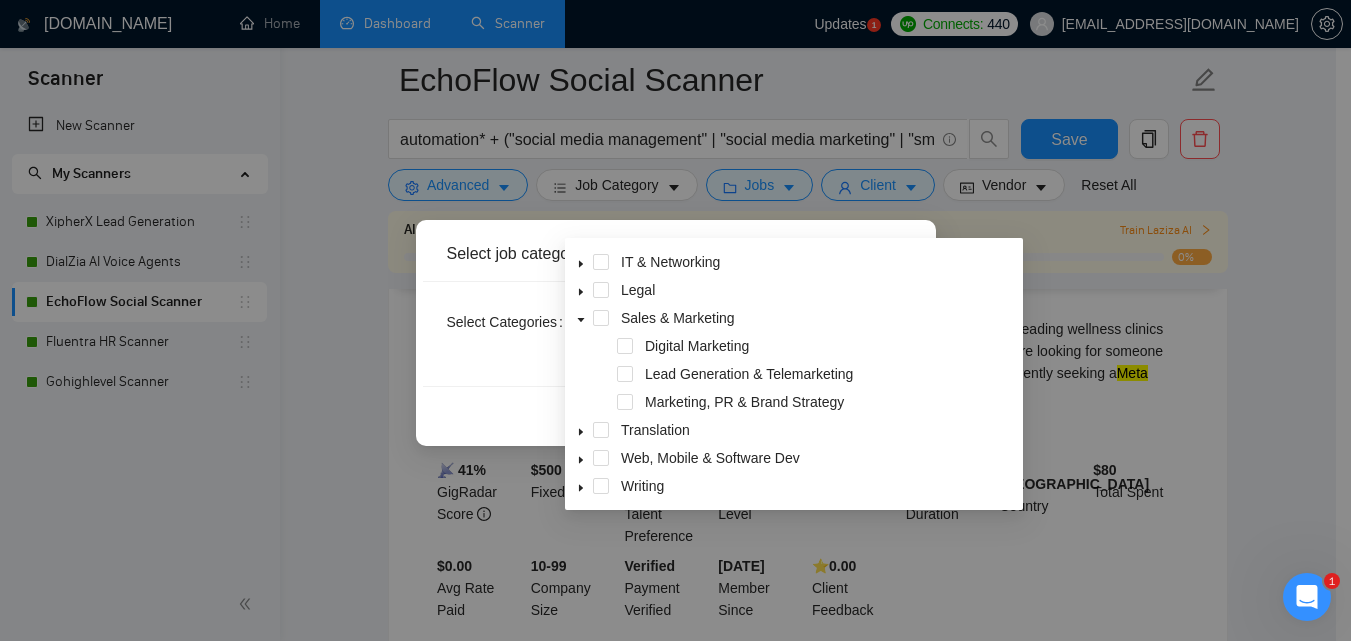 click on "Select job categories Select Categories   Categories Reset OK" at bounding box center [675, 320] 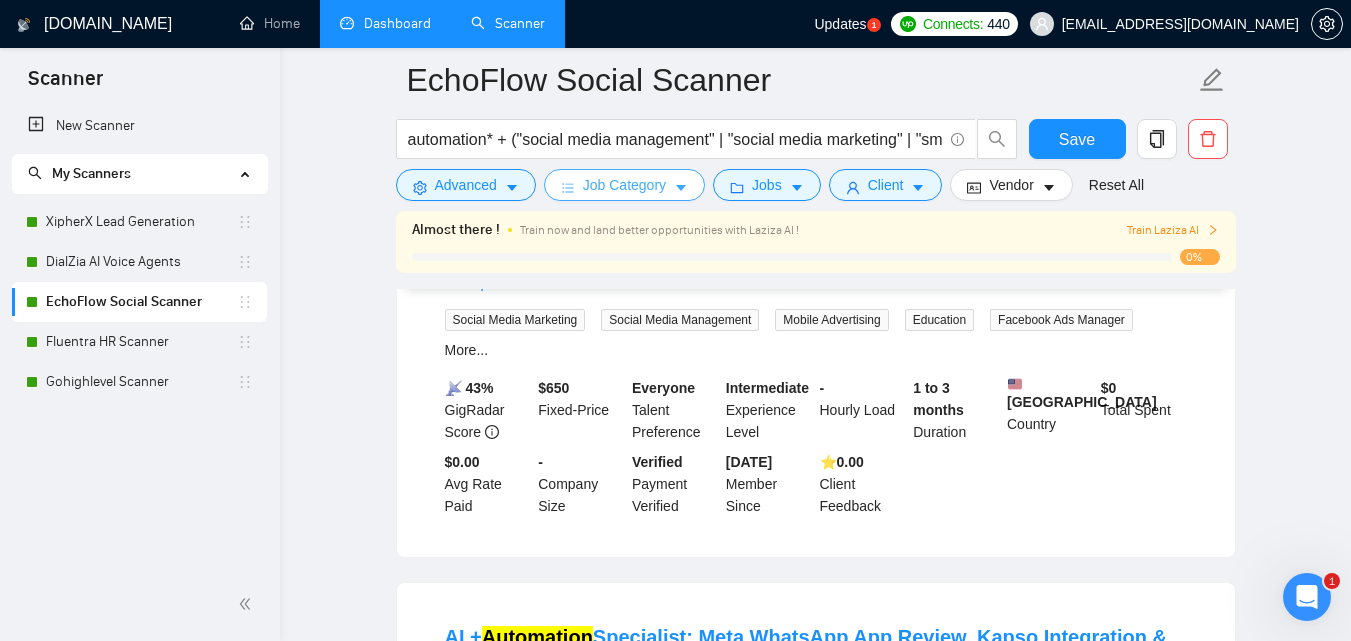 scroll, scrollTop: 2800, scrollLeft: 0, axis: vertical 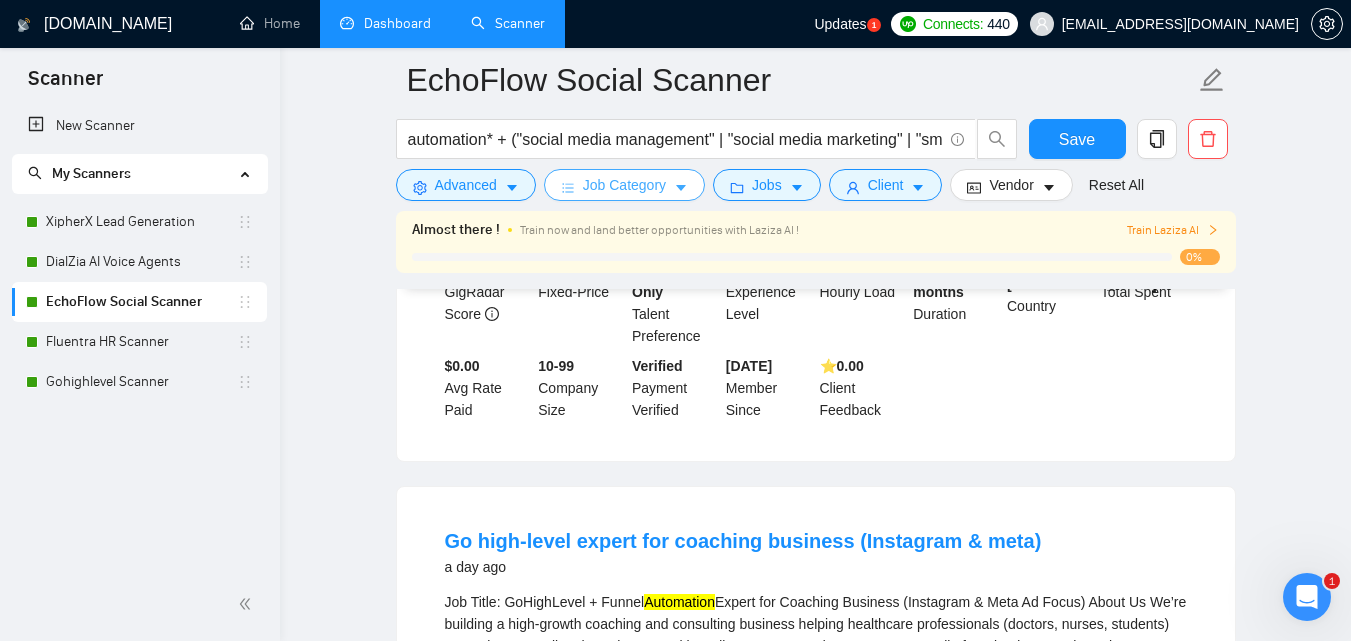 click on "Job Category" at bounding box center (624, 185) 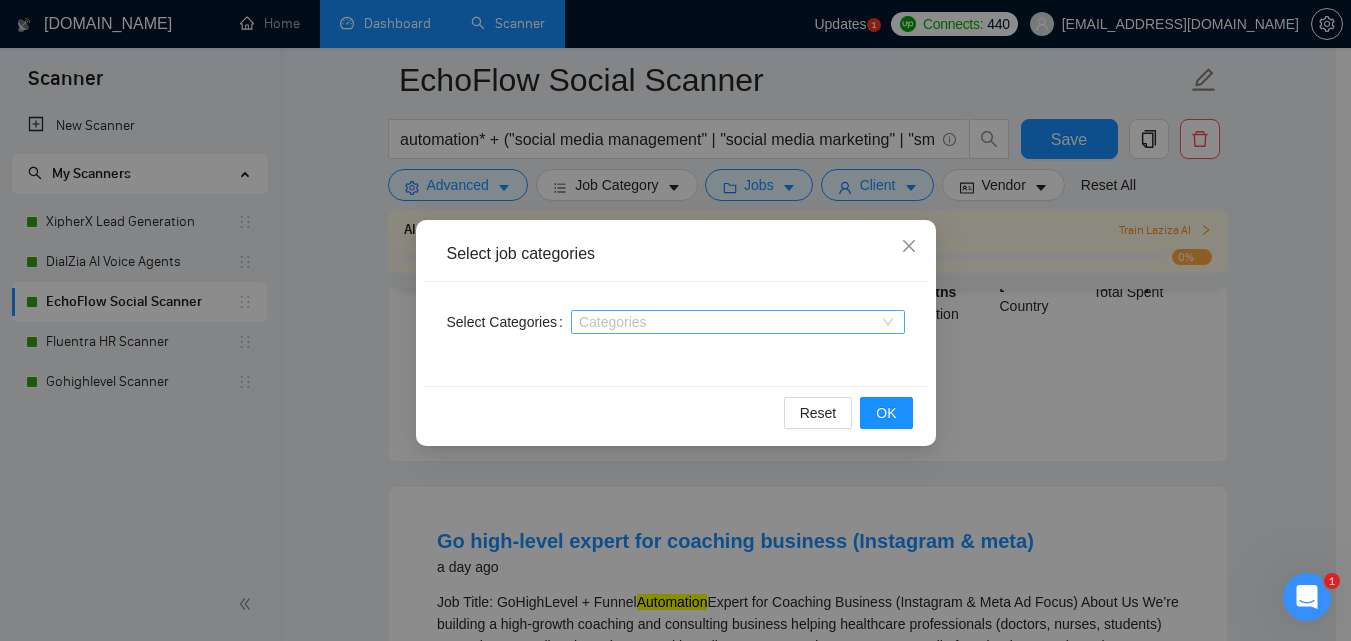 click at bounding box center (728, 322) 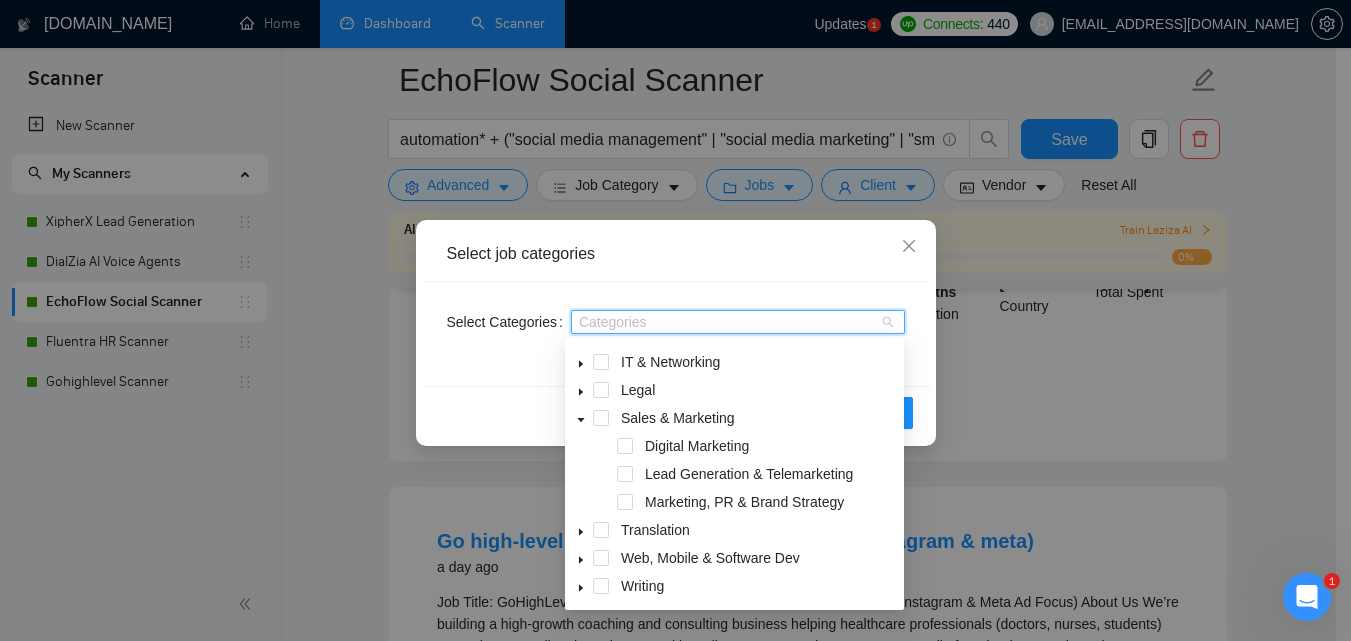 click at bounding box center (581, 418) 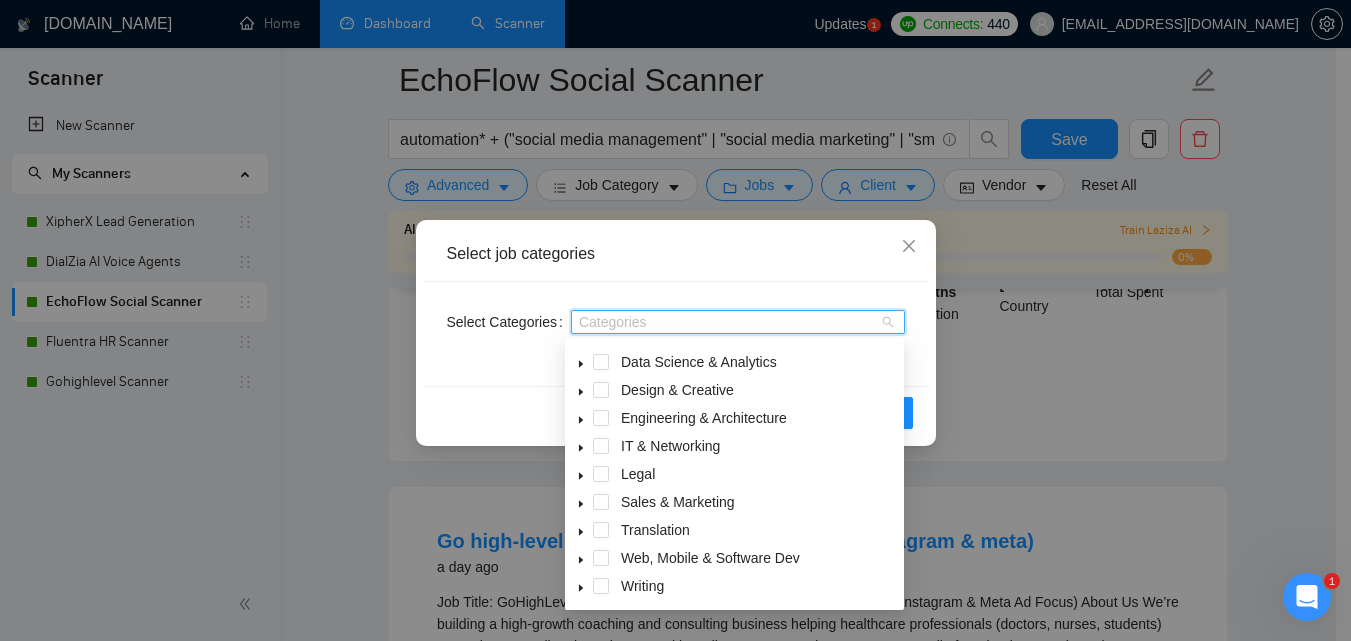 scroll, scrollTop: 80, scrollLeft: 0, axis: vertical 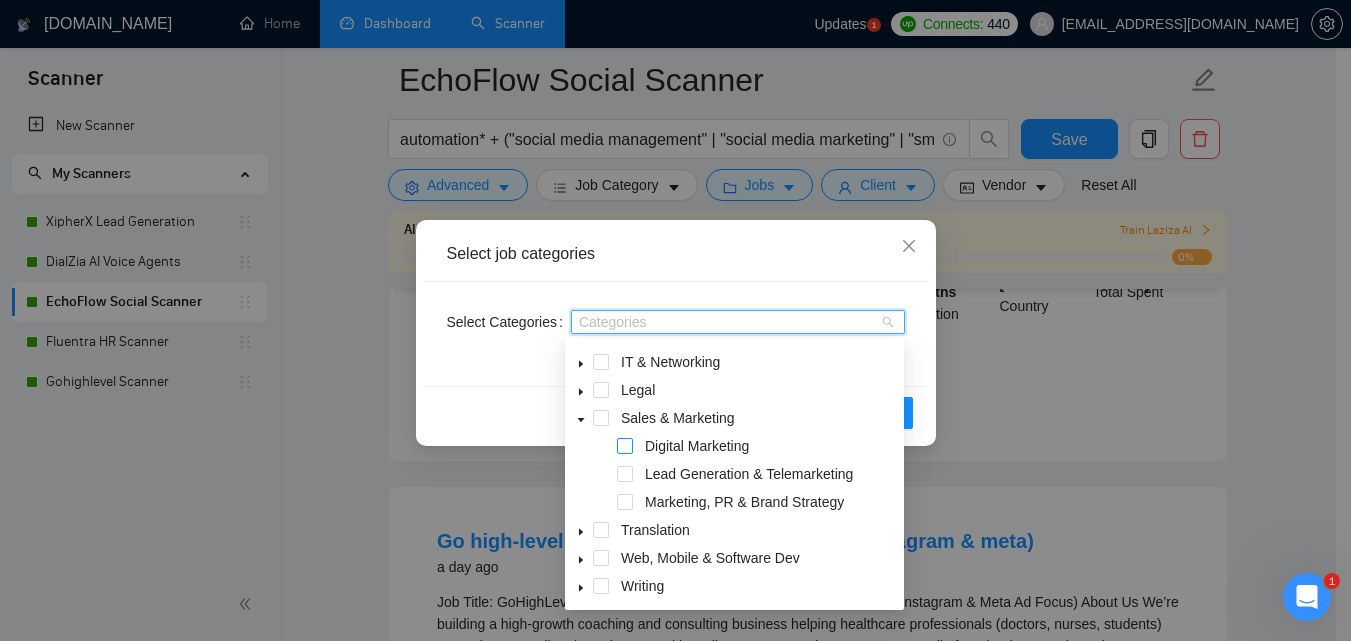 click at bounding box center [625, 446] 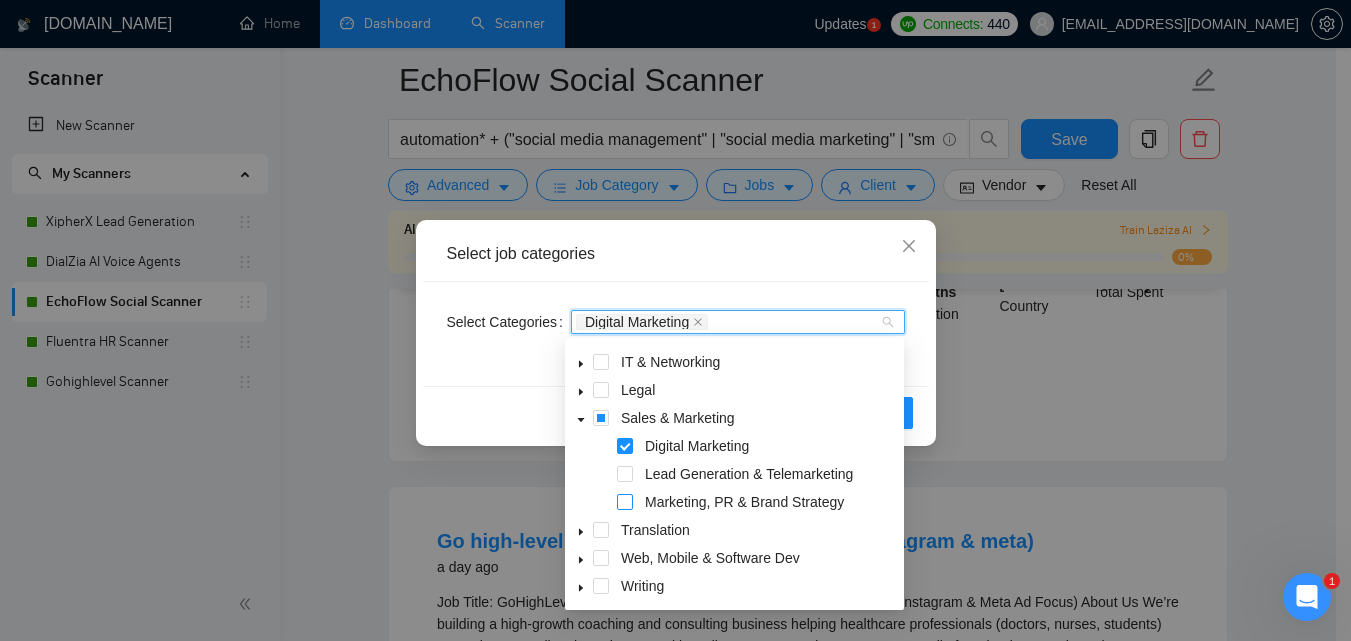 click at bounding box center (625, 502) 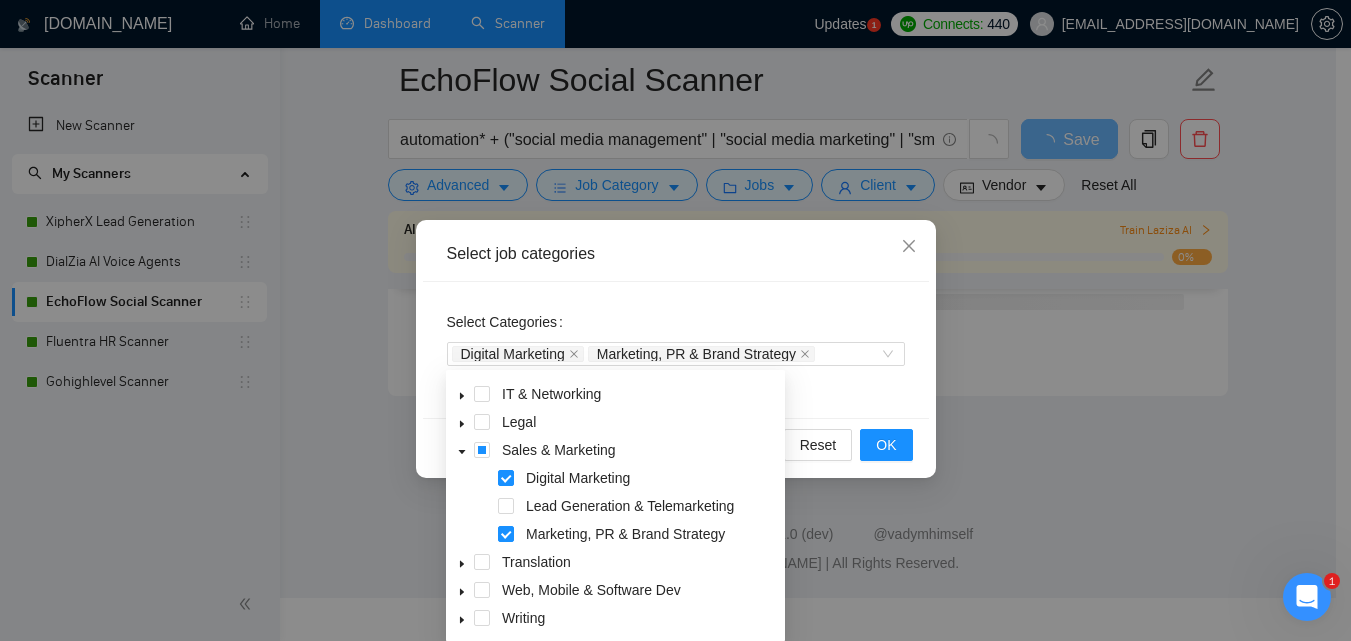 scroll, scrollTop: 2756, scrollLeft: 0, axis: vertical 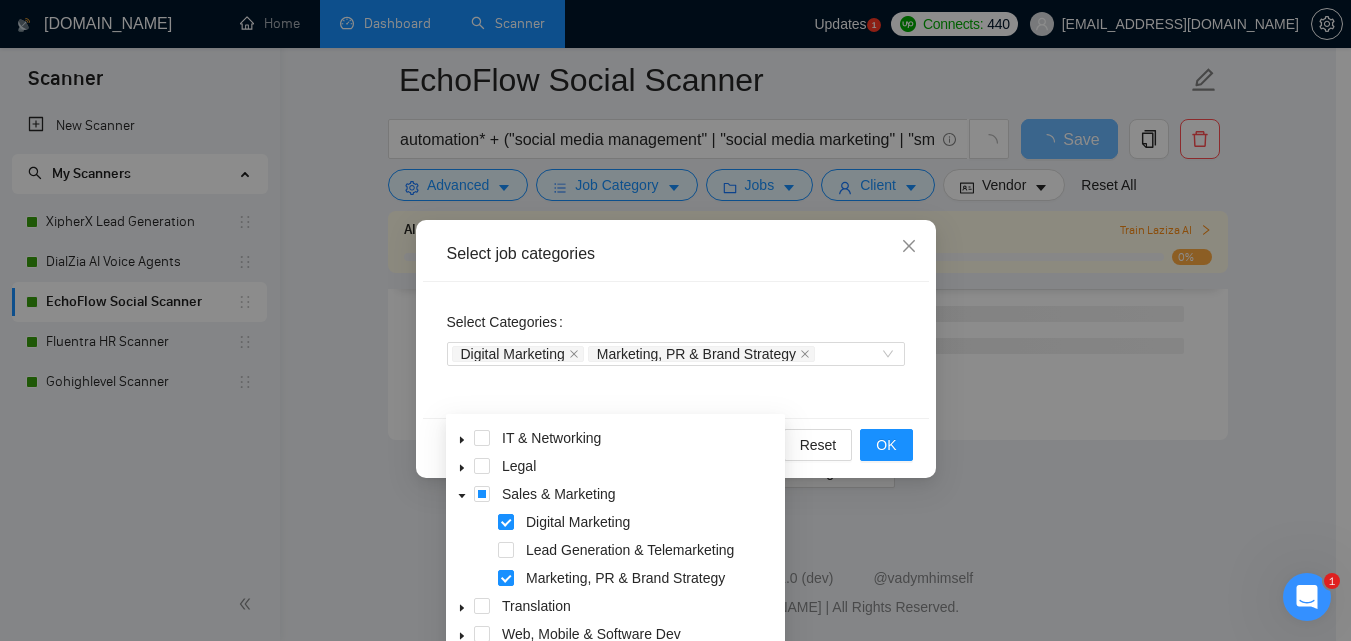 click on "Select Categories Digital Marketing Marketing, PR & Brand Strategy" at bounding box center (676, 350) 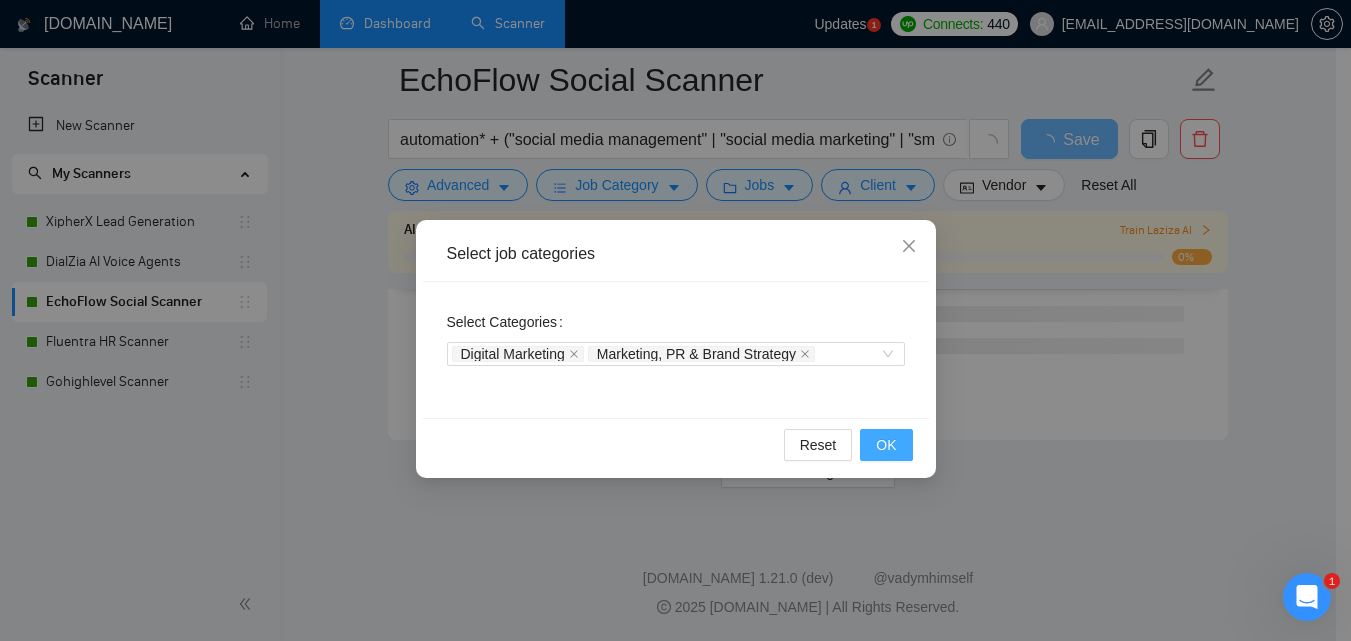 click on "OK" at bounding box center [886, 445] 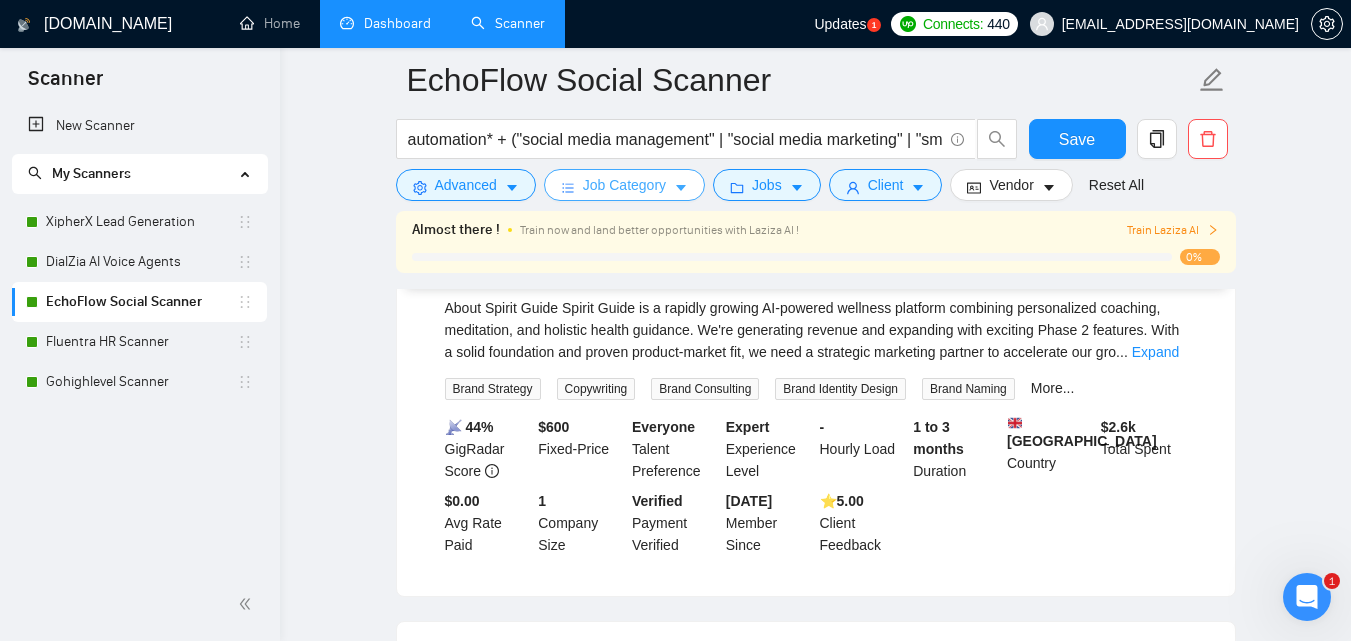 scroll, scrollTop: 3524, scrollLeft: 0, axis: vertical 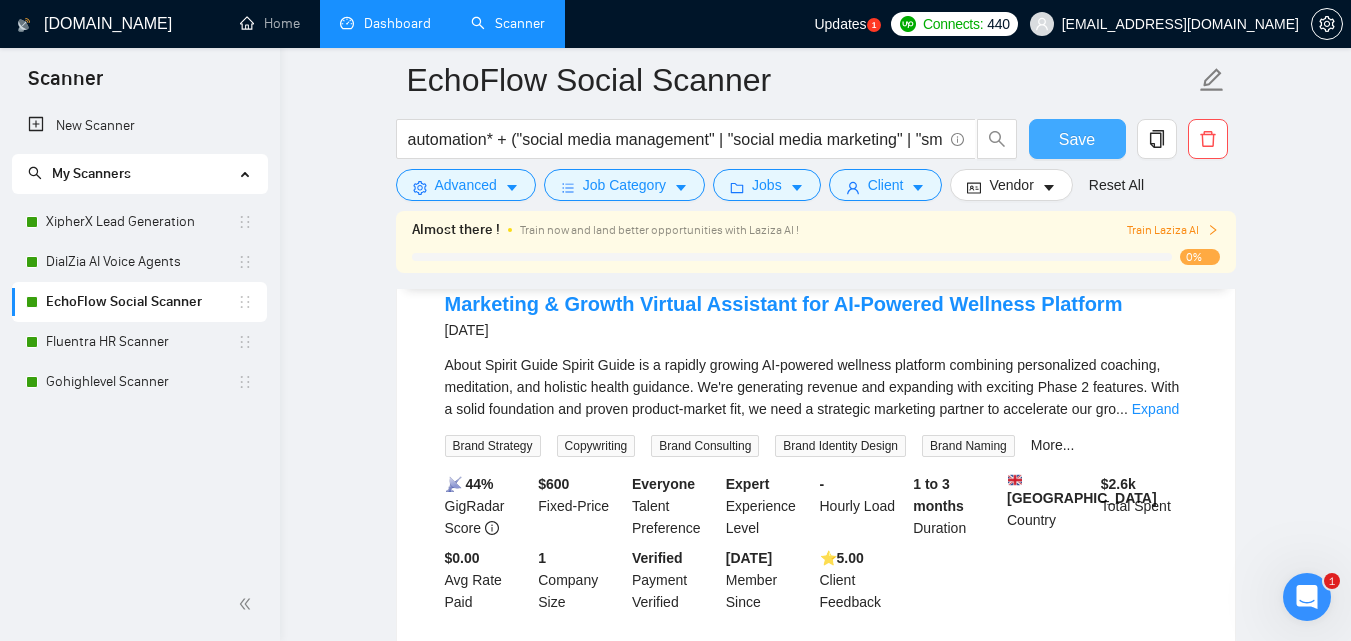 click on "Save" at bounding box center [1077, 139] 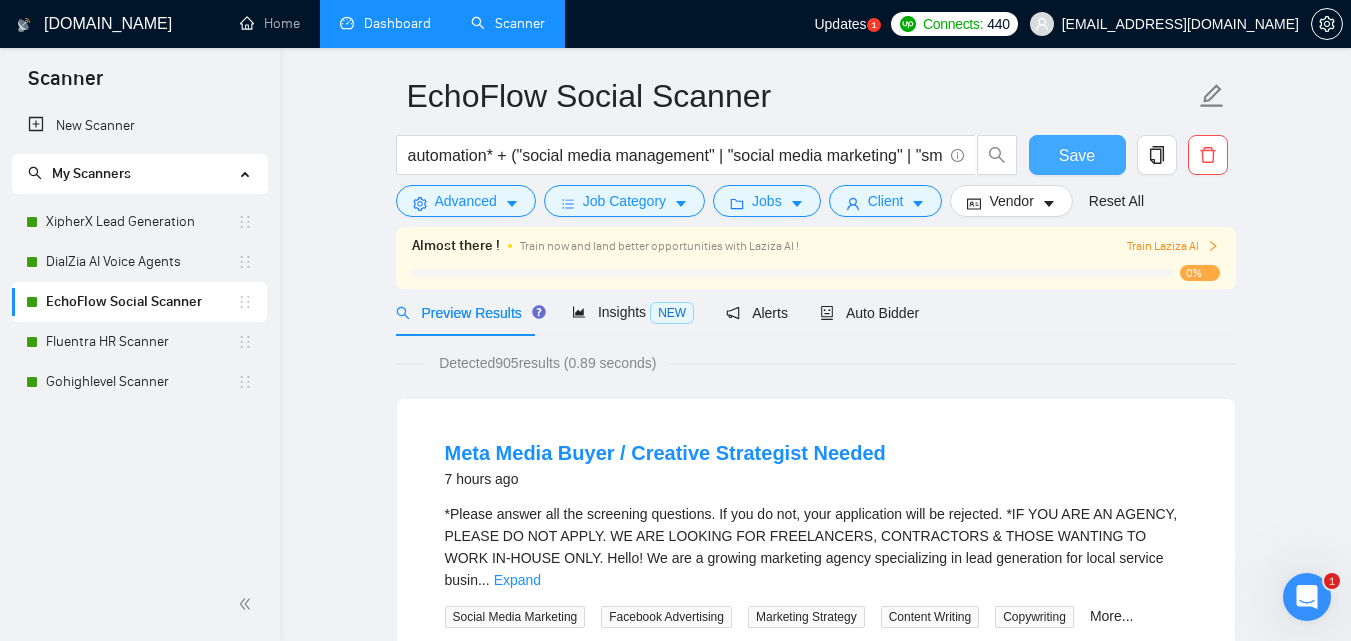 scroll, scrollTop: 0, scrollLeft: 0, axis: both 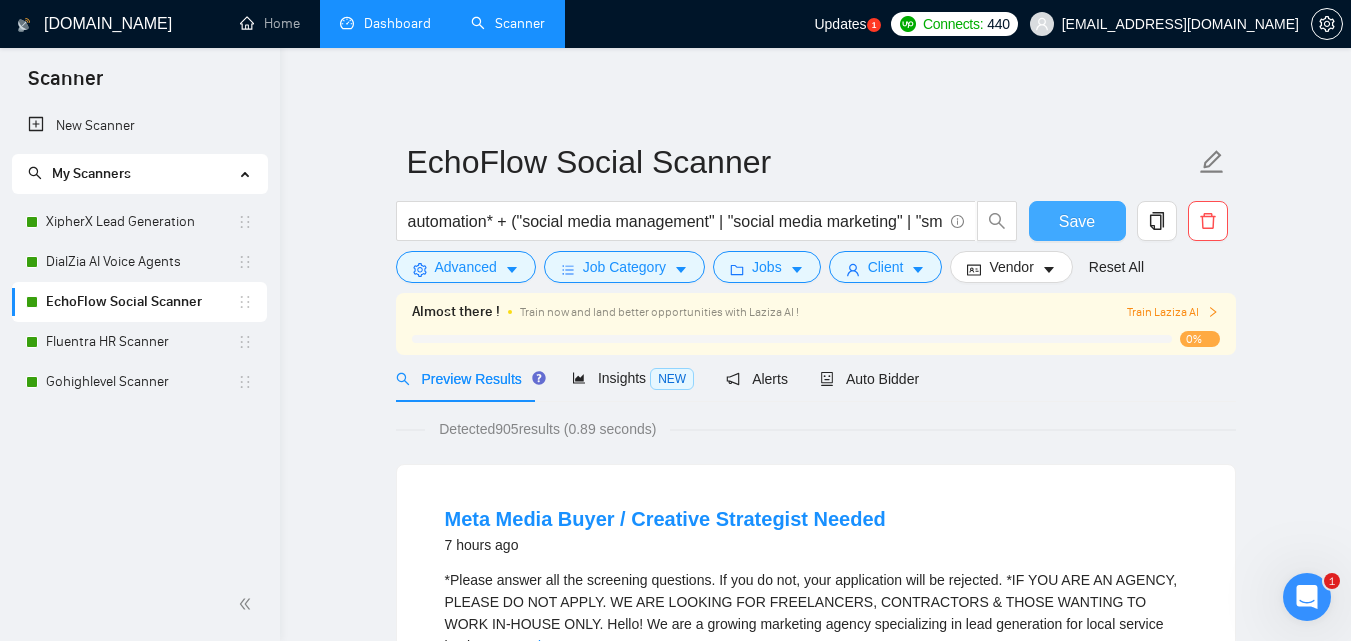 click on "Save" at bounding box center [1077, 221] 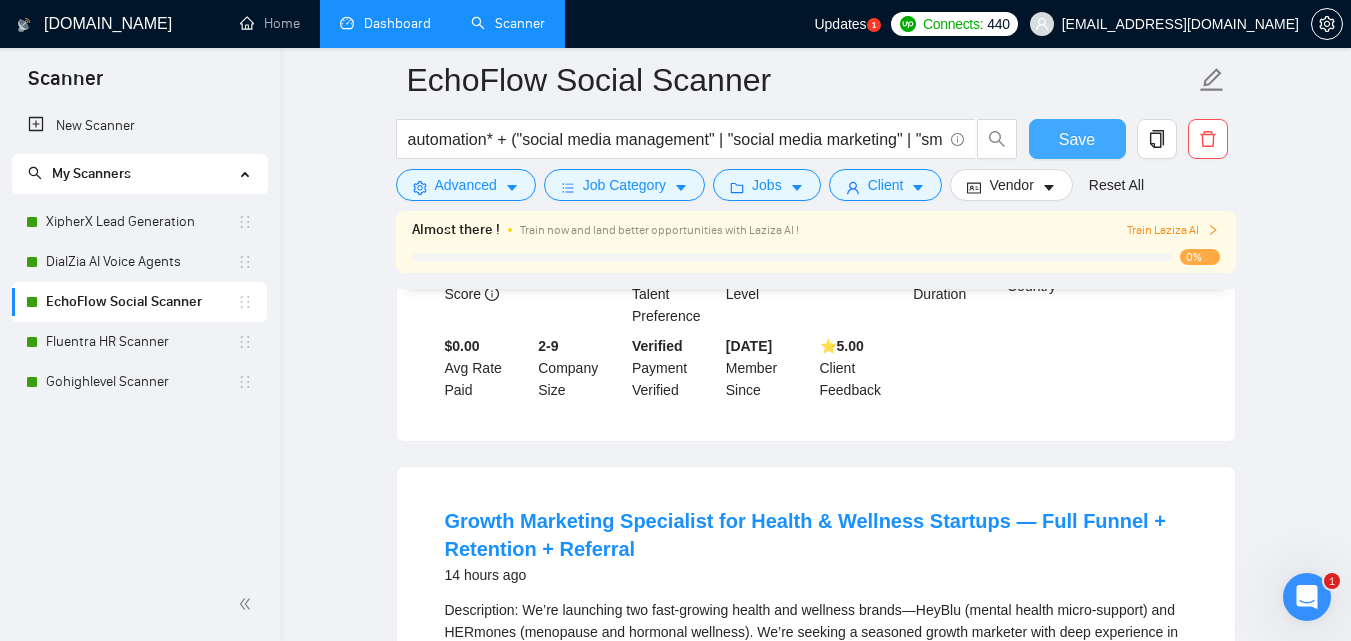 scroll, scrollTop: 500, scrollLeft: 0, axis: vertical 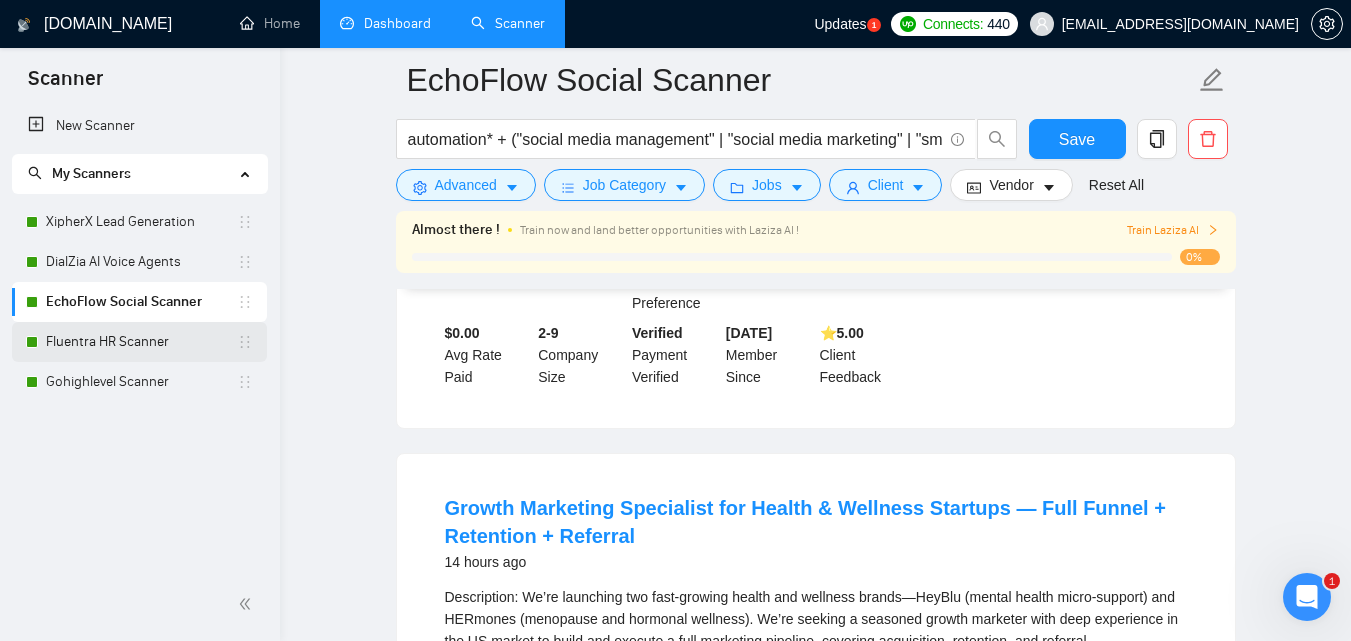 click on "Fluentra HR Scanner" at bounding box center (141, 342) 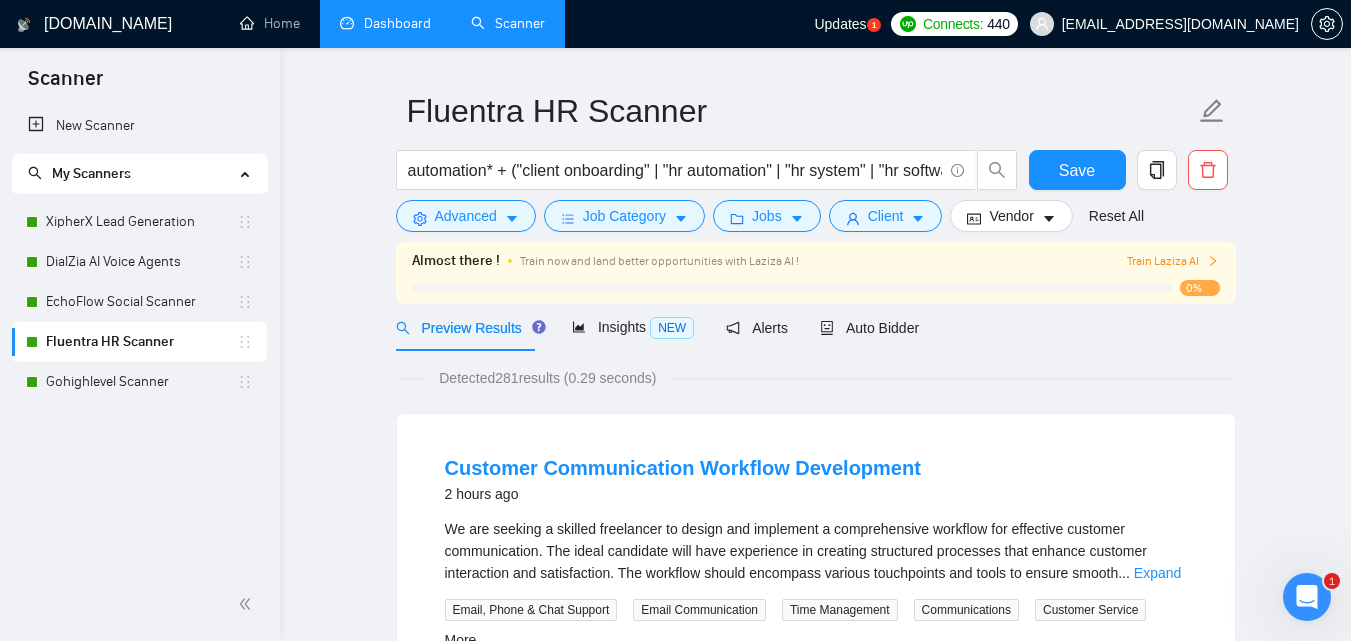 scroll, scrollTop: 0, scrollLeft: 0, axis: both 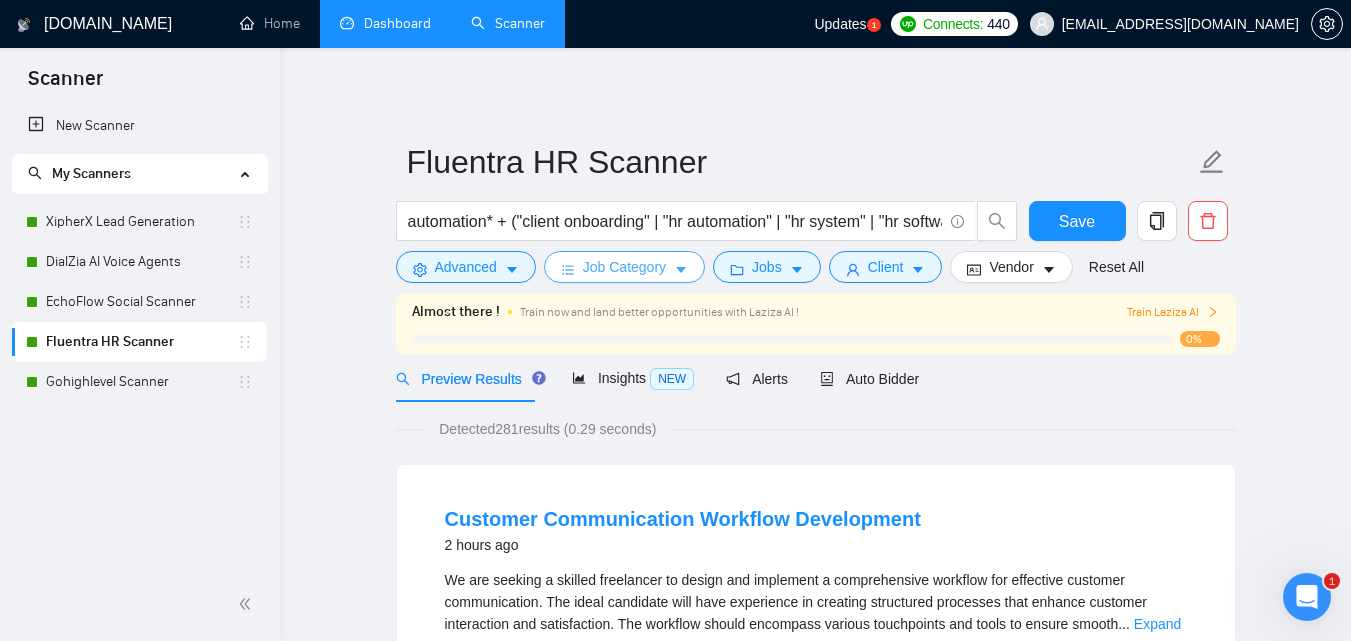click on "Job Category" at bounding box center (624, 267) 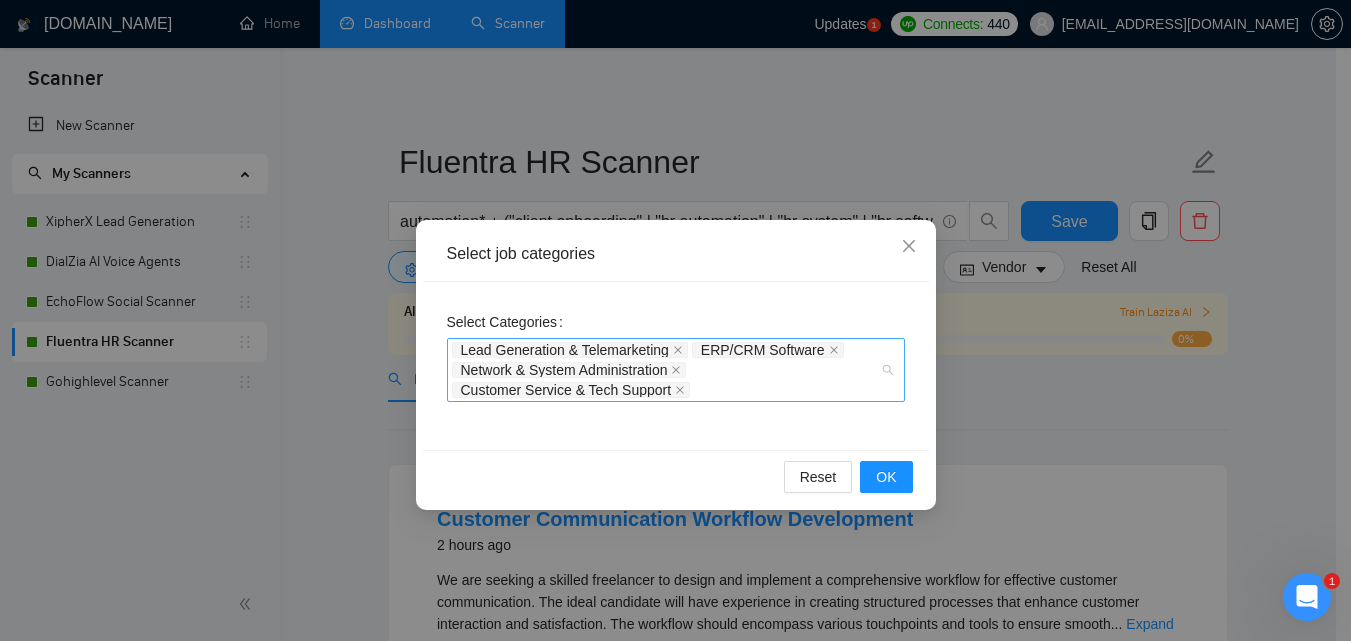 click on "Lead Generation & Telemarketing ERP/CRM Software Network & System Administration Customer Service & Tech Support" at bounding box center [666, 370] 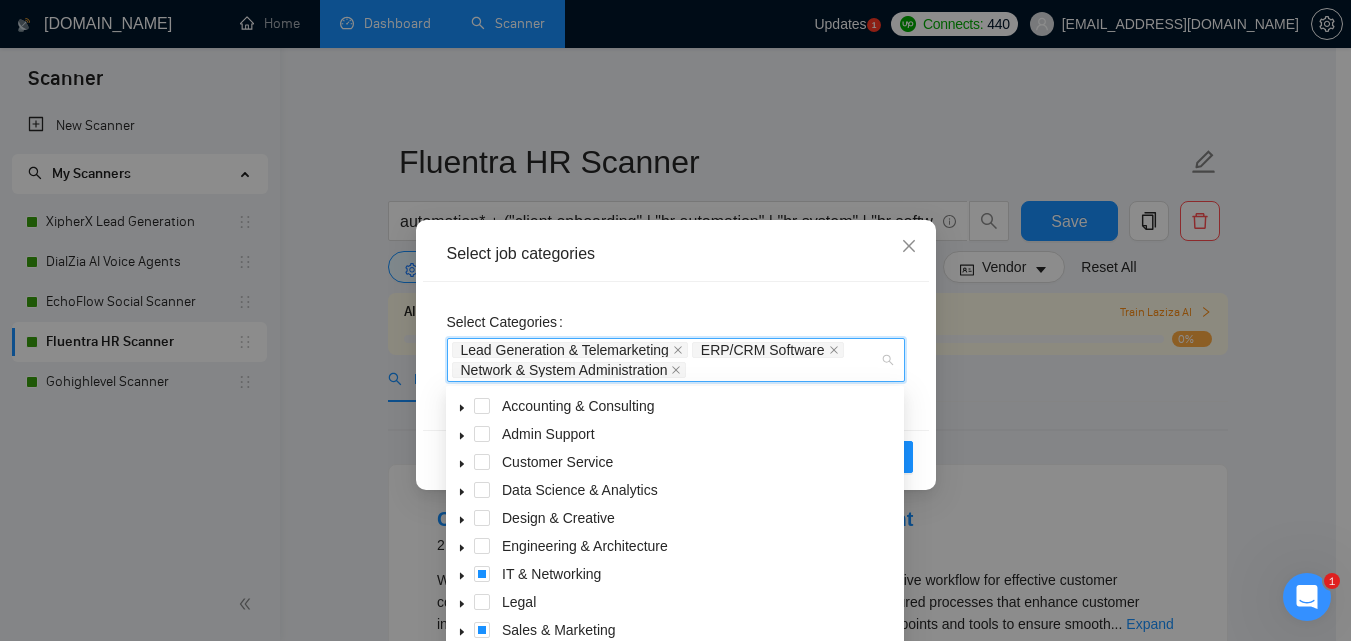 click on "Lead Generation & Telemarketing ERP/CRM Software Network & System Administration" at bounding box center (666, 360) 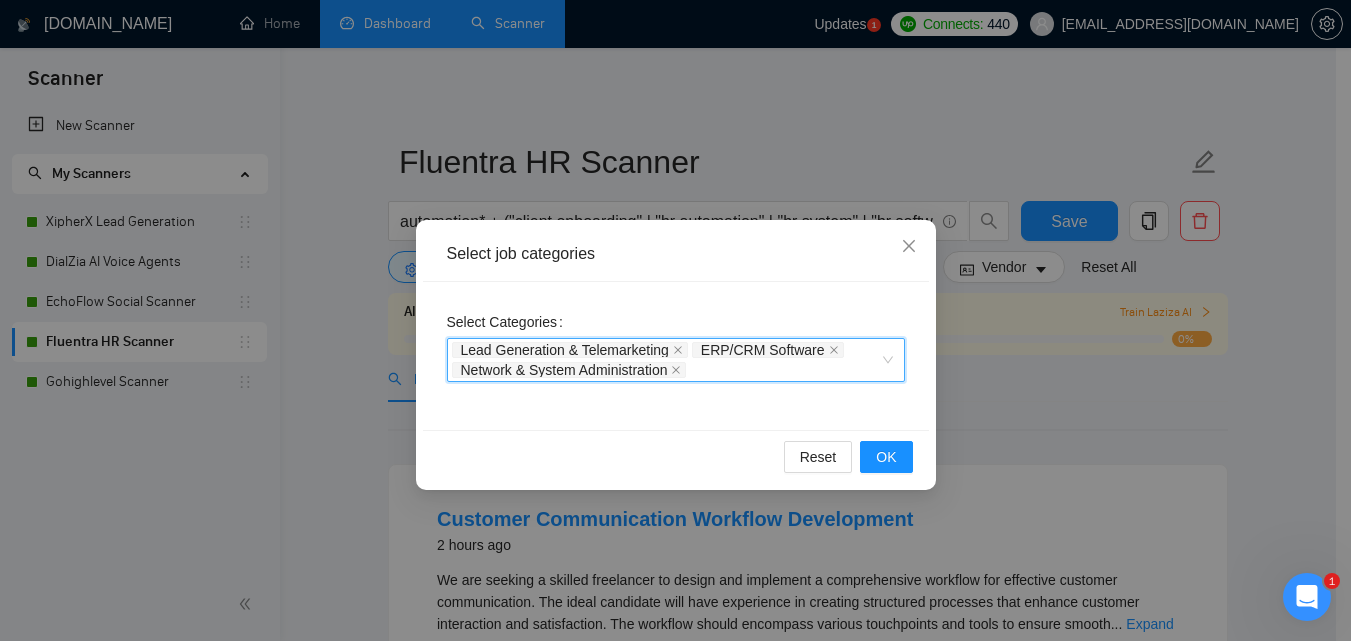 click on "Lead Generation & Telemarketing ERP/CRM Software Network & System Administration" at bounding box center (666, 360) 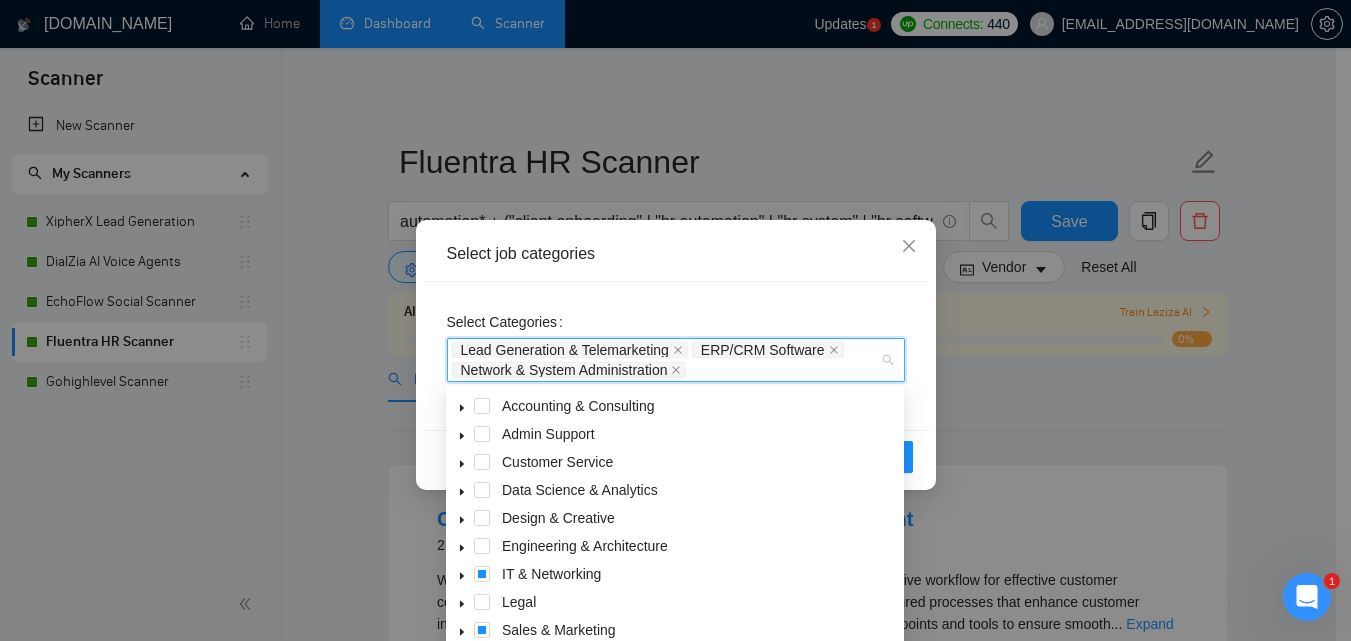 click on "Lead Generation & Telemarketing ERP/CRM Software Network & System Administration" at bounding box center (666, 360) 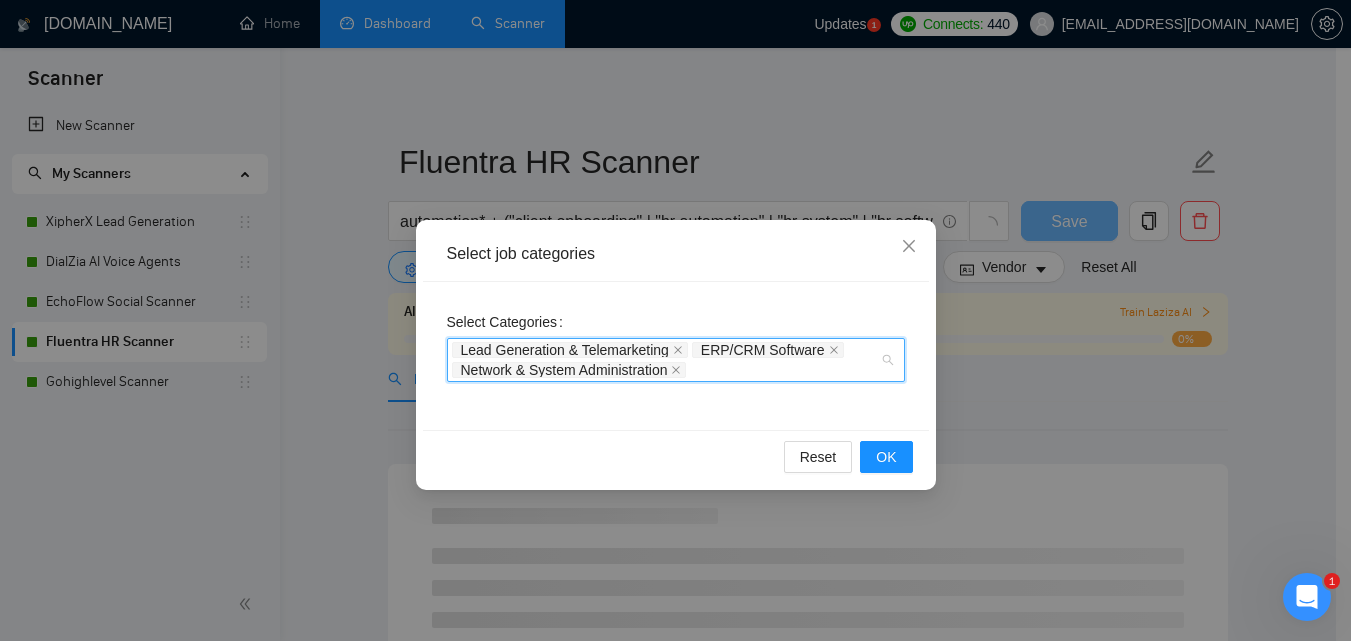 click on "Lead Generation & Telemarketing ERP/CRM Software Network & System Administration" at bounding box center [666, 360] 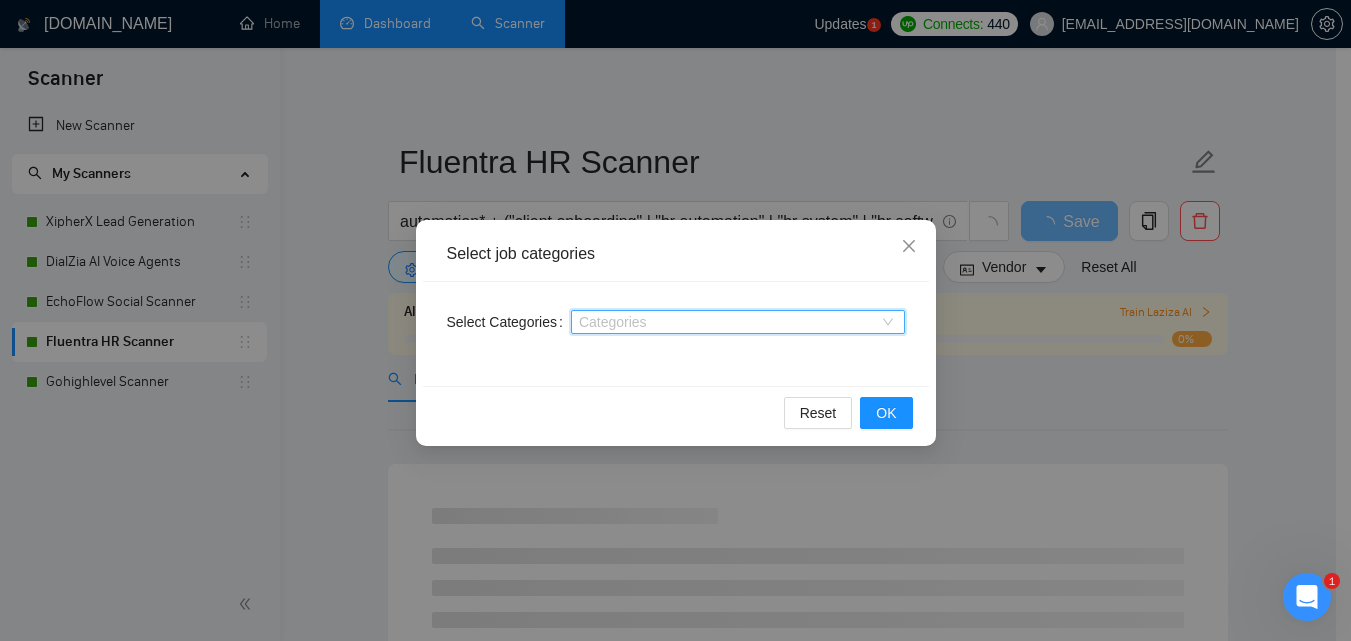 click on "Categories" at bounding box center (738, 322) 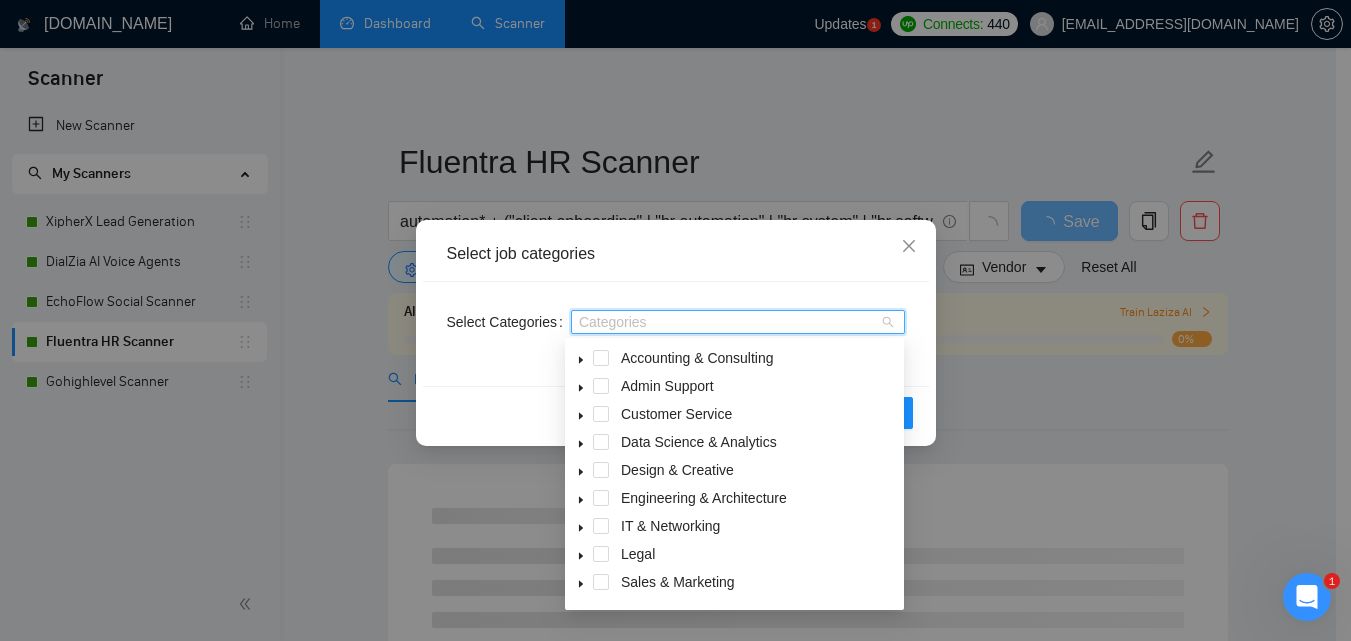 click 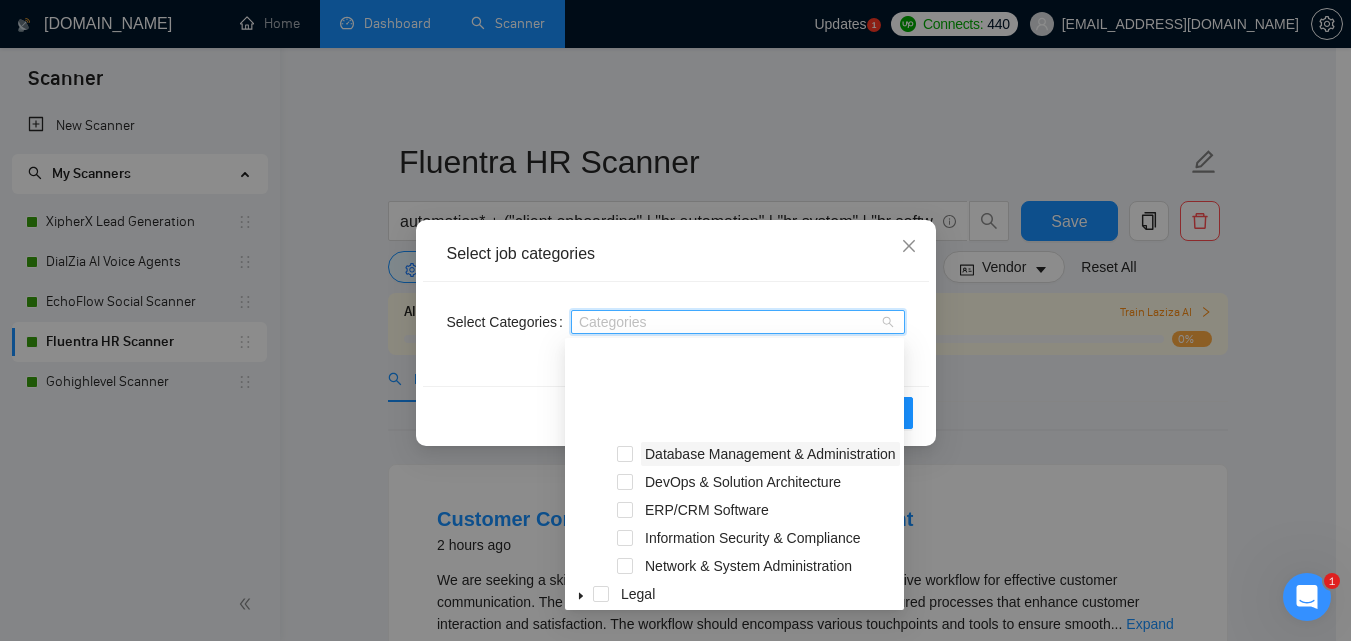 scroll, scrollTop: 200, scrollLeft: 0, axis: vertical 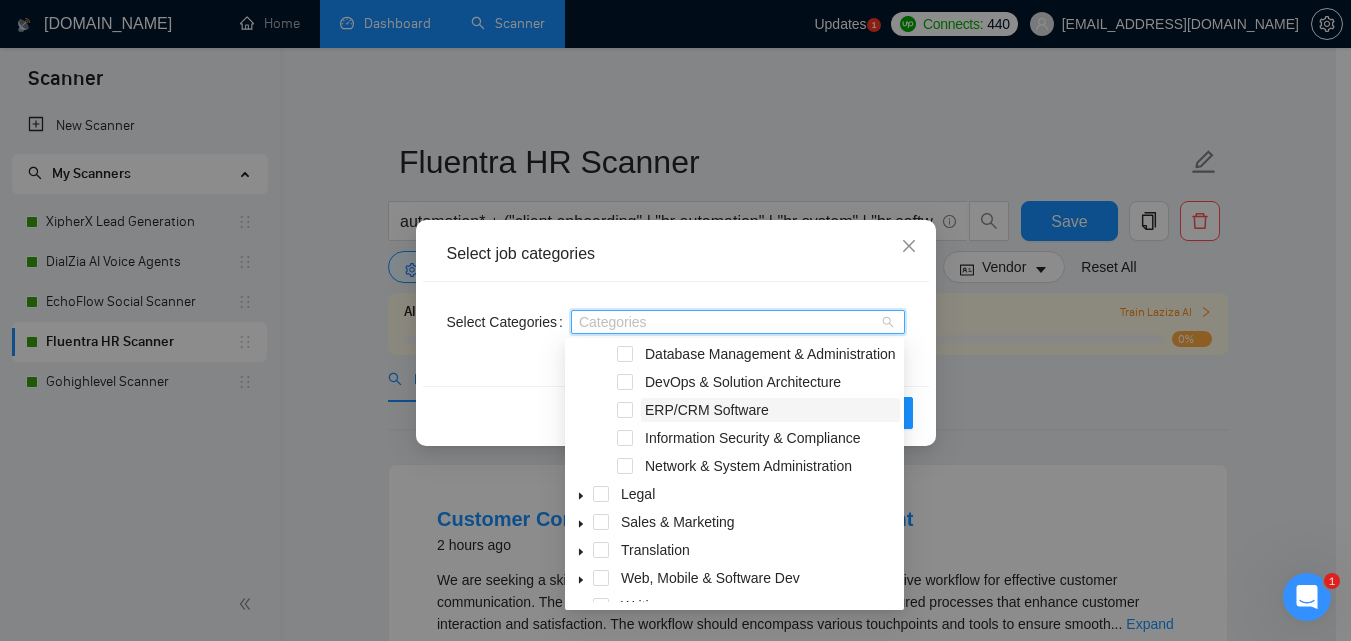 click on "ERP/CRM Software" at bounding box center (707, 410) 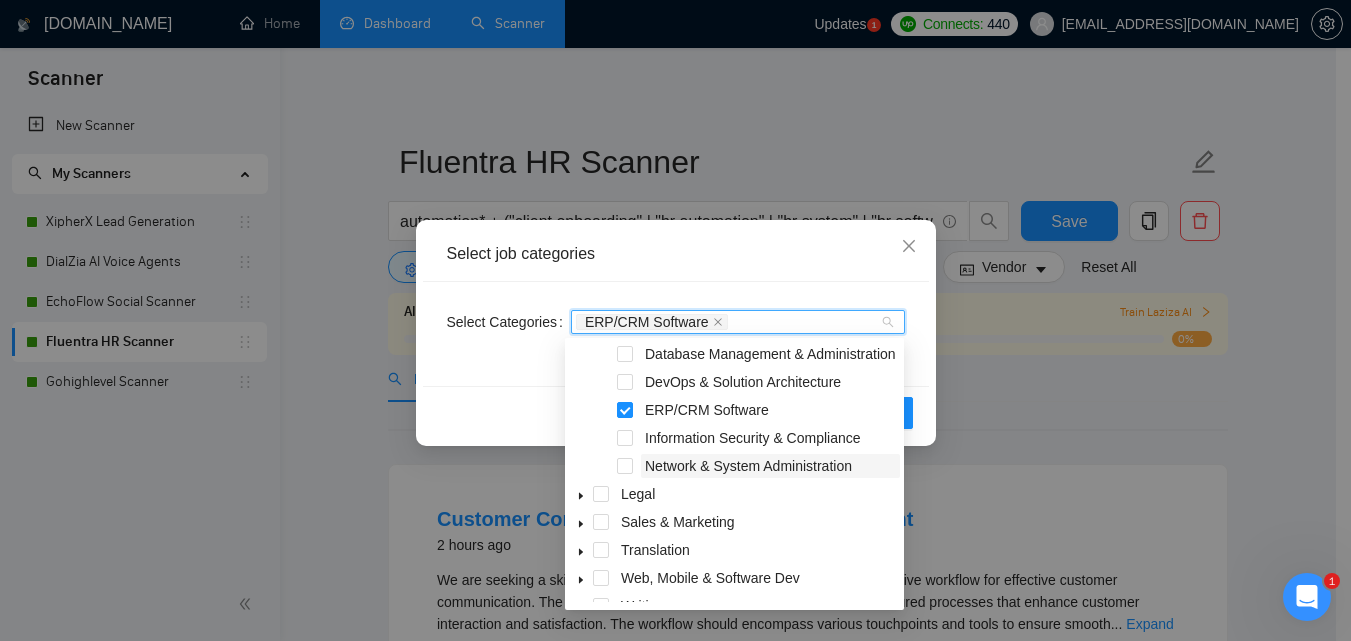 click on "Network & System Administration" at bounding box center [748, 466] 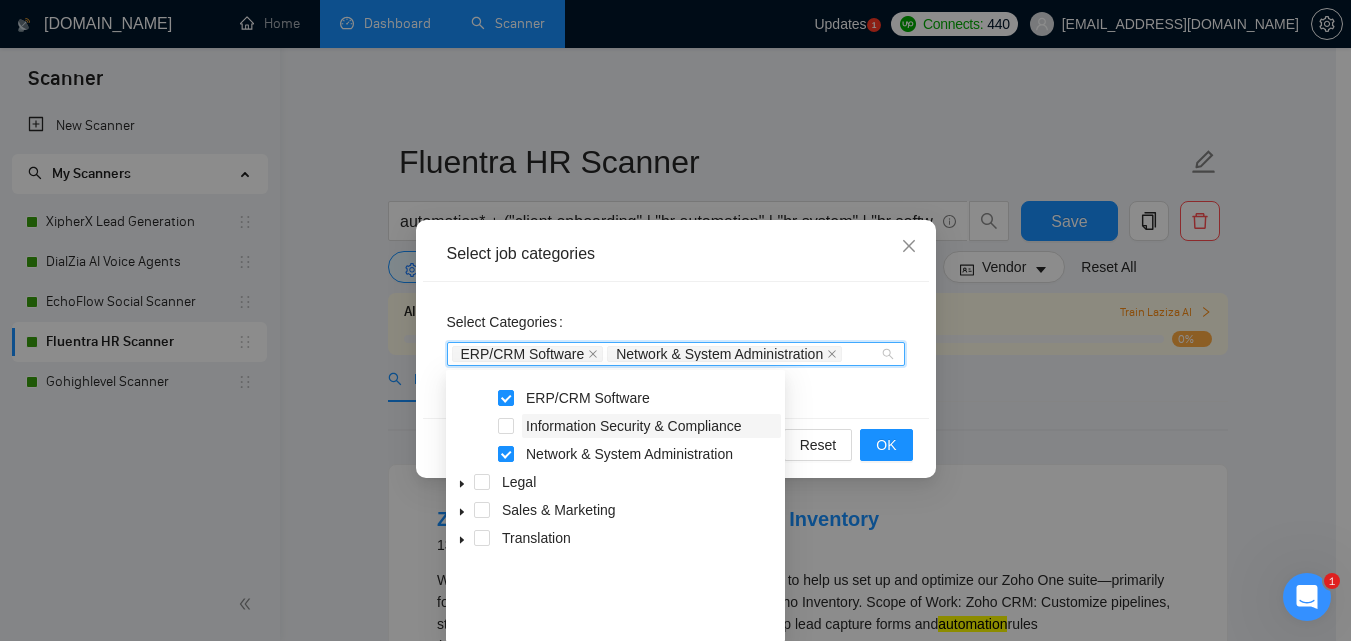 scroll, scrollTop: 144, scrollLeft: 0, axis: vertical 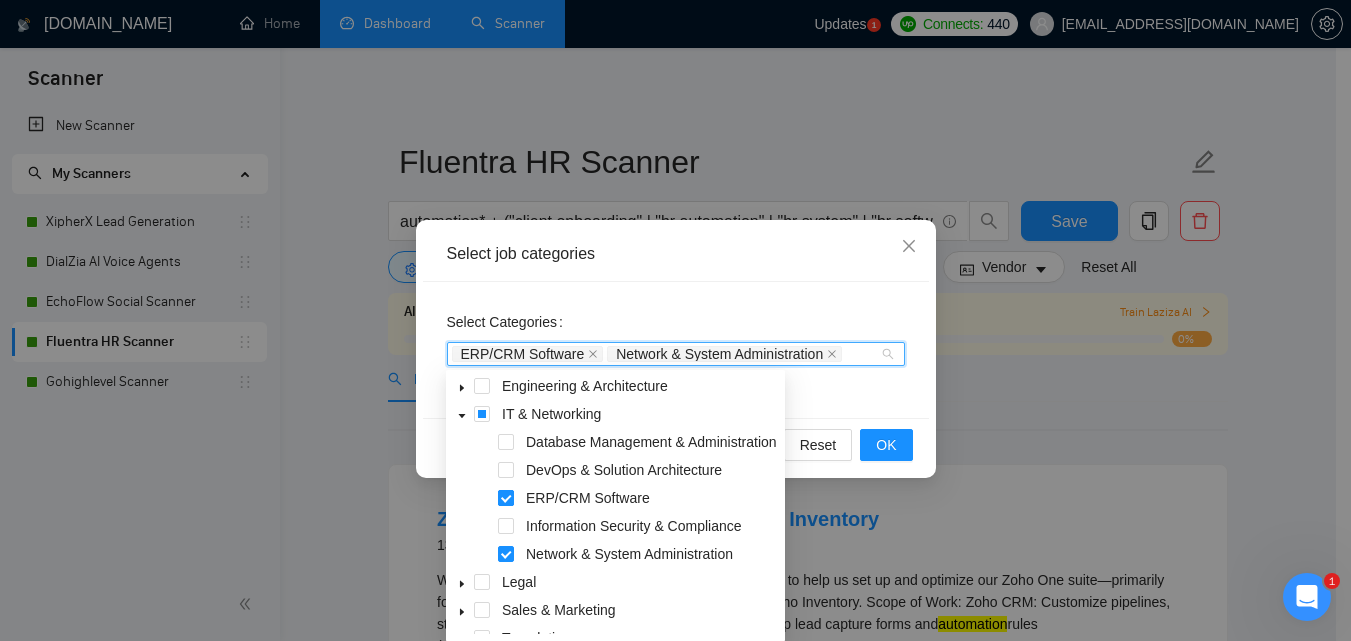 click at bounding box center (506, 498) 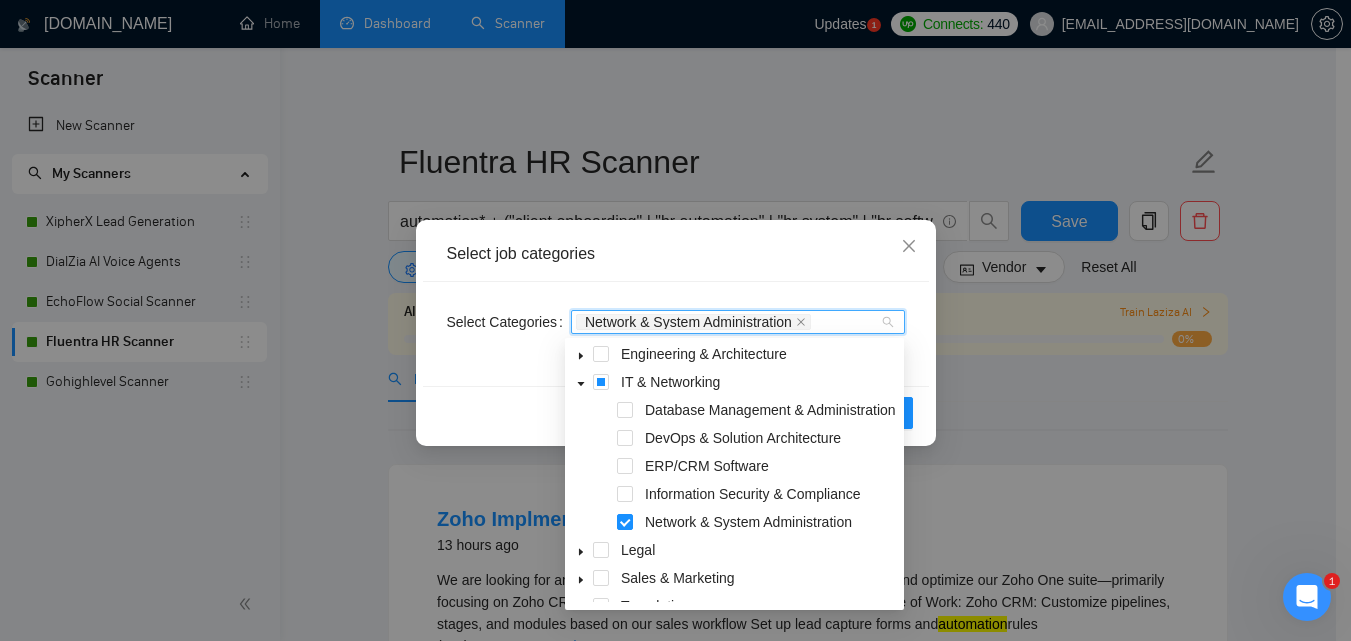 click on "Network & System Administration" at bounding box center (734, 524) 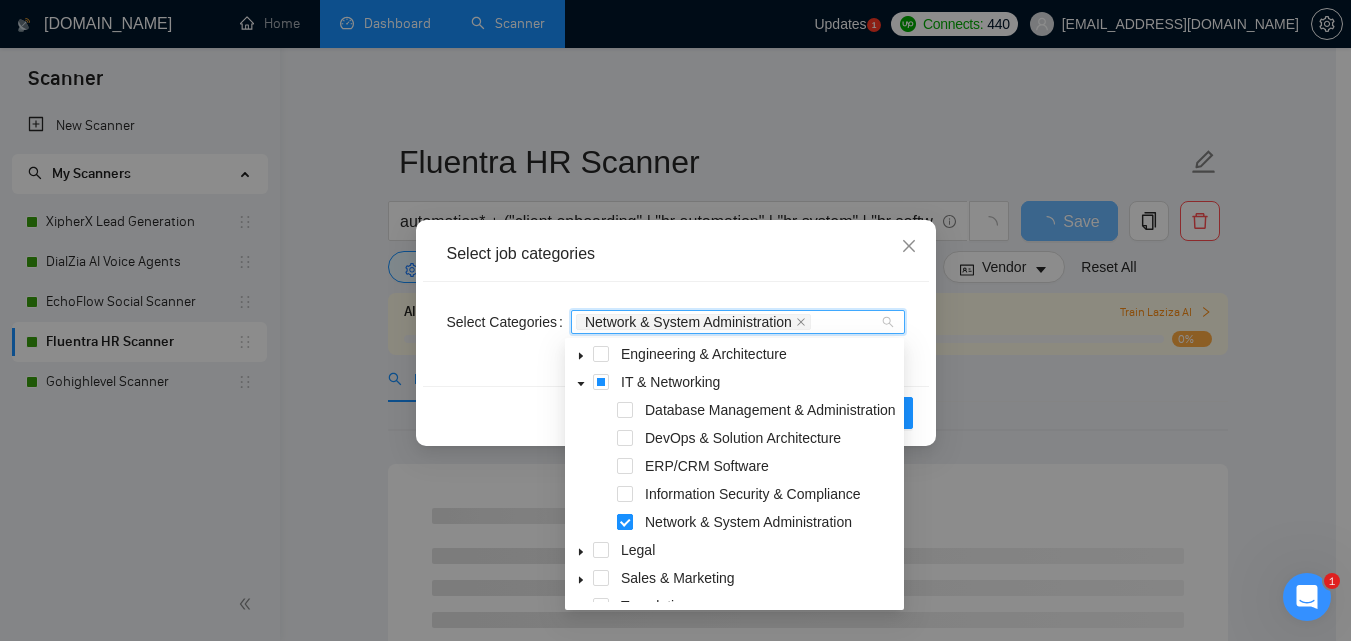 click at bounding box center [625, 522] 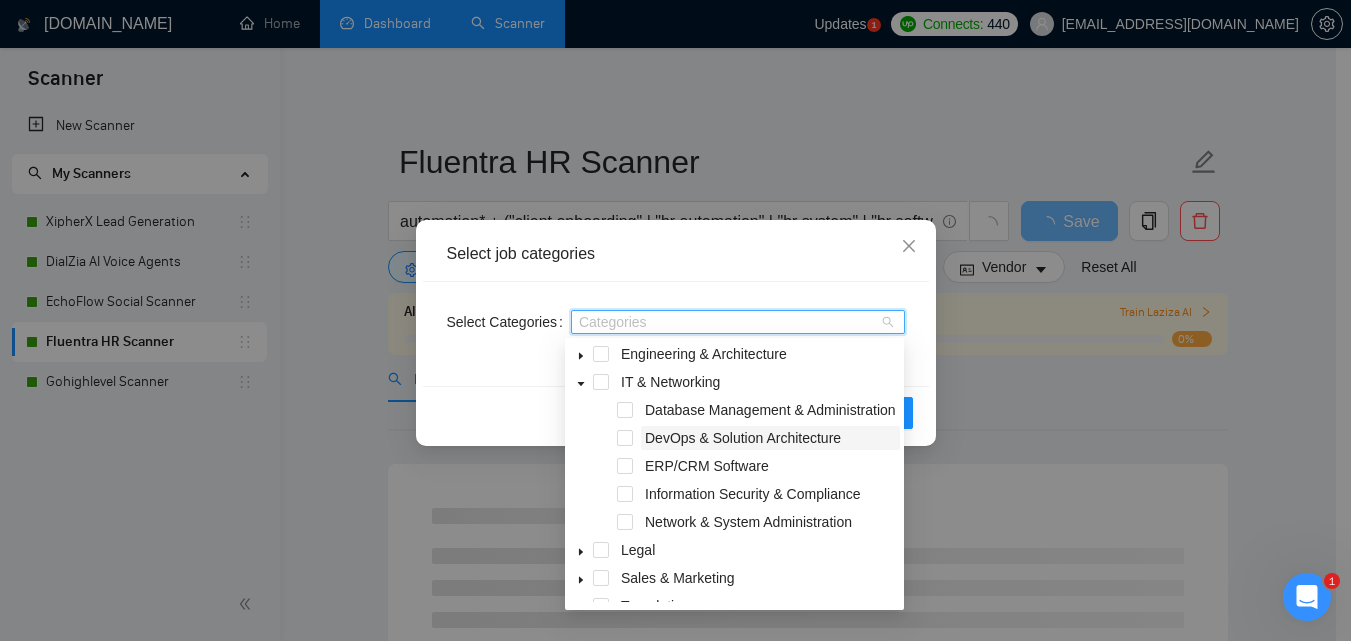 scroll, scrollTop: 244, scrollLeft: 0, axis: vertical 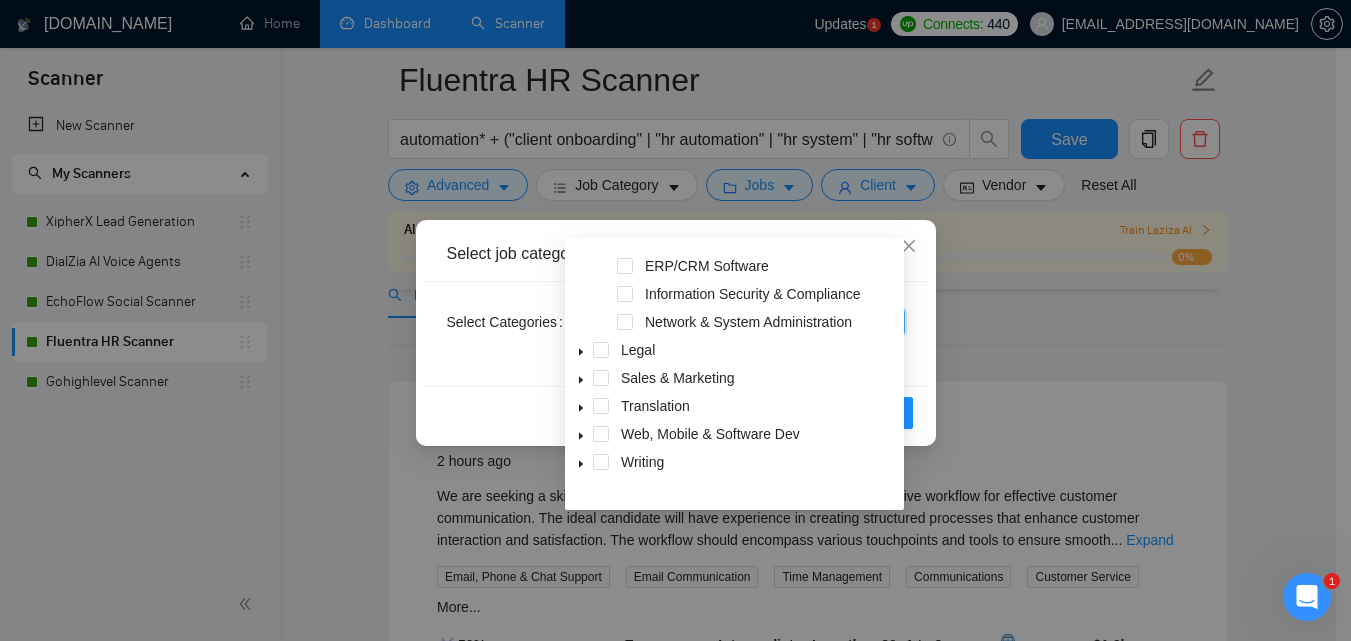 click 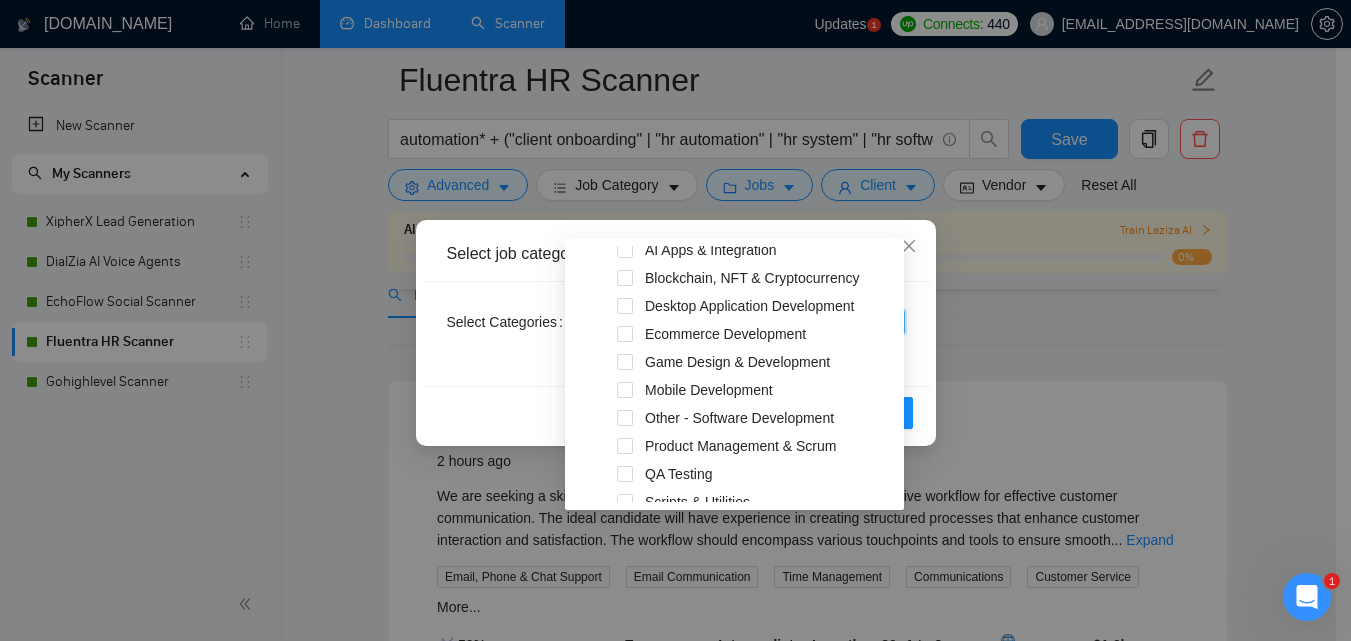 scroll, scrollTop: 580, scrollLeft: 0, axis: vertical 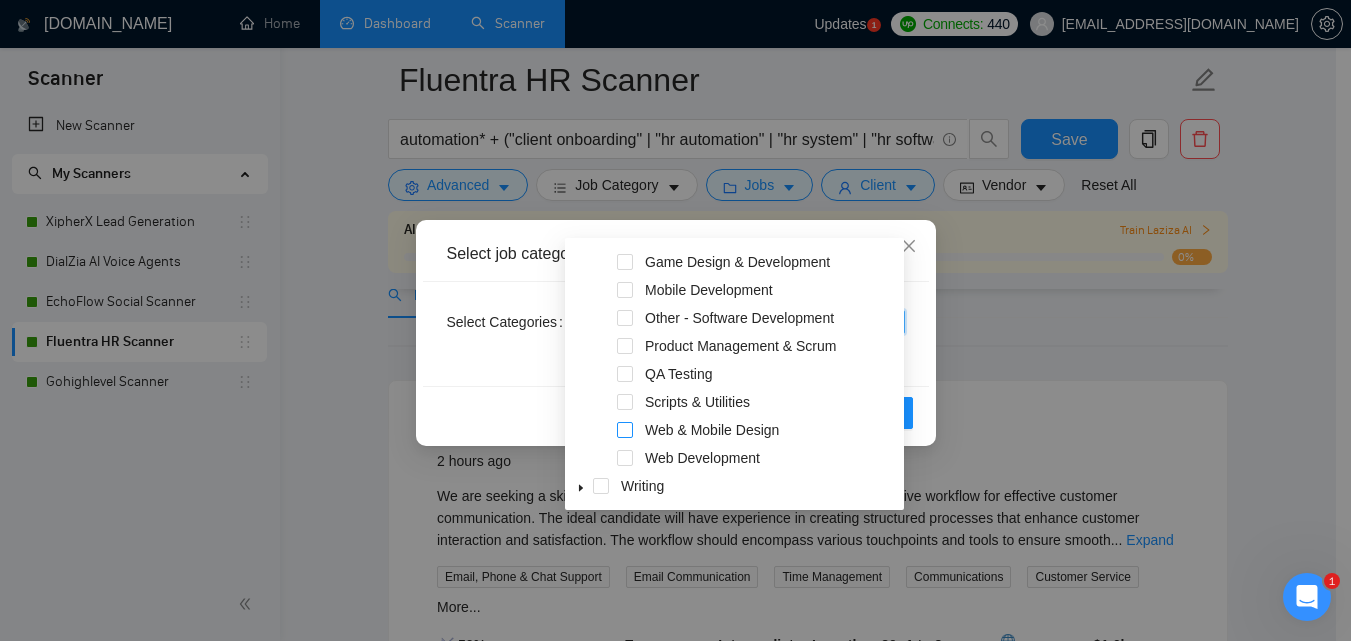 click at bounding box center [625, 430] 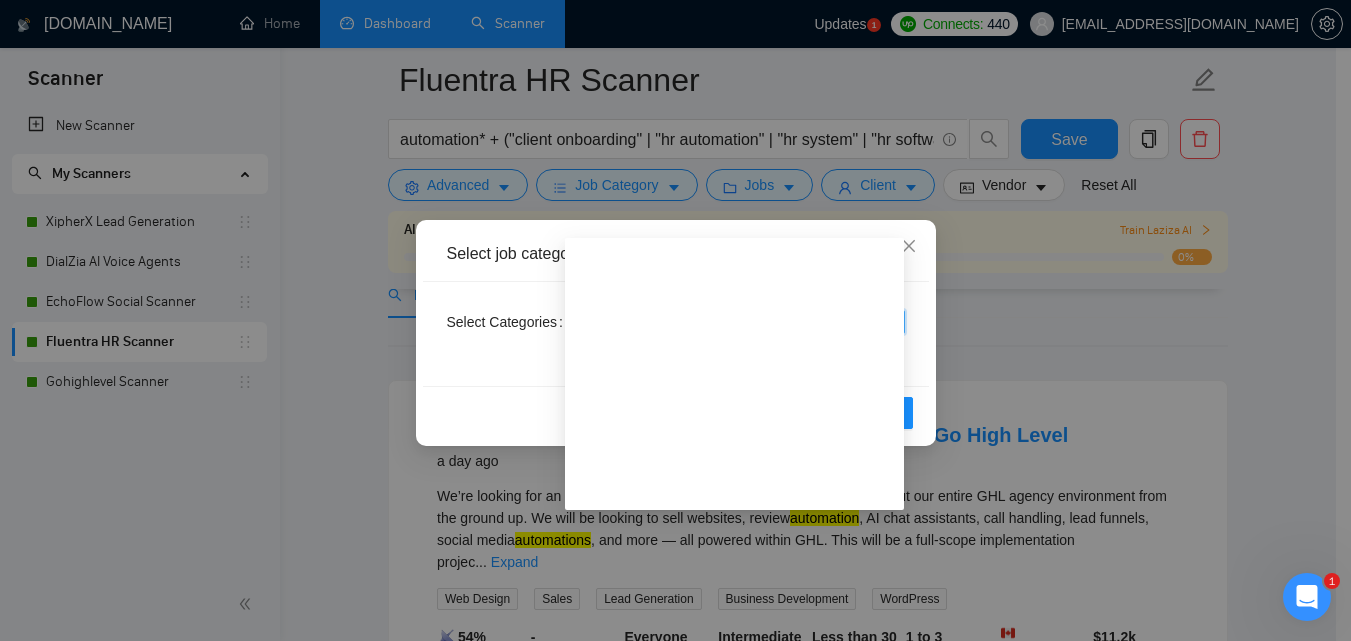 scroll, scrollTop: 0, scrollLeft: 0, axis: both 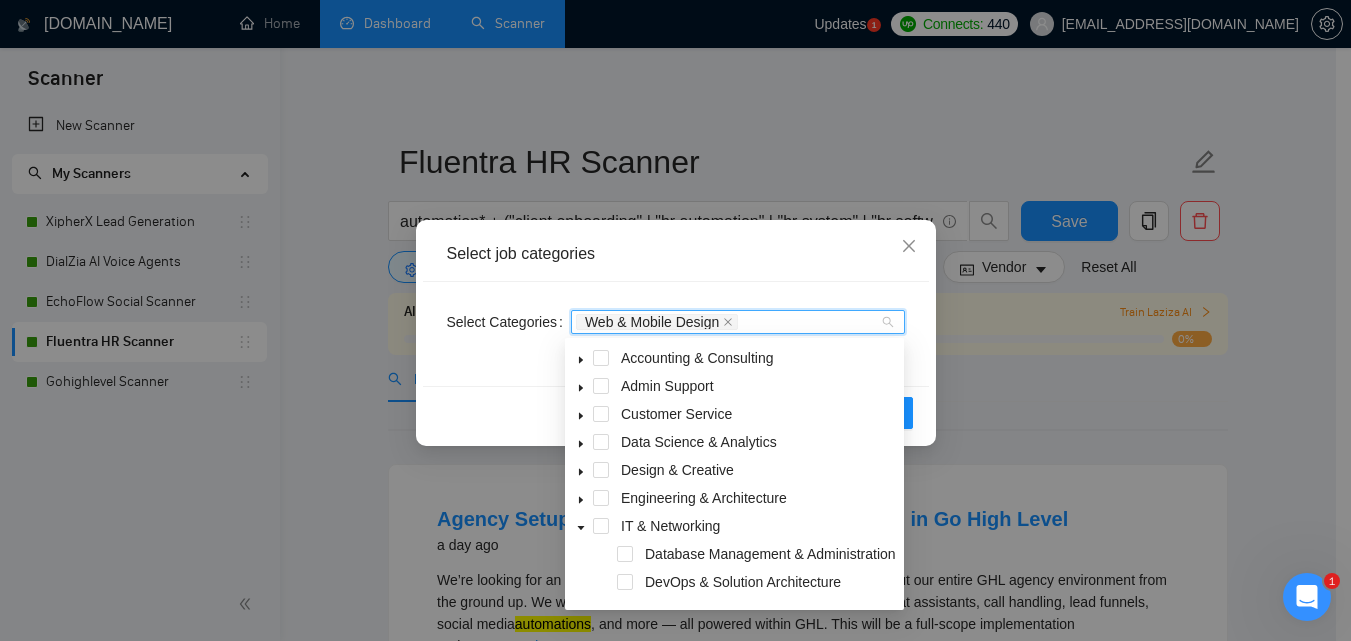 click 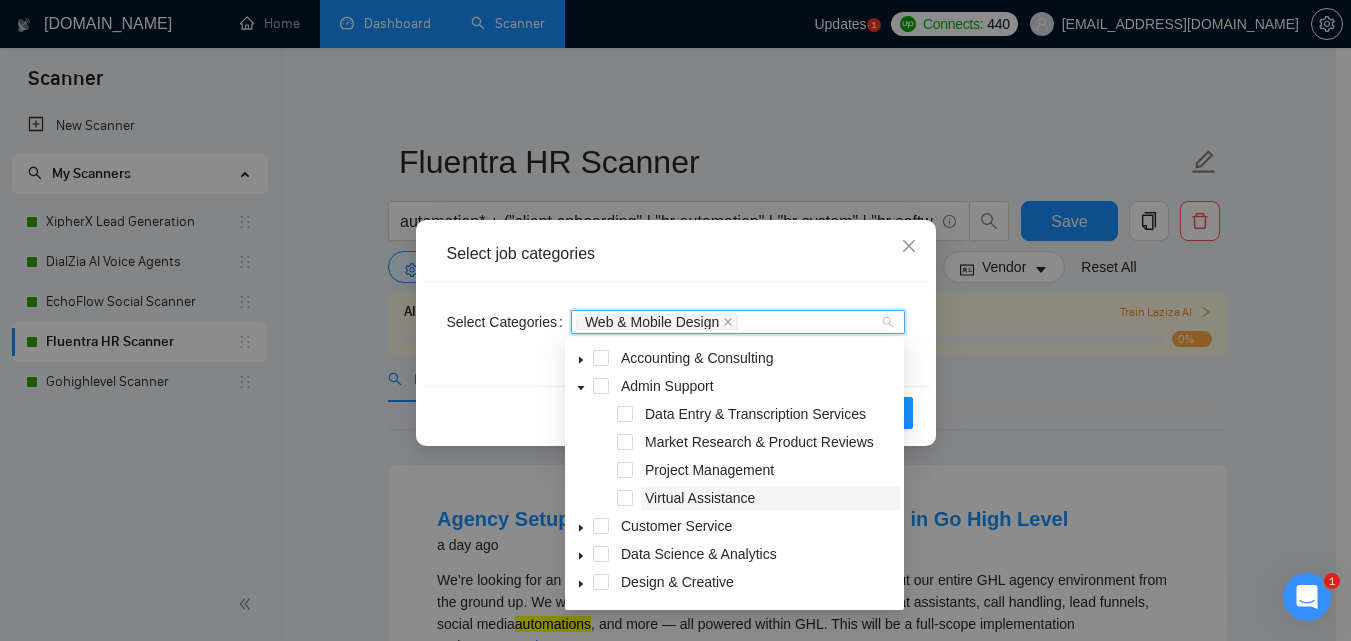 click on "Virtual Assistance" at bounding box center (700, 498) 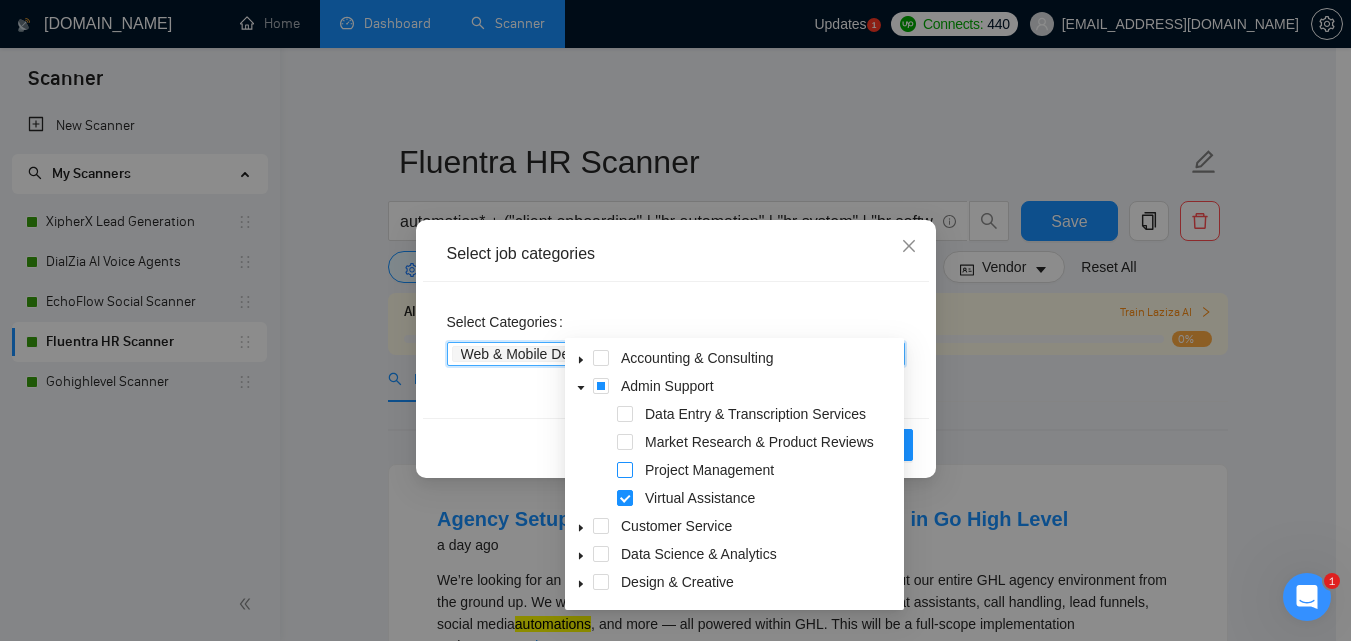 click at bounding box center [625, 470] 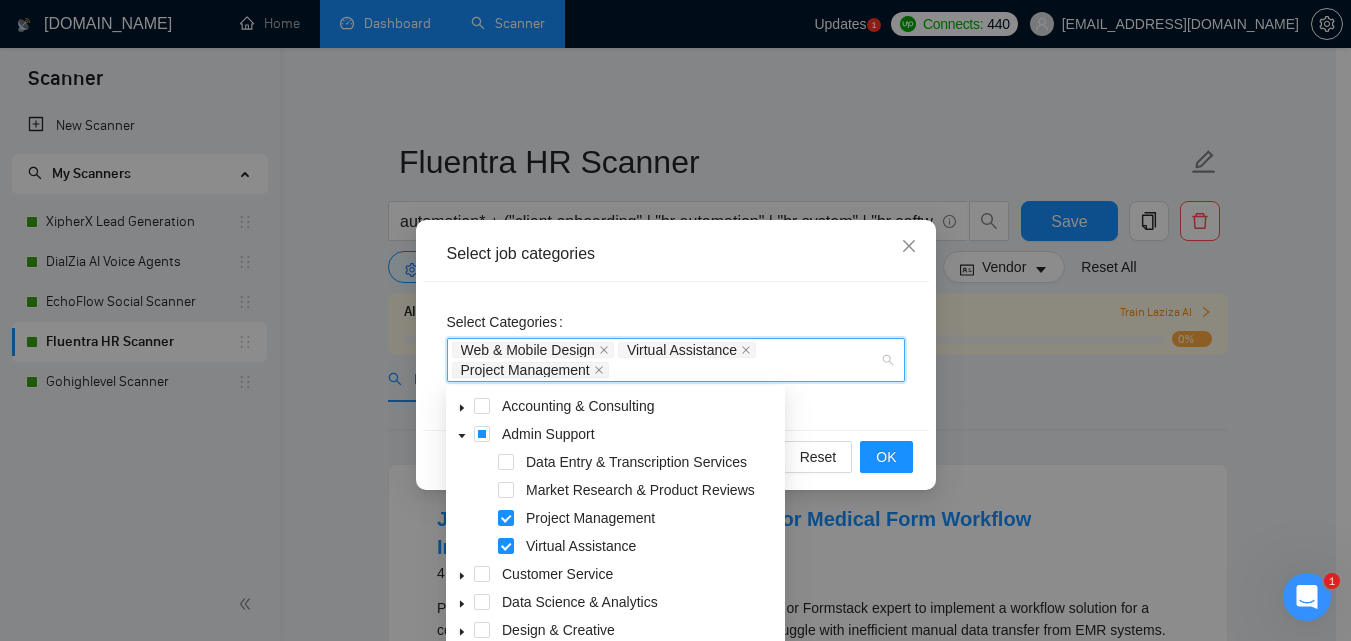 click 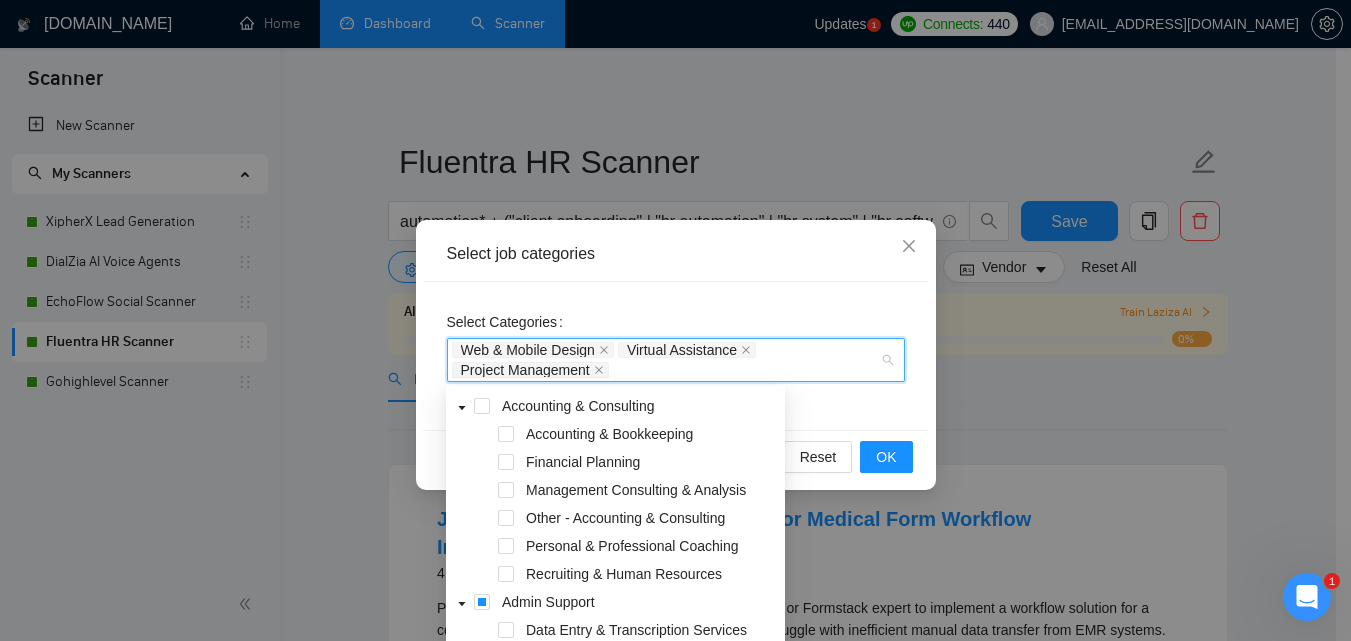 click 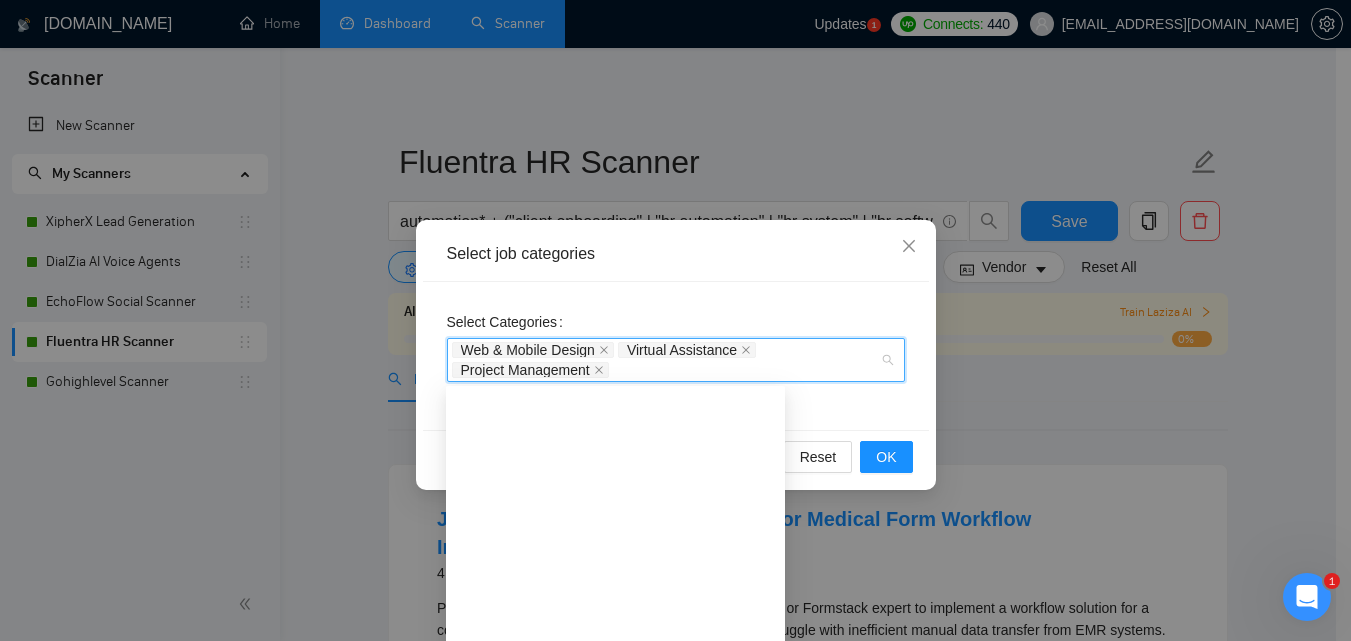 scroll, scrollTop: 692, scrollLeft: 0, axis: vertical 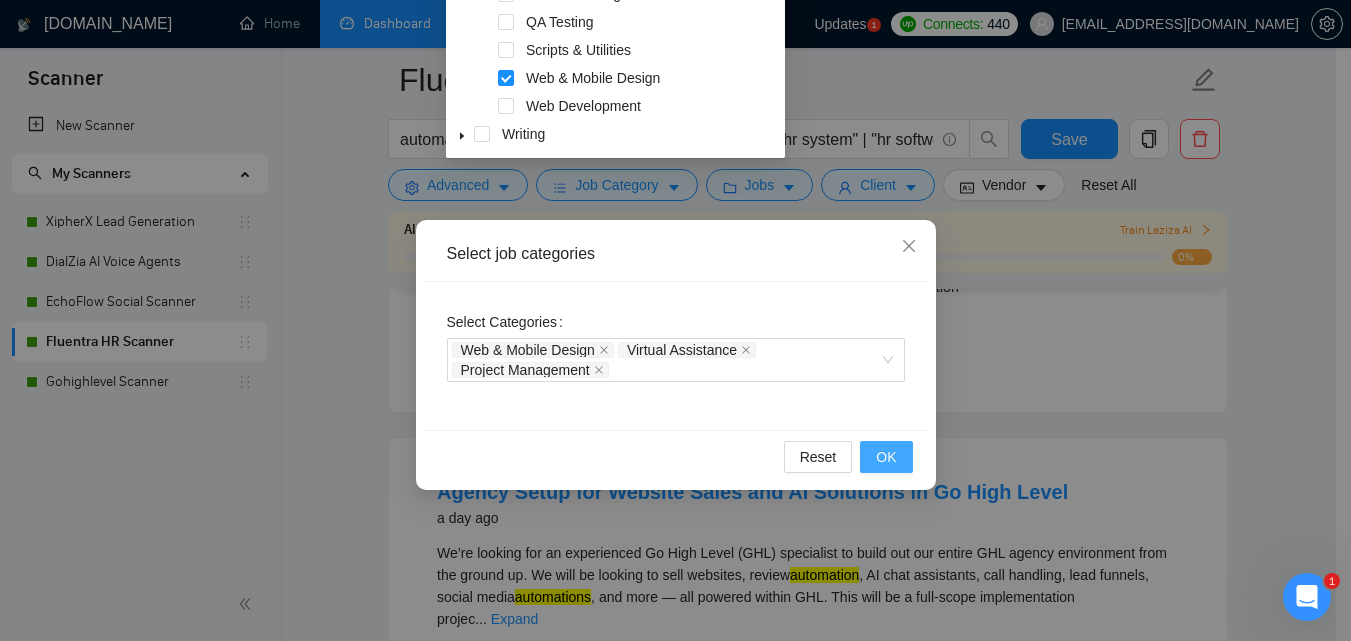 click on "OK" at bounding box center (886, 457) 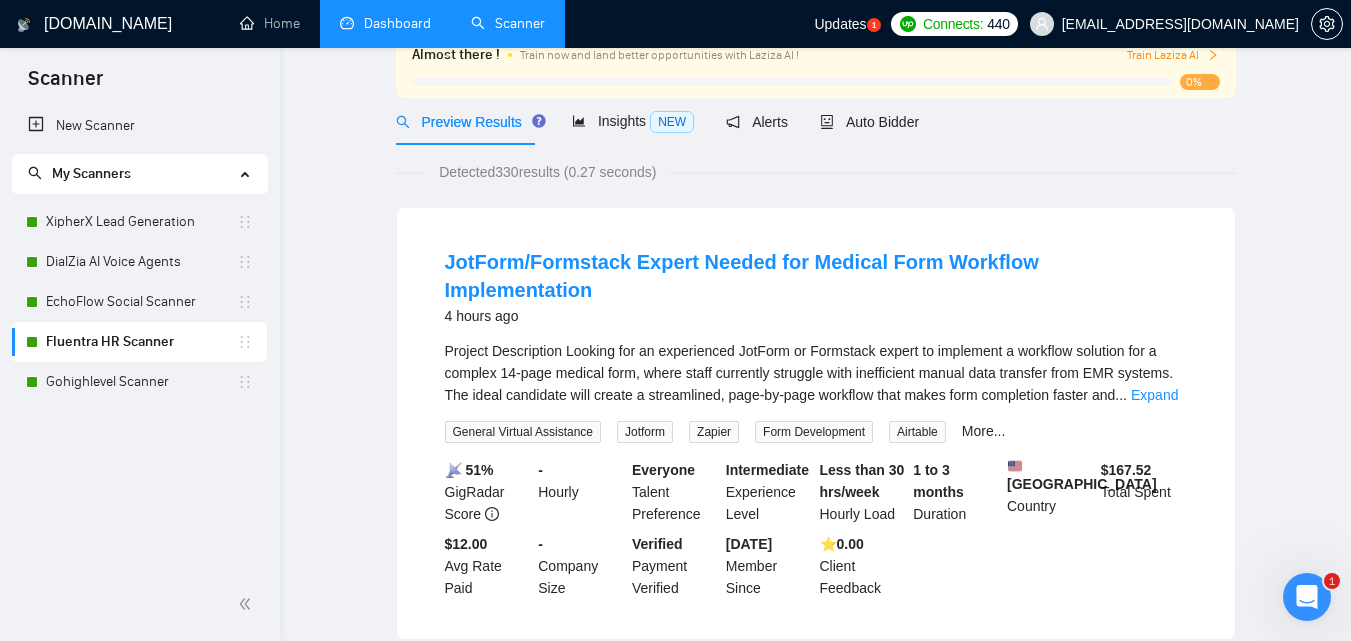 scroll, scrollTop: 0, scrollLeft: 0, axis: both 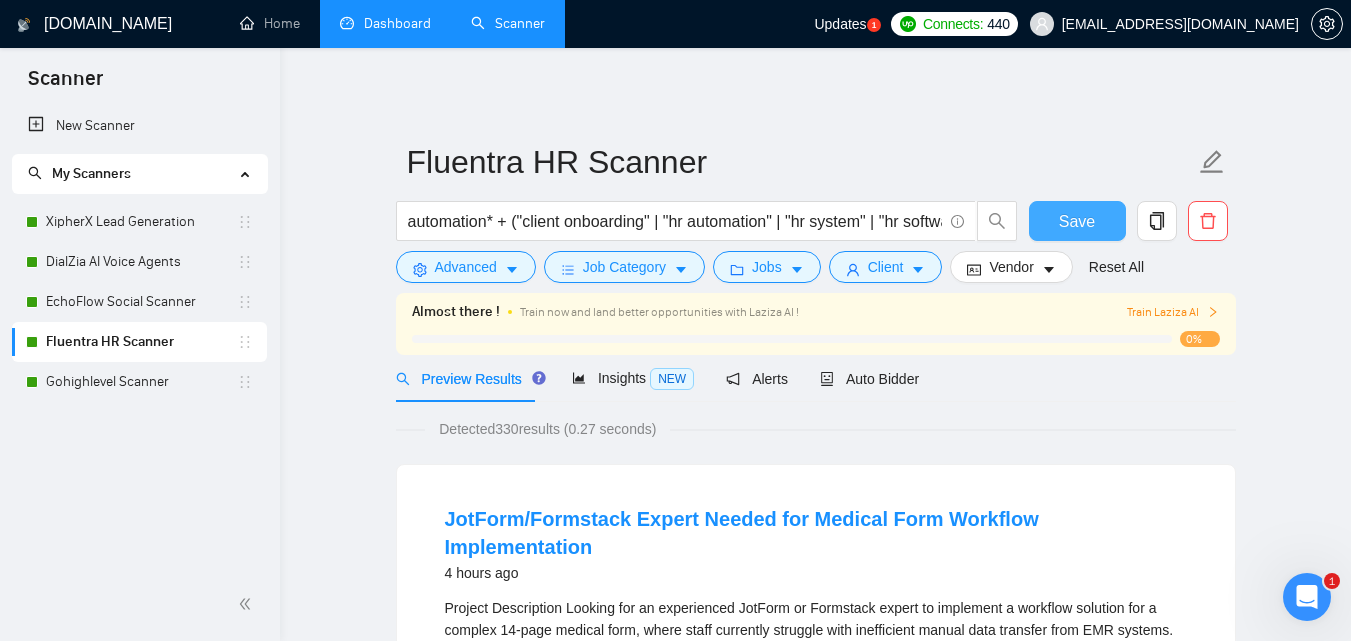 click on "Save" at bounding box center (1077, 221) 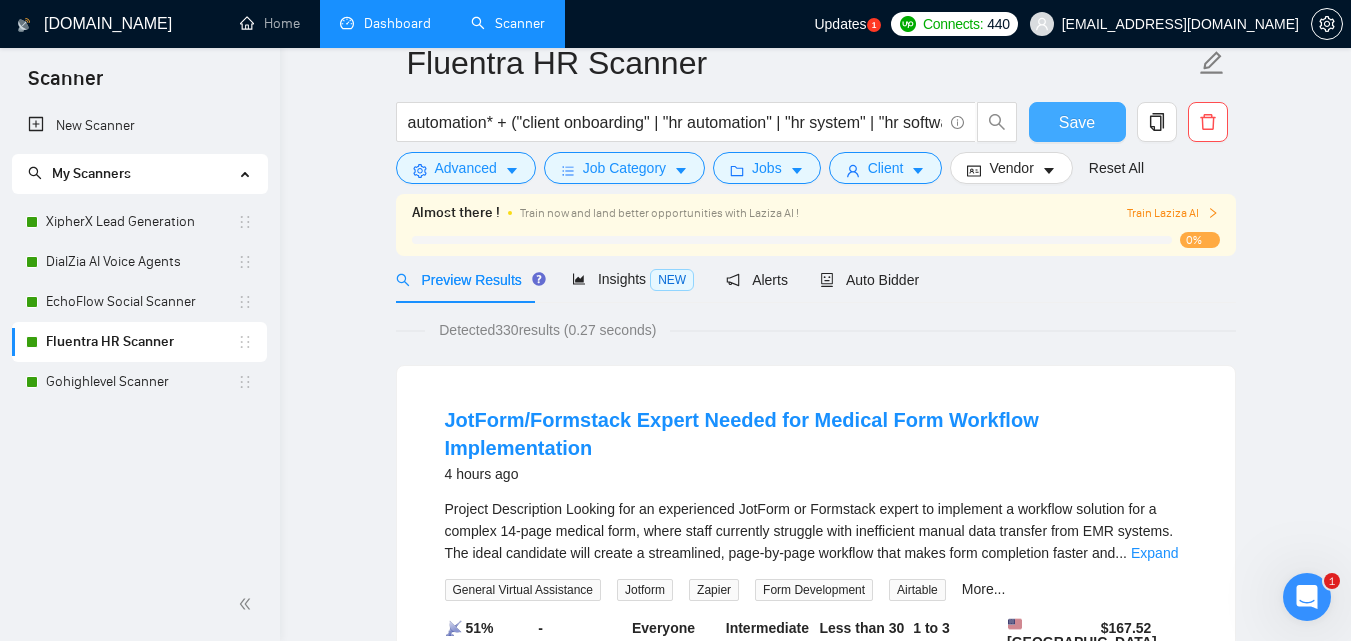 scroll, scrollTop: 0, scrollLeft: 0, axis: both 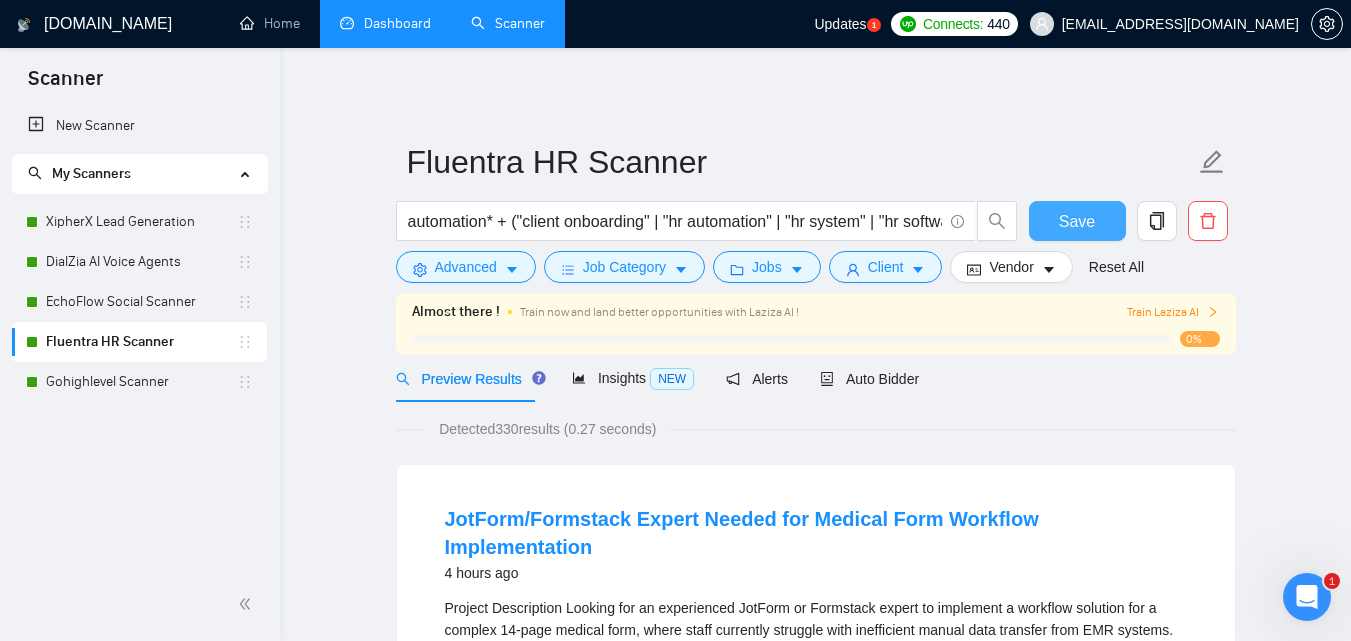click on "Save" at bounding box center (1077, 221) 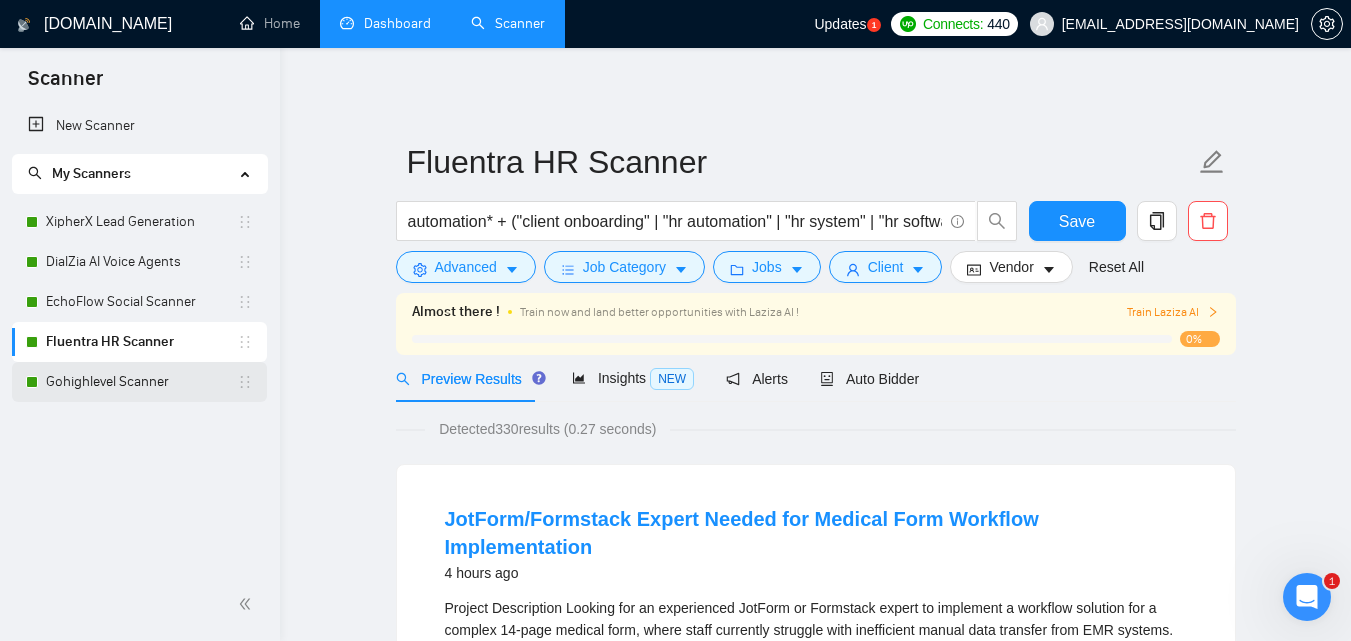 click on "Gohighlevel Scanner" at bounding box center [141, 382] 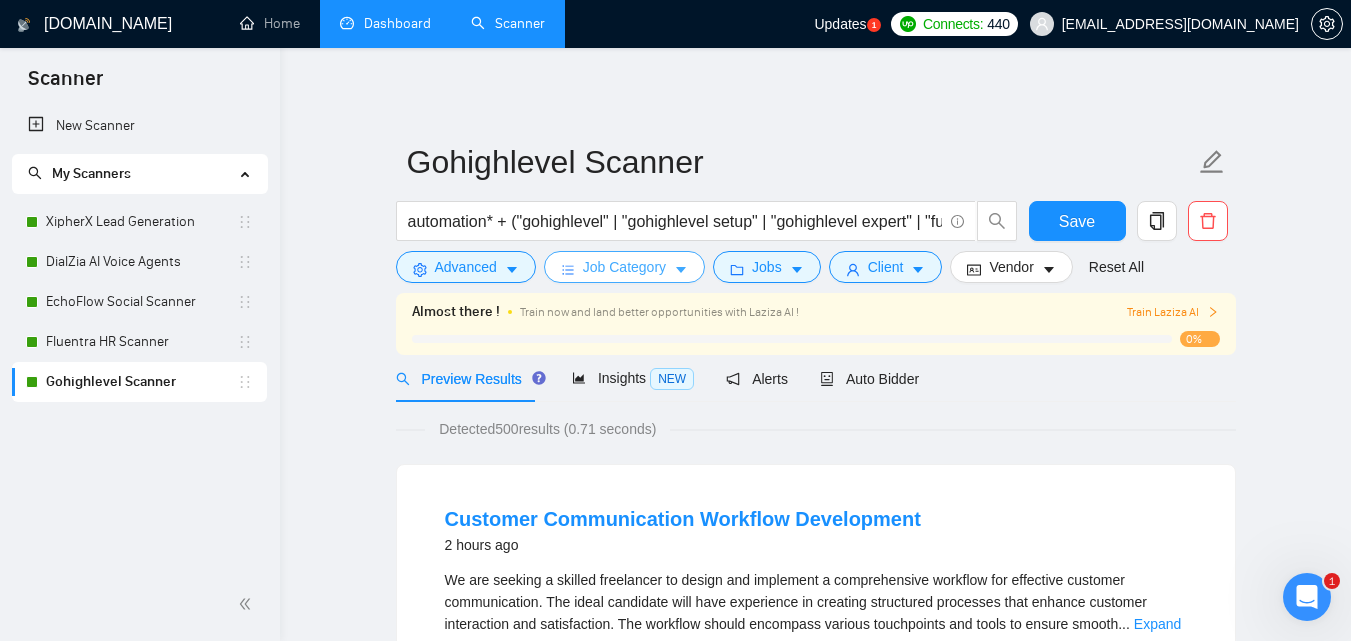 click on "Job Category" at bounding box center (624, 267) 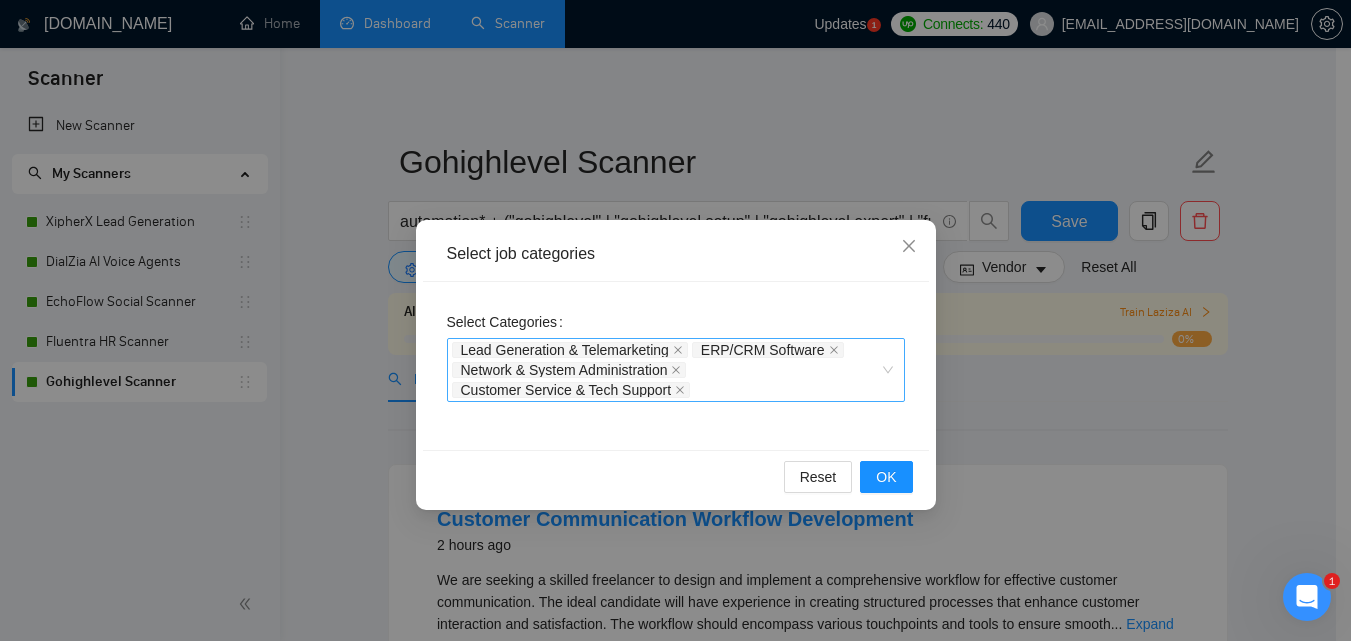 click on "Lead Generation & Telemarketing ERP/CRM Software Network & System Administration Customer Service & Tech Support" at bounding box center (666, 370) 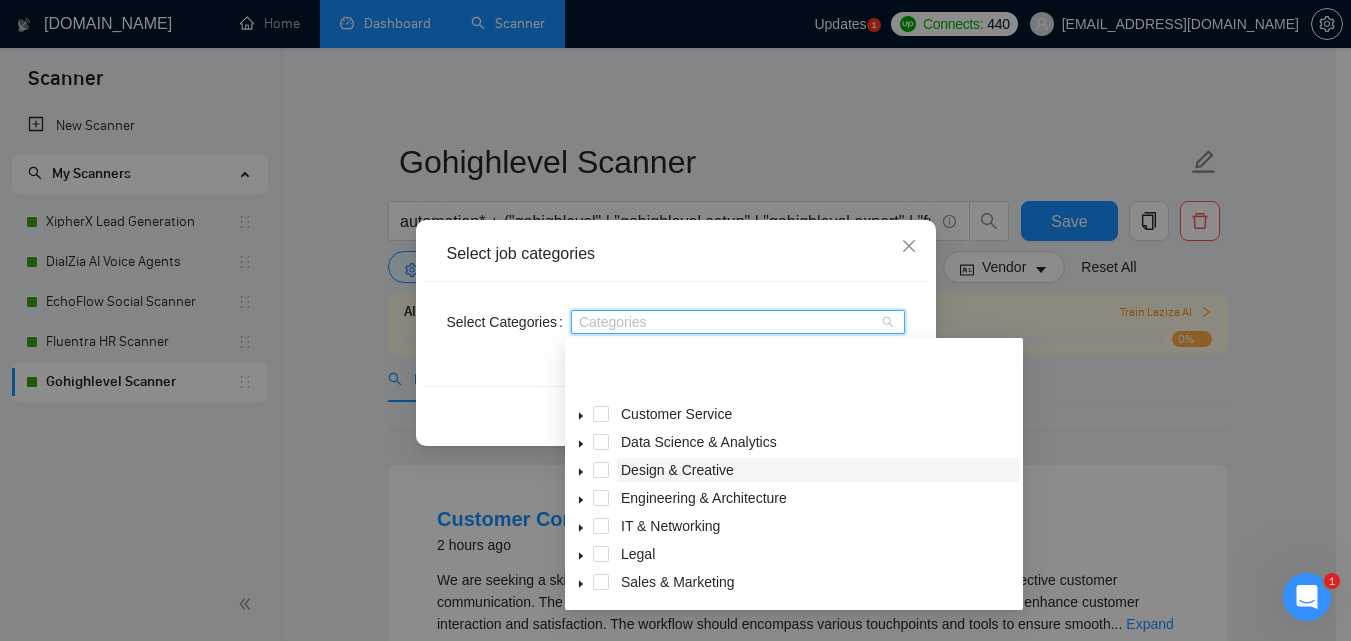 scroll, scrollTop: 80, scrollLeft: 0, axis: vertical 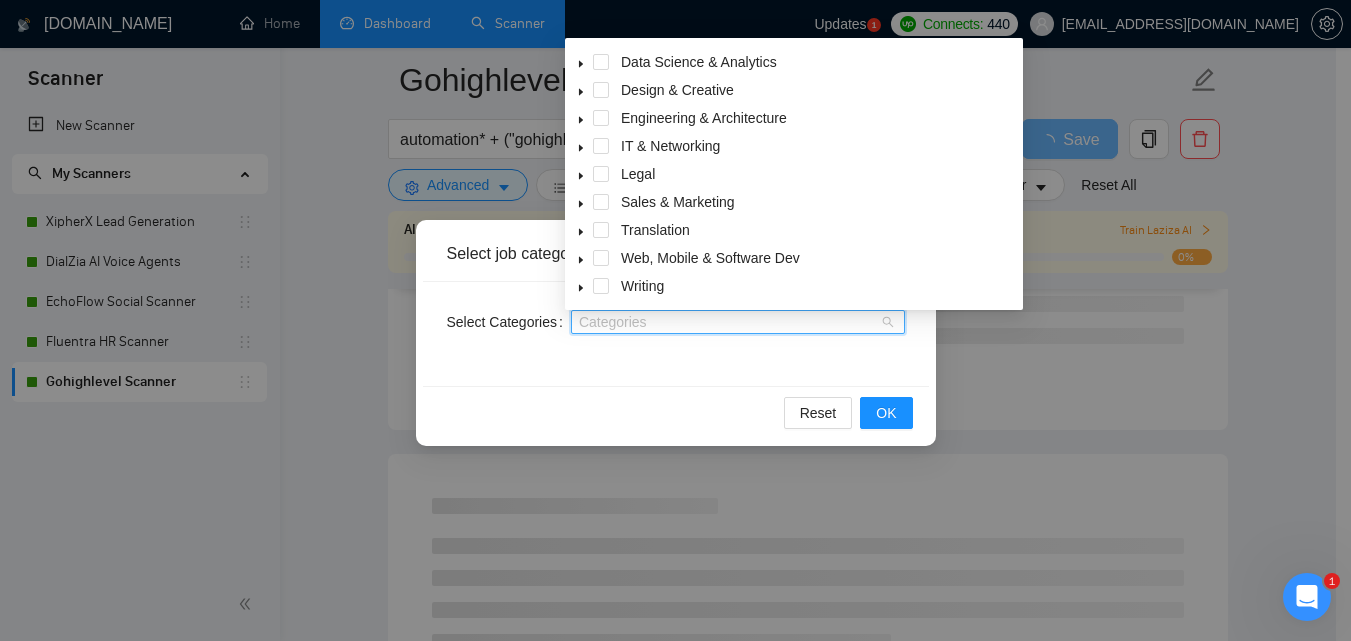 click 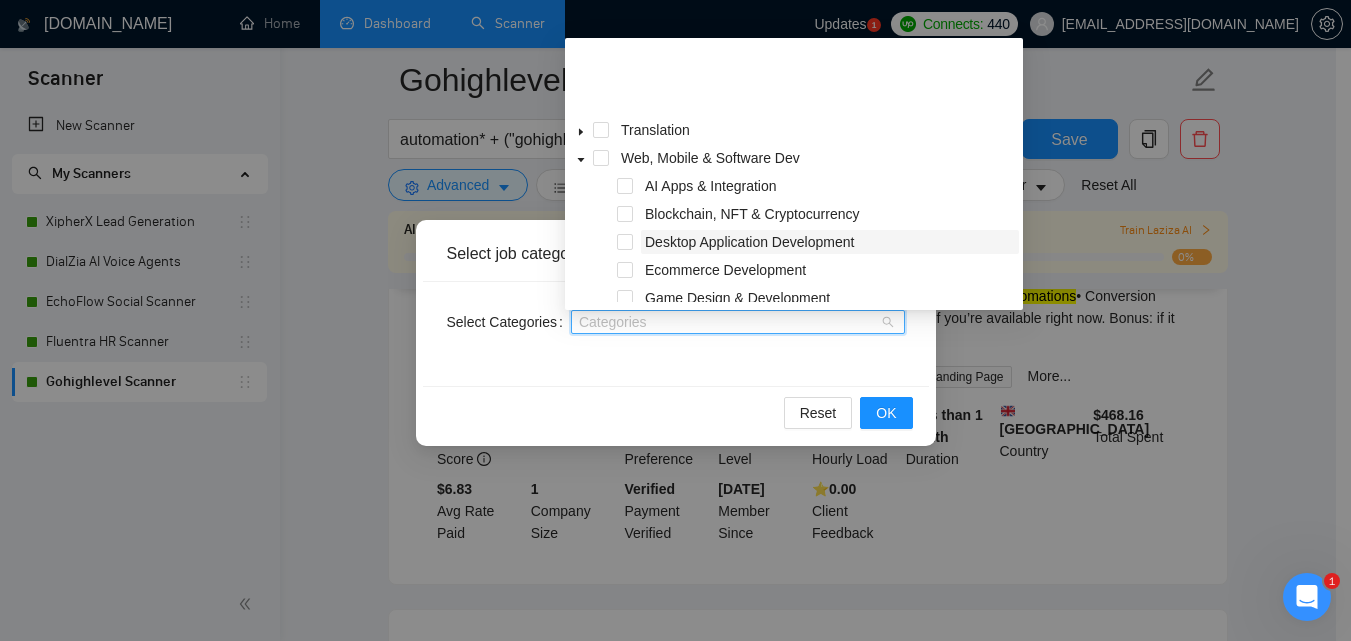 scroll, scrollTop: 280, scrollLeft: 0, axis: vertical 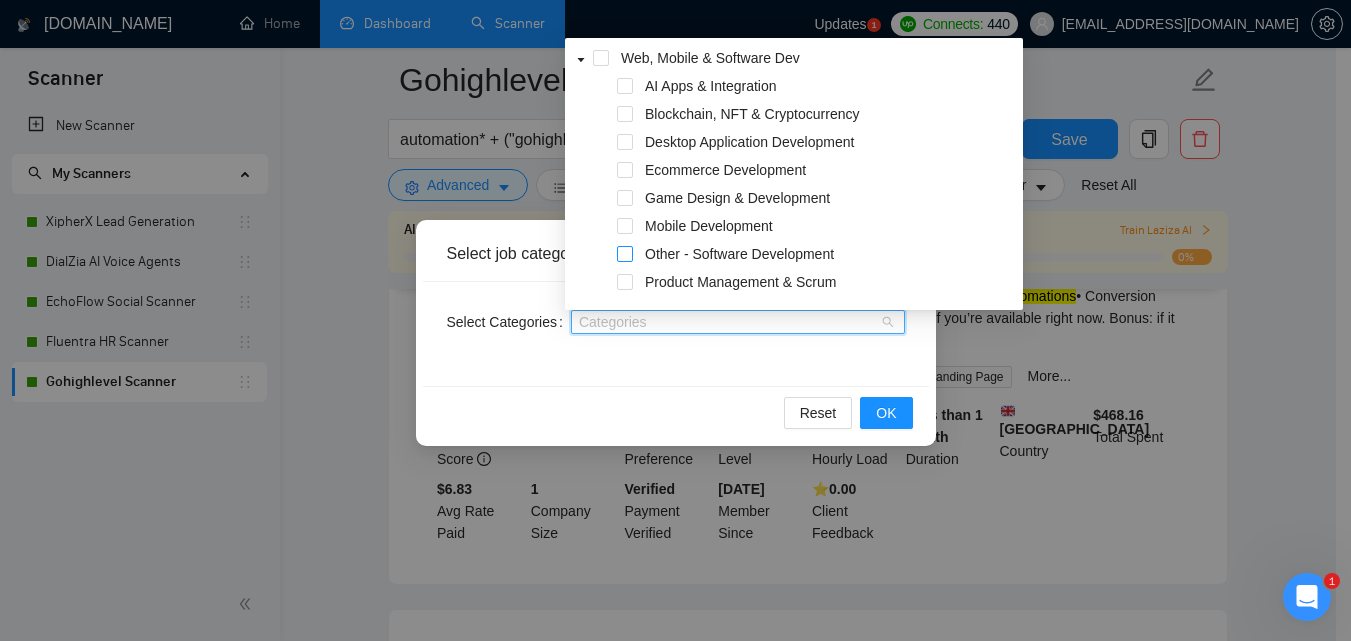click at bounding box center (625, 254) 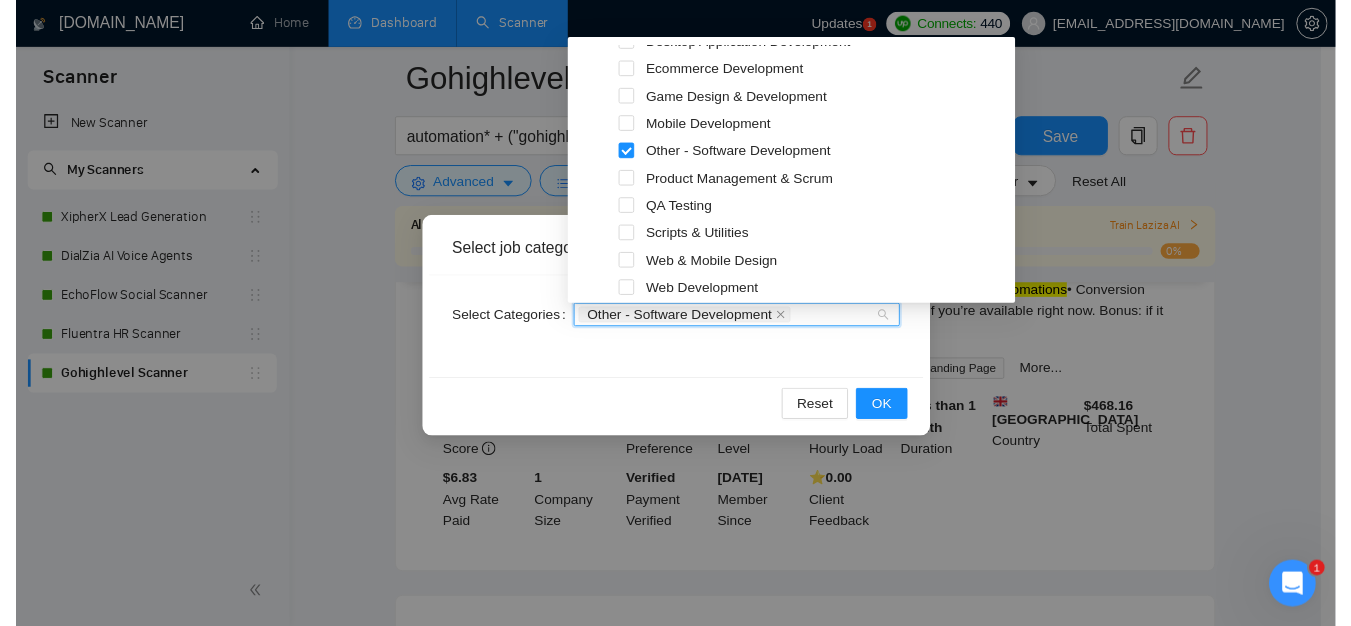 scroll, scrollTop: 416, scrollLeft: 0, axis: vertical 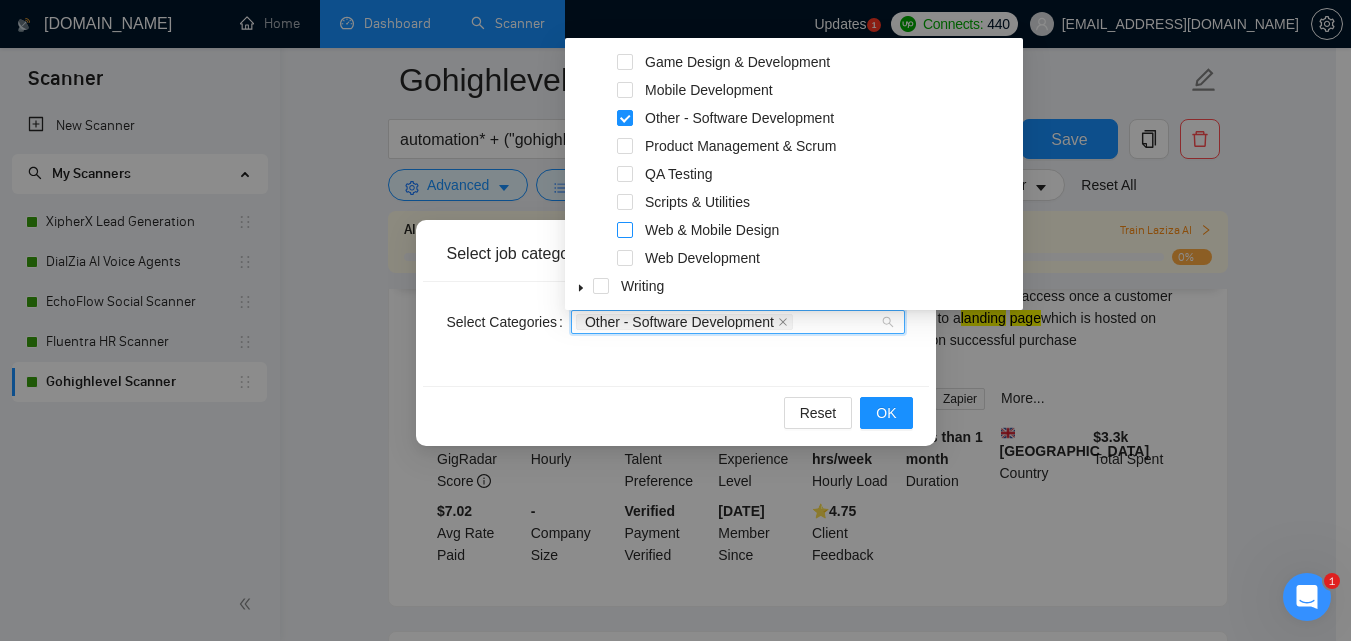 click at bounding box center [625, 230] 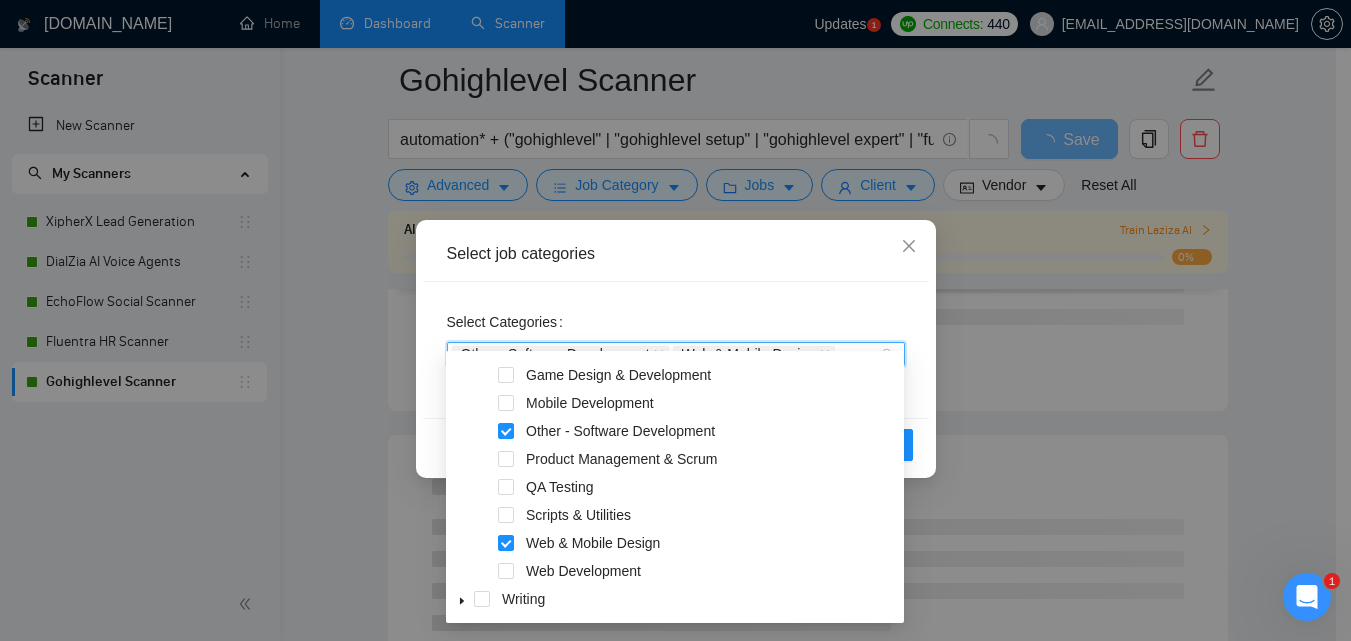 scroll, scrollTop: 500, scrollLeft: 0, axis: vertical 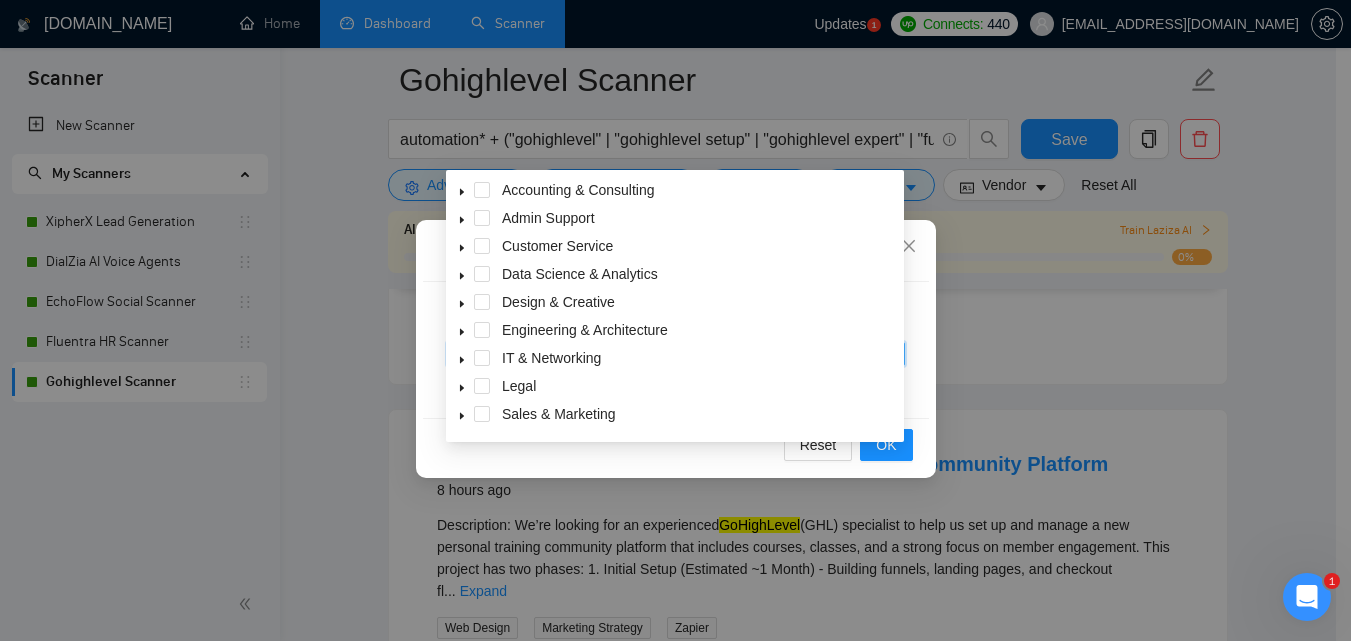 click 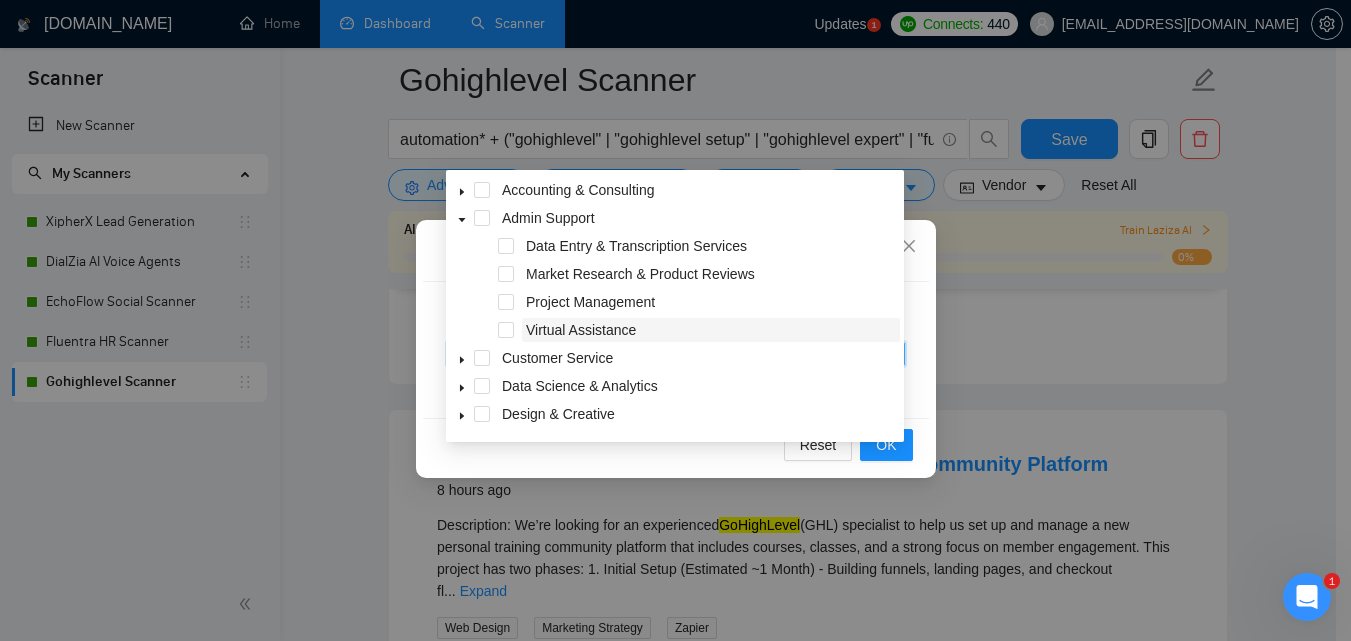 click on "Virtual Assistance" at bounding box center [581, 330] 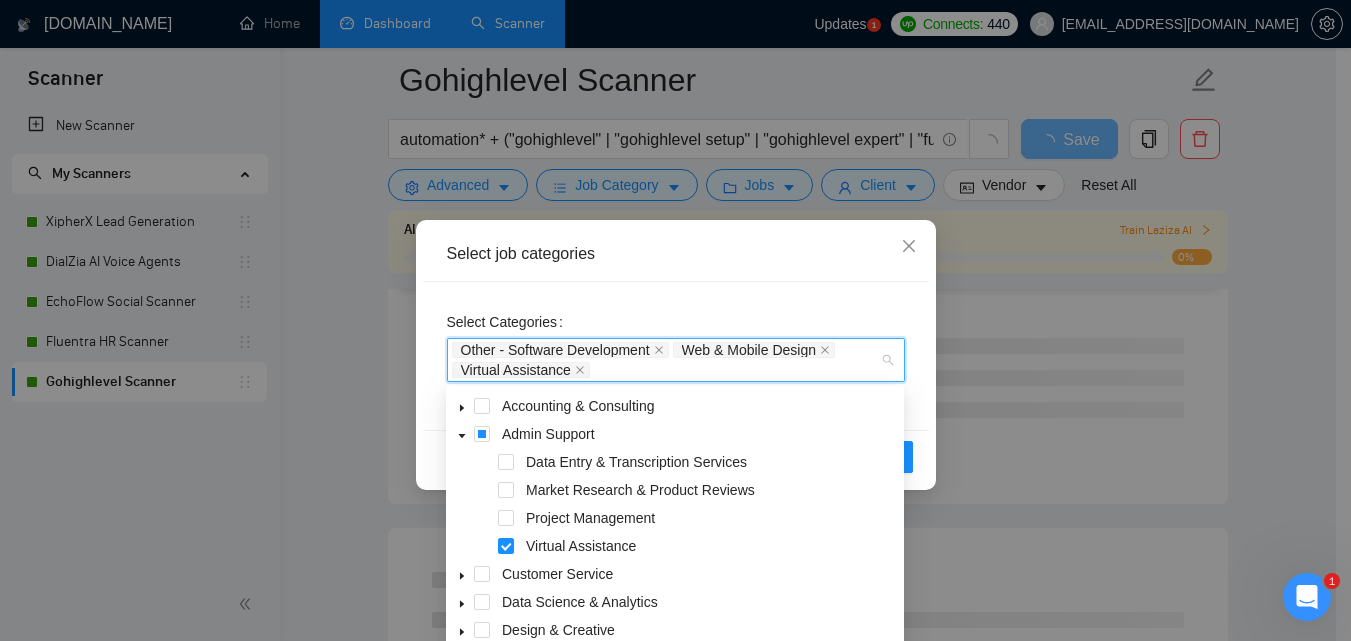 click 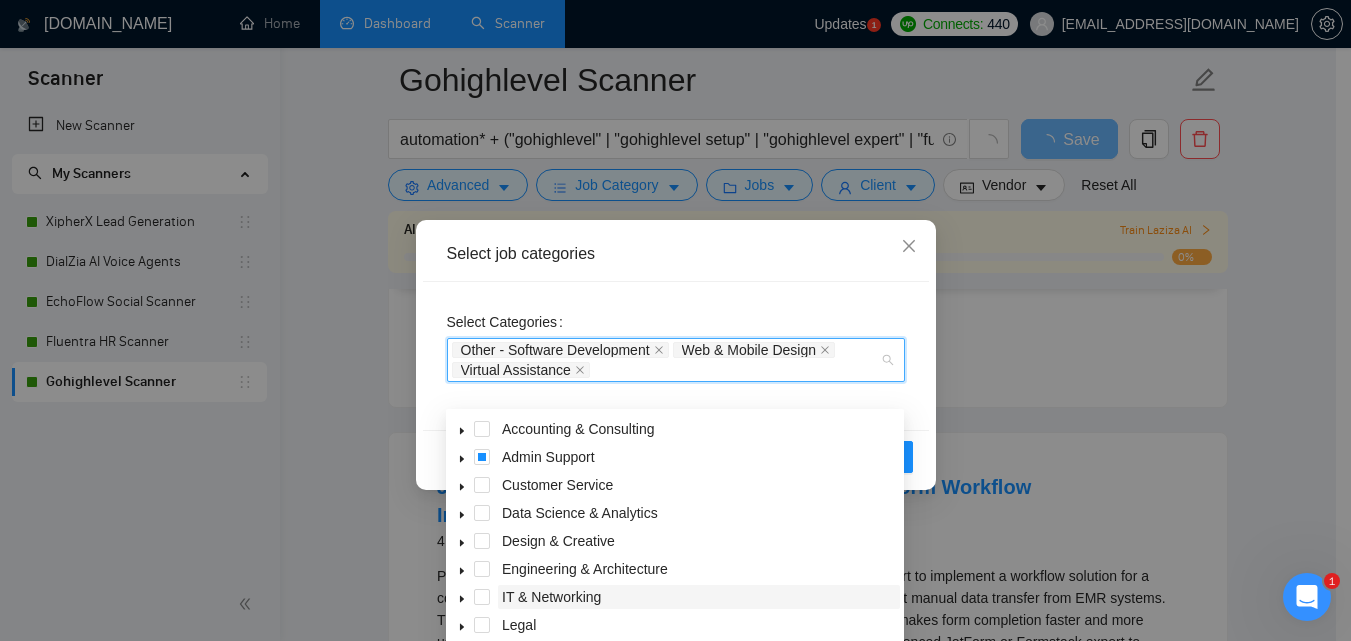 scroll, scrollTop: 600, scrollLeft: 0, axis: vertical 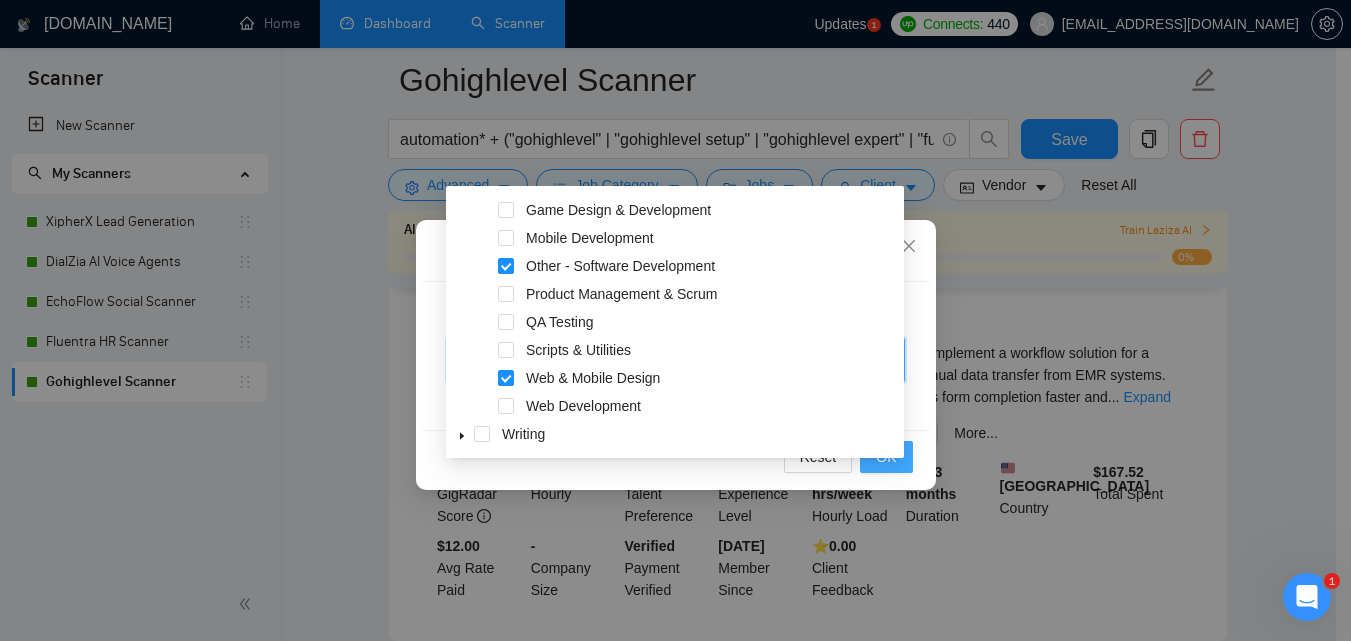 click on "OK" at bounding box center [886, 457] 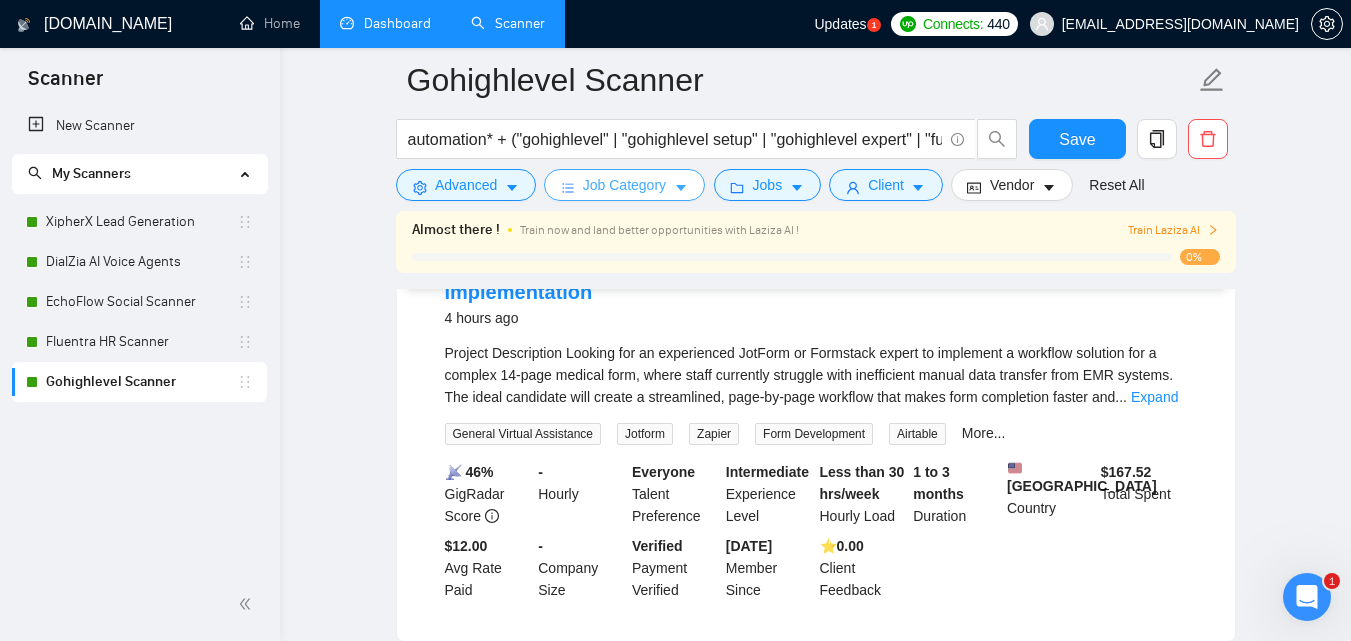 click on "Job Category" at bounding box center (624, 185) 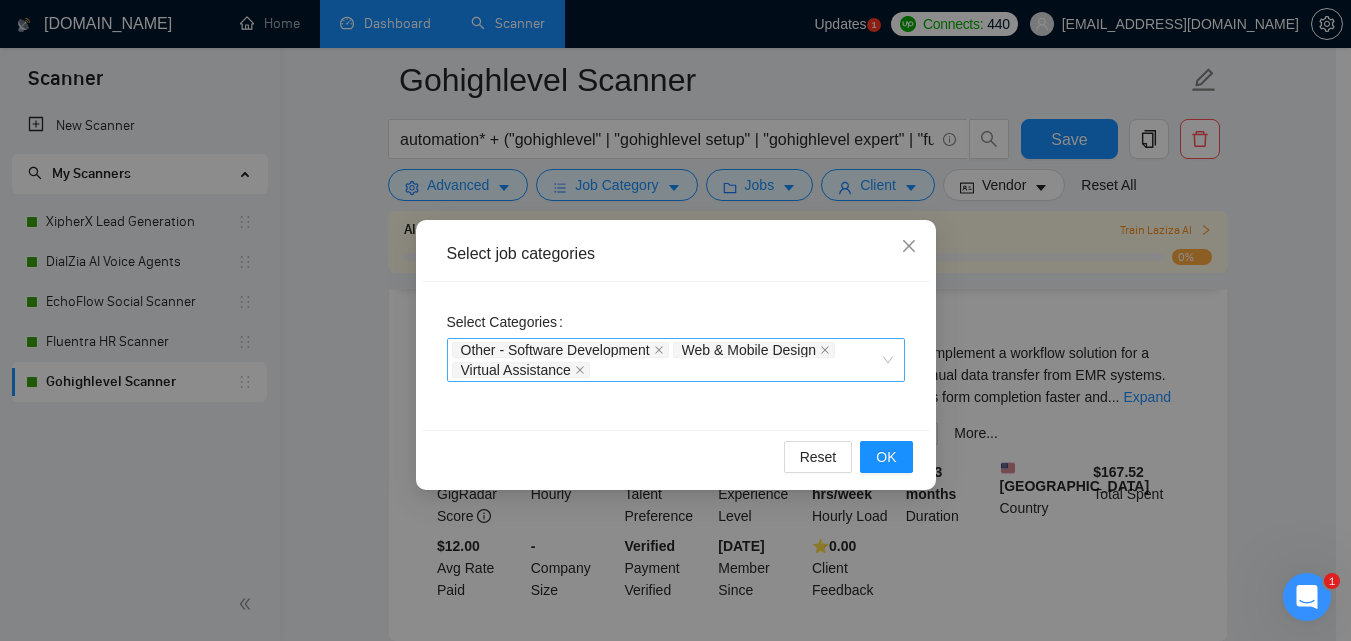 click on "Other - Software Development Web & Mobile Design Virtual Assistance" at bounding box center (666, 360) 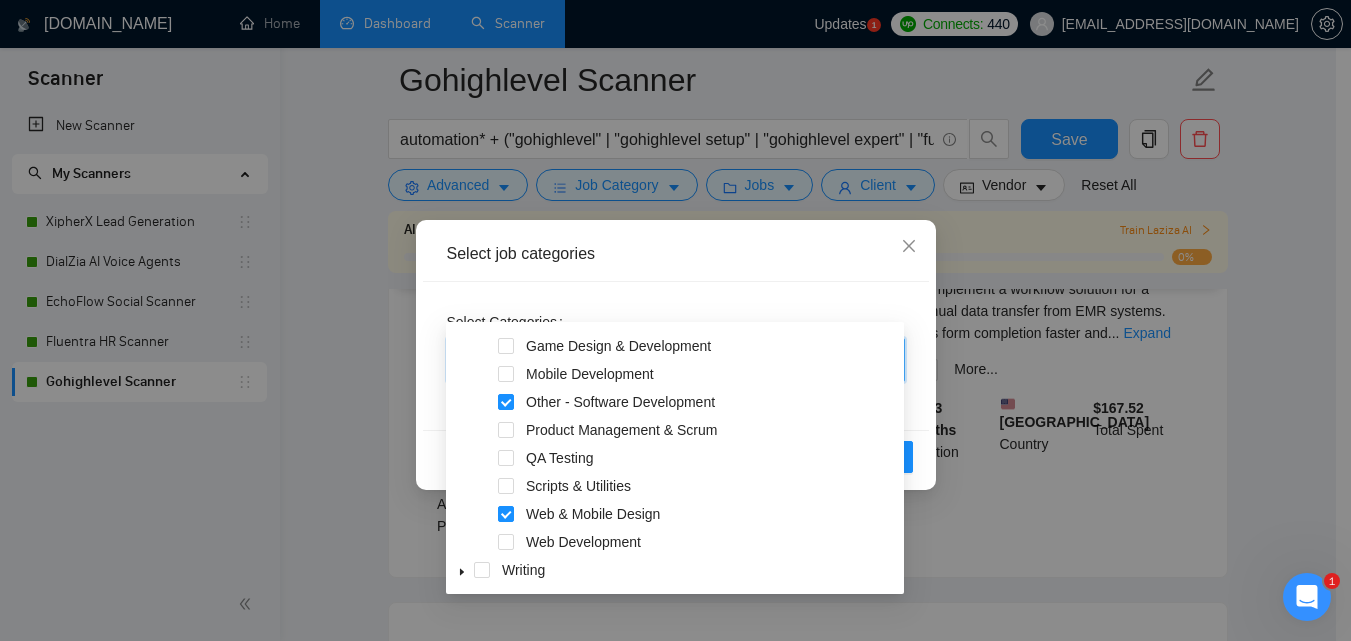 scroll, scrollTop: 800, scrollLeft: 0, axis: vertical 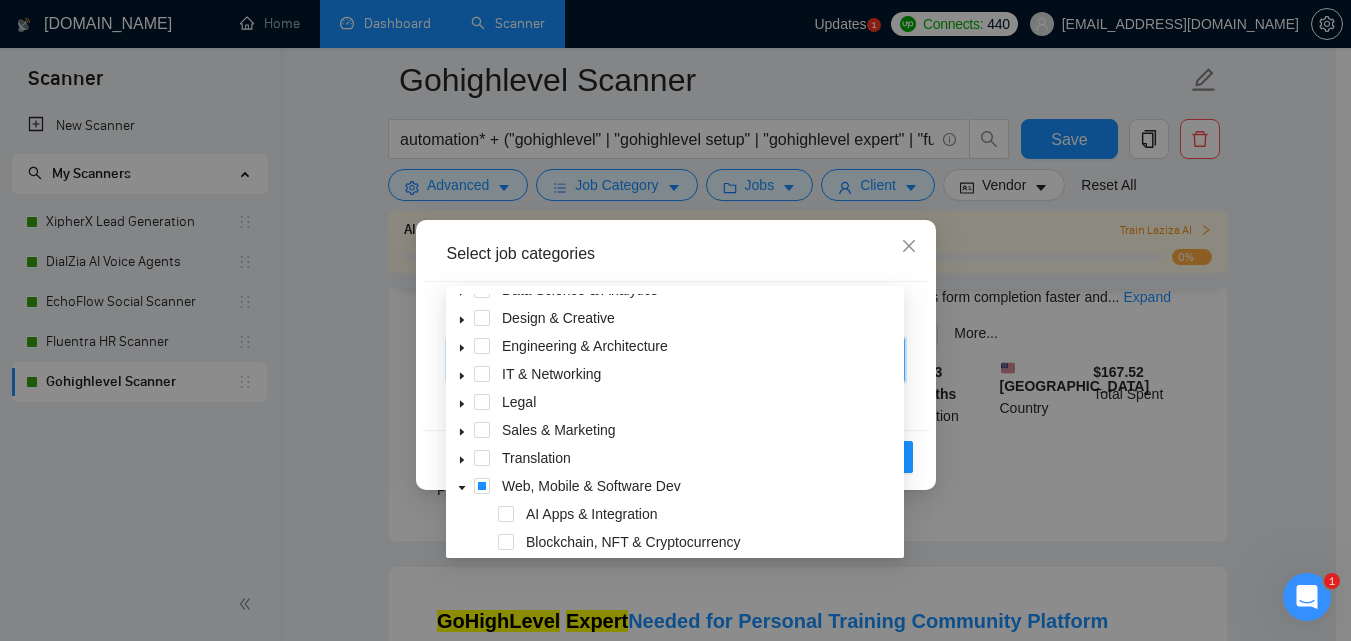 click 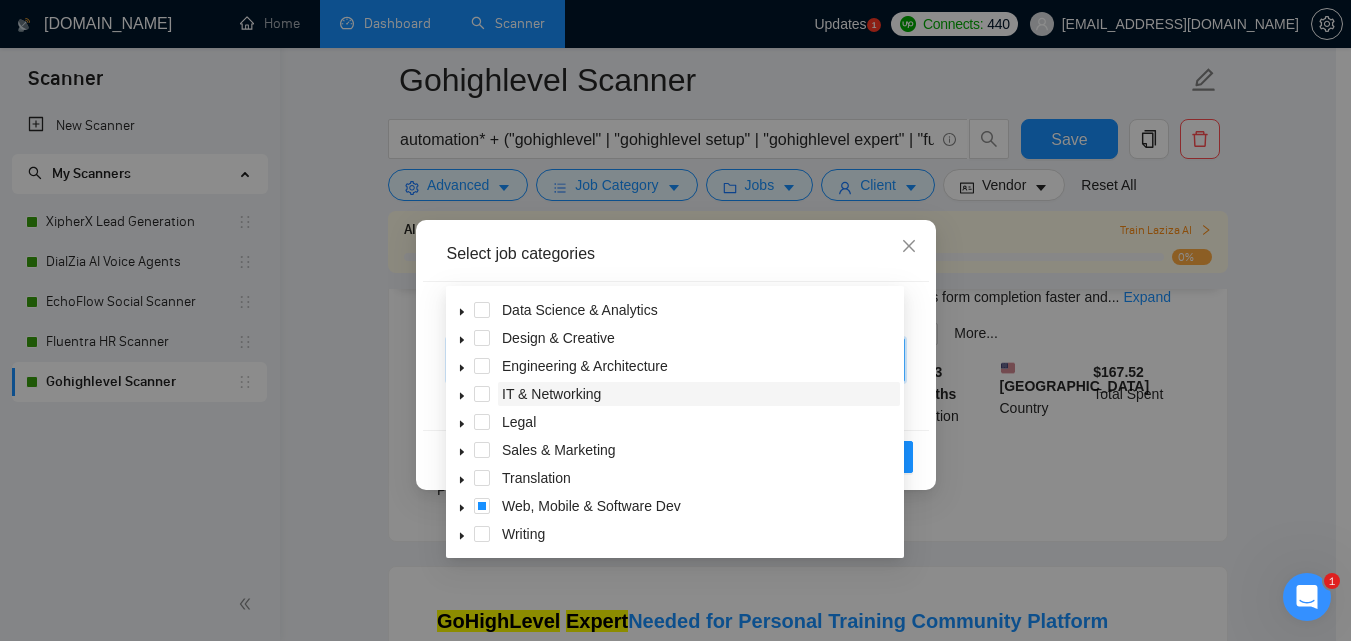 scroll, scrollTop: 0, scrollLeft: 0, axis: both 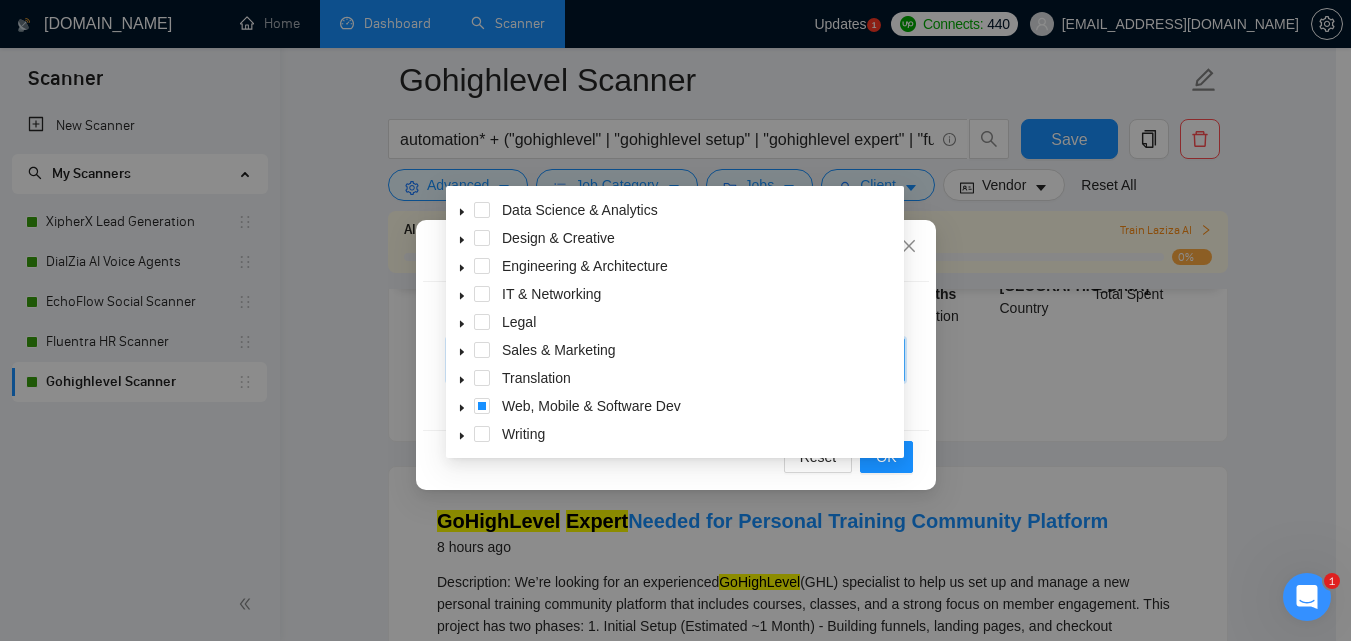 click 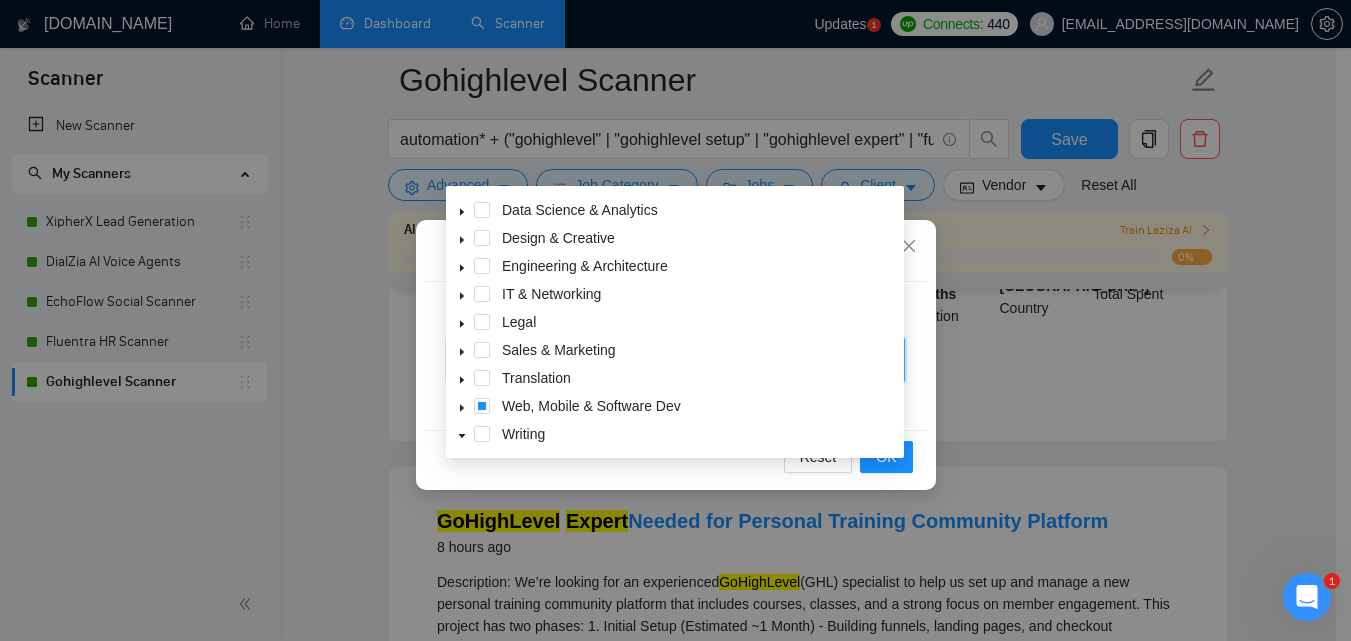 click 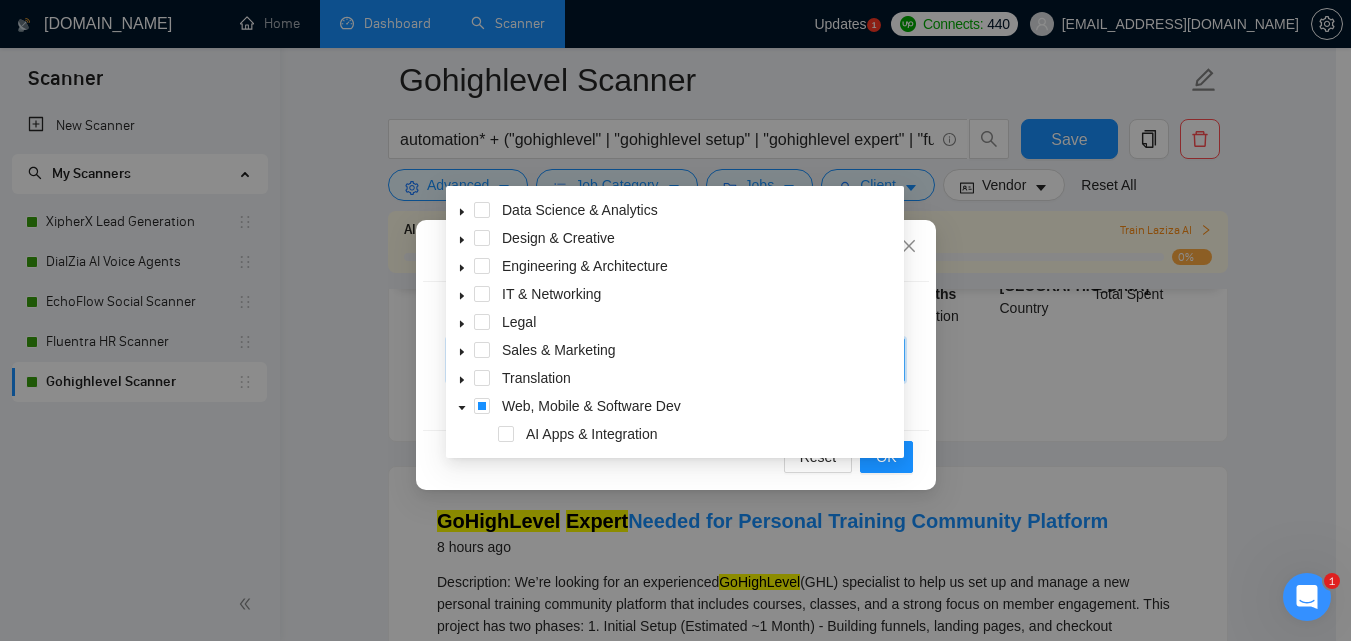 scroll, scrollTop: 0, scrollLeft: 0, axis: both 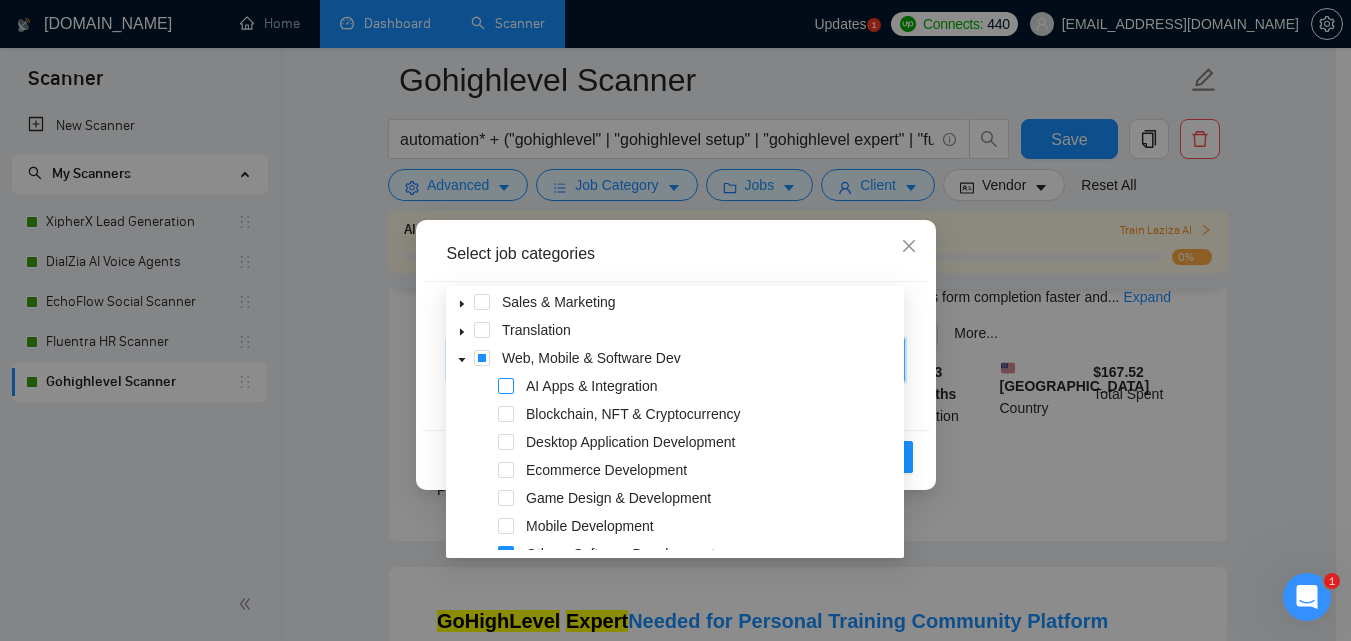 click at bounding box center (506, 386) 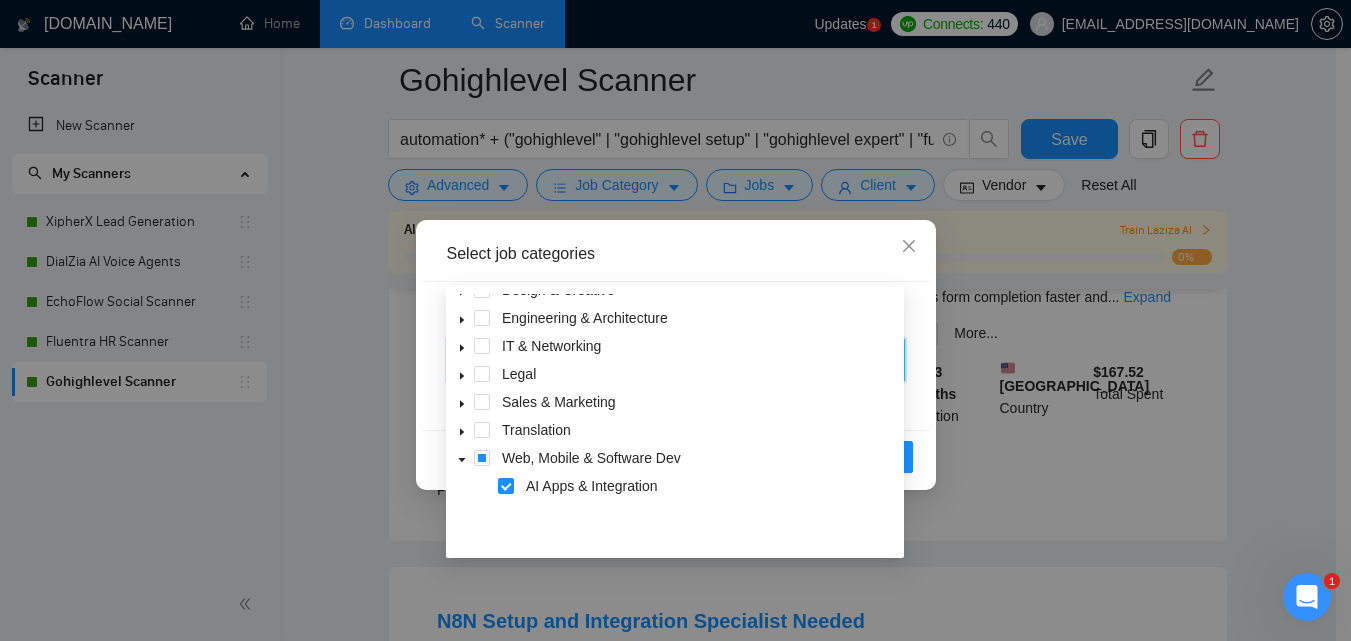 scroll, scrollTop: 28, scrollLeft: 0, axis: vertical 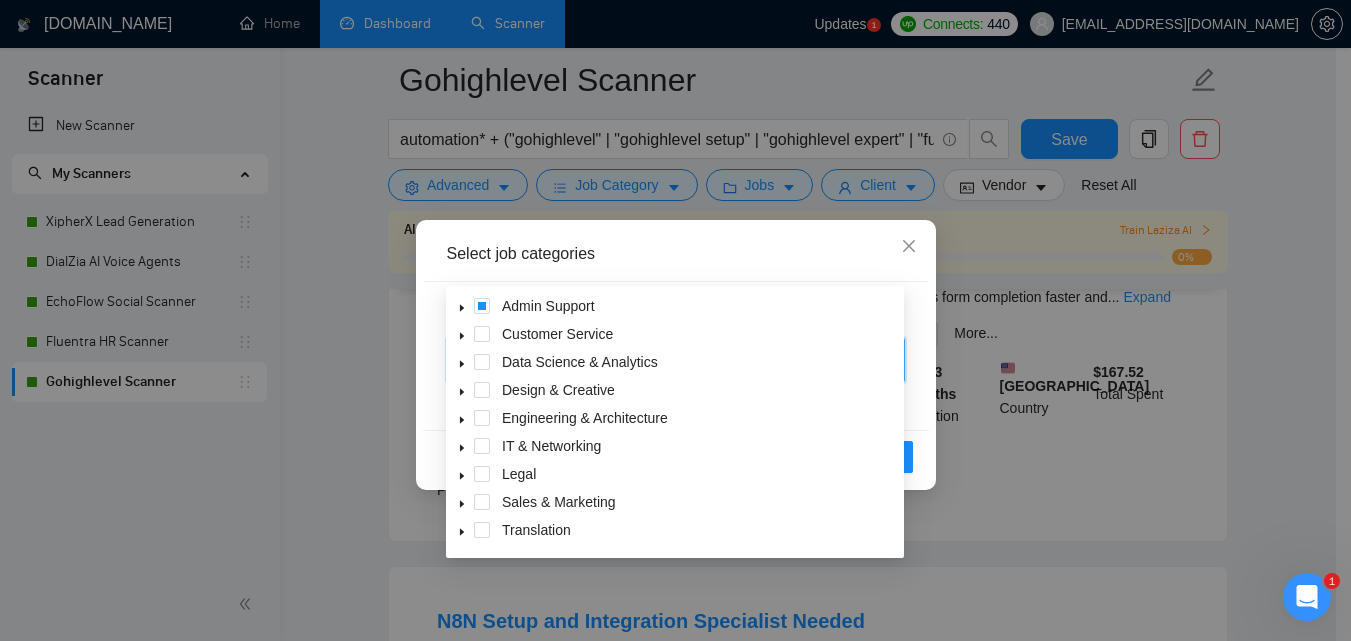 click at bounding box center [462, 446] 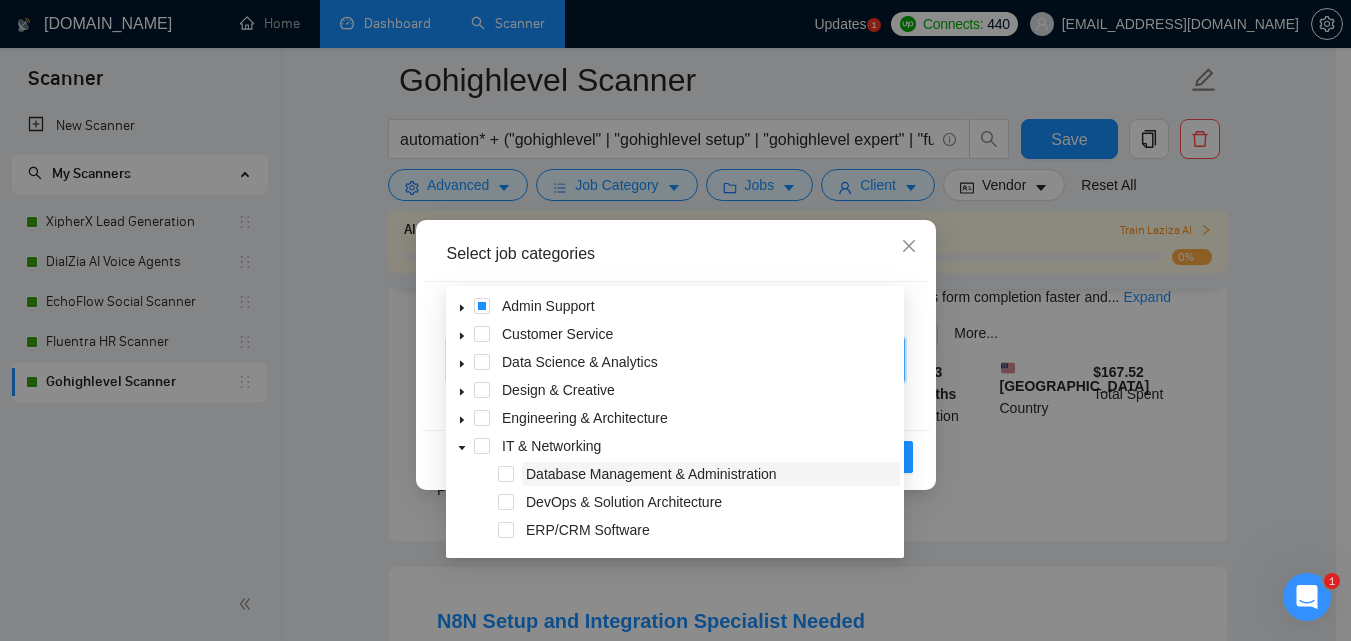 scroll, scrollTop: 128, scrollLeft: 0, axis: vertical 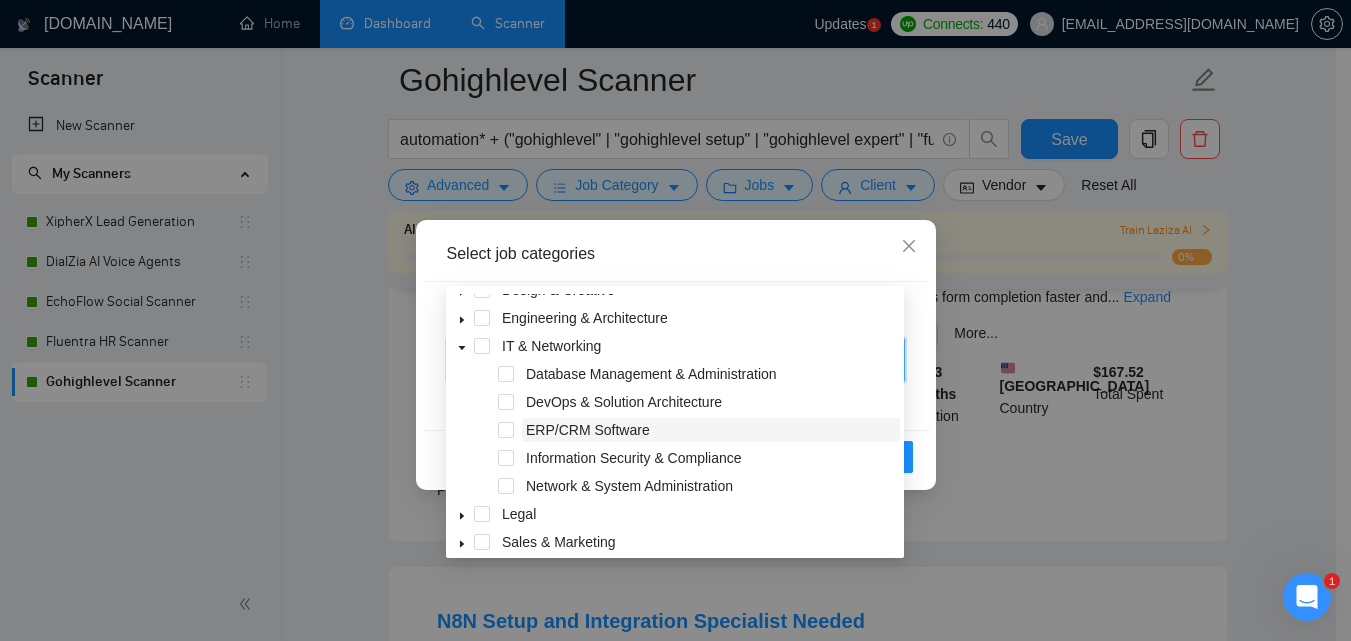 click on "ERP/CRM Software" at bounding box center [588, 430] 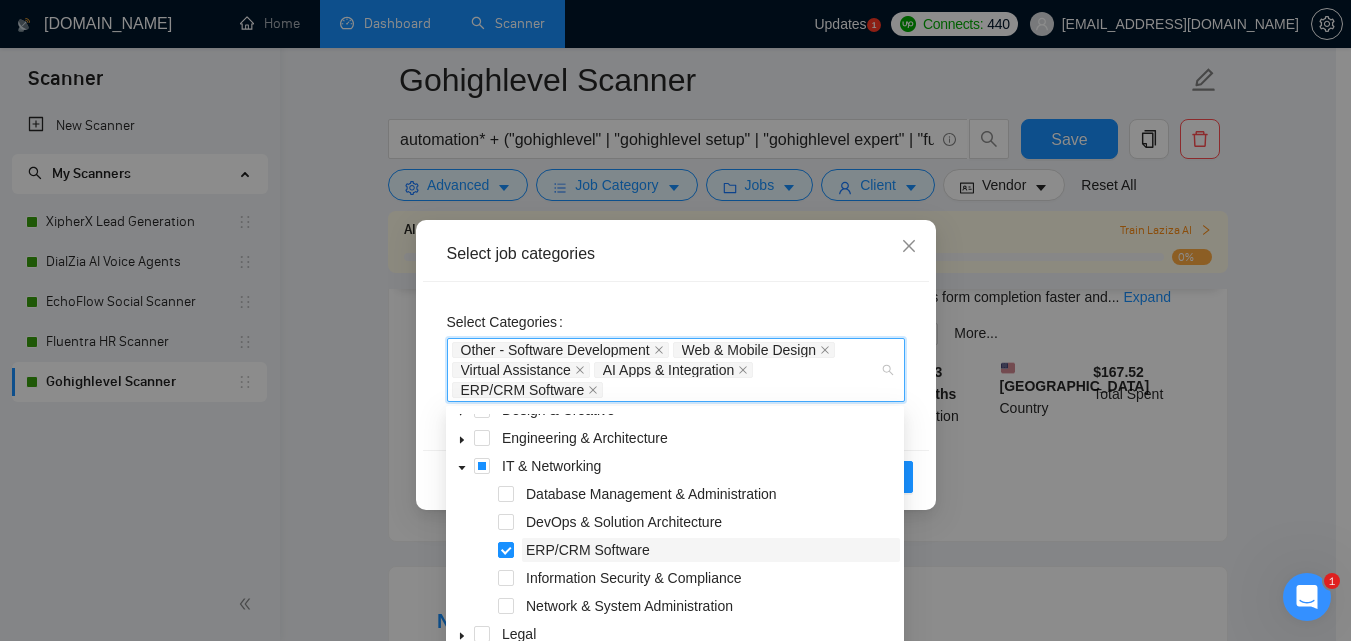 click on "ERP/CRM Software" at bounding box center [588, 550] 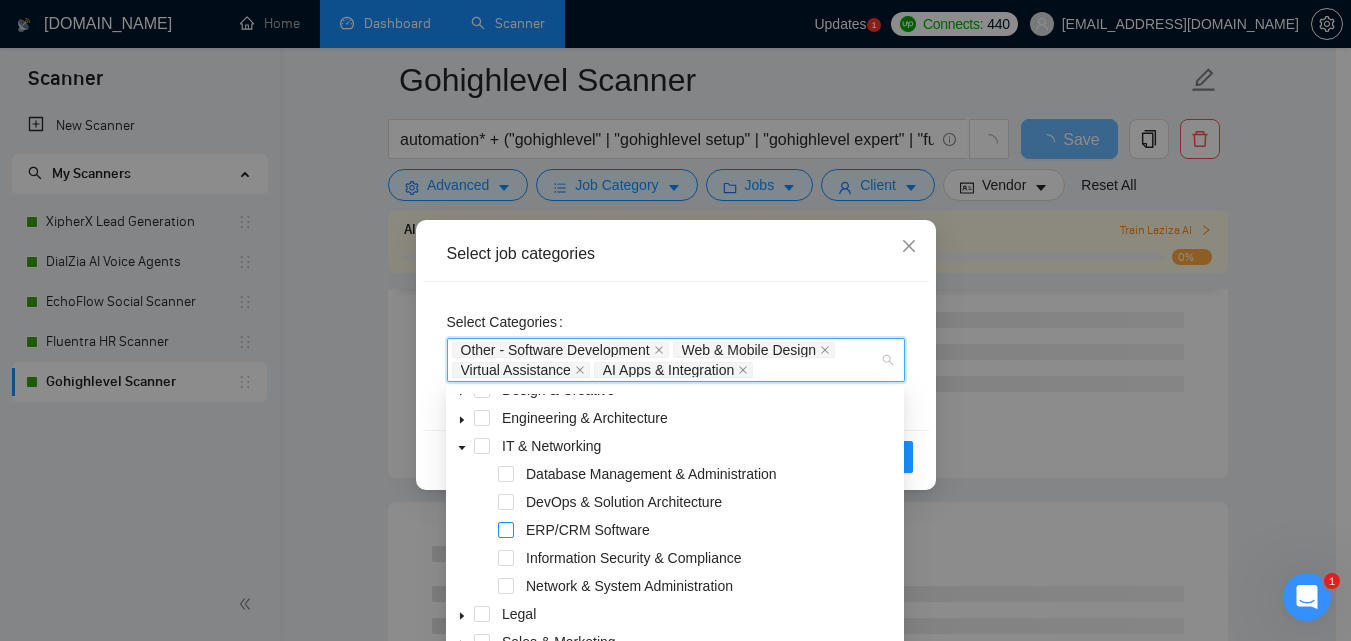 click at bounding box center (506, 530) 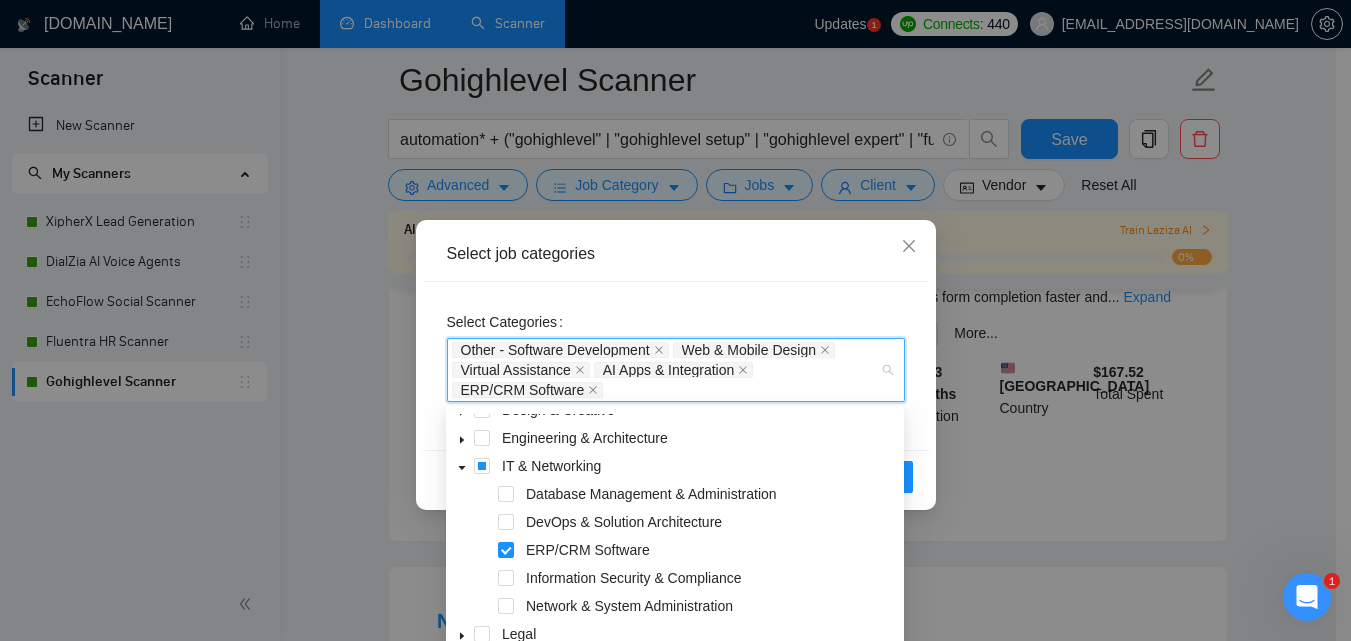 click on "Select Categories Other - Software Development Web & Mobile Design Virtual Assistance AI Apps & Integration ERP/CRM Software" at bounding box center (676, 354) 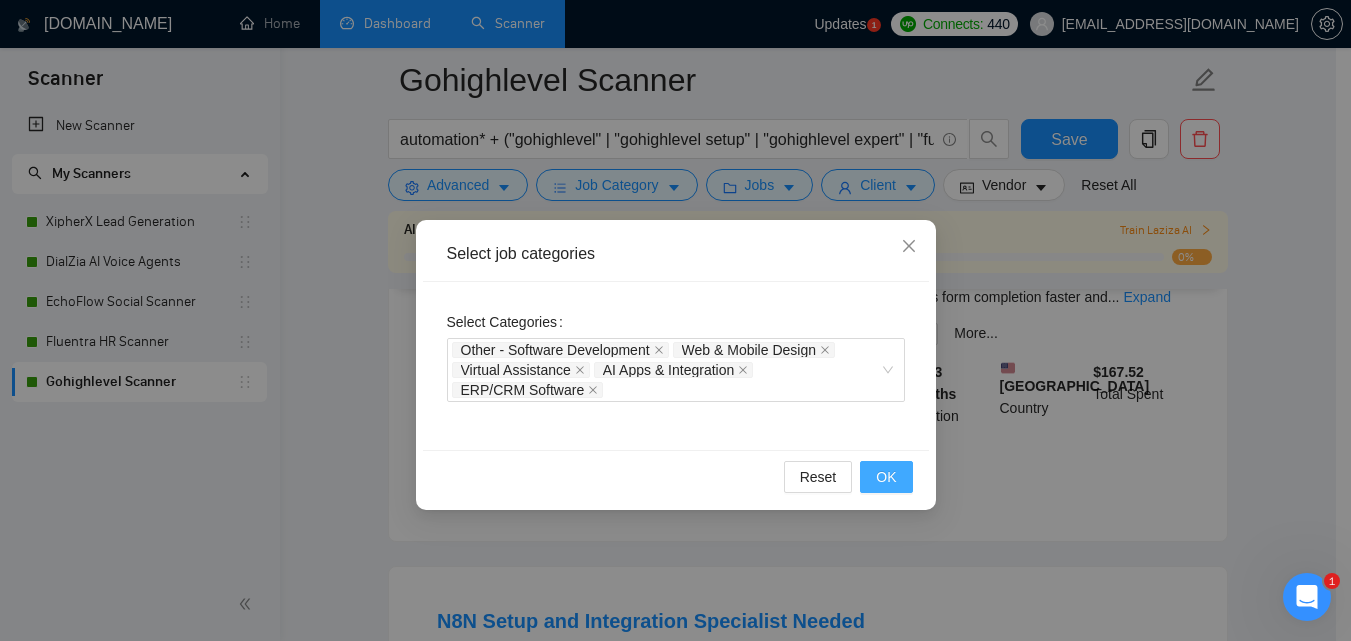 click on "OK" at bounding box center (886, 477) 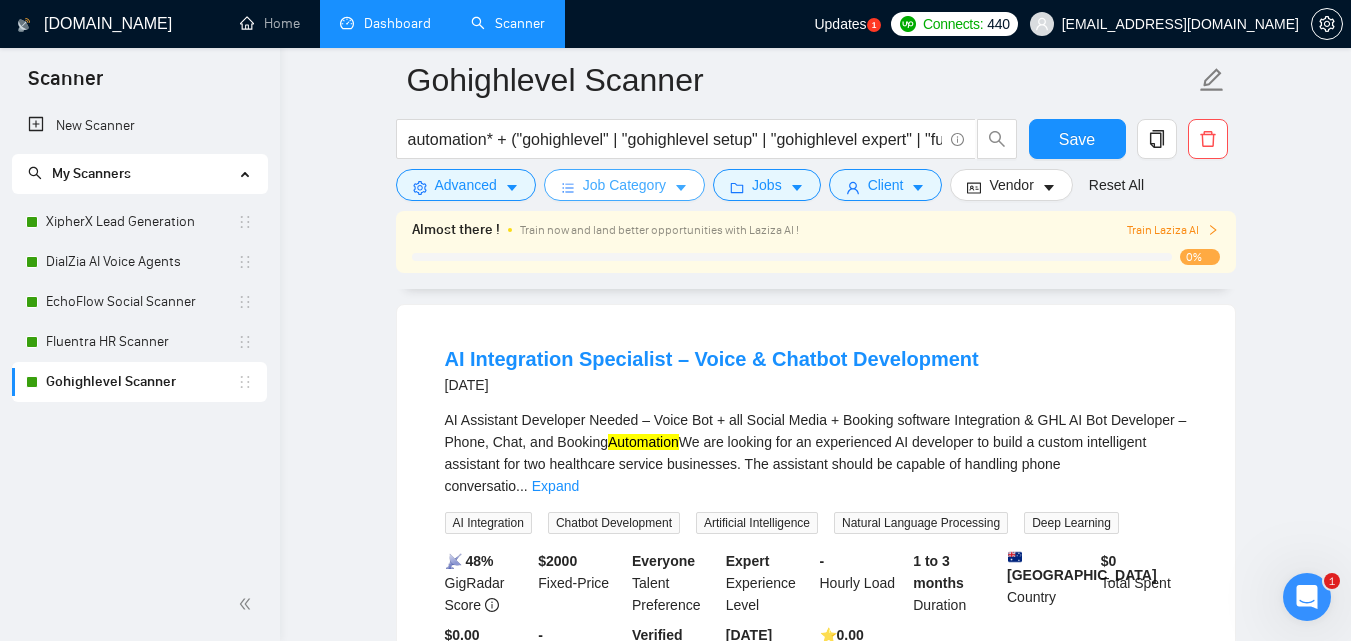 scroll, scrollTop: 4300, scrollLeft: 0, axis: vertical 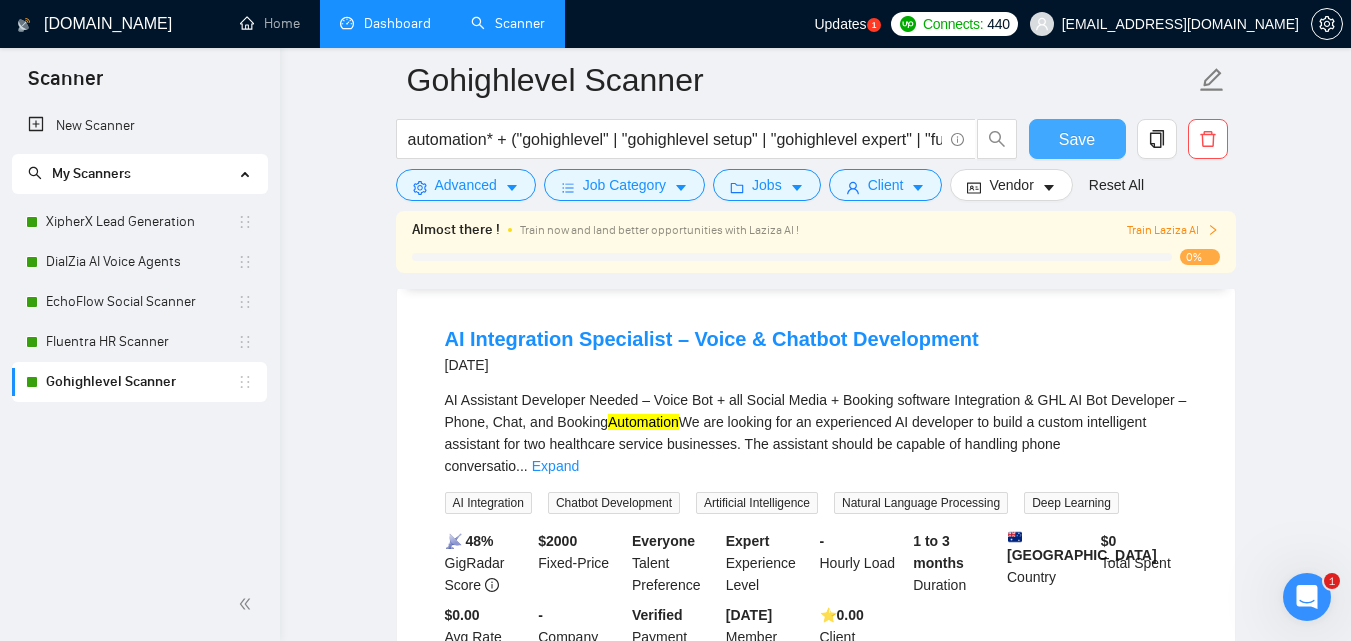 click on "Save" at bounding box center (1077, 139) 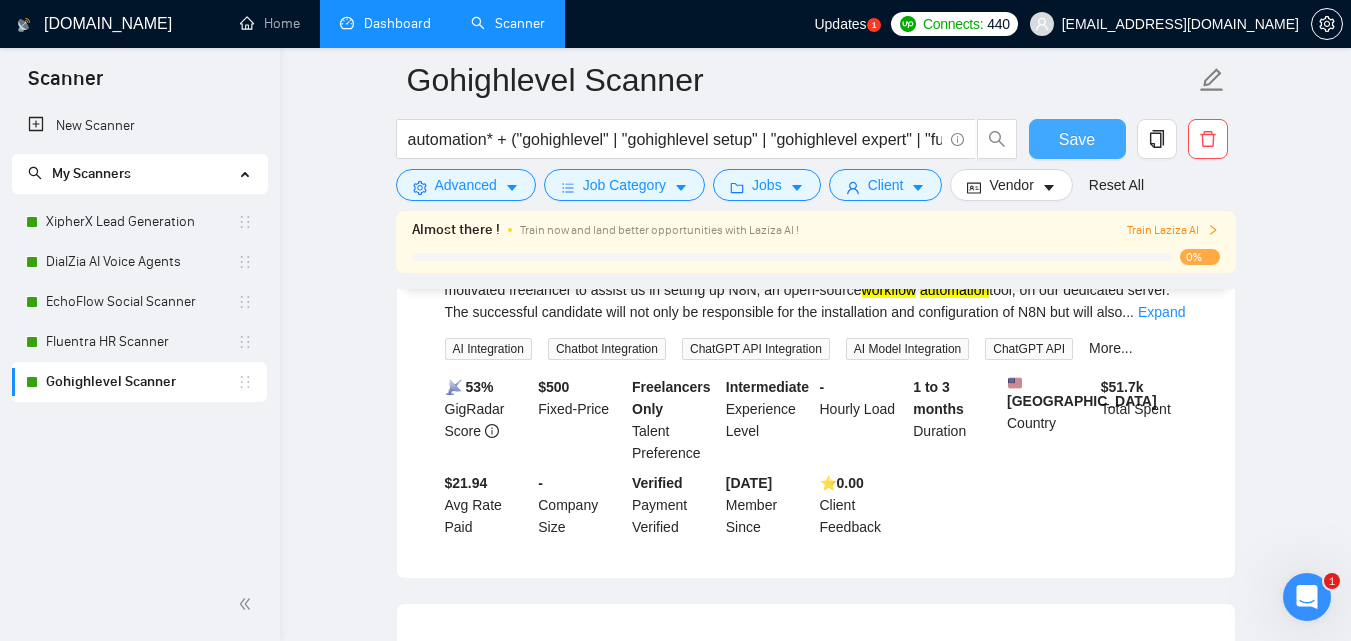 scroll, scrollTop: 1134, scrollLeft: 0, axis: vertical 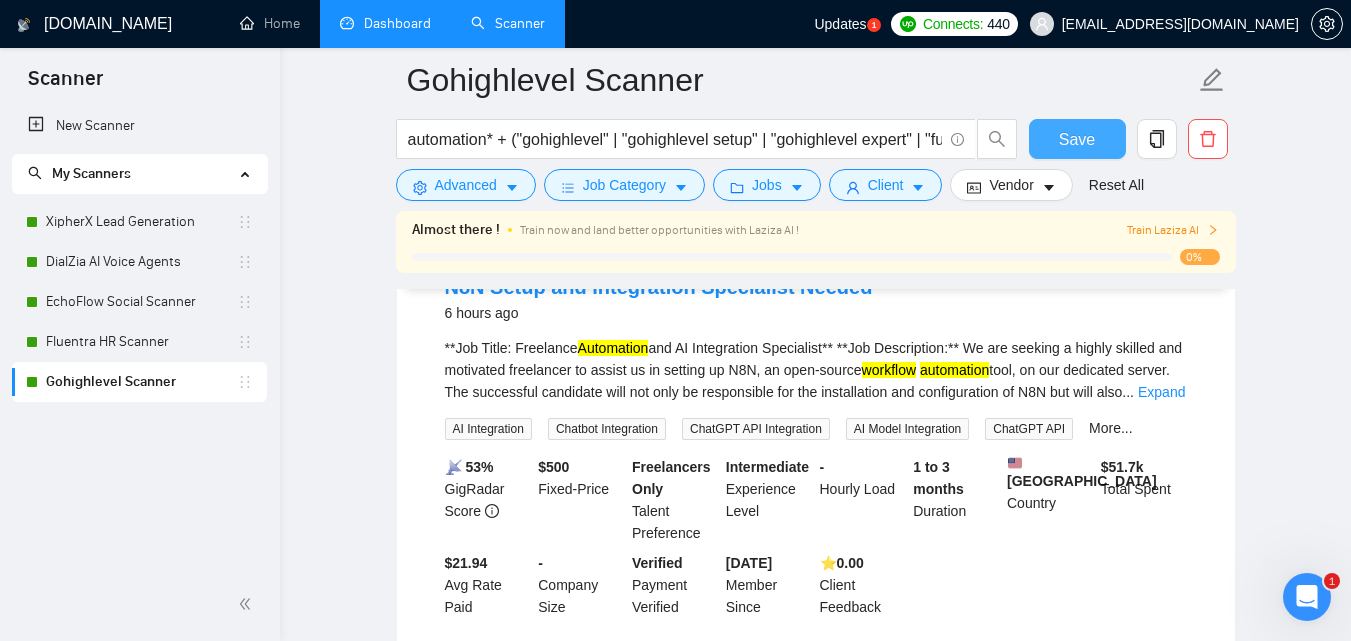 click on "Save" at bounding box center [1077, 139] 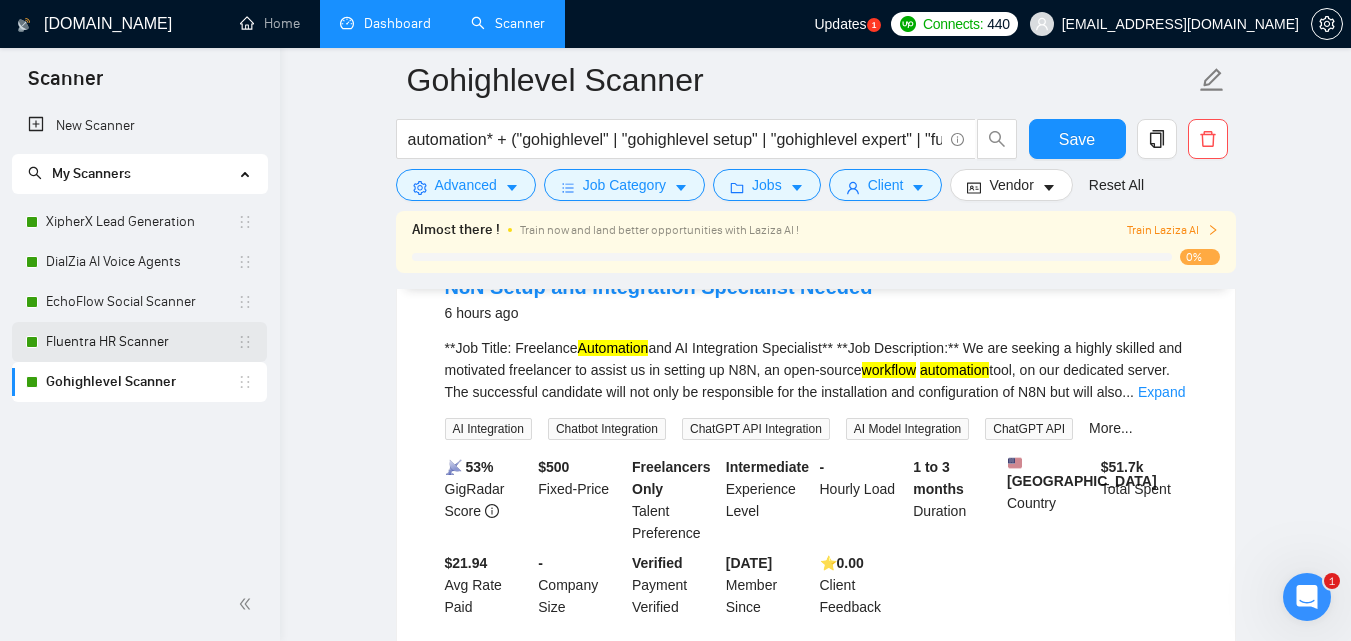 click on "Fluentra HR Scanner" at bounding box center [141, 342] 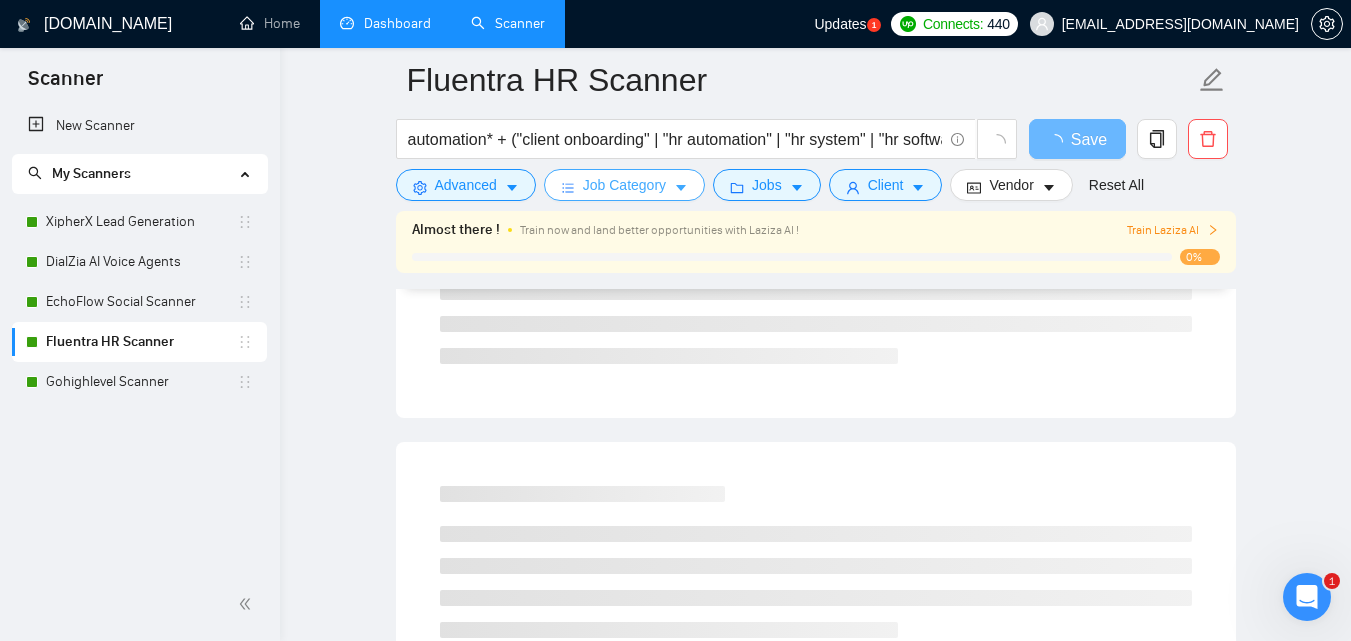 click on "Job Category" at bounding box center [624, 185] 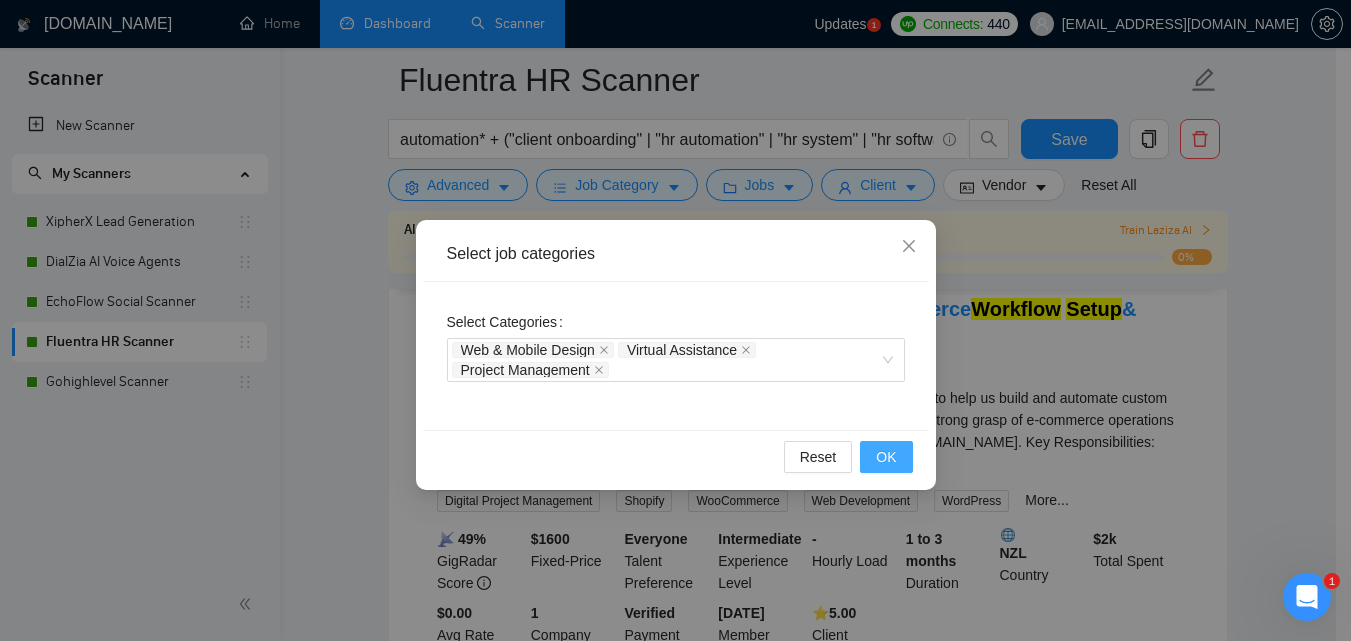 click on "OK" at bounding box center (886, 457) 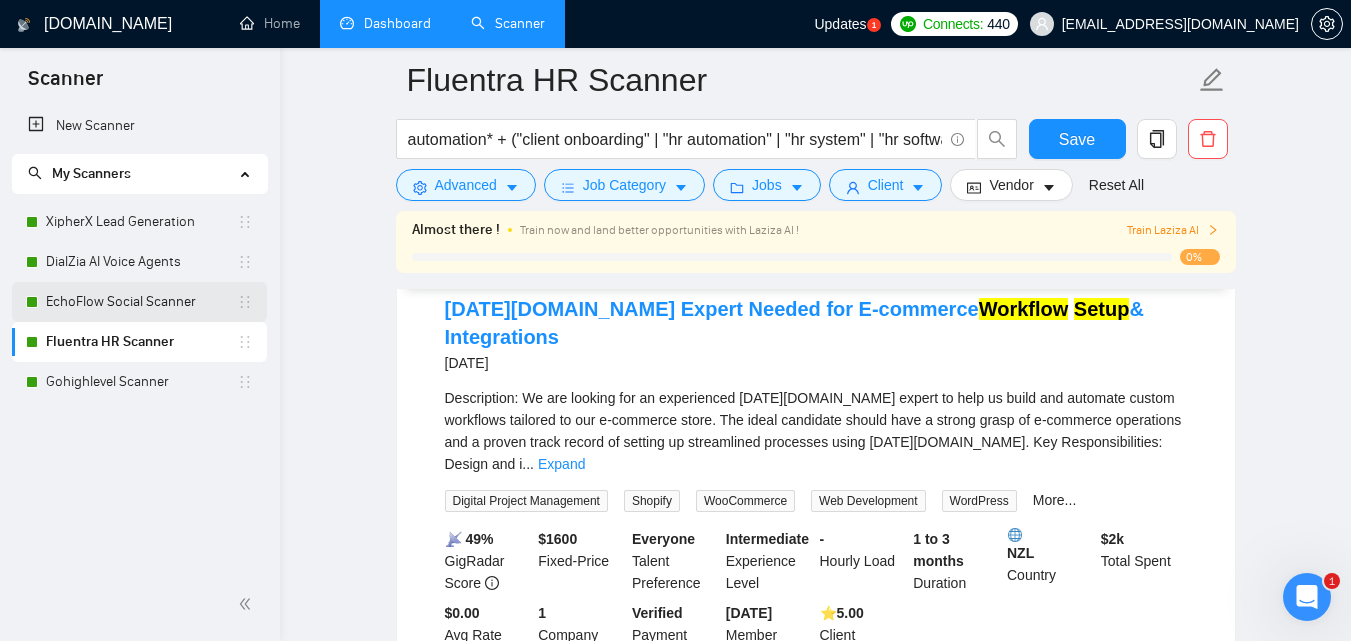 click on "EchoFlow Social Scanner" at bounding box center [141, 302] 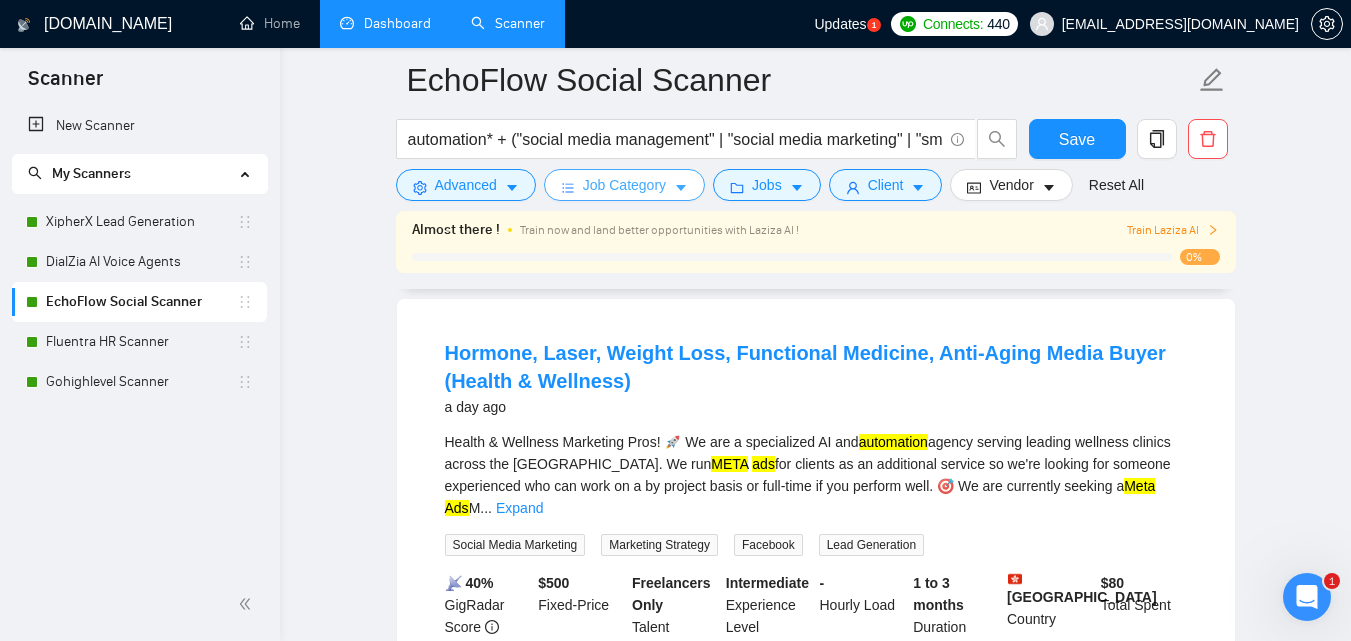 click on "Job Category" at bounding box center (624, 185) 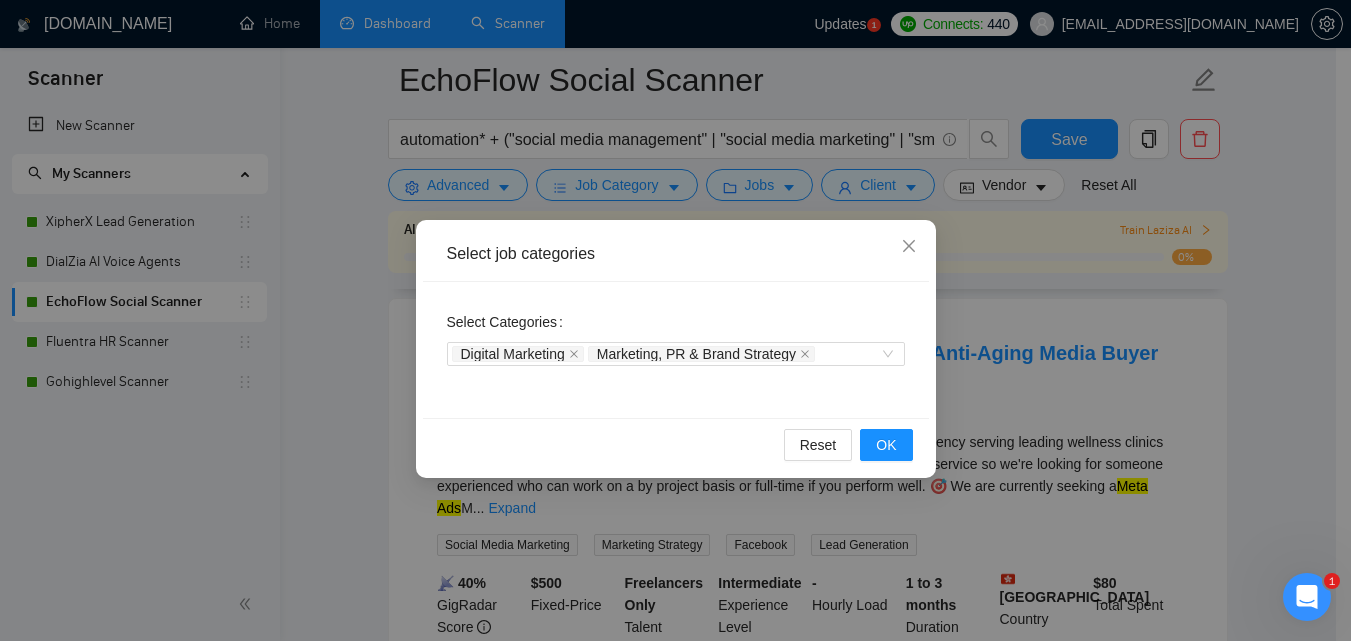 click on "Select job categories Select Categories Digital Marketing Marketing, PR & Brand Strategy   Reset OK" at bounding box center (675, 320) 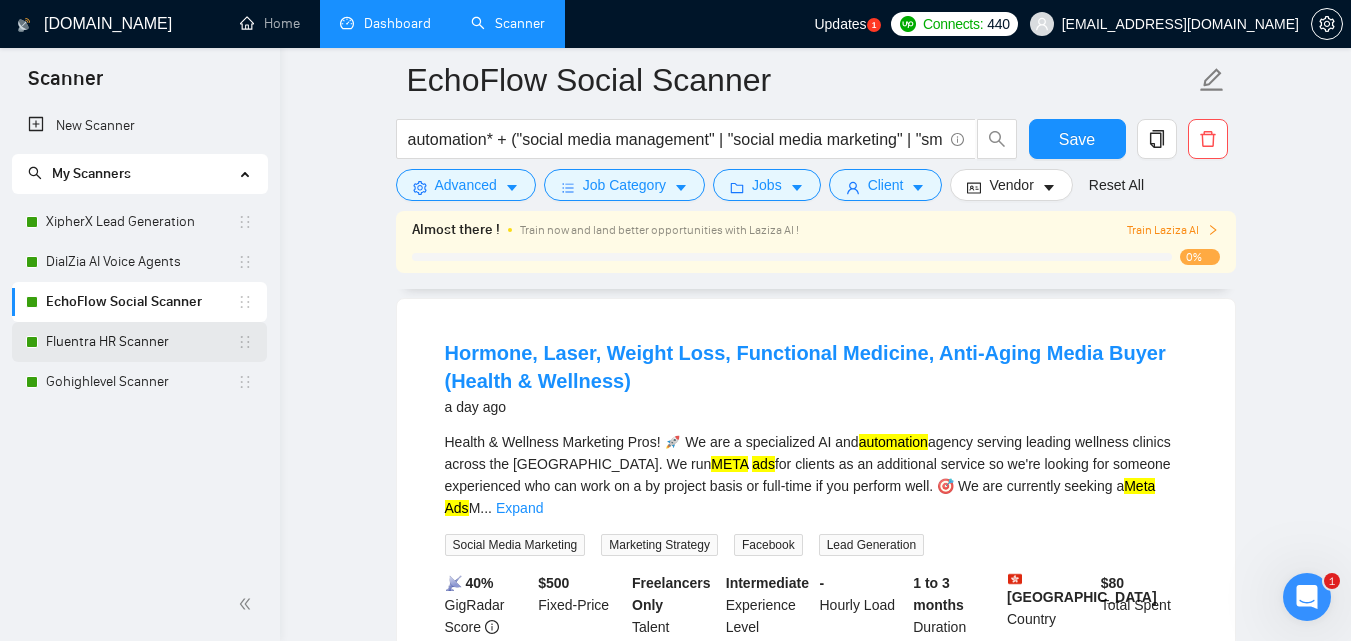 click on "Fluentra HR Scanner" at bounding box center [141, 342] 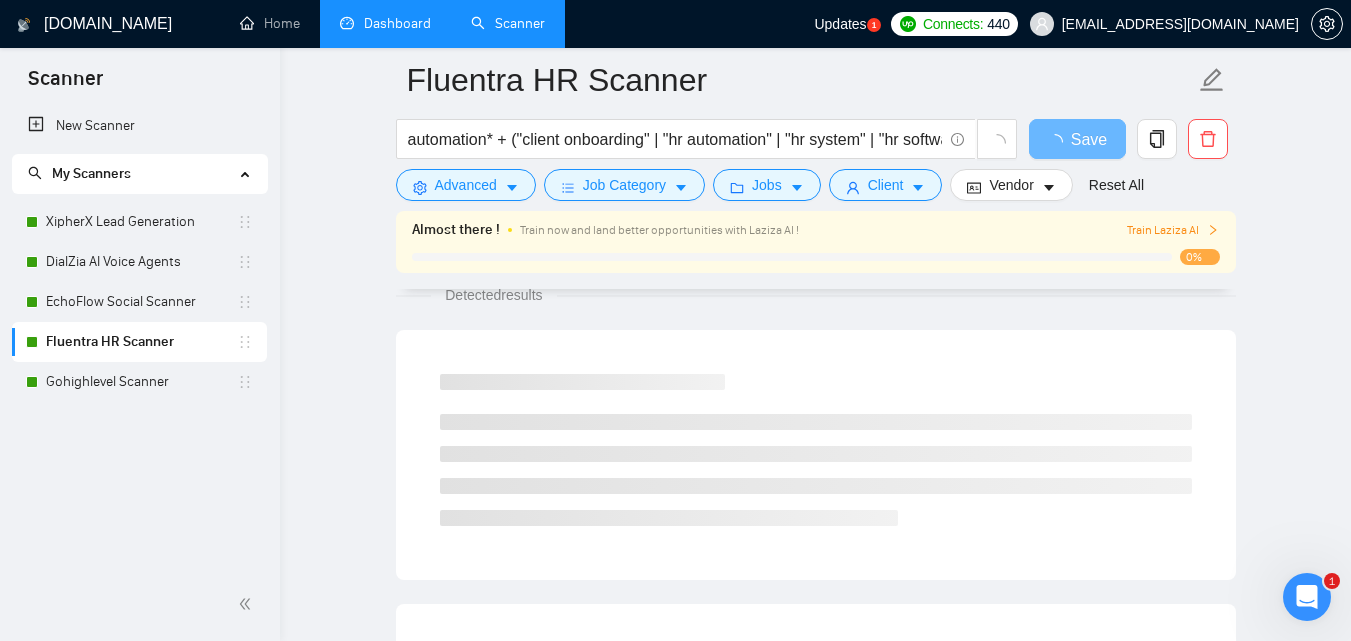 scroll, scrollTop: 1134, scrollLeft: 0, axis: vertical 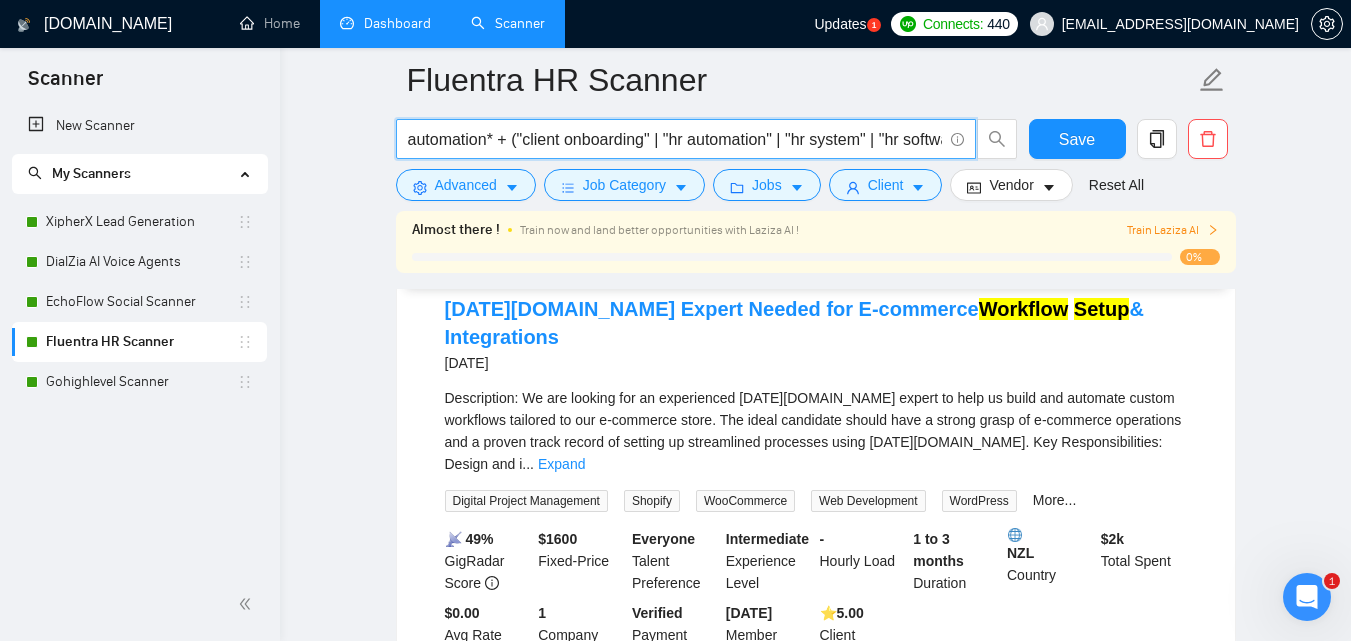 click on "automation* + ("client onboarding" | "hr automation" | "hr system" | "hr software" | "workflow automation" | "employee onboarding" | "hiring automation" | "recruitment automation" | "sales pipeline" | "crm automation" | "candidate tracking" | "employee management" | "hr process" | "workflow setup" | "automated onboarding" | "talent acquisition" | "hr integration" | "workflow builder" | "pipeline automation" | "automated hiring")" at bounding box center (675, 139) 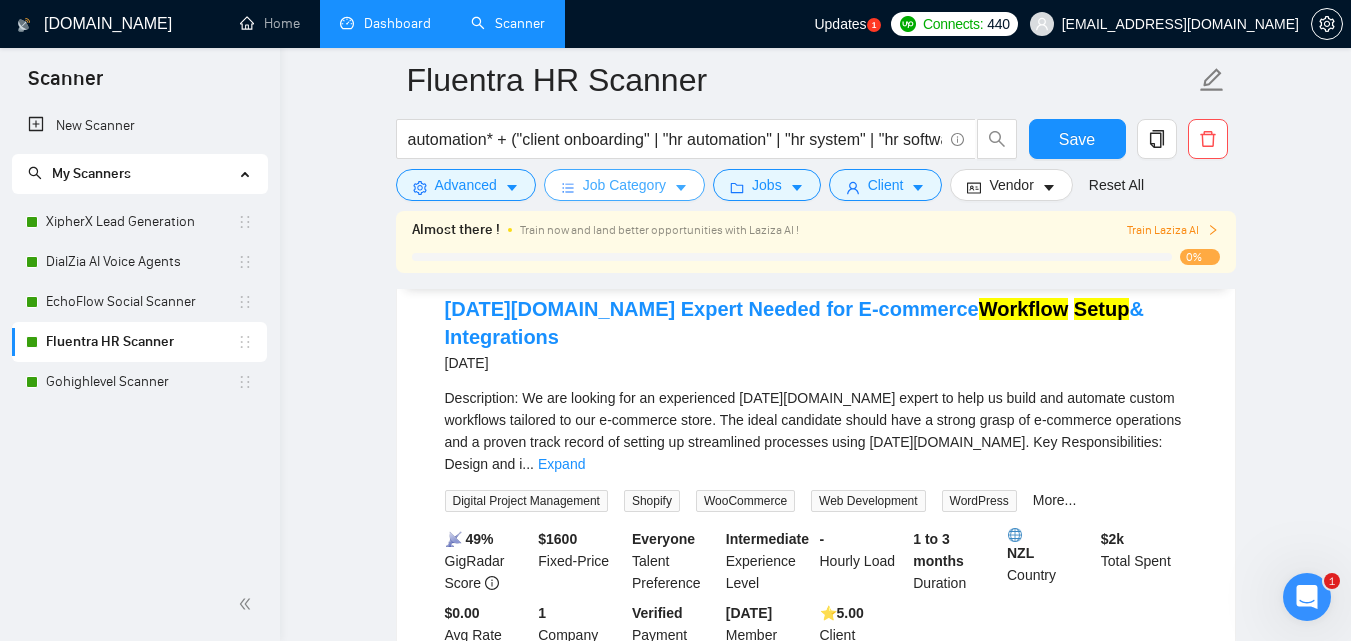 click on "Job Category" at bounding box center (624, 185) 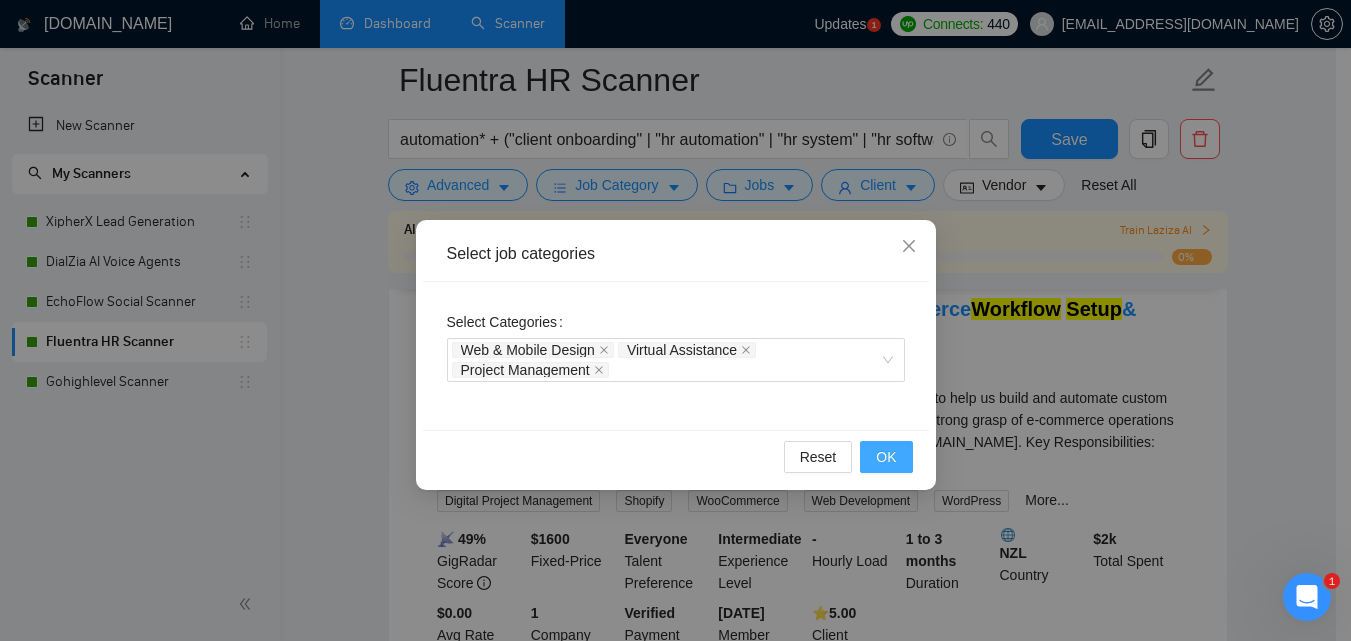 click on "OK" at bounding box center (886, 457) 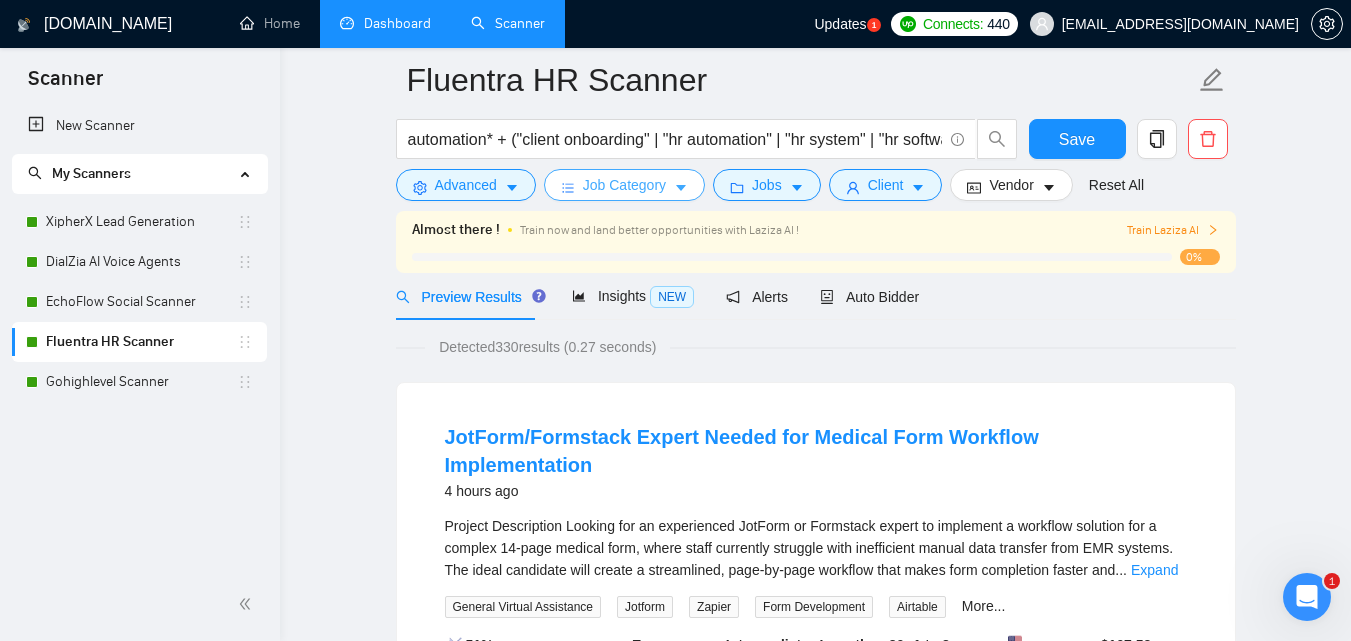 scroll, scrollTop: 0, scrollLeft: 0, axis: both 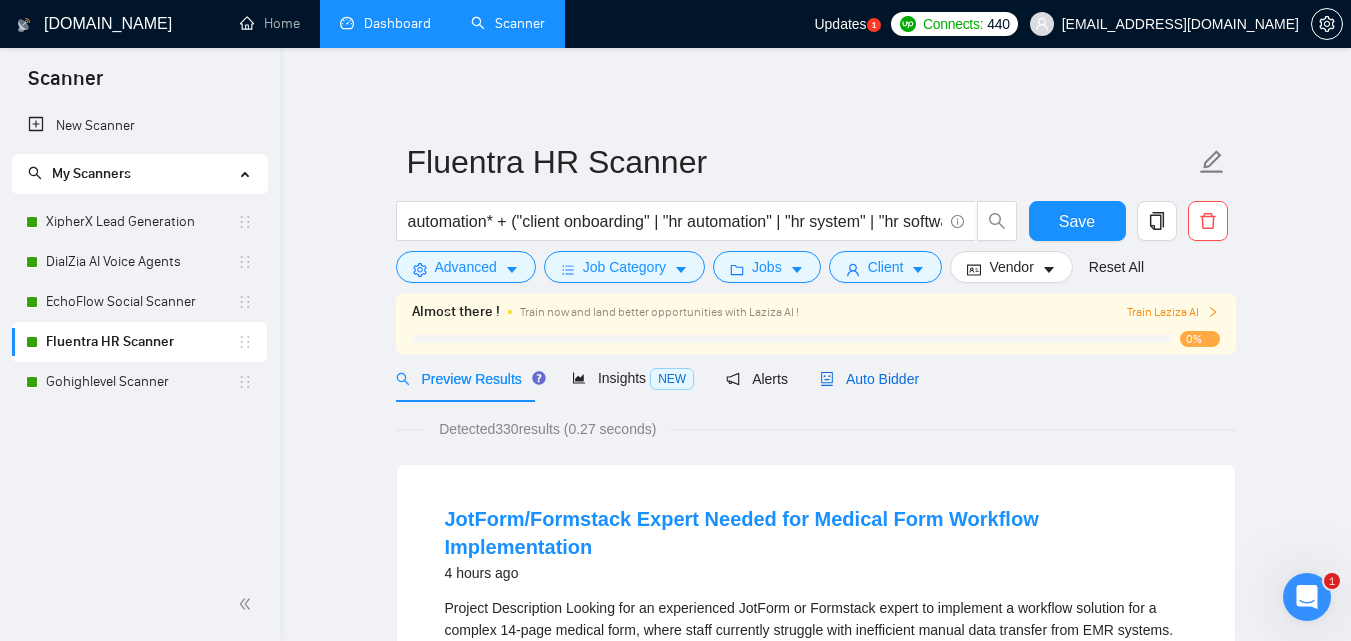 click on "Auto Bidder" at bounding box center [869, 379] 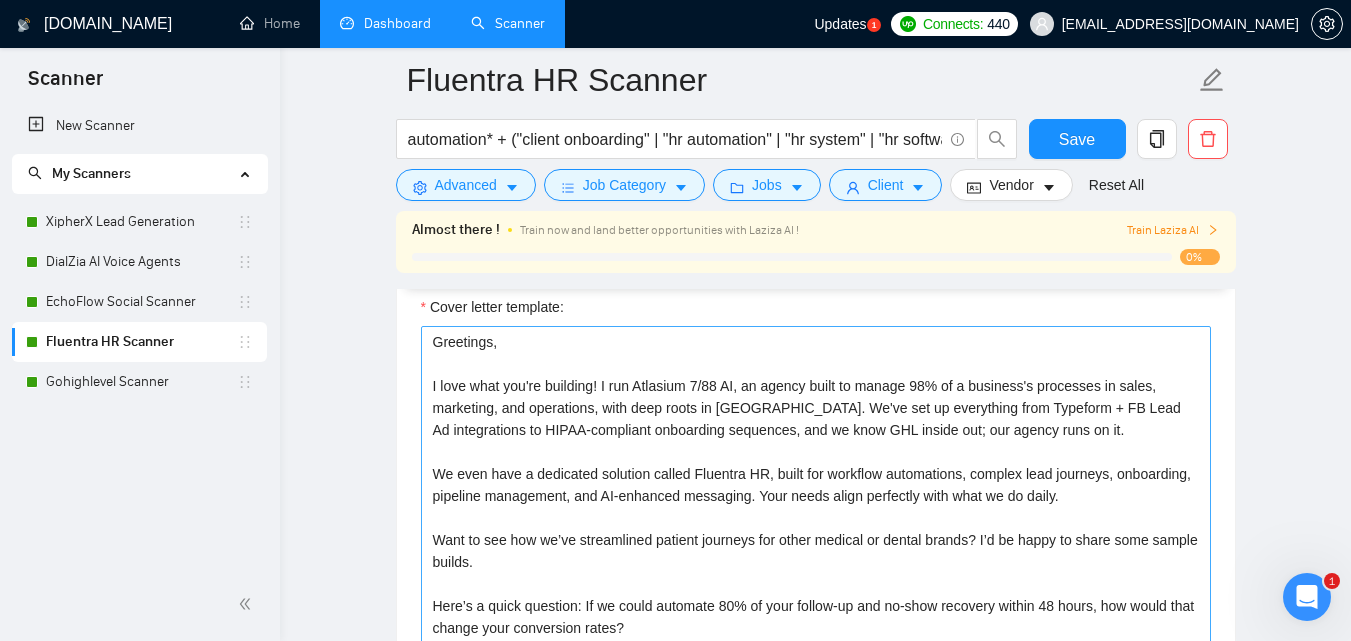 scroll, scrollTop: 1800, scrollLeft: 0, axis: vertical 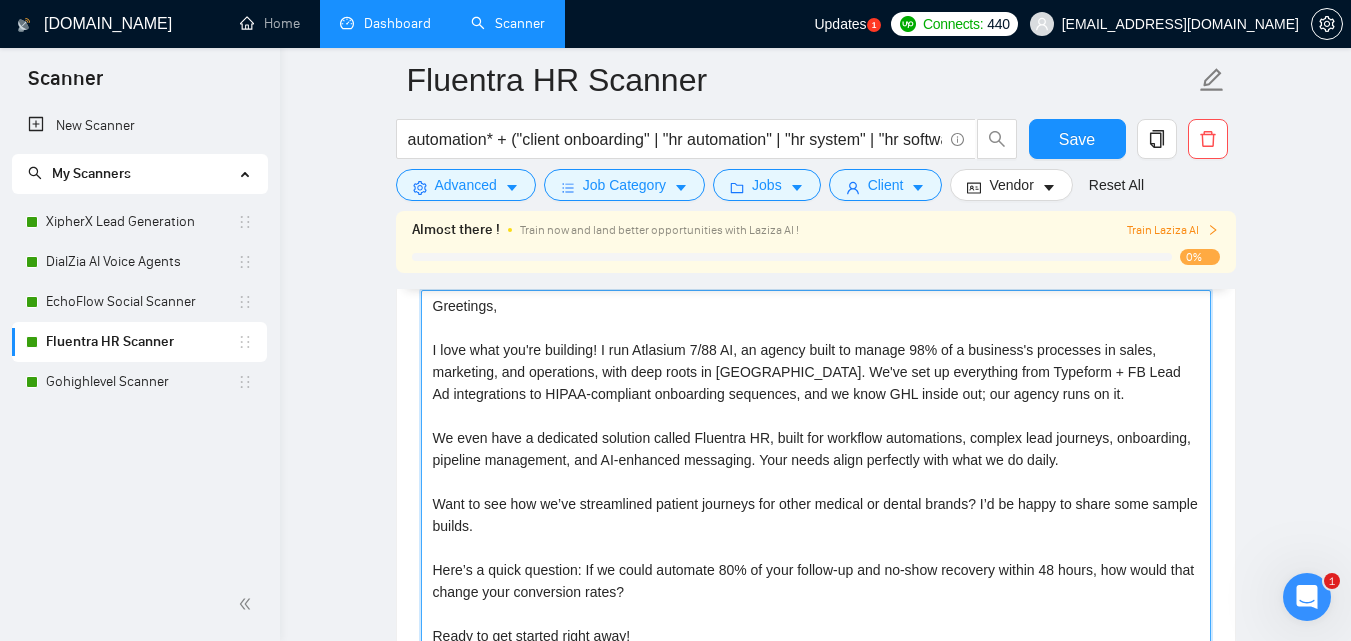 click on "Greetings,
I love what you're building! I run Atlasium 7/88 AI, an agency built to manage 98% of a business's processes in sales, marketing, and operations, with deep roots in GoHighLevel. We've set up everything from Typeform + FB Lead Ad integrations to HIPAA-compliant onboarding sequences, and we know GHL inside out; our agency runs on it.
We even have a dedicated solution called Fluentra HR, built for workflow automations, complex lead journeys, onboarding, pipeline management, and AI-enhanced messaging. Your needs align perfectly with what we do daily.
Want to see how we’ve streamlined patient journeys for other medical or dental brands? I’d be happy to share some sample builds.
Here’s a quick question: If we could automate 80% of your follow-up and no-show recovery within 48 hours, how would that change your conversion rates?
Ready to get started right away!
Best,
Blair
Founder – Atlasium 7/88 AI" at bounding box center (816, 515) 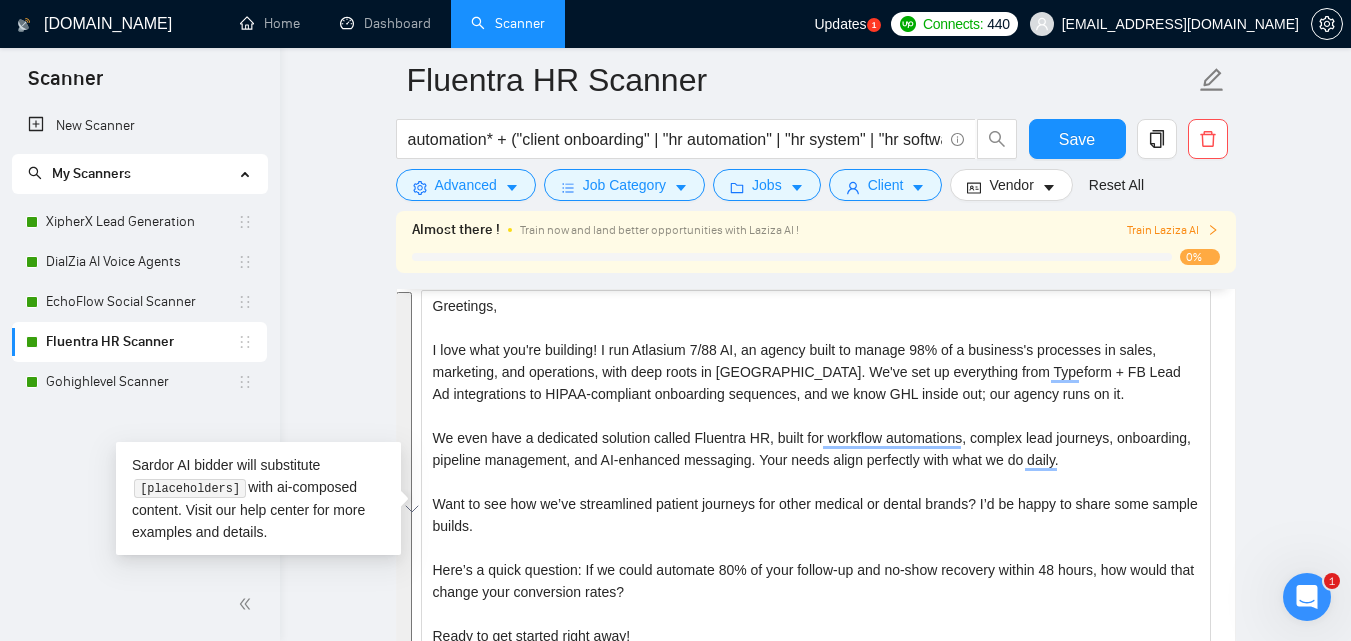 click on "Fluentra HR Scanner automation* + ("client onboarding" | "hr automation" | "hr system" | "hr software" | "workflow automation" | "employee onboarding" | "hiring automation" | "recruitment automation" | "sales pipeline" | "crm automation" | "candidate tracking" | "employee management" | "hr process" | "workflow setup" | "automated onboarding" | "talent acquisition" | "hr integration" | "workflow builder" | "pipeline automation" | "automated hiring") Save Advanced   Job Category   Jobs   Client   Vendor   Reset All Almost there ! Train now and land better opportunities with Laziza AI ! Train Laziza AI 0% Preview Results Insights NEW Alerts Auto Bidder Auto Bidding Enabled Auto Bidding Enabled: ON Auto Bidder Schedule Auto Bidding Type: Automated (recommended) Semi-automated Auto Bidding Schedule: 24/7 Custom Custom Auto Bidder Schedule Repeat every week on Monday Tuesday Wednesday Thursday Friday Saturday Sunday Active Hours ( Europe/Kiev ): From: To: ( 24  hours) Europe/Kiev Auto Bidding Type Template Bidder" at bounding box center (815, 917) 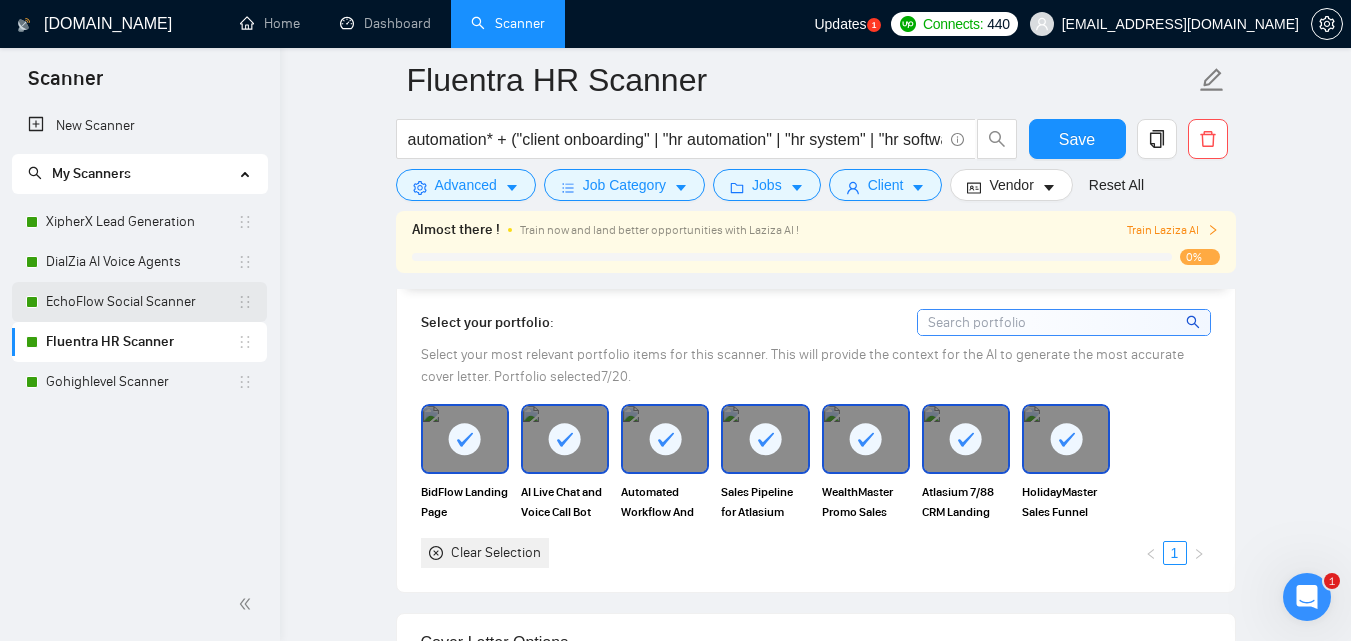 scroll, scrollTop: 1400, scrollLeft: 0, axis: vertical 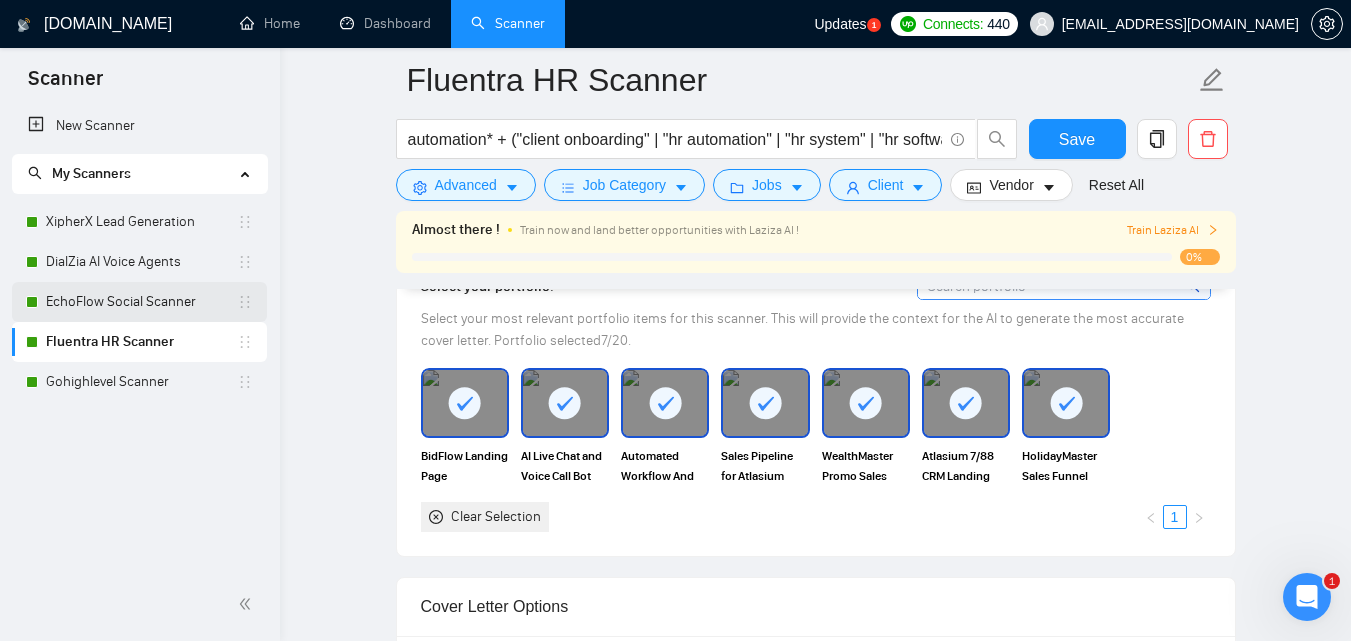 click on "EchoFlow Social Scanner" at bounding box center [141, 302] 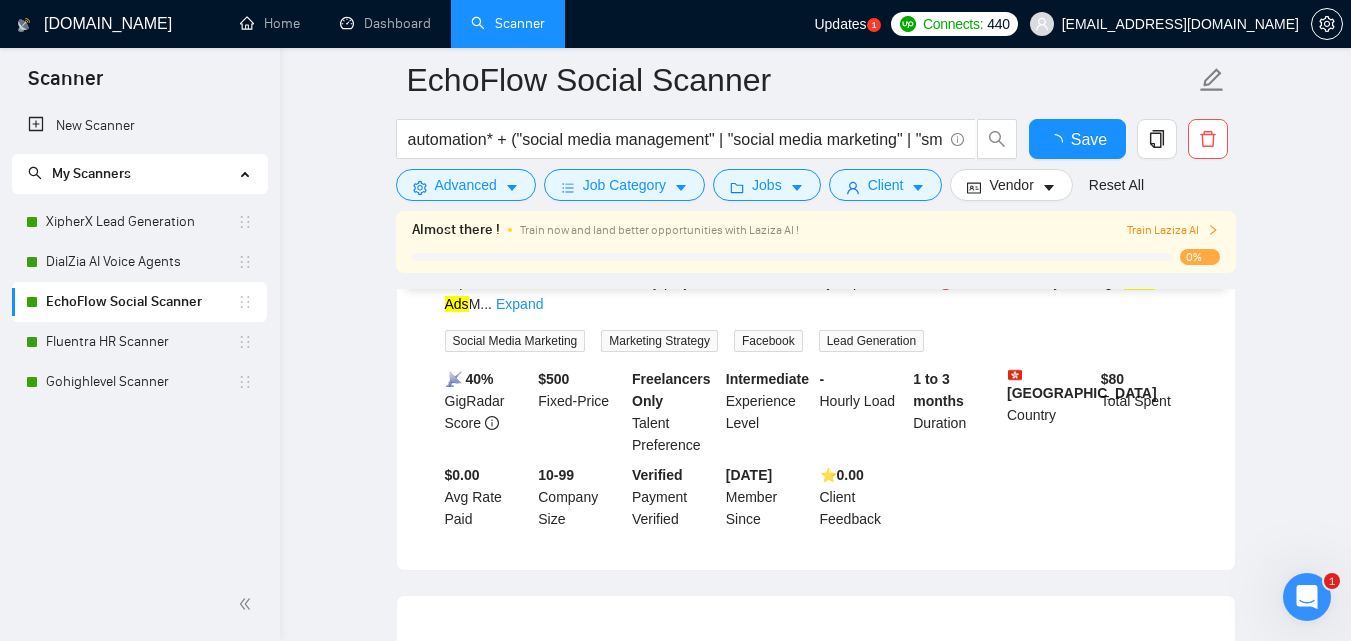 scroll, scrollTop: 1400, scrollLeft: 0, axis: vertical 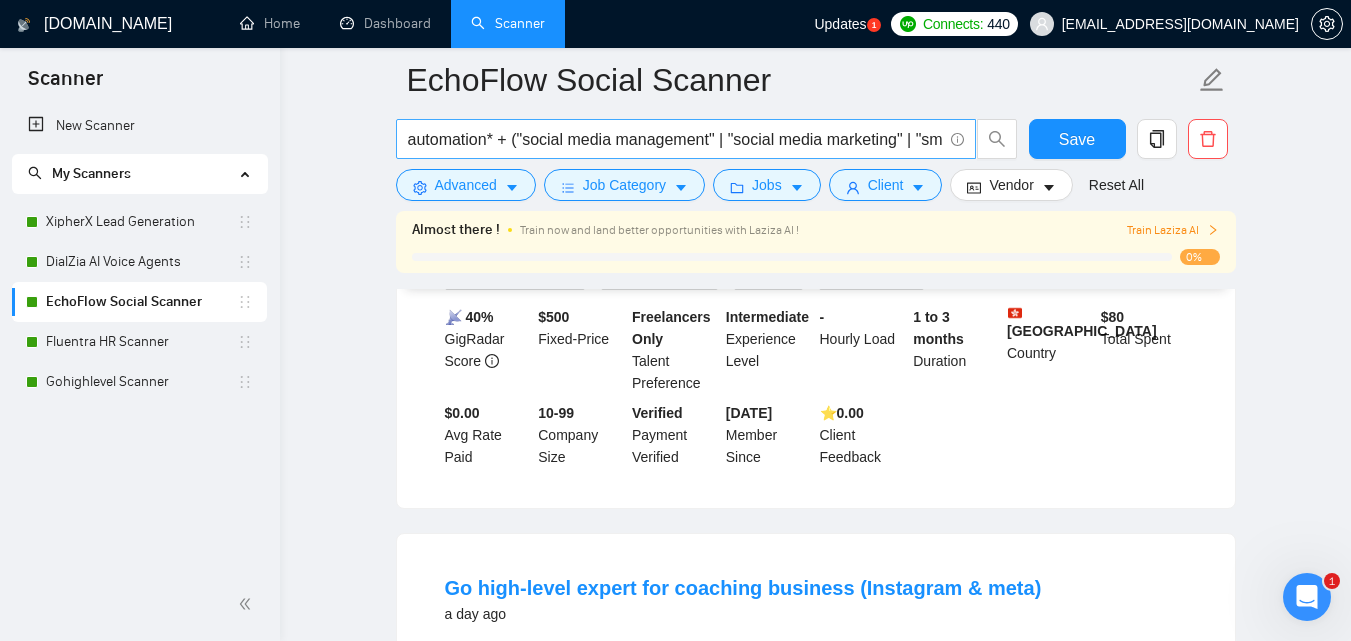 click on "automation* + ("social media management" | "social media marketing" | "smm" | "content creation" | "social media posts" | "facebook ads" | "instagram ads" | "tiktok ads" | "meta ads" | "ad campaign" | "social media scheduler" | "ad setup" | "paid social" | "social growth" | "social engagement" | "facebook marketing" | "social media strategy" | "reels creation" | "post scheduling" | "brand visibility" | "ai content" | "campaign manager")" at bounding box center [675, 139] 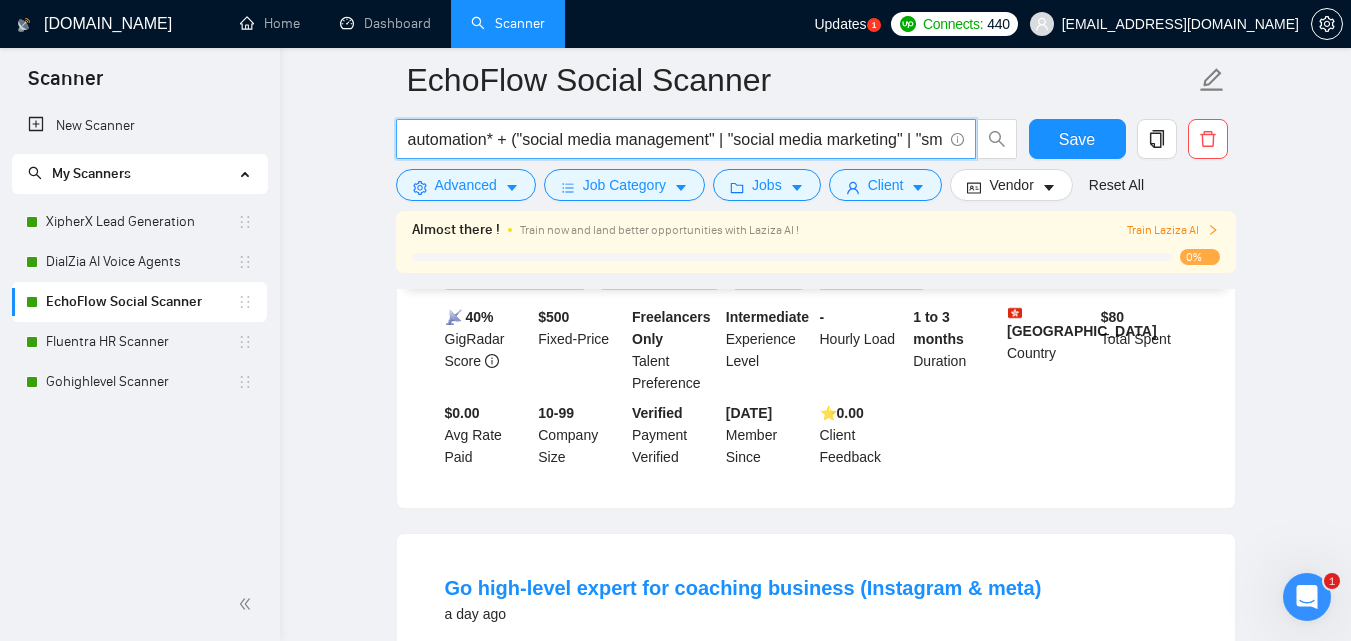 click on "automation* + ("social media management" | "social media marketing" | "smm" | "content creation" | "social media posts" | "facebook ads" | "instagram ads" | "tiktok ads" | "meta ads" | "ad campaign" | "social media scheduler" | "ad setup" | "paid social" | "social growth" | "social engagement" | "facebook marketing" | "social media strategy" | "reels creation" | "post scheduling" | "brand visibility" | "ai content" | "campaign manager")" at bounding box center [675, 139] 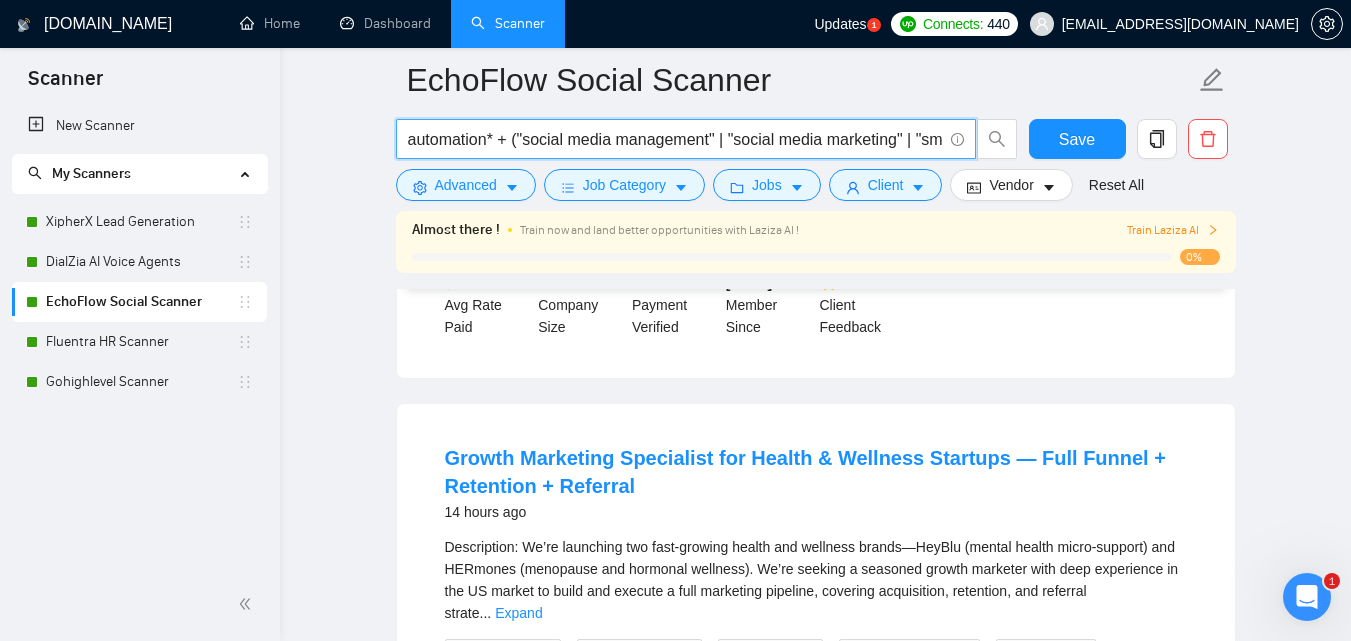 scroll, scrollTop: 600, scrollLeft: 0, axis: vertical 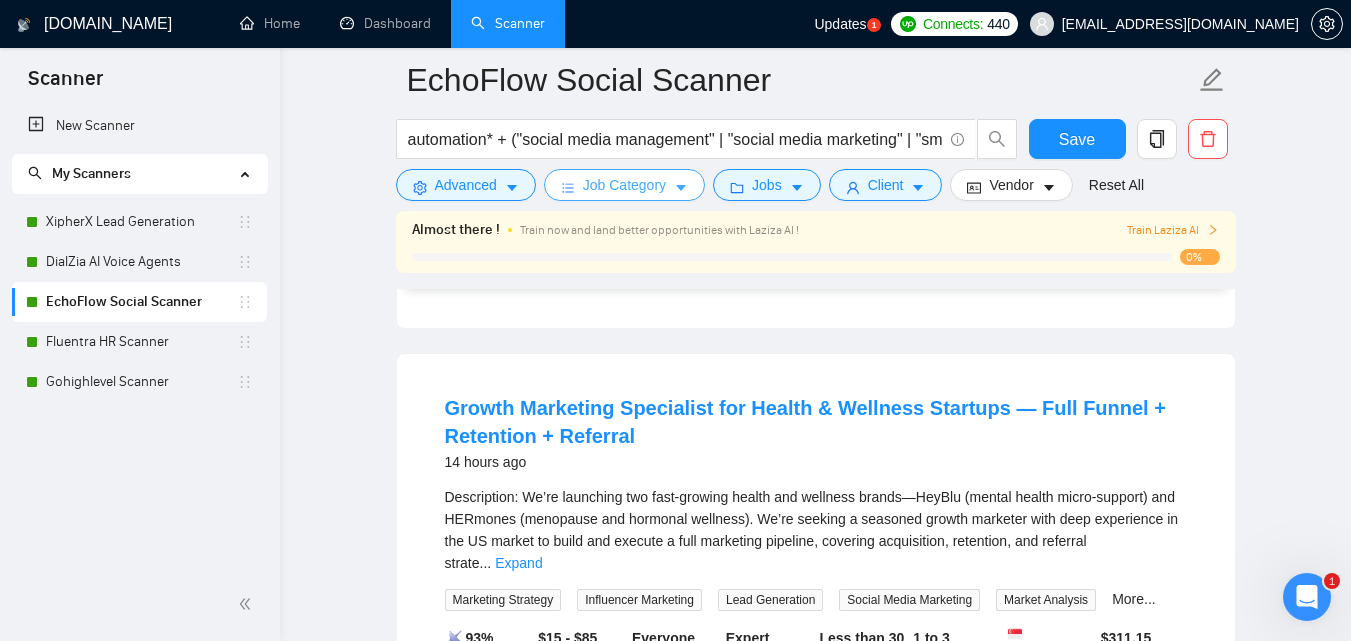 click on "Job Category" at bounding box center (624, 185) 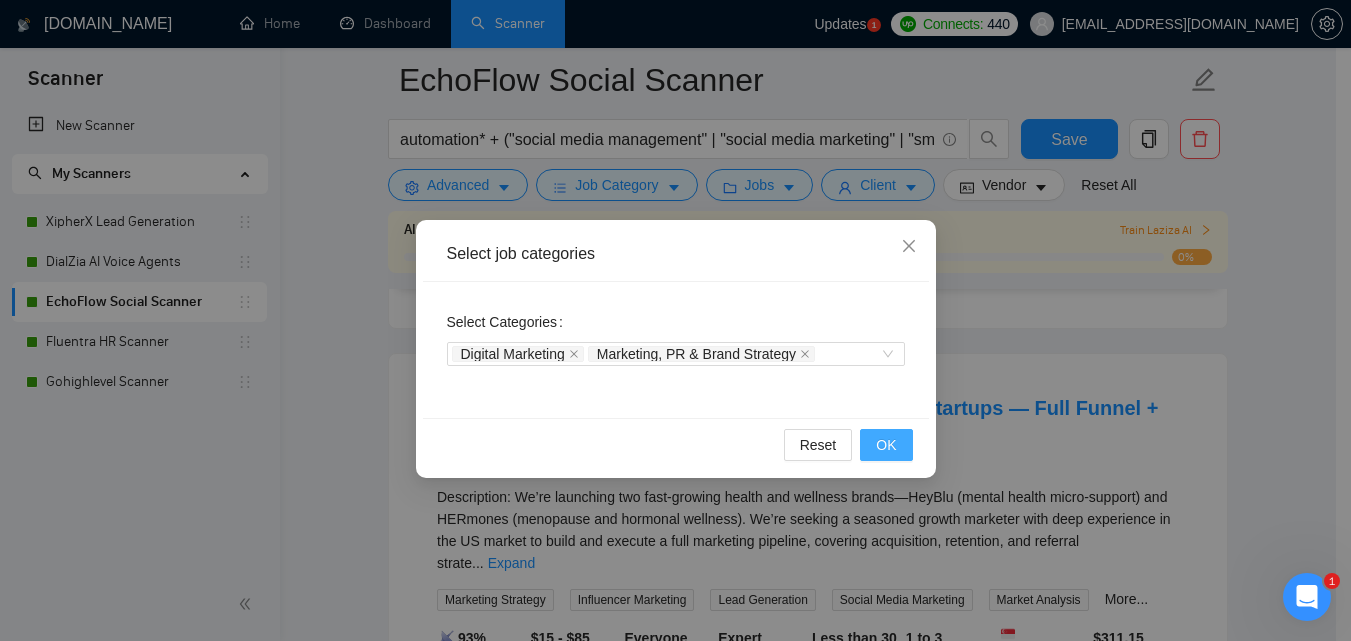 click on "OK" at bounding box center (886, 445) 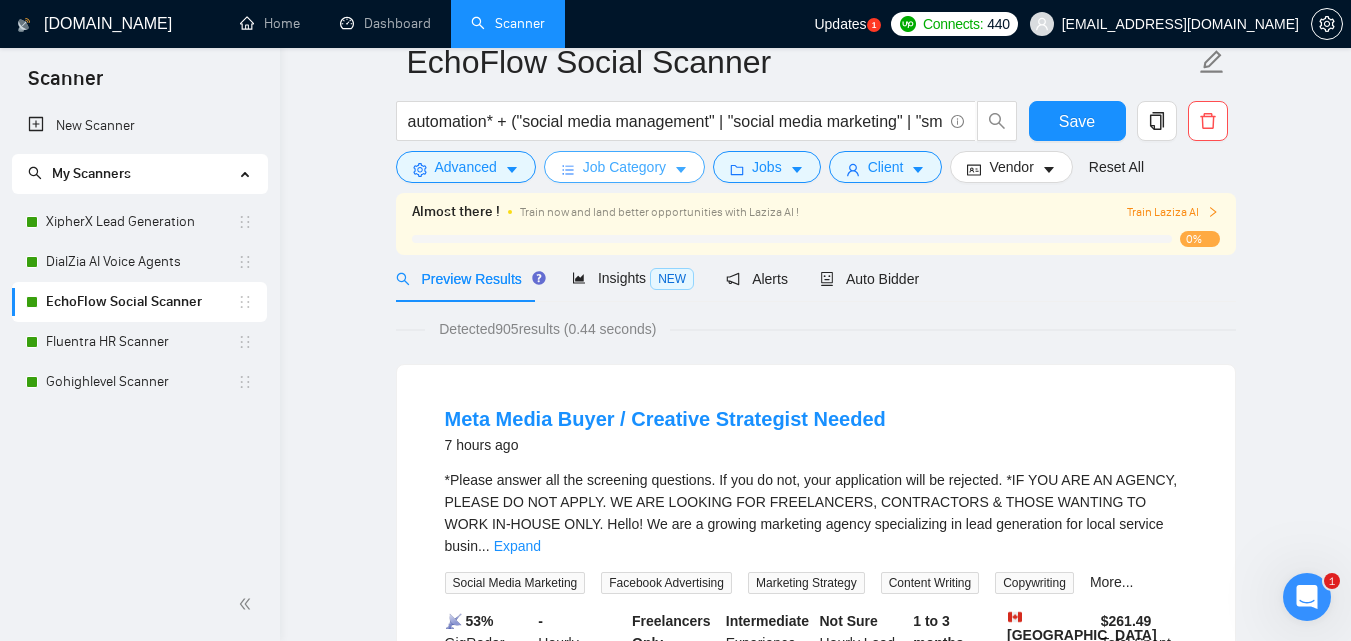 scroll, scrollTop: 0, scrollLeft: 0, axis: both 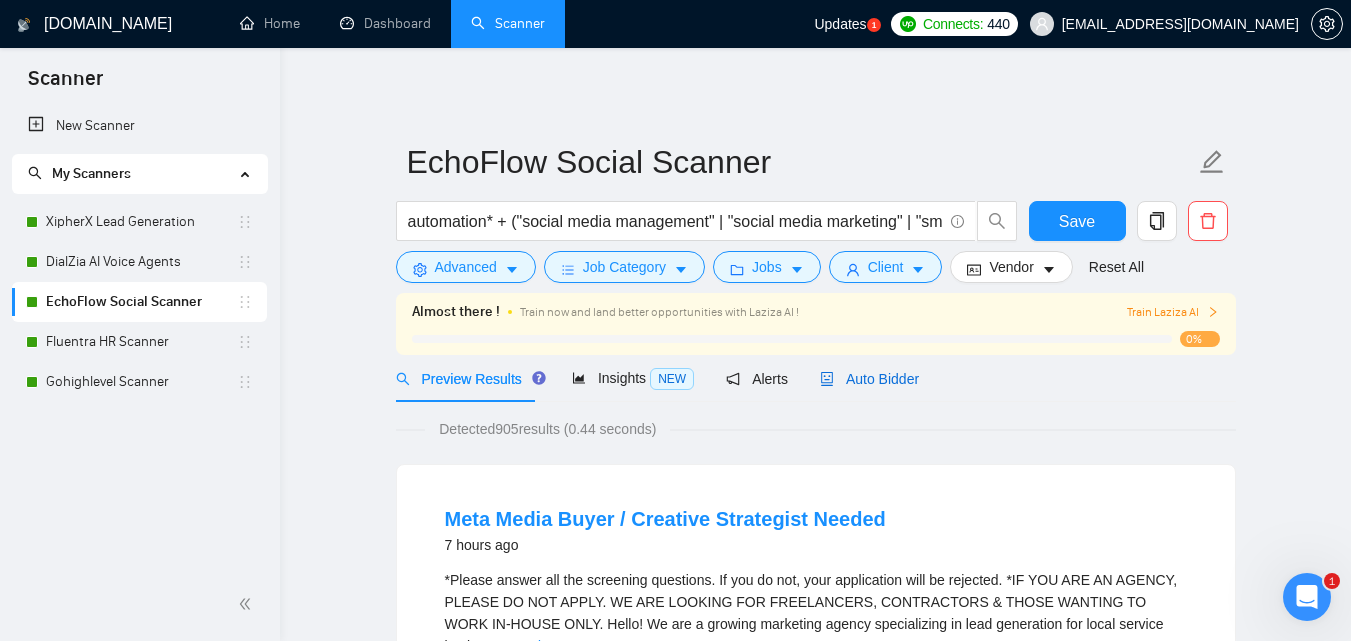 click on "Auto Bidder" at bounding box center [869, 379] 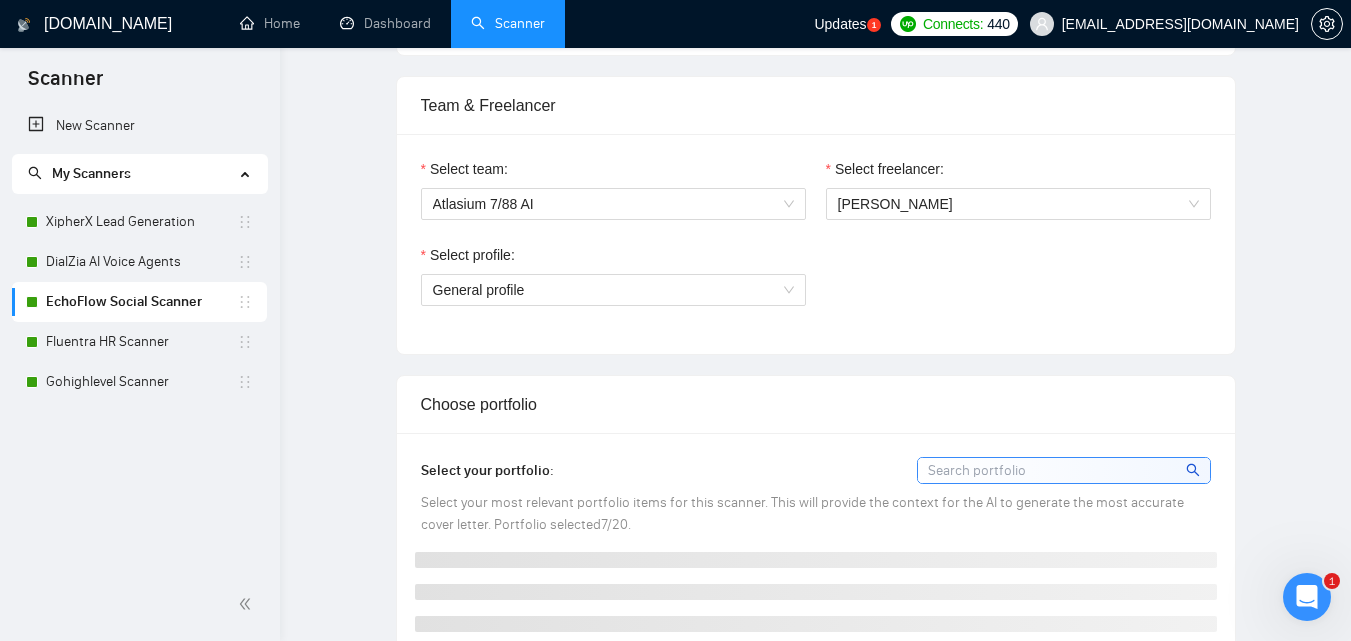 type 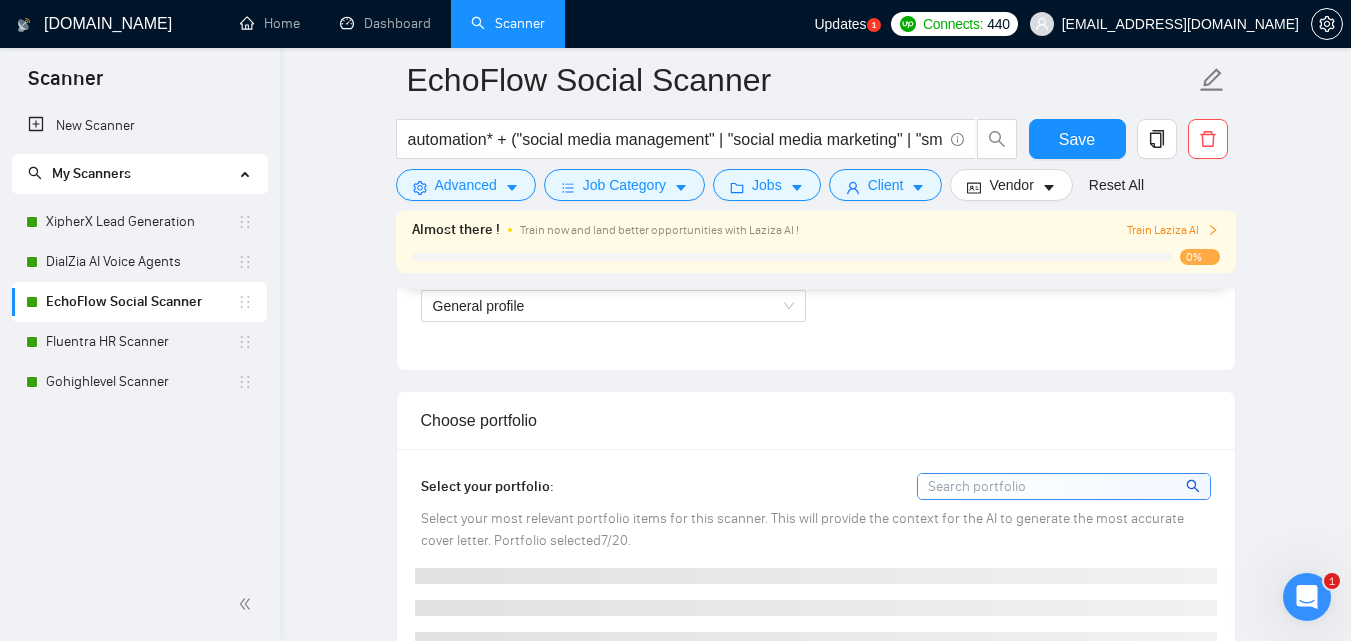 scroll, scrollTop: 1700, scrollLeft: 0, axis: vertical 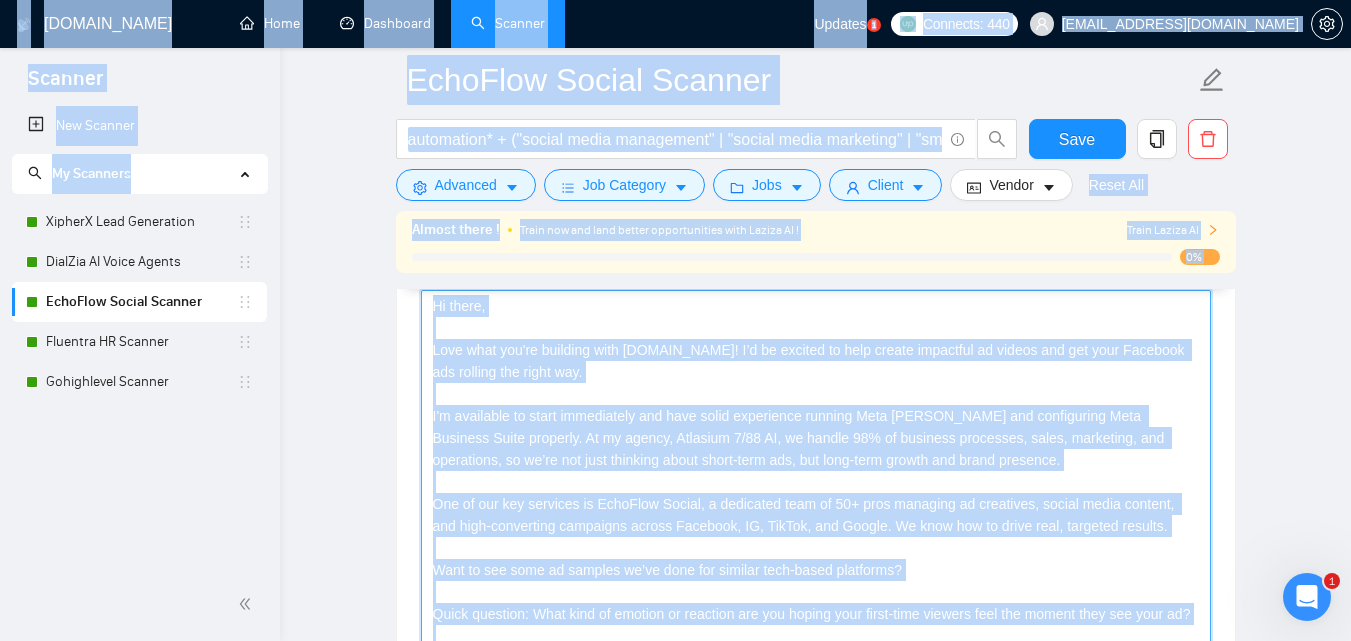 click on "Hi there,
Love what you're building with [DOMAIN_NAME]! I’d be excited to help create impactful ad videos and get your Facebook ads rolling the right way.
I'm available to start immediately and have solid experience running Meta [PERSON_NAME] and configuring Meta Business Suite properly. At my agency, Atlasium 7/88 AI, we handle 98% of business processes, sales, marketing, and operations, so we’re not just thinking about short-term ads, but long-term growth and brand presence.
One of our key services is EchoFlow Social, a dedicated team of 50+ pros managing ad creatives, social media content, and high-converting campaigns across Facebook, IG, TikTok, and Google. We know how to drive real, targeted results.
Want to see some ad samples we’ve done for similar tech-based platforms?
Quick question: What kind of emotion or reaction are you hoping your first-time viewers feel the moment they see your ad?
Looking forward to chatting.
– [PERSON_NAME]
Atlasium 7/88 AI" at bounding box center (816, 515) 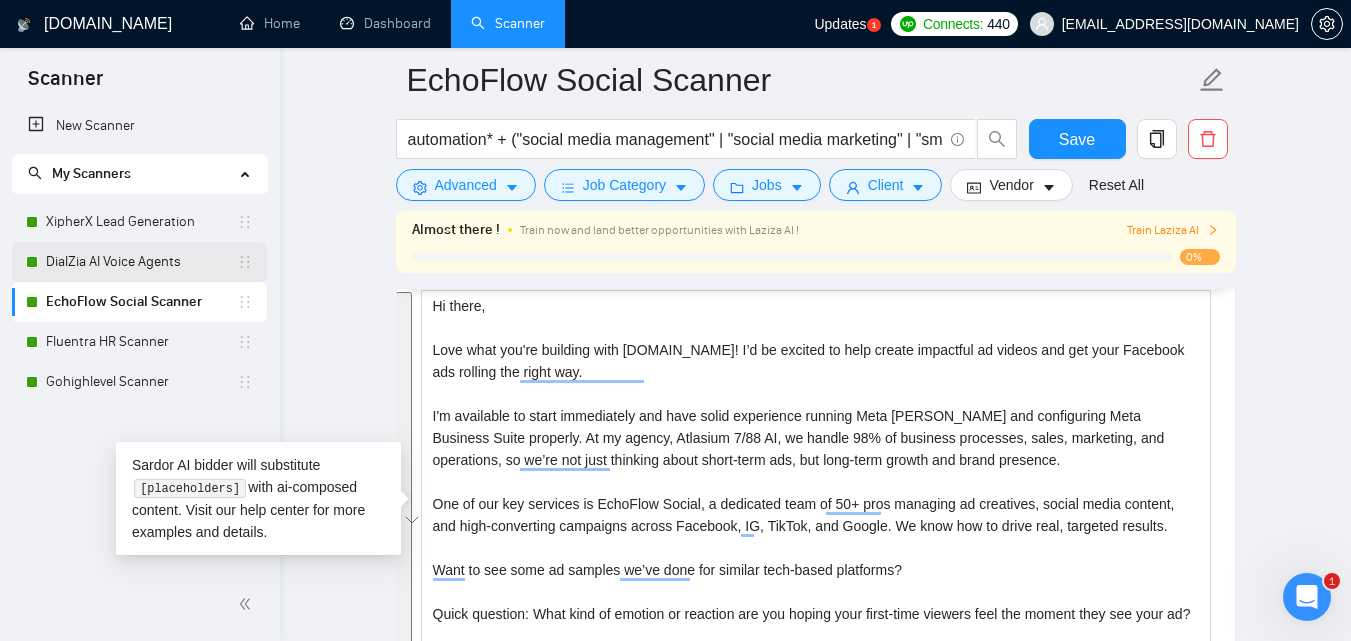 click on "DialZia AI Voice Agents" at bounding box center [141, 262] 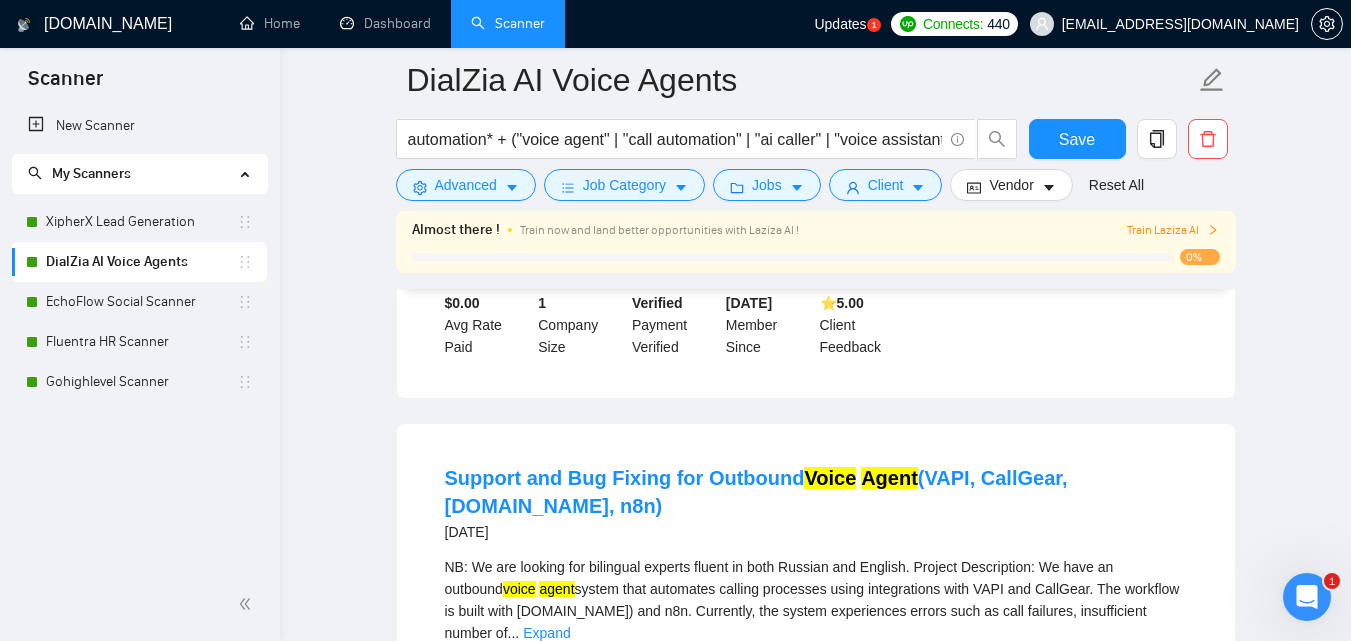 scroll, scrollTop: 500, scrollLeft: 0, axis: vertical 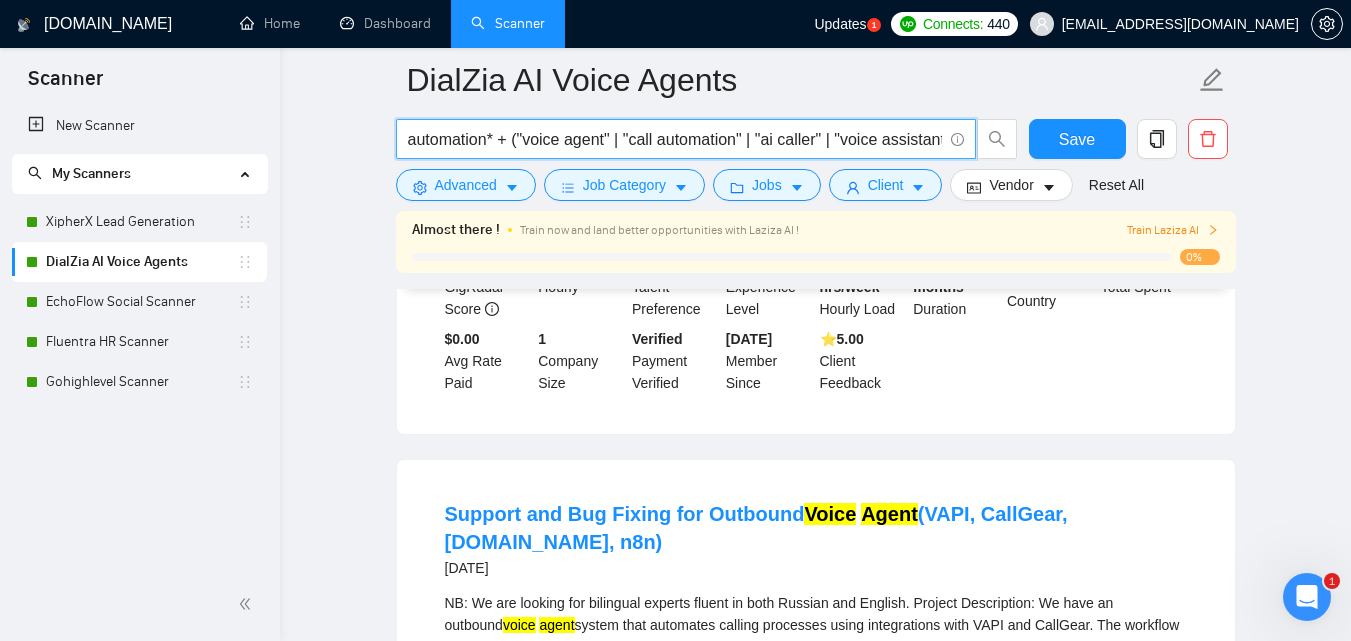 click on "automation* + ("voice agent" | "call automation" | "ai caller" | "voice assistant" | "inbound calls" | "outbound calls" | "virtual receptionist" | "phone answering" | "cold calling" | "appointment setter" | "ai voice bot" | "sales calls" | "customer support" | "ivr system" | "call center automation" | "telemarketing" | "ai calling system" | "voip assistant" | "ringless voicemail" | "follow-up calls")" at bounding box center [675, 139] 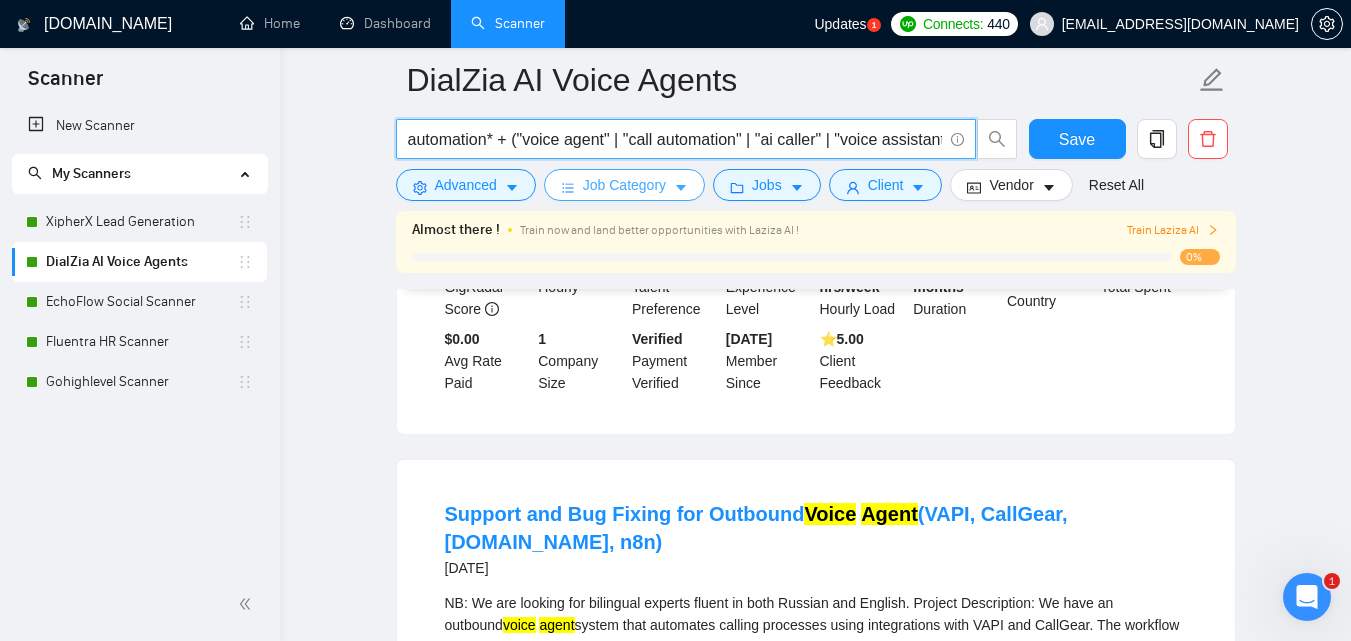 click on "Job Category" at bounding box center (624, 185) 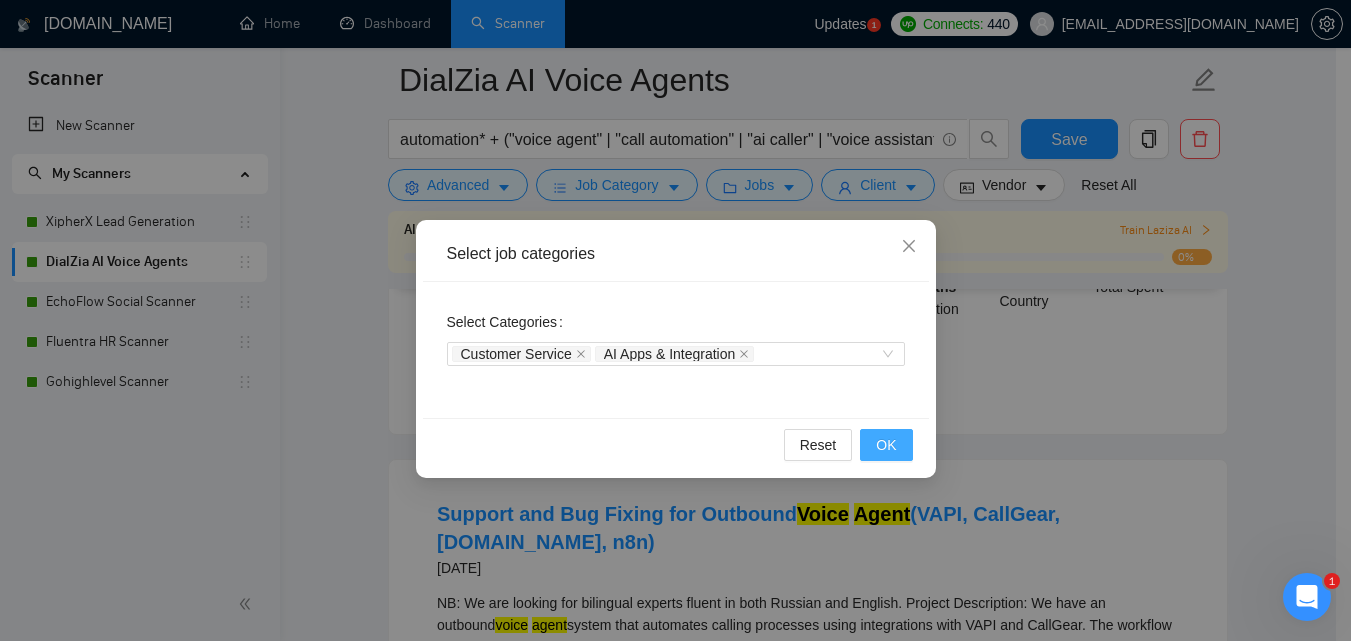 click on "OK" at bounding box center [886, 445] 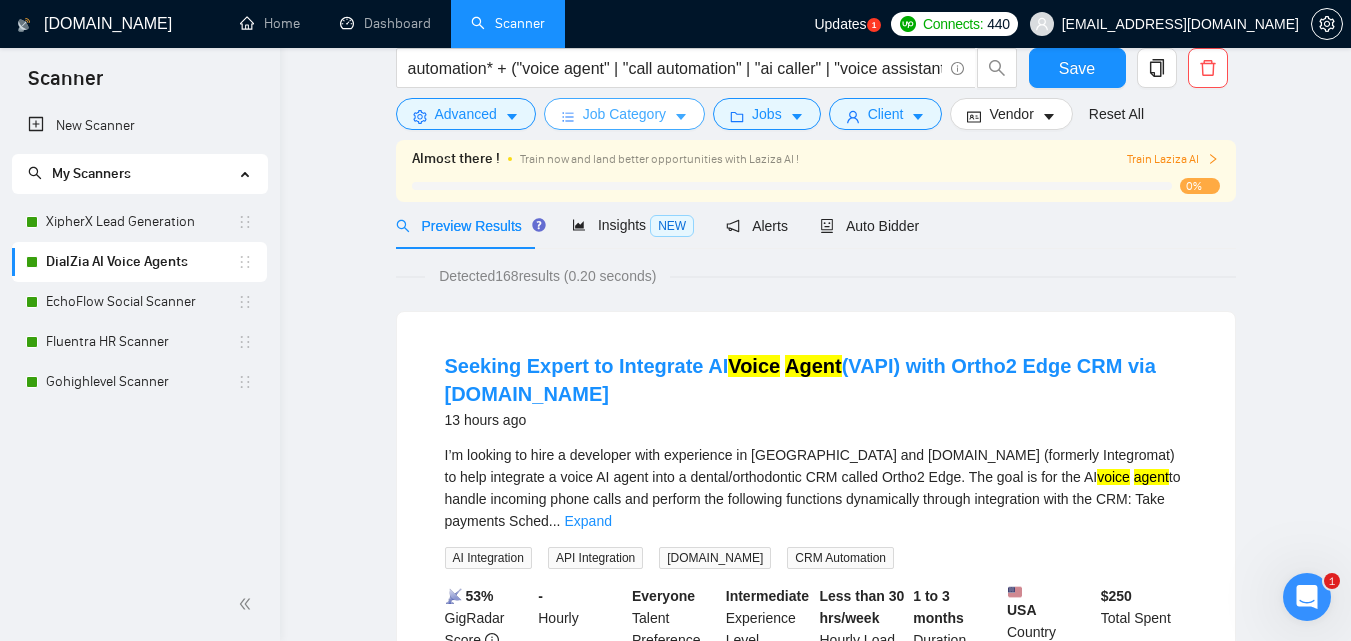 scroll, scrollTop: 0, scrollLeft: 0, axis: both 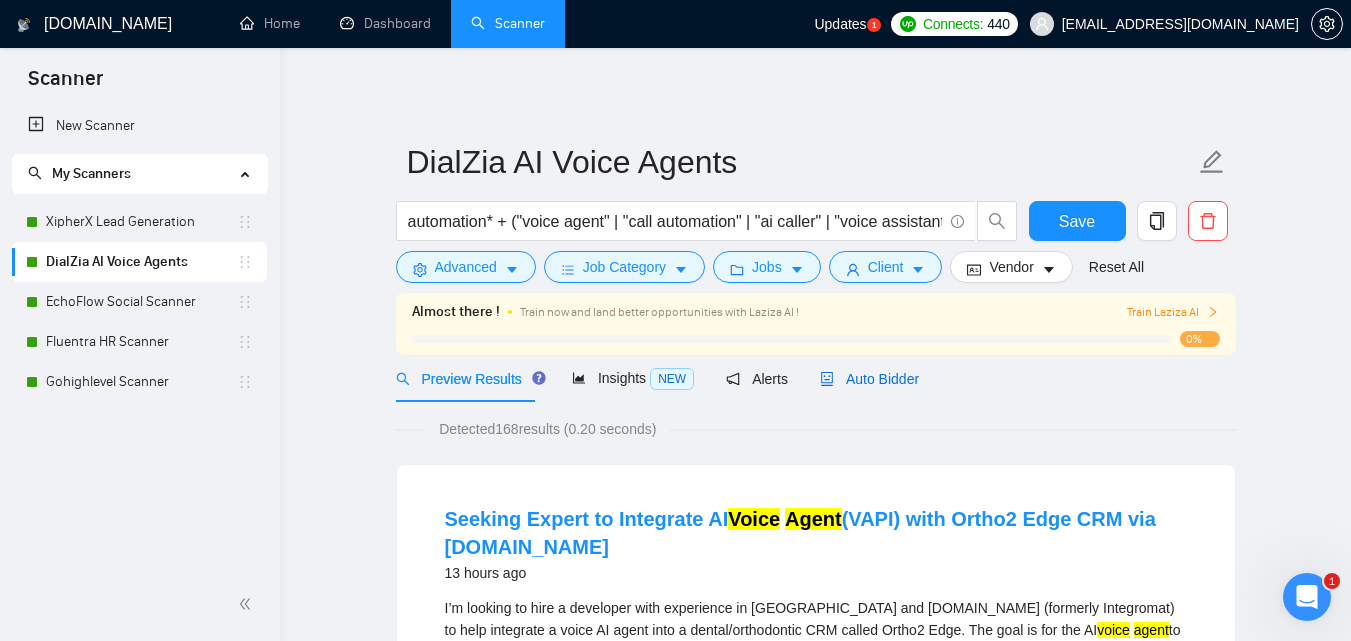 click on "Auto Bidder" at bounding box center (869, 379) 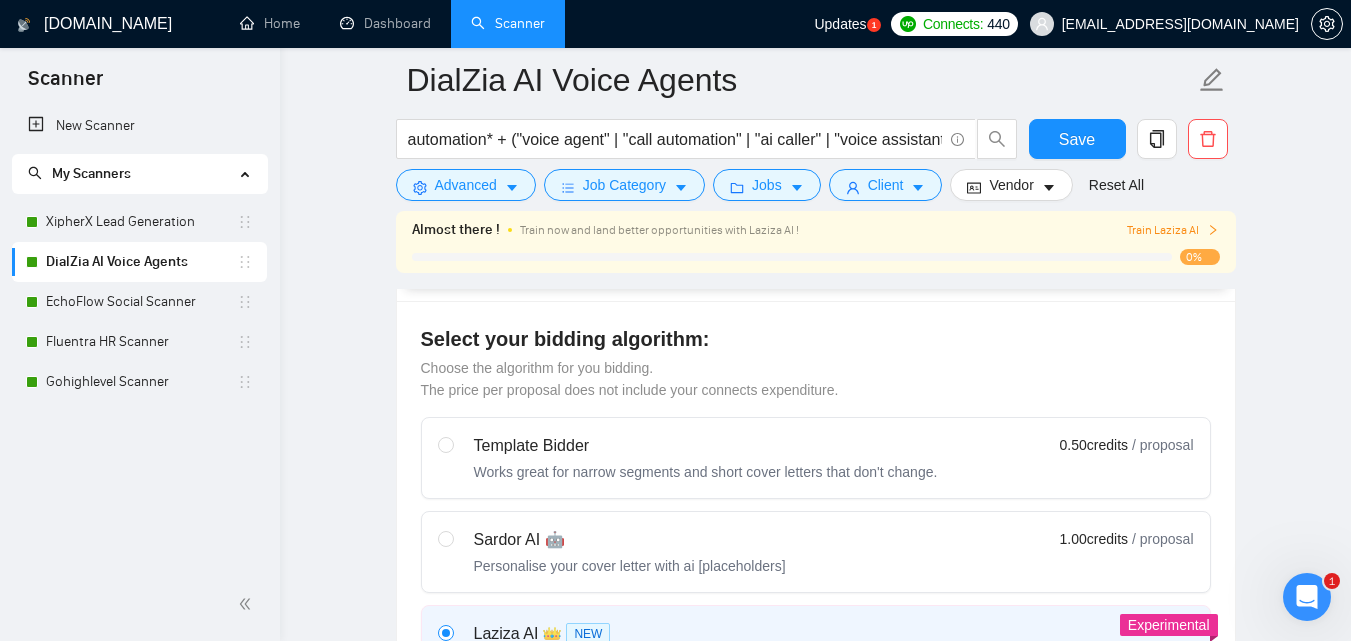 type 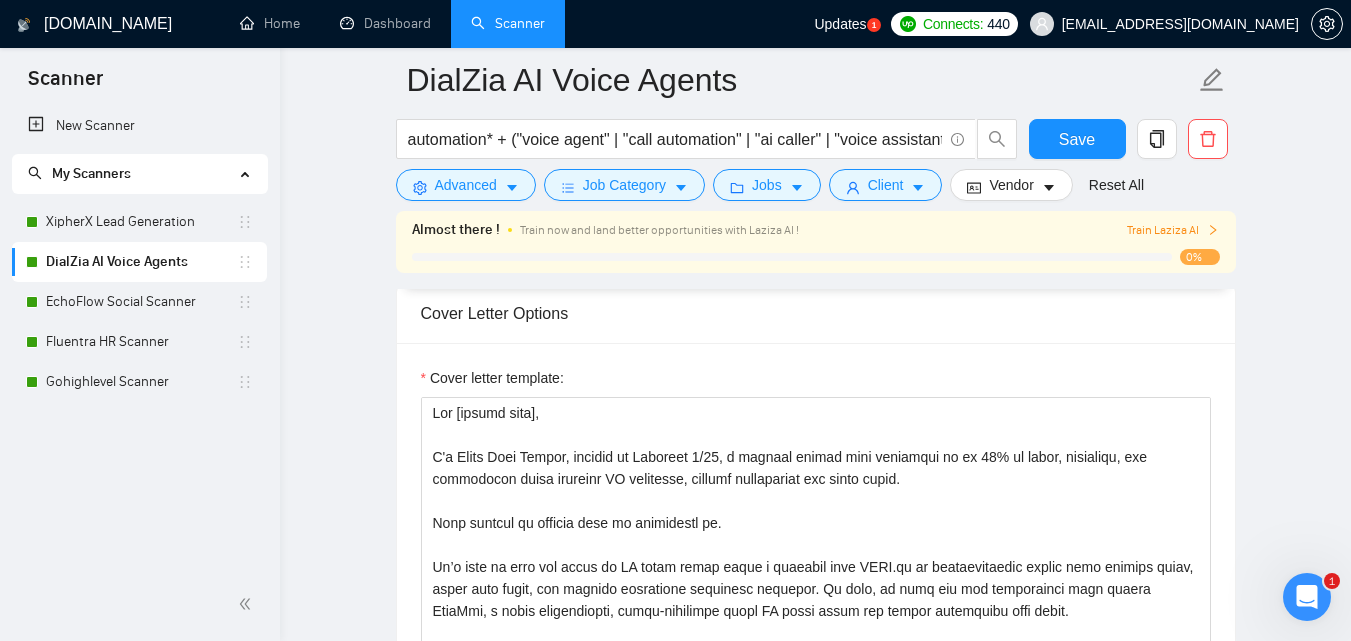 scroll, scrollTop: 1700, scrollLeft: 0, axis: vertical 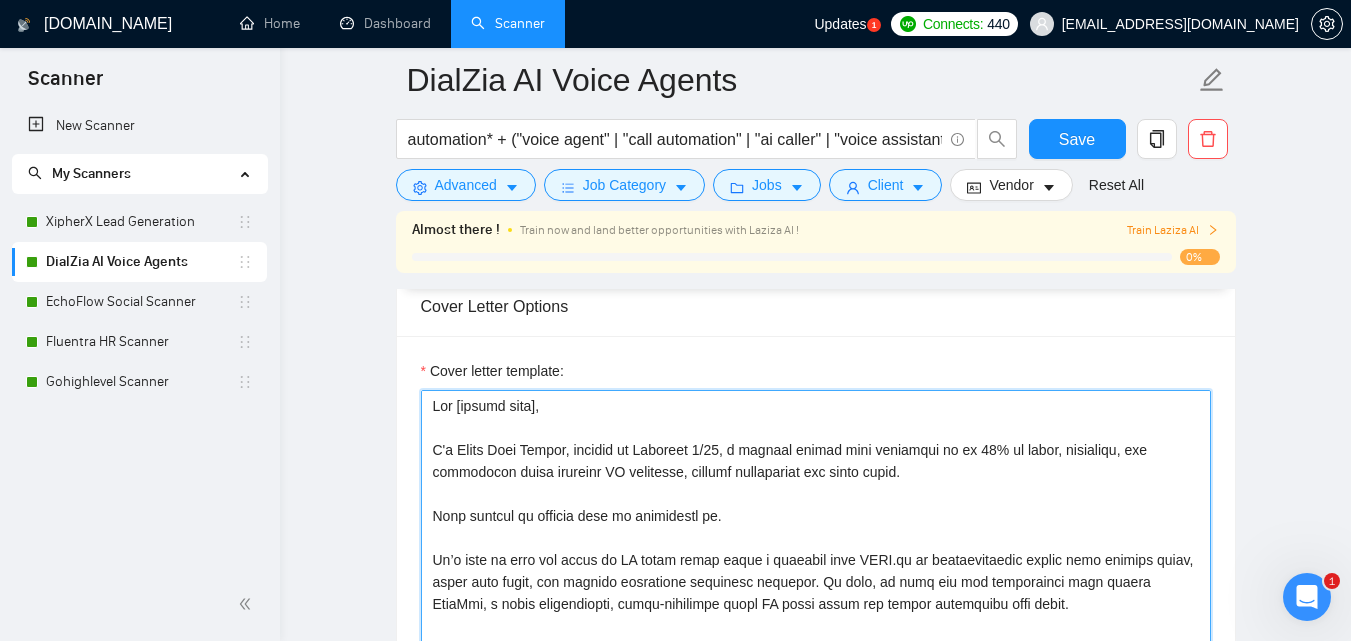click on "Cover letter template:" at bounding box center (816, 615) 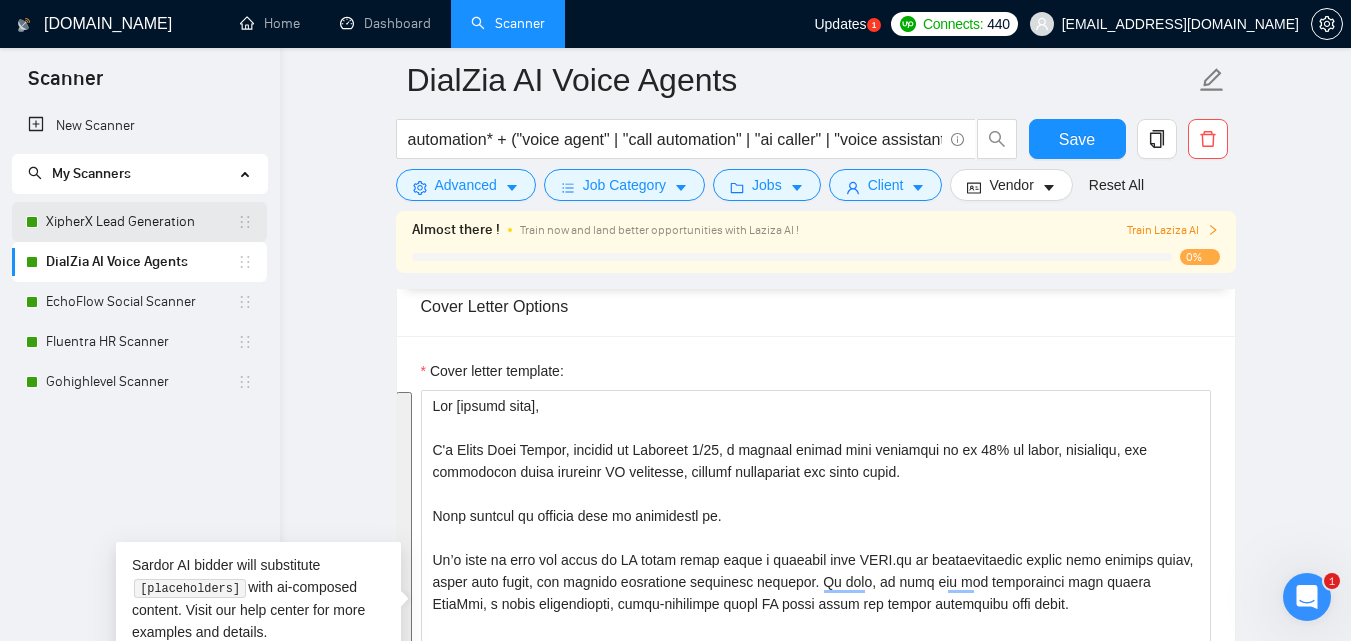 click on "XipherX Lead Generation" at bounding box center (141, 222) 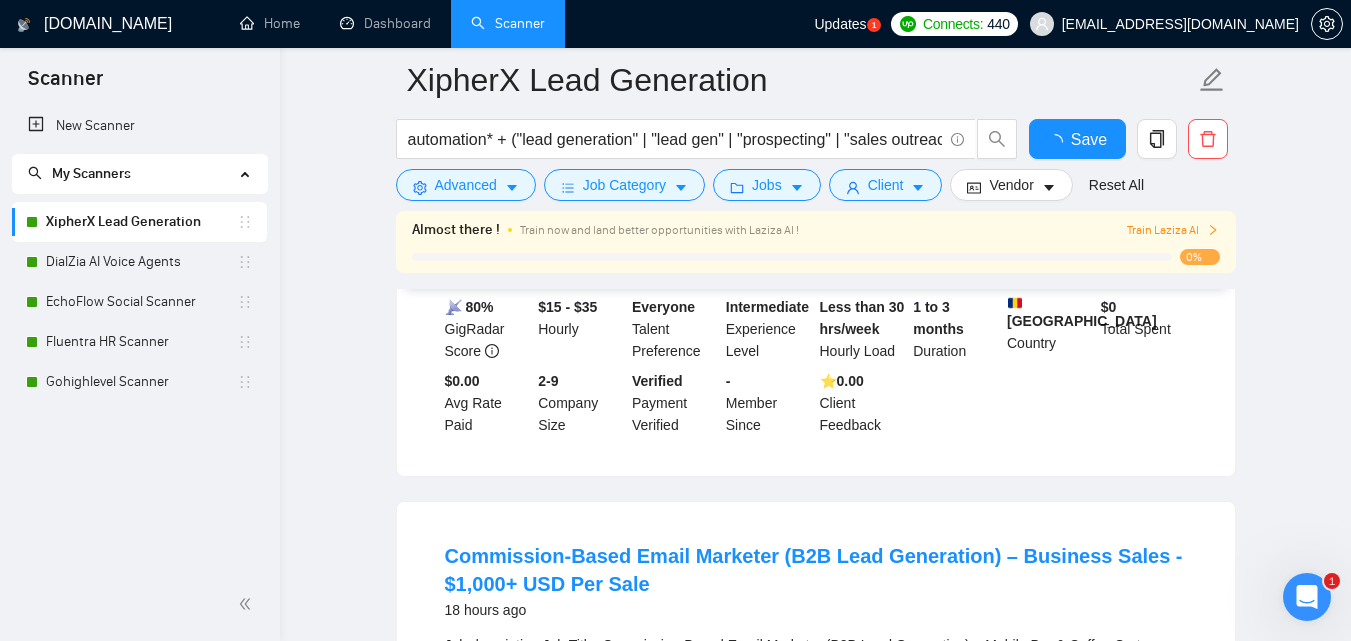 scroll, scrollTop: 1700, scrollLeft: 0, axis: vertical 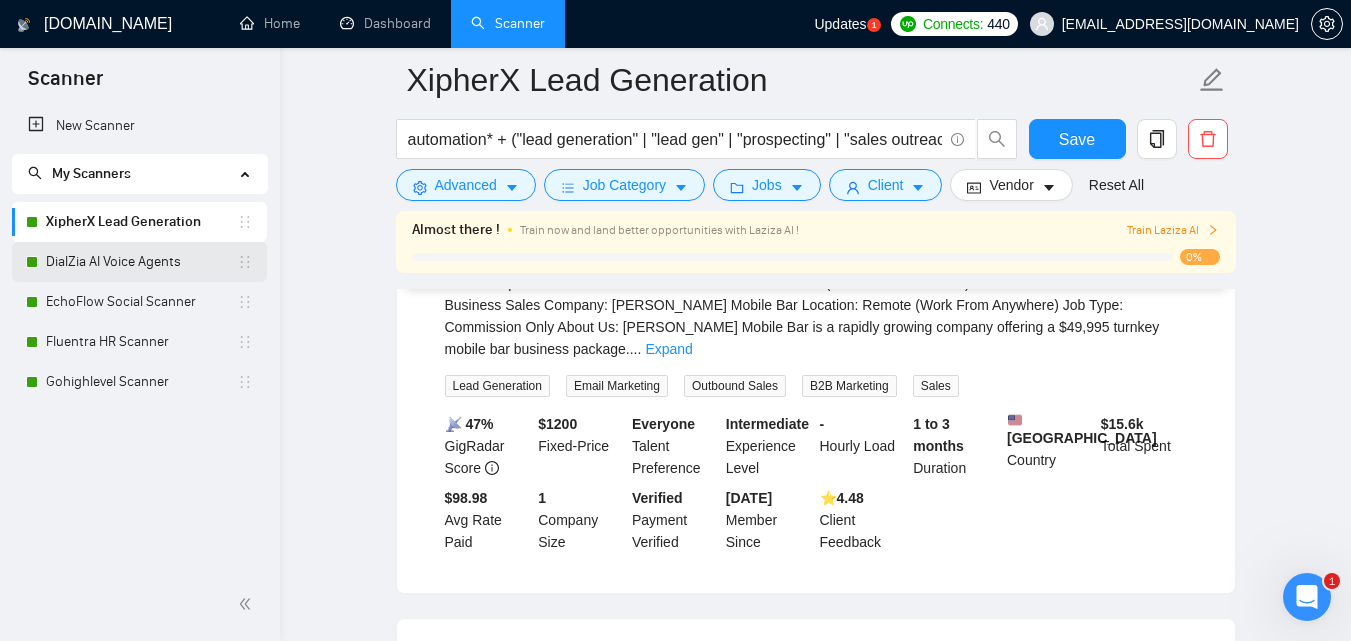 click on "DialZia AI Voice Agents" at bounding box center (141, 262) 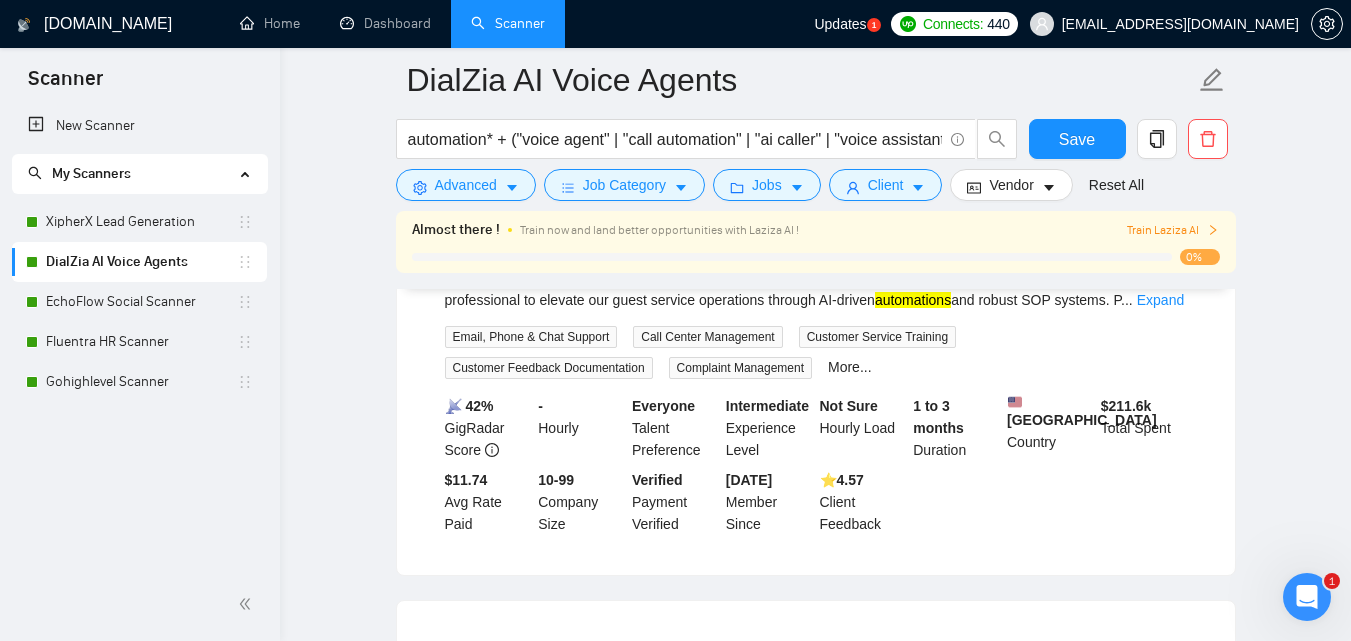 scroll, scrollTop: 4088, scrollLeft: 0, axis: vertical 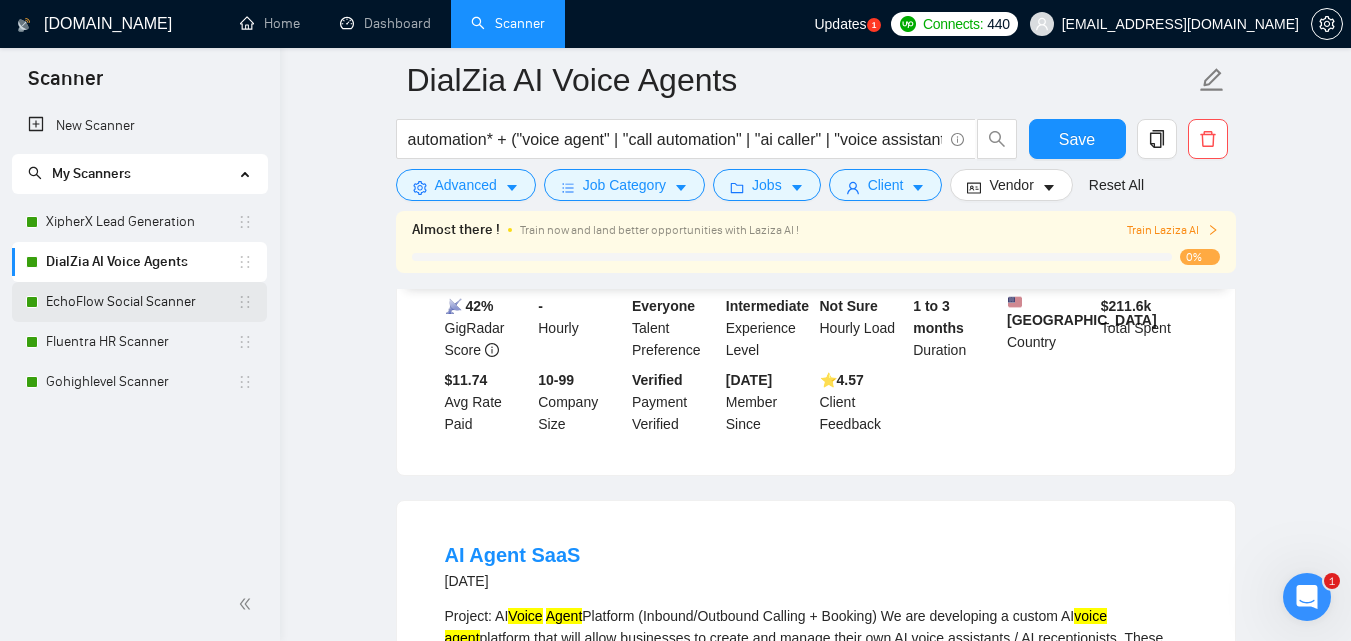 click on "EchoFlow Social Scanner" at bounding box center (141, 302) 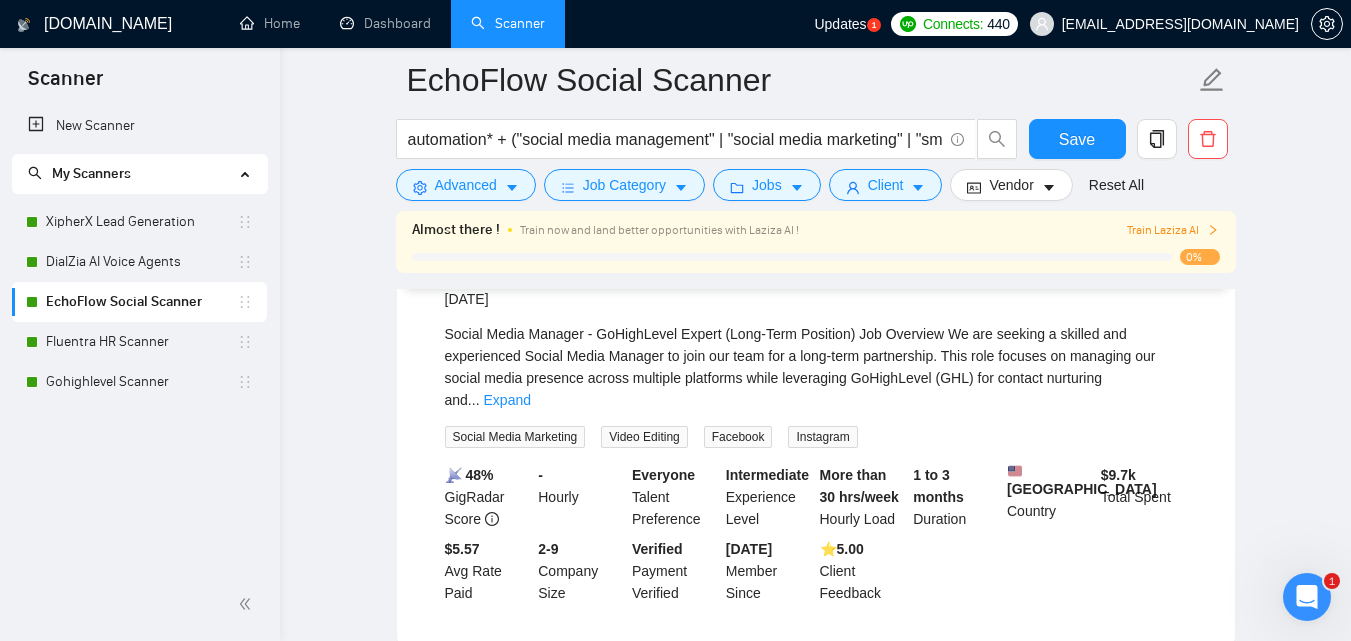 scroll, scrollTop: 2988, scrollLeft: 0, axis: vertical 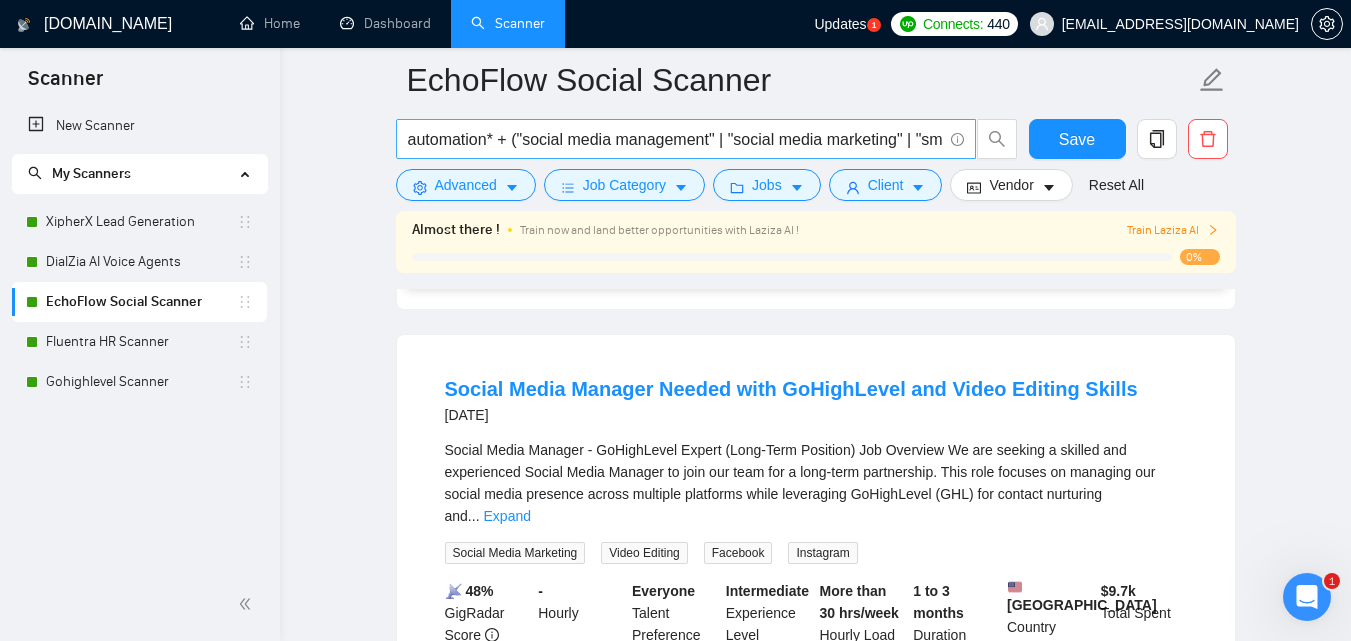 click on "automation* + ("social media management" | "social media marketing" | "smm" | "content creation" | "social media posts" | "facebook ads" | "instagram ads" | "tiktok ads" | "meta ads" | "ad campaign" | "social media scheduler" | "ad setup" | "paid social" | "social growth" | "social engagement" | "facebook marketing" | "social media strategy" | "reels creation" | "post scheduling" | "brand visibility" | "ai content" | "campaign manager")" at bounding box center [675, 139] 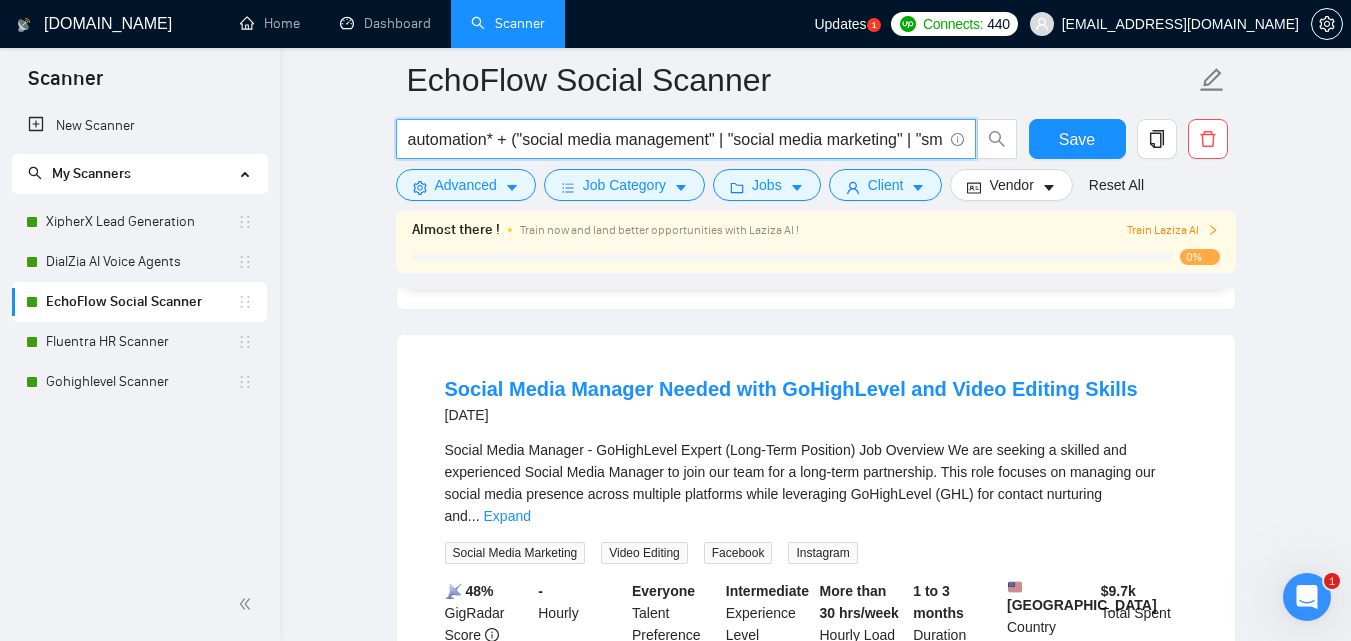 click on "automation* + ("social media management" | "social media marketing" | "smm" | "content creation" | "social media posts" | "facebook ads" | "instagram ads" | "tiktok ads" | "meta ads" | "ad campaign" | "social media scheduler" | "ad setup" | "paid social" | "social growth" | "social engagement" | "facebook marketing" | "social media strategy" | "reels creation" | "post scheduling" | "brand visibility" | "ai content" | "campaign manager")" at bounding box center [675, 139] 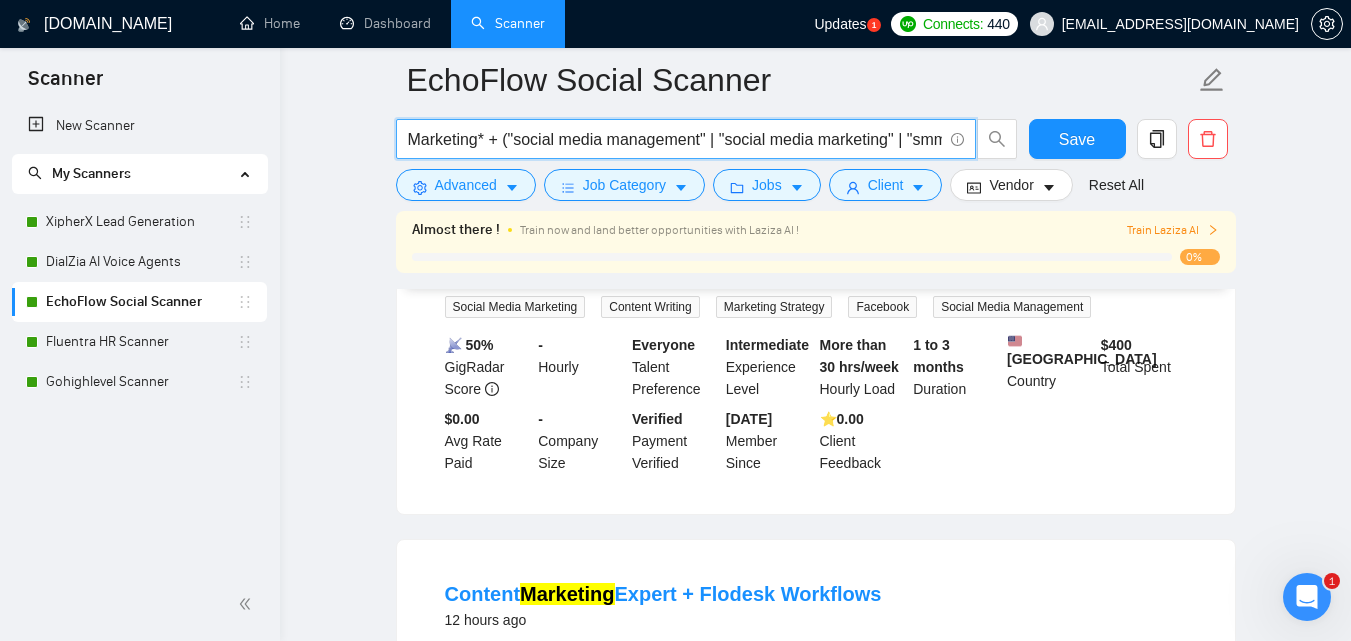 scroll, scrollTop: 3304, scrollLeft: 0, axis: vertical 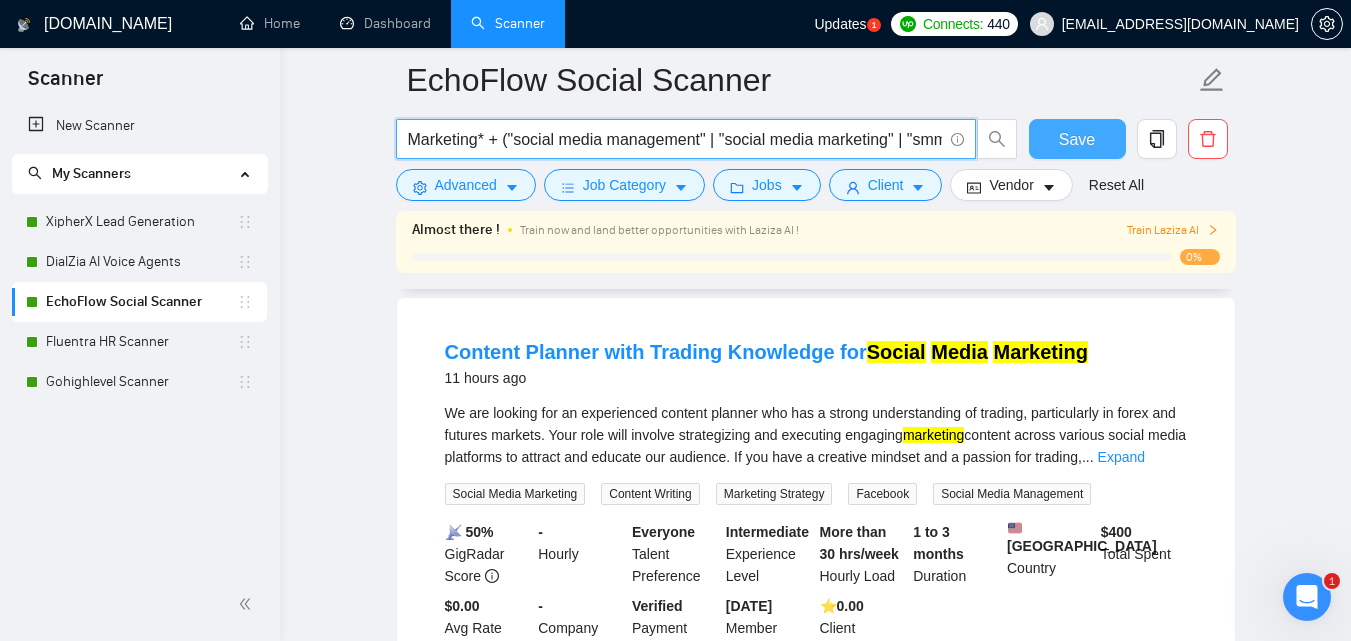 type on "Marketing* + ("social media management" | "social media marketing" | "smm" | "content creation" | "social media posts" | "facebook ads" | "instagram ads" | "tiktok ads" | "meta ads" | "ad campaign" | "social media scheduler" | "ad setup" | "paid social" | "social growth" | "social engagement" | "facebook marketing" | "social media strategy" | "reels creation" | "post scheduling" | "brand visibility" | "ai content" | "campaign manager")" 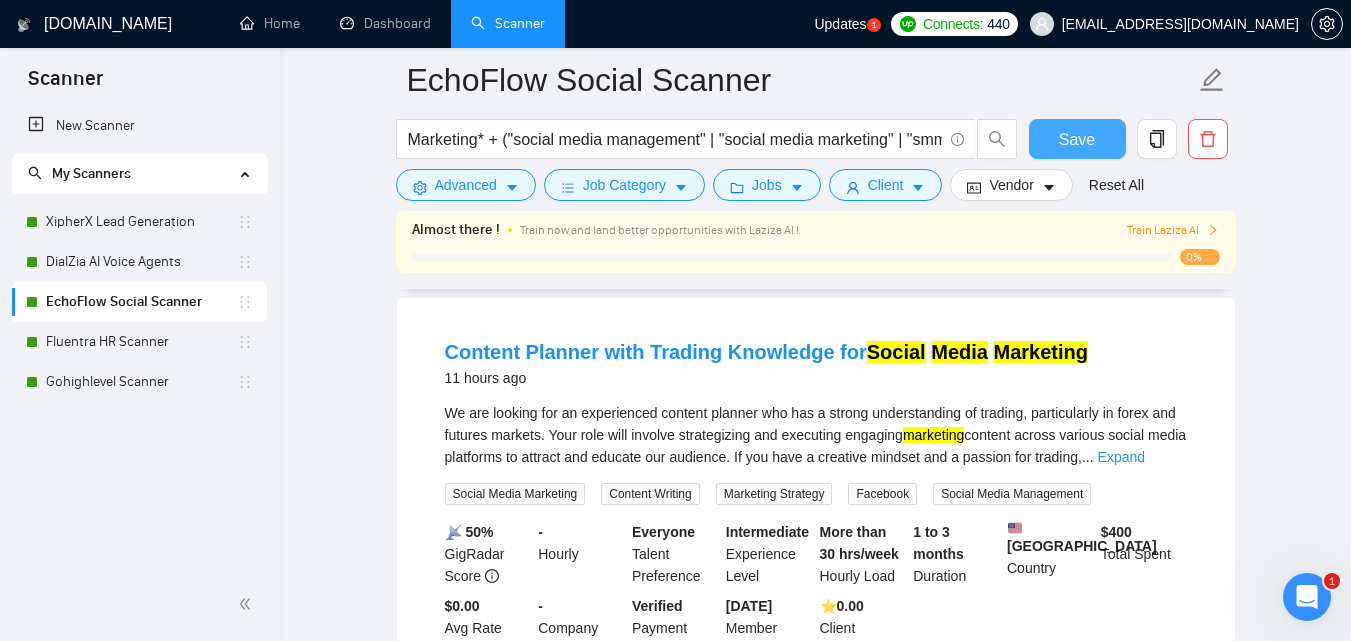 click on "Save" at bounding box center (1077, 139) 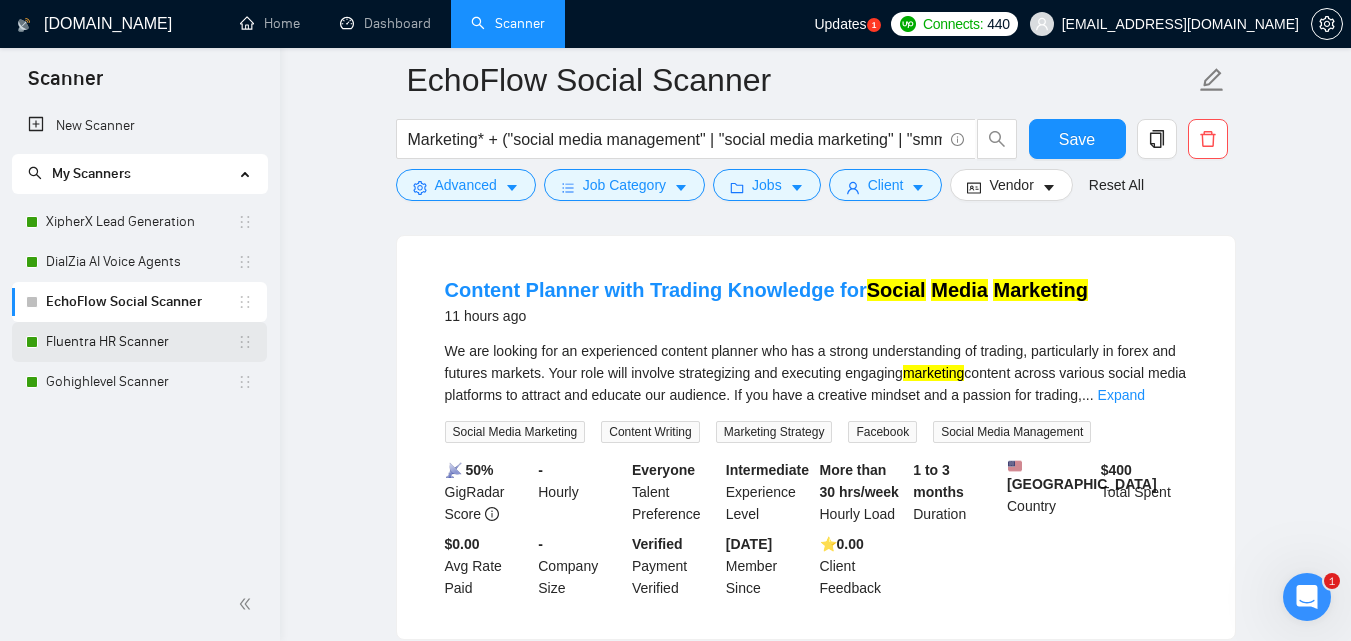 click on "Fluentra HR Scanner" at bounding box center [141, 342] 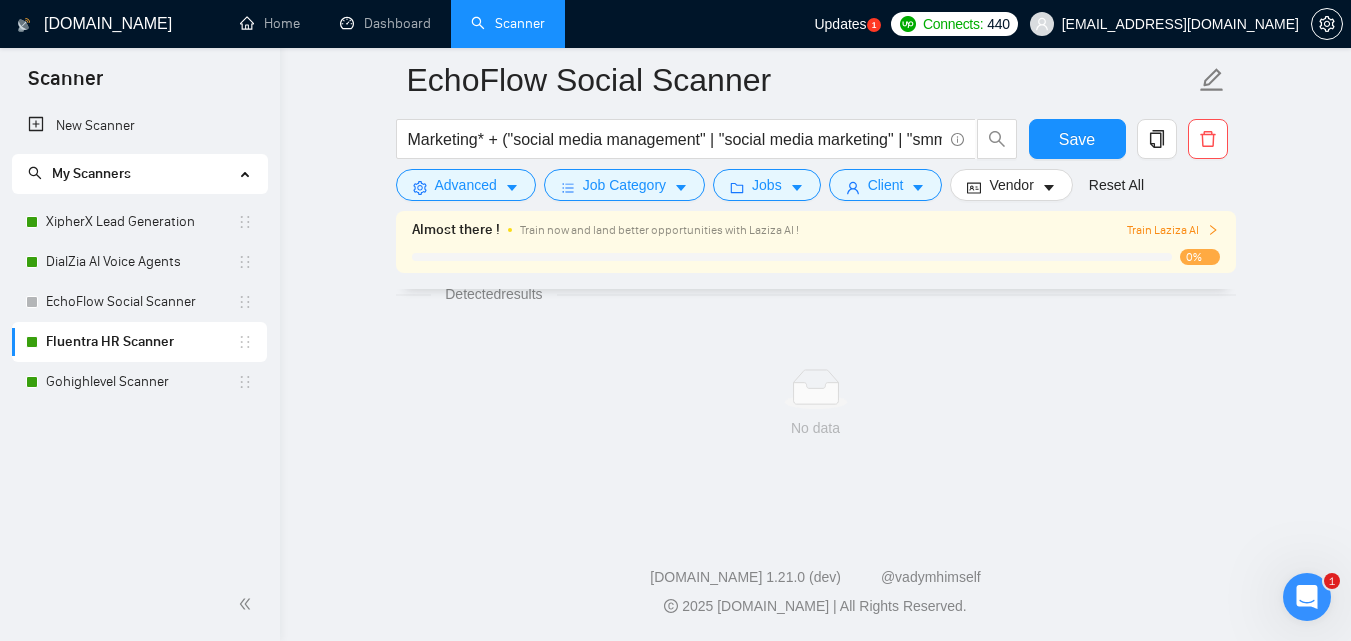 scroll, scrollTop: 1276, scrollLeft: 0, axis: vertical 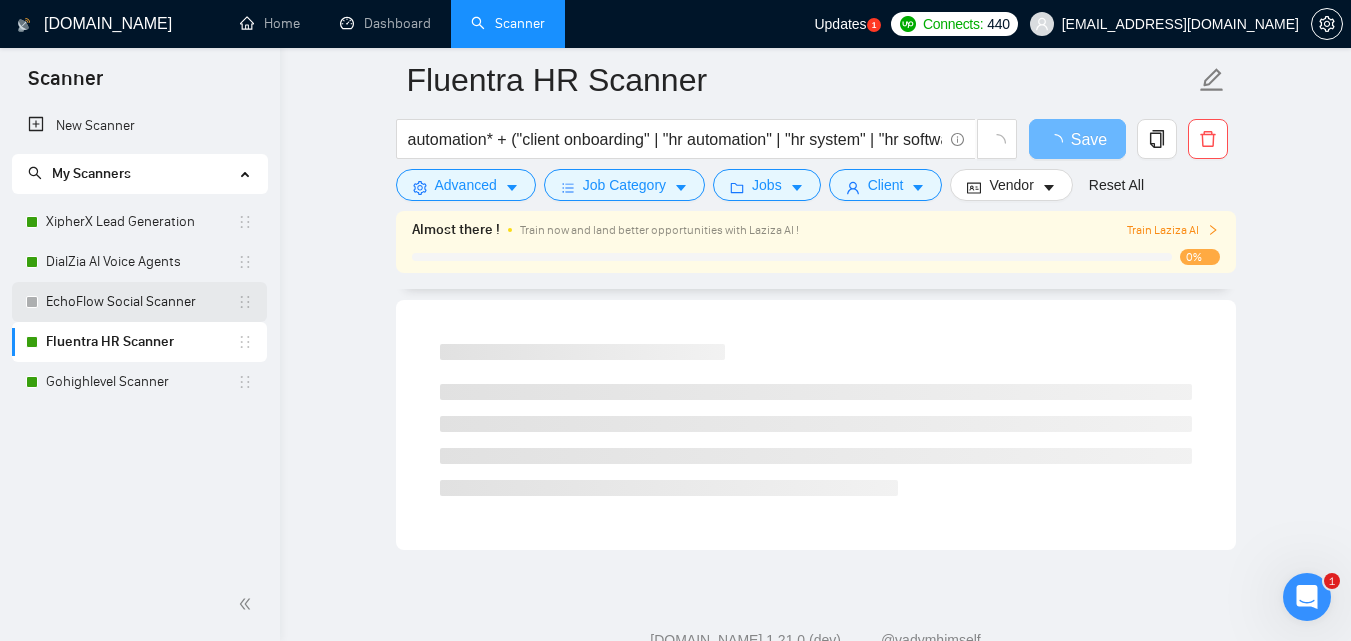 click on "EchoFlow Social Scanner" at bounding box center [141, 302] 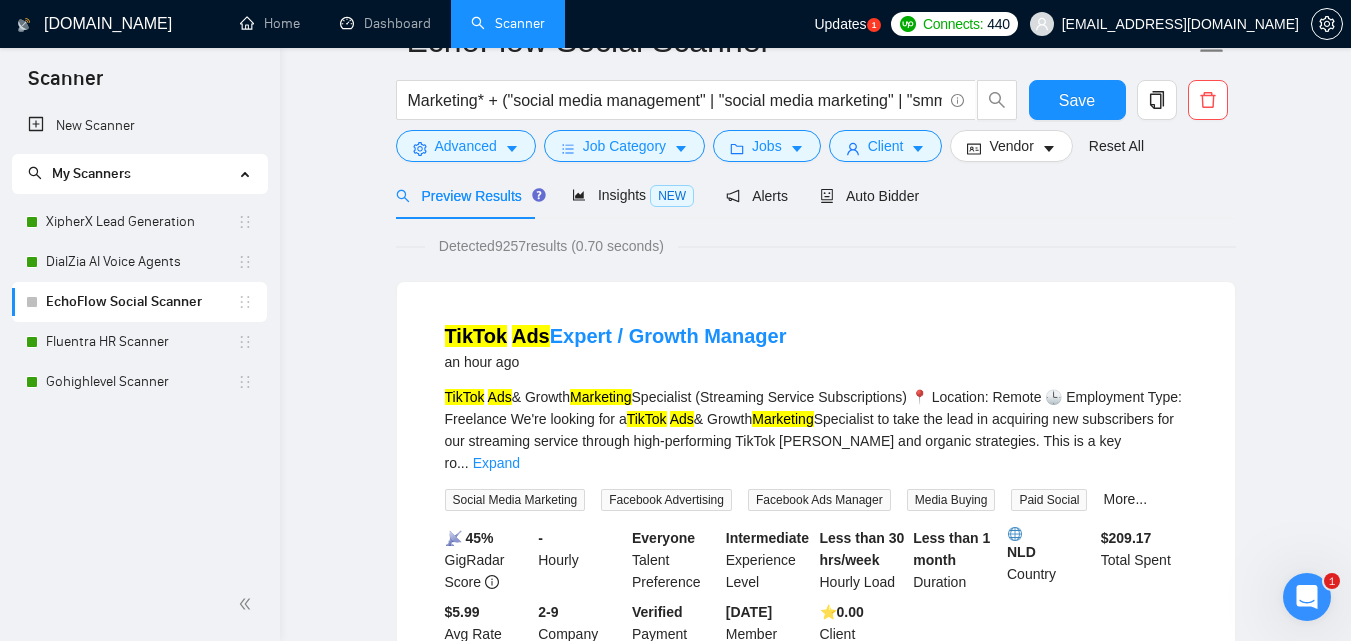scroll, scrollTop: 0, scrollLeft: 0, axis: both 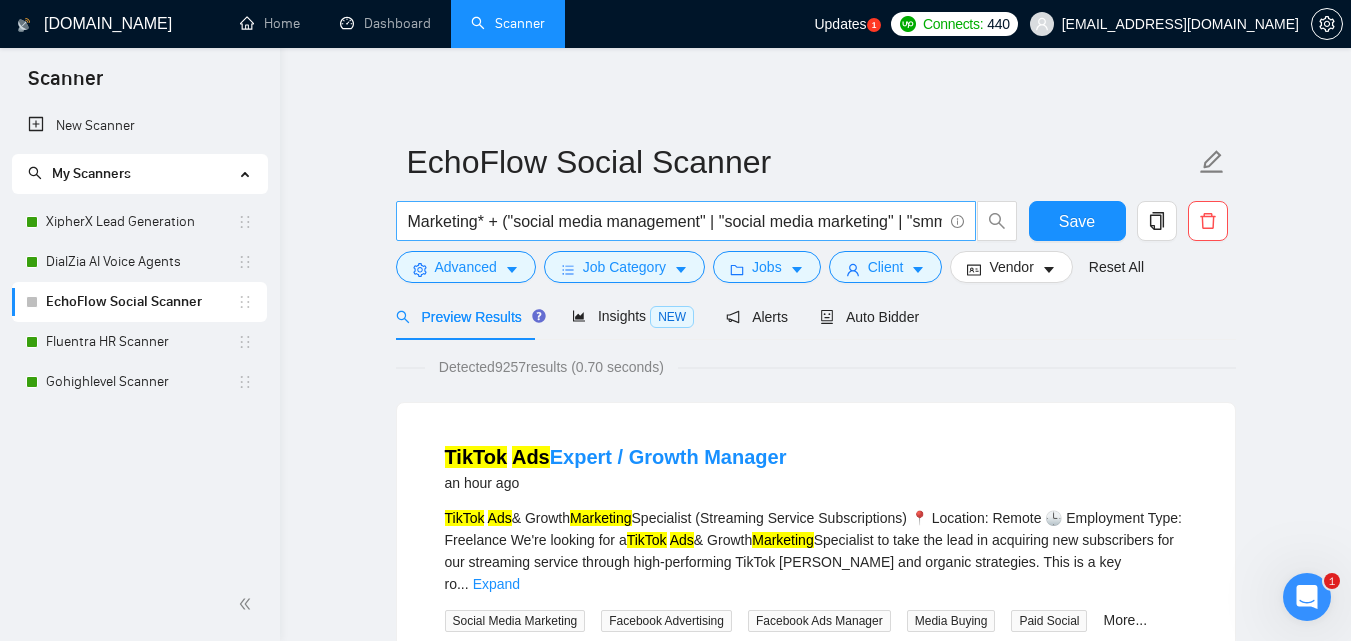 click on "Marketing* + ("social media management" | "social media marketing" | "smm" | "content creation" | "social media posts" | "facebook ads" | "instagram ads" | "tiktok ads" | "meta ads" | "ad campaign" | "social media scheduler" | "ad setup" | "paid social" | "social growth" | "social engagement" | "facebook marketing" | "social media strategy" | "reels creation" | "post scheduling" | "brand visibility" | "ai content" | "campaign manager")" at bounding box center [675, 221] 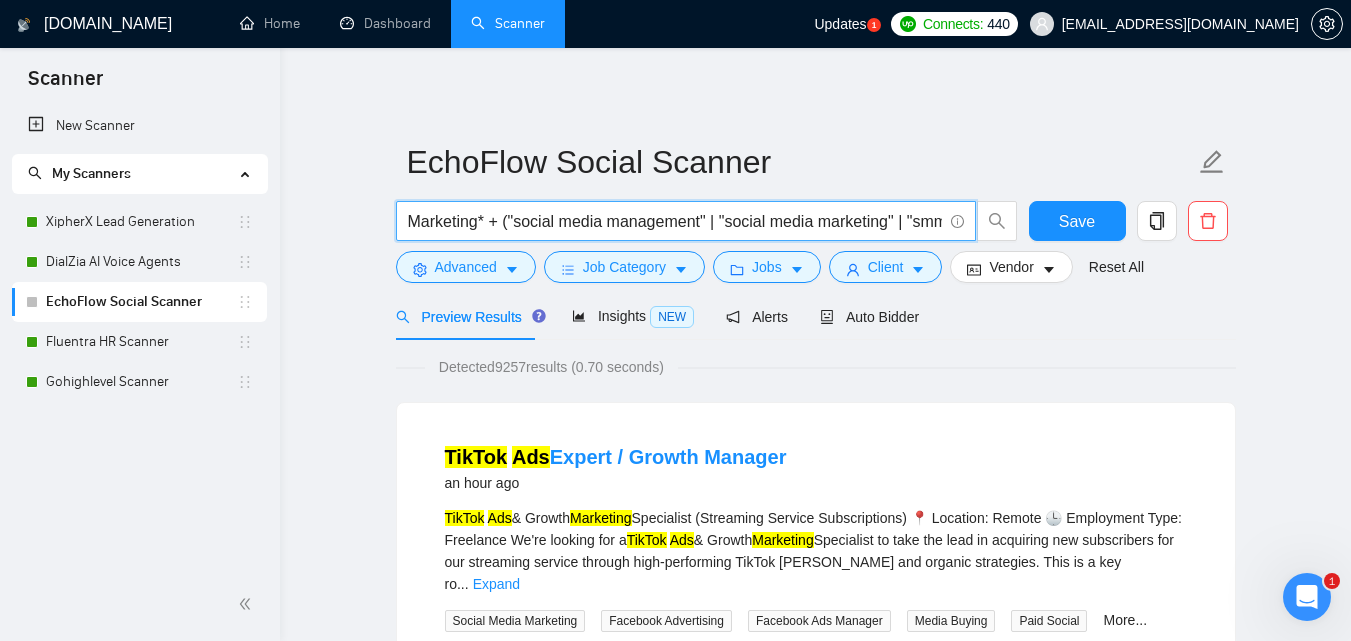 click on "Marketing* + ("social media management" | "social media marketing" | "smm" | "content creation" | "social media posts" | "facebook ads" | "instagram ads" | "tiktok ads" | "meta ads" | "ad campaign" | "social media scheduler" | "ad setup" | "paid social" | "social growth" | "social engagement" | "facebook marketing" | "social media strategy" | "reels creation" | "post scheduling" | "brand visibility" | "ai content" | "campaign manager")" at bounding box center (675, 221) 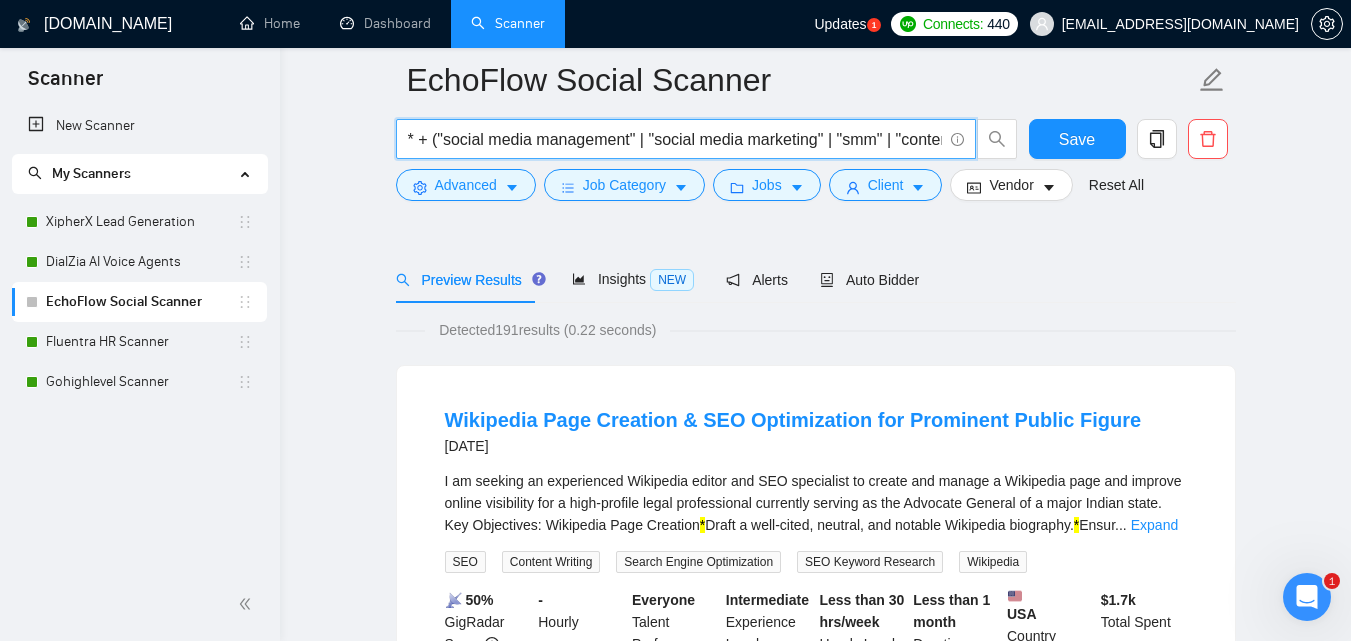 scroll, scrollTop: 200, scrollLeft: 0, axis: vertical 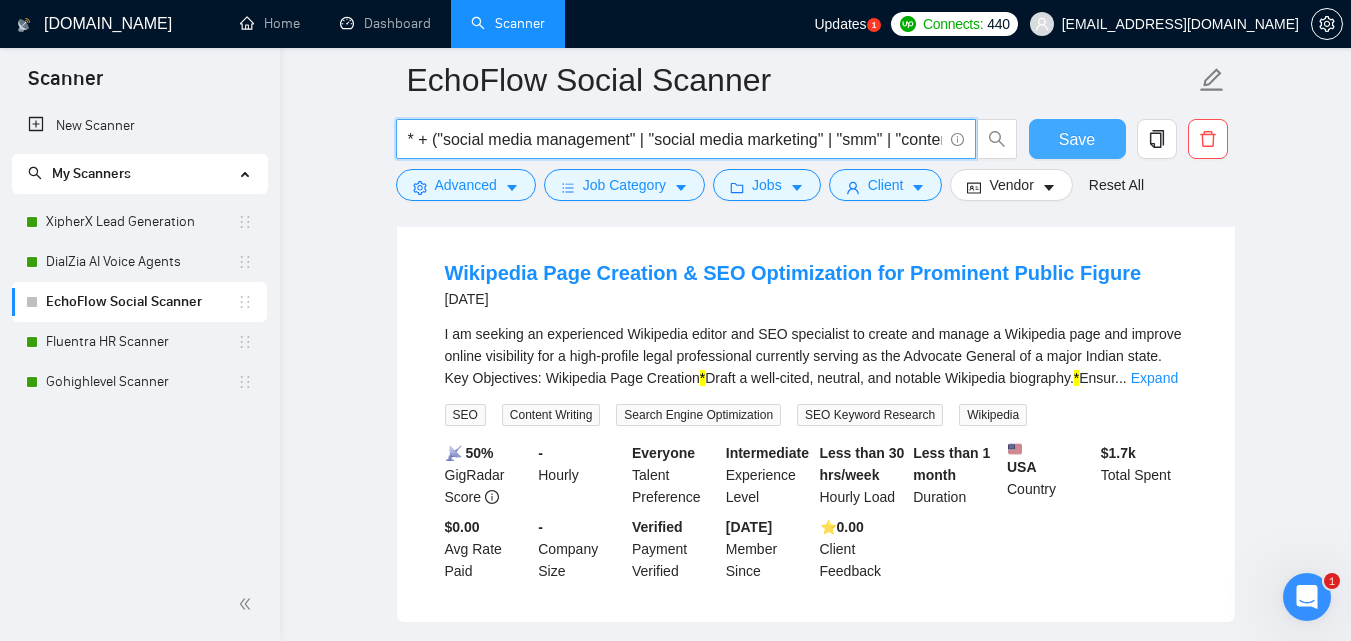 type on "* + ("social media management" | "social media marketing" | "smm" | "content creation" | "social media posts" | "facebook ads" | "instagram ads" | "tiktok ads" | "meta ads" | "ad campaign" | "social media scheduler" | "ad setup" | "paid social" | "social growth" | "social engagement" | "facebook marketing" | "social media strategy" | "reels creation" | "post scheduling" | "brand visibility" | "ai content" | "campaign manager")" 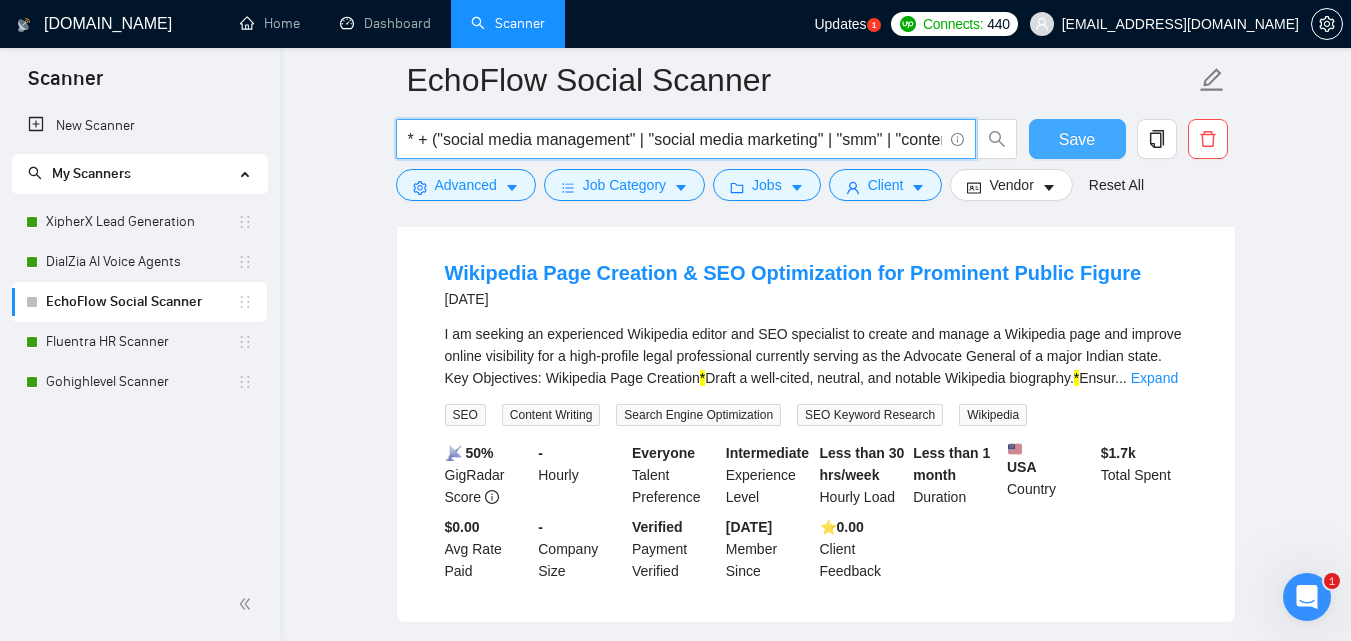 click on "Save" at bounding box center [1077, 139] 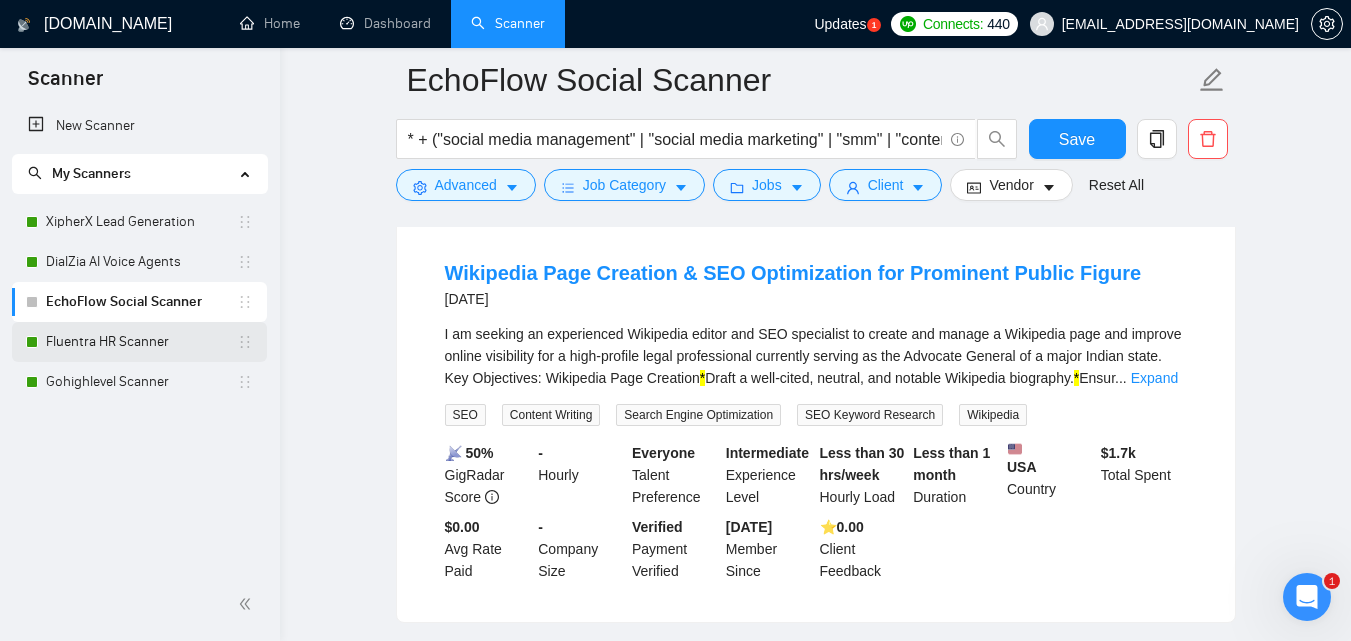 click on "Fluentra HR Scanner" at bounding box center [141, 342] 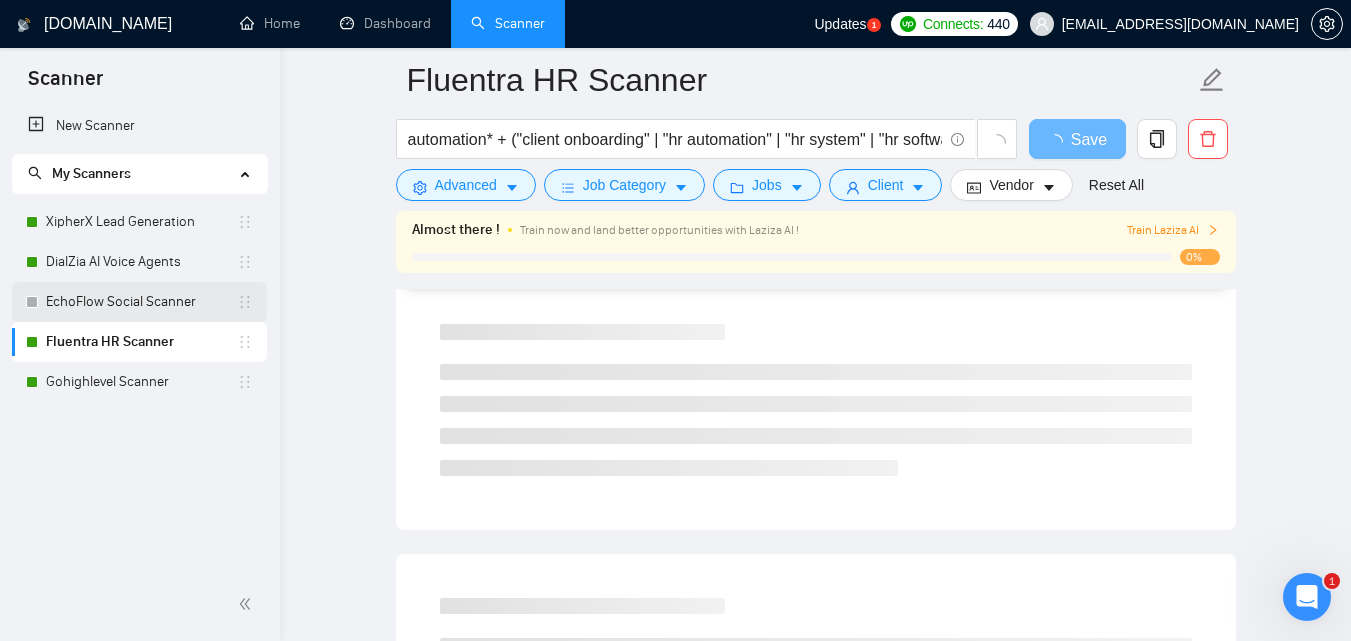 click on "EchoFlow Social Scanner" at bounding box center (141, 302) 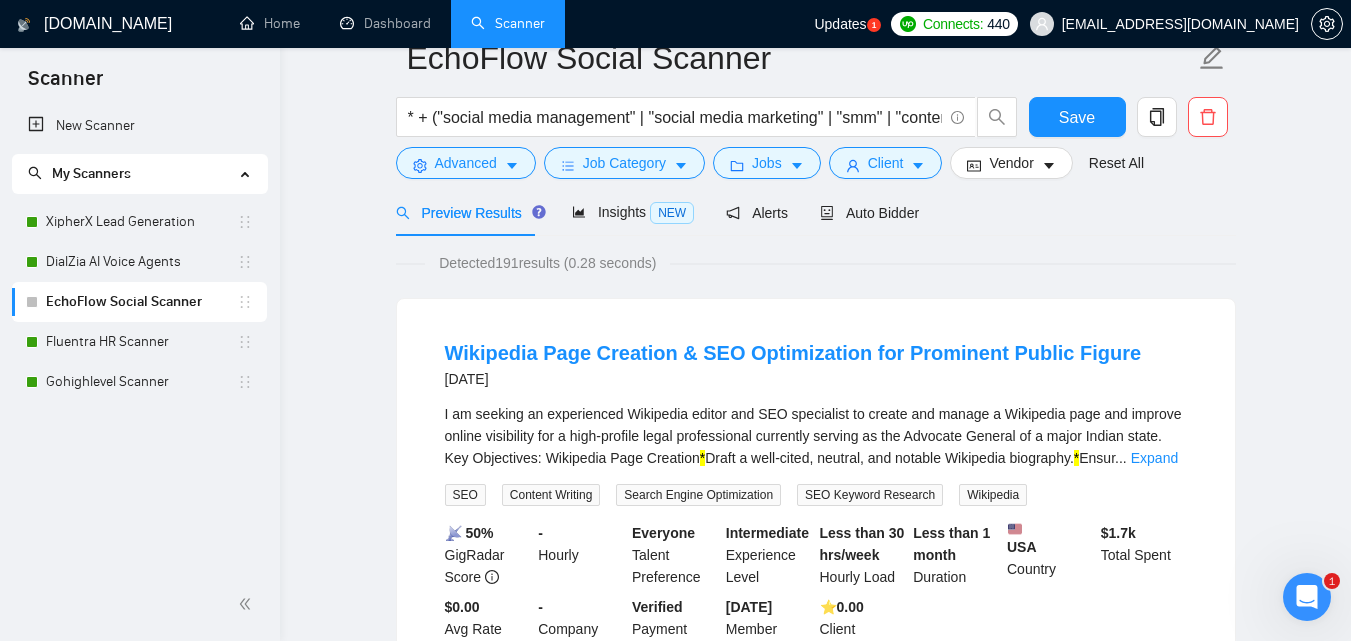 scroll, scrollTop: 0, scrollLeft: 0, axis: both 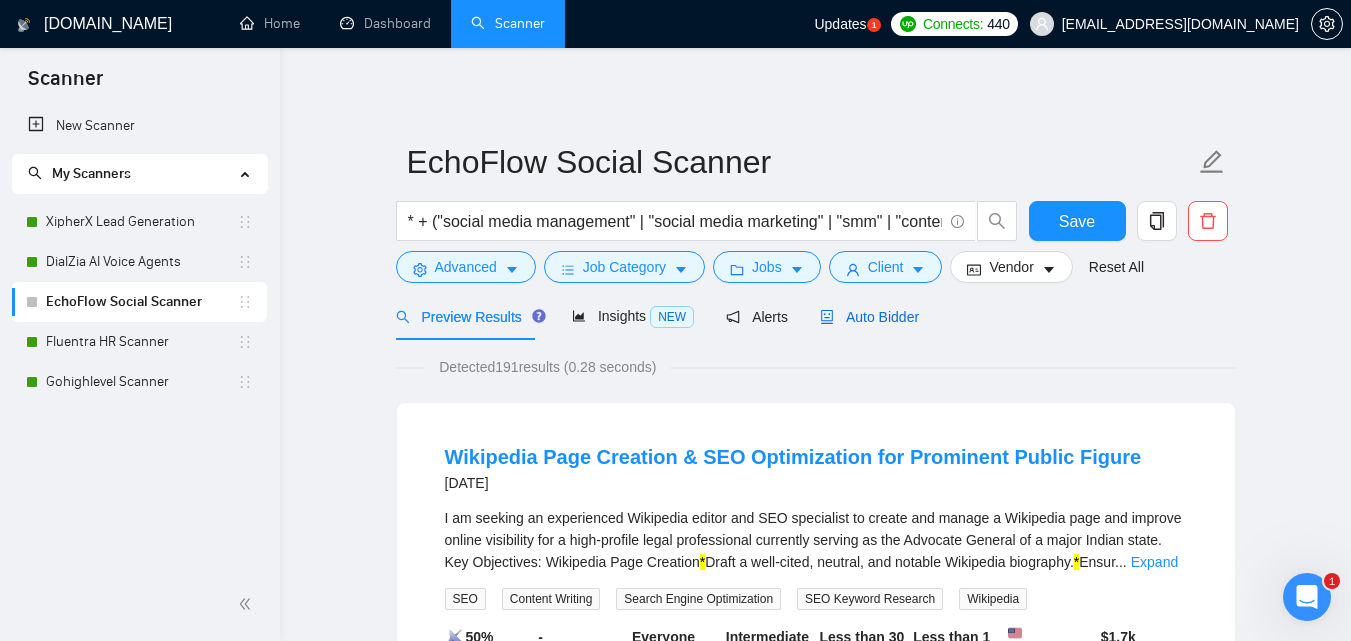 click on "Auto Bidder" at bounding box center (869, 317) 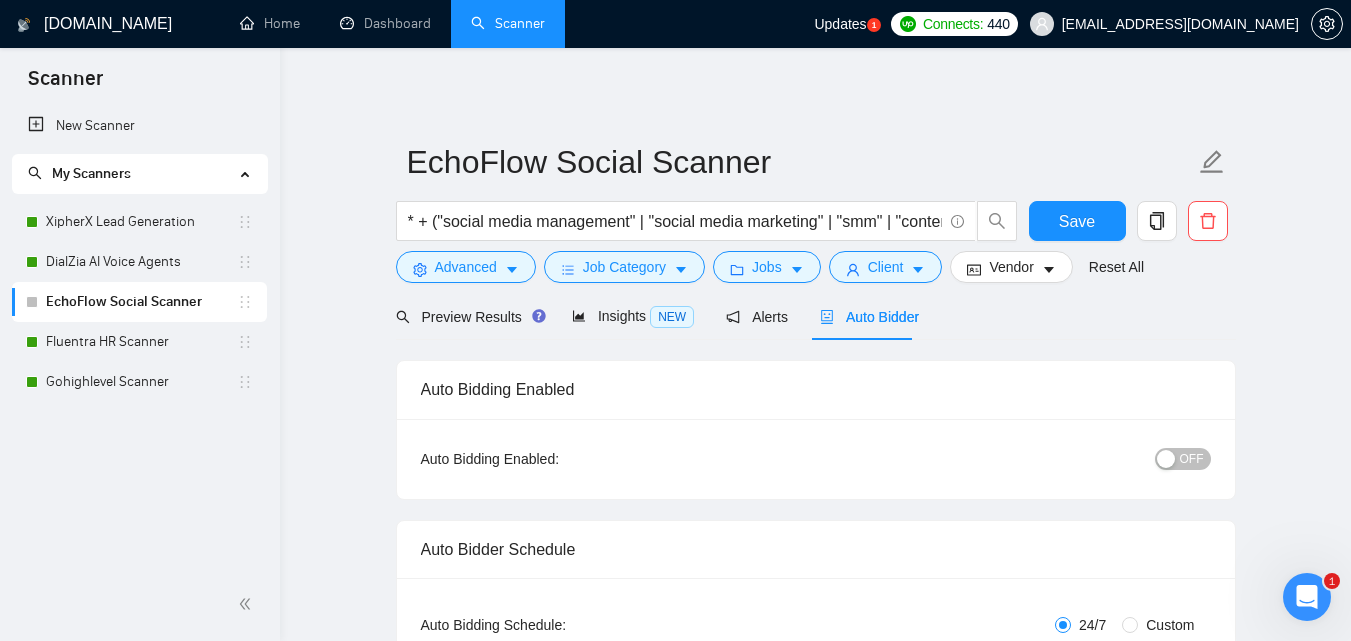 click on "OFF" at bounding box center (1183, 459) 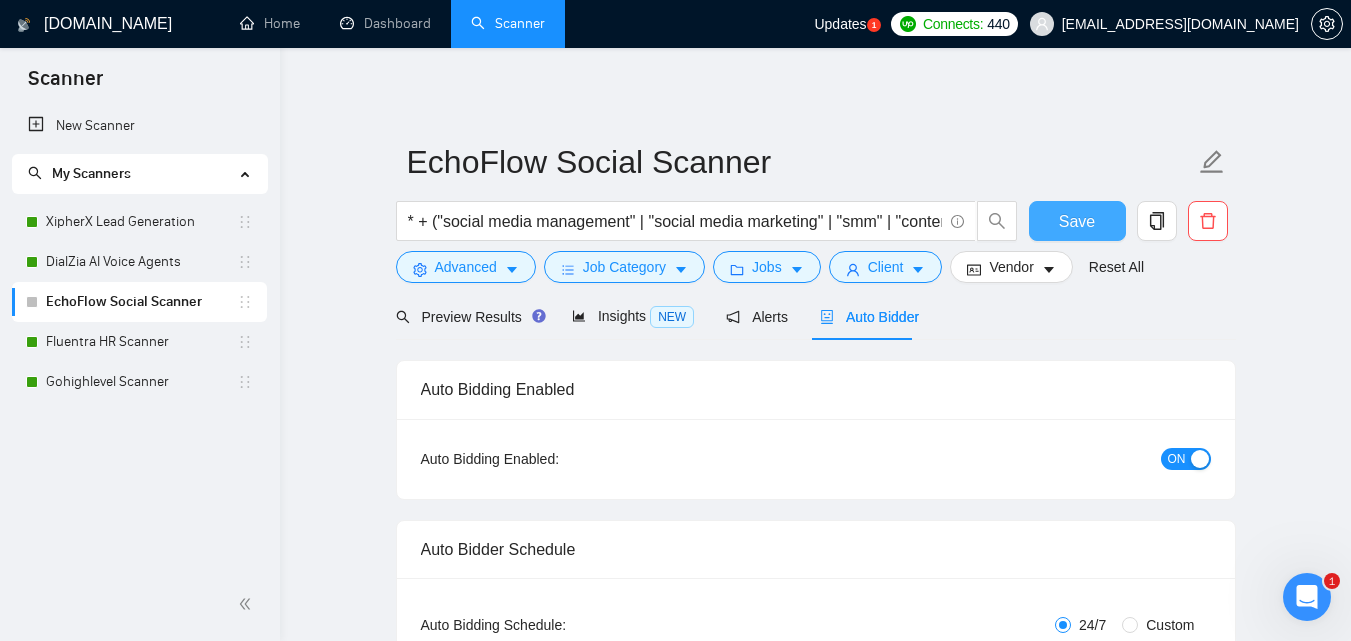 drag, startPoint x: 1080, startPoint y: 214, endPoint x: 1071, endPoint y: 258, distance: 44.911022 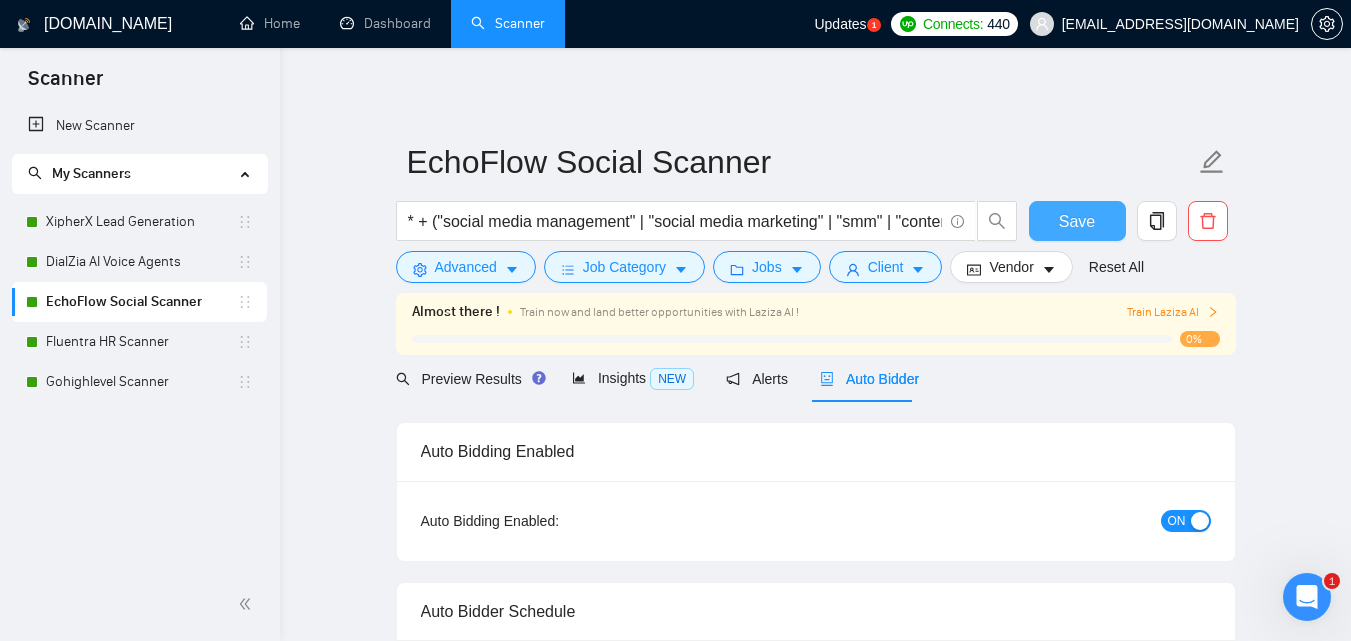 type 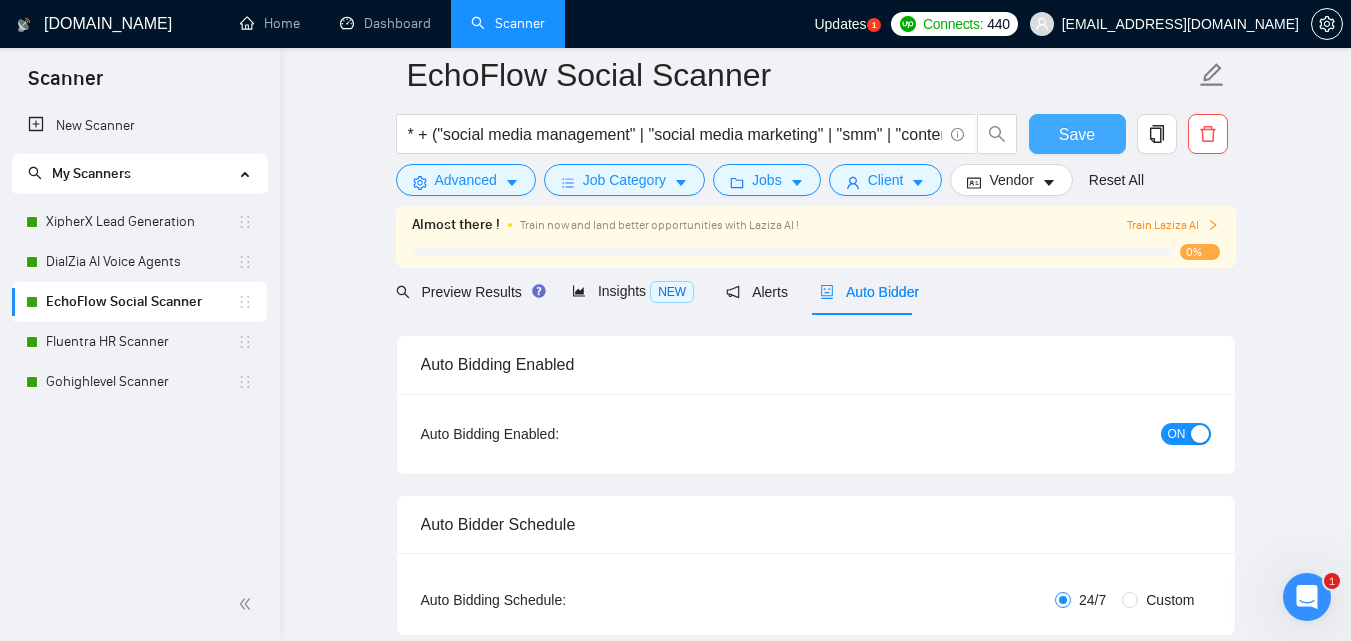 scroll, scrollTop: 0, scrollLeft: 0, axis: both 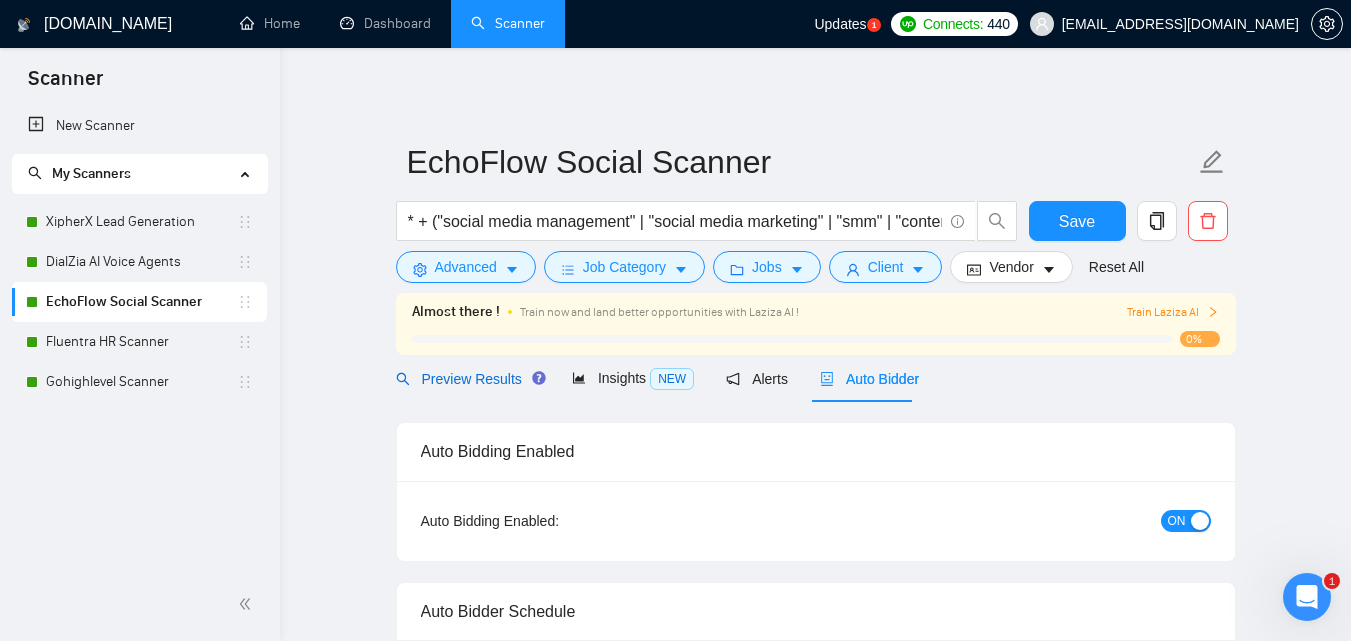 click on "Preview Results" at bounding box center (468, 379) 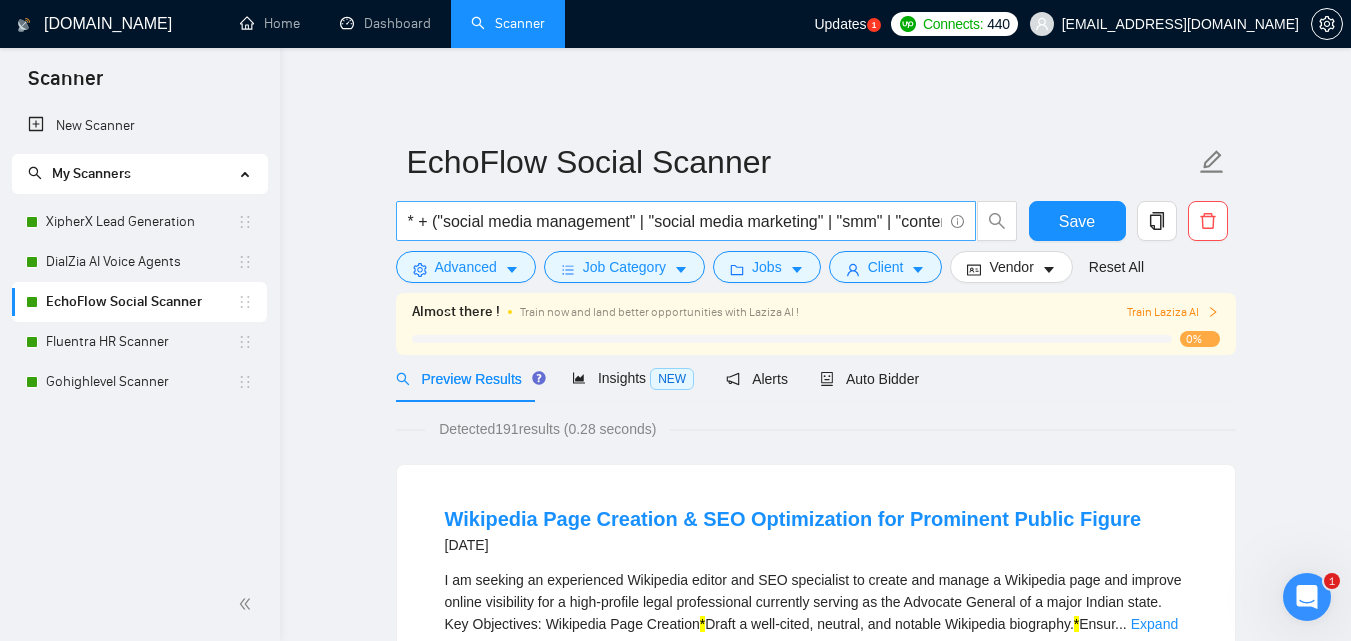 click on "* + ("social media management" | "social media marketing" | "smm" | "content creation" | "social media posts" | "facebook ads" | "instagram ads" | "tiktok ads" | "meta ads" | "ad campaign" | "social media scheduler" | "ad setup" | "paid social" | "social growth" | "social engagement" | "facebook marketing" | "social media strategy" | "reels creation" | "post scheduling" | "brand visibility" | "ai content" | "campaign manager")" at bounding box center (675, 221) 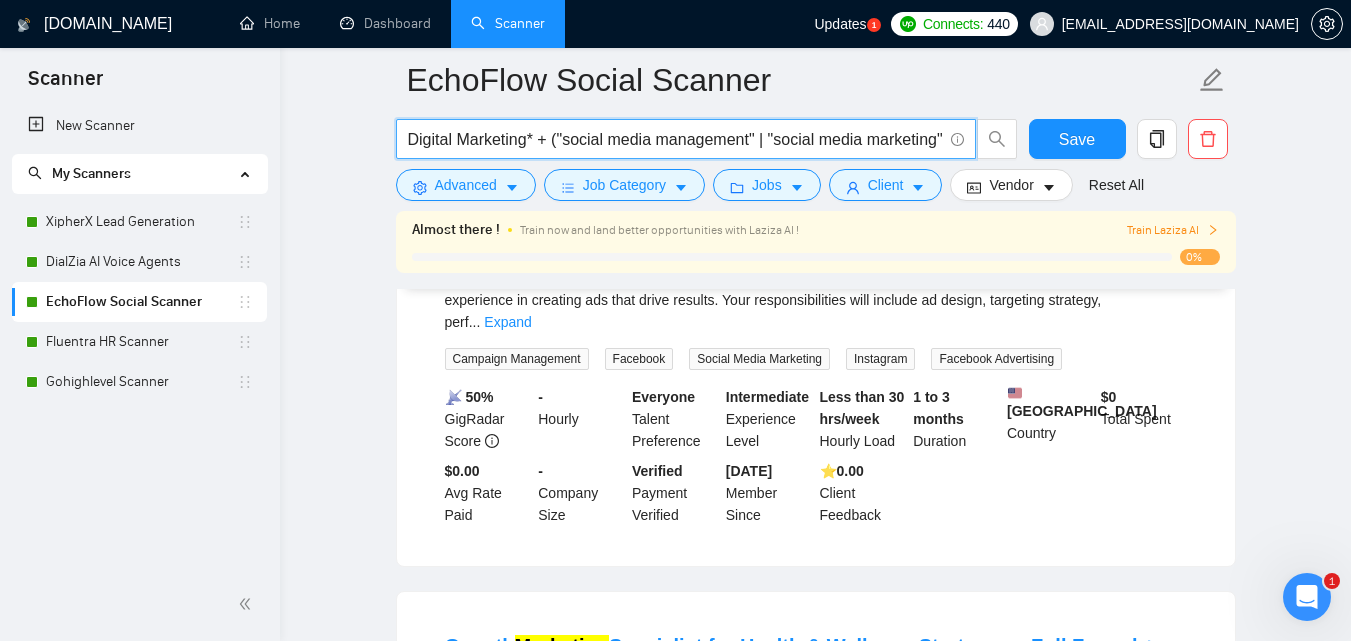 scroll, scrollTop: 2200, scrollLeft: 0, axis: vertical 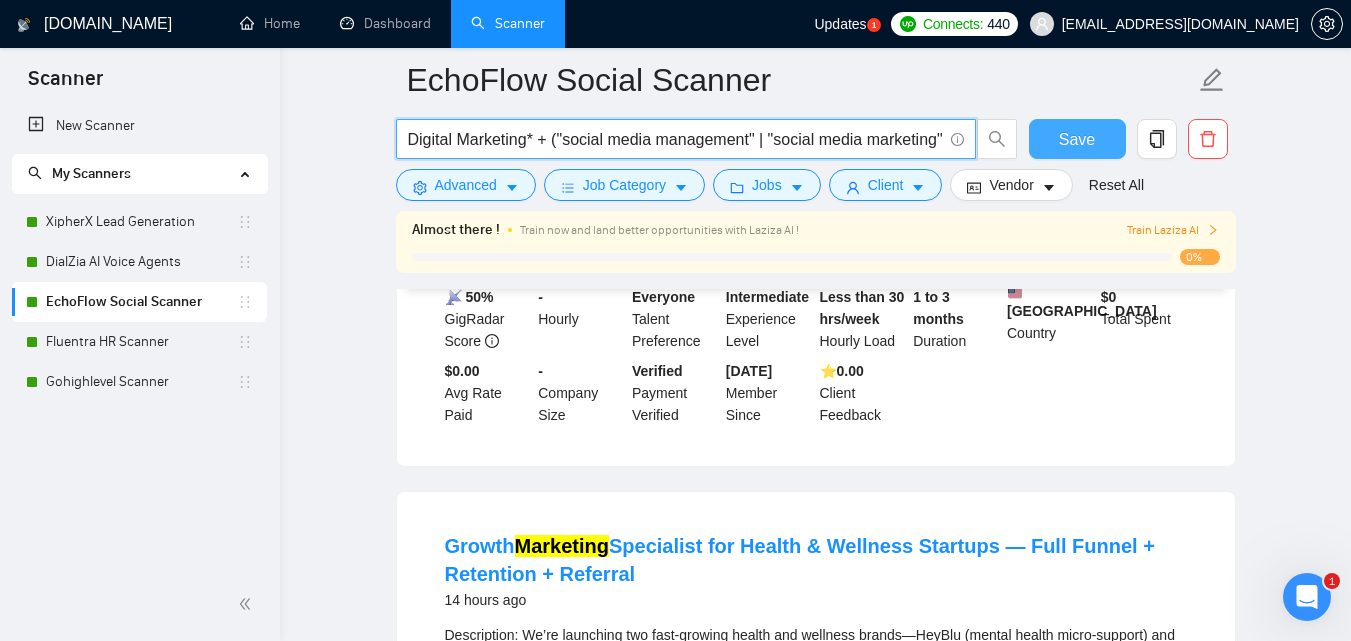 type on "Digital Marketing* + ("social media management" | "social media marketing" | "smm" | "content creation" | "social media posts" | "facebook ads" | "instagram ads" | "tiktok ads" | "meta ads" | "ad campaign" | "social media scheduler" | "ad setup" | "paid social" | "social growth" | "social engagement" | "facebook marketing" | "social media strategy" | "reels creation" | "post scheduling" | "brand visibility" | "ai content" | "campaign manager")" 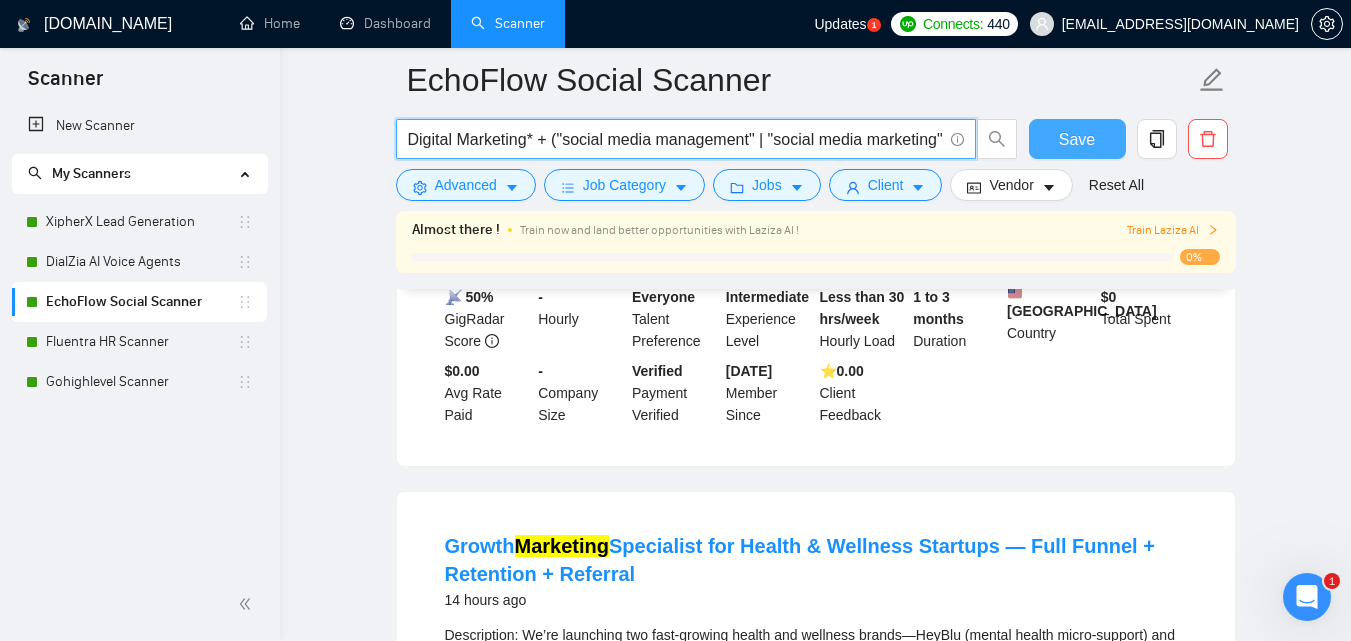click on "Save" at bounding box center [1077, 139] 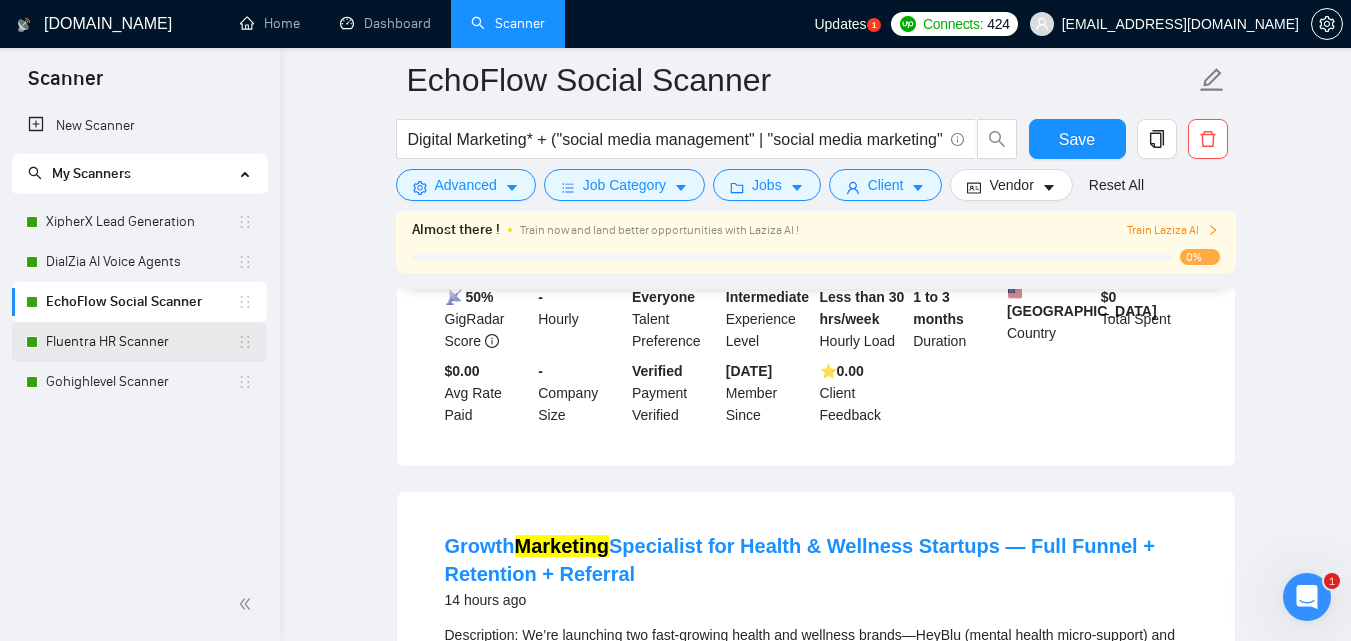 click on "Fluentra HR Scanner" at bounding box center [141, 342] 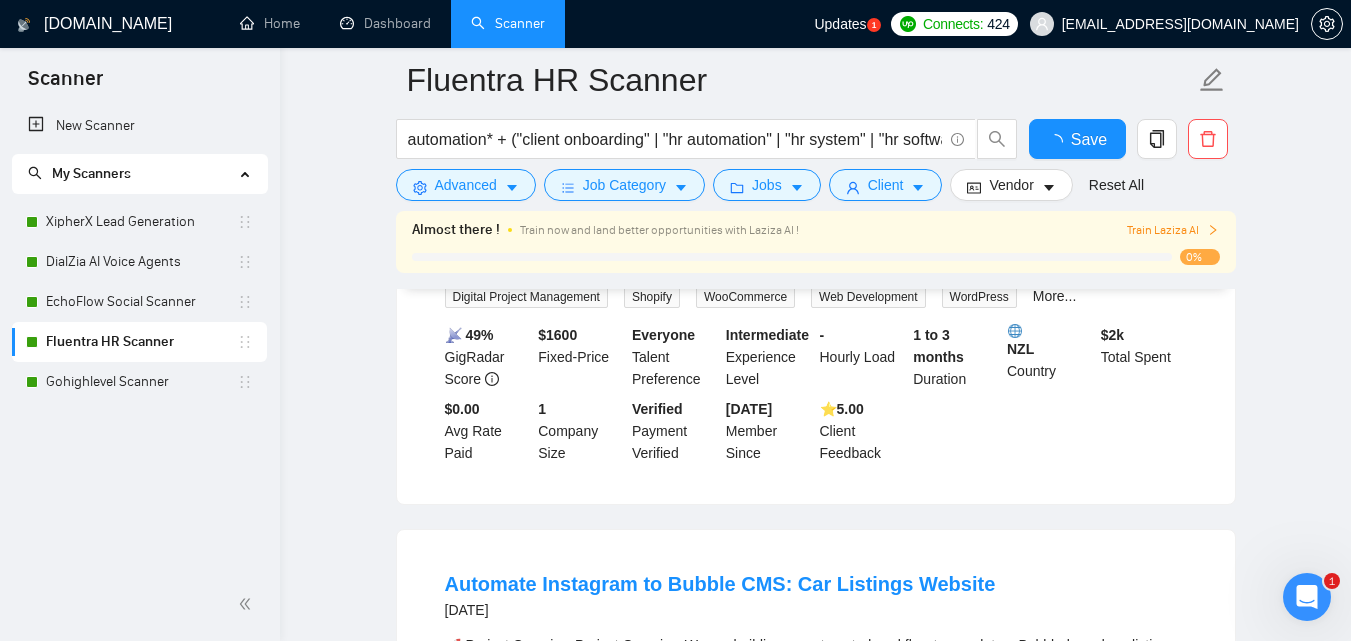 scroll, scrollTop: 2200, scrollLeft: 0, axis: vertical 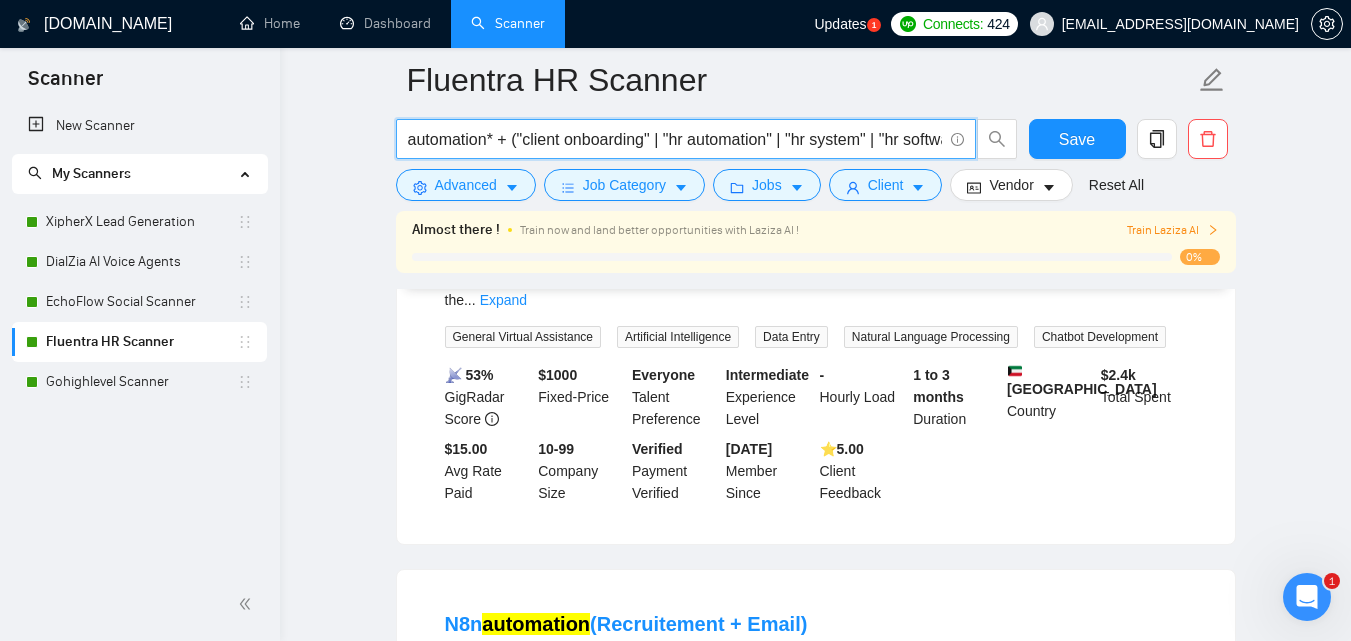 click on "automation* + ("client onboarding" | "hr automation" | "hr system" | "hr software" | "workflow automation" | "employee onboarding" | "hiring automation" | "recruitment automation" | "sales pipeline" | "crm automation" | "candidate tracking" | "employee management" | "hr process" | "workflow setup" | "automated onboarding" | "talent acquisition" | "hr integration" | "workflow builder" | "pipeline automation" | "automated hiring")" at bounding box center (675, 139) 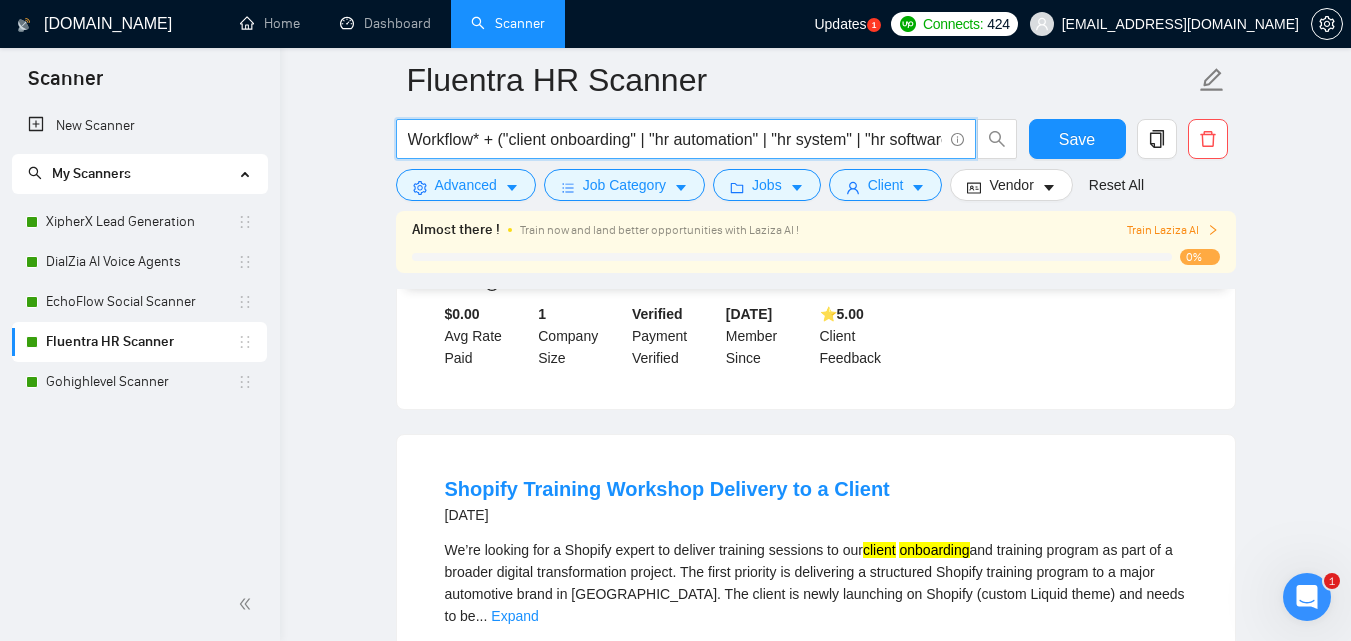 scroll, scrollTop: 1900, scrollLeft: 0, axis: vertical 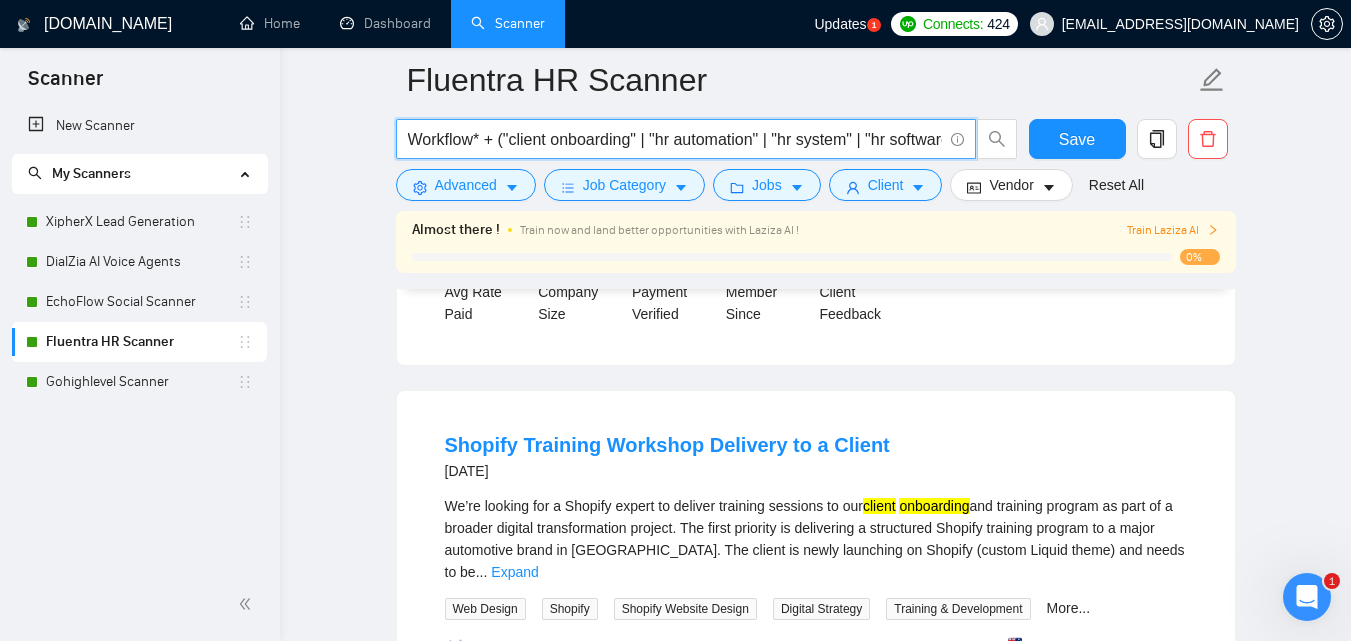 click on "Workflow* + ("client onboarding" | "hr automation" | "hr system" | "hr software" | "workflow automation" | "employee onboarding" | "hiring automation" | "recruitment automation" | "sales pipeline" | "crm automation" | "candidate tracking" | "employee management" | "hr process" | "workflow setup" | "automated onboarding" | "talent acquisition" | "hr integration" | "workflow builder" | "pipeline automation" | "automated hiring")" at bounding box center (675, 139) 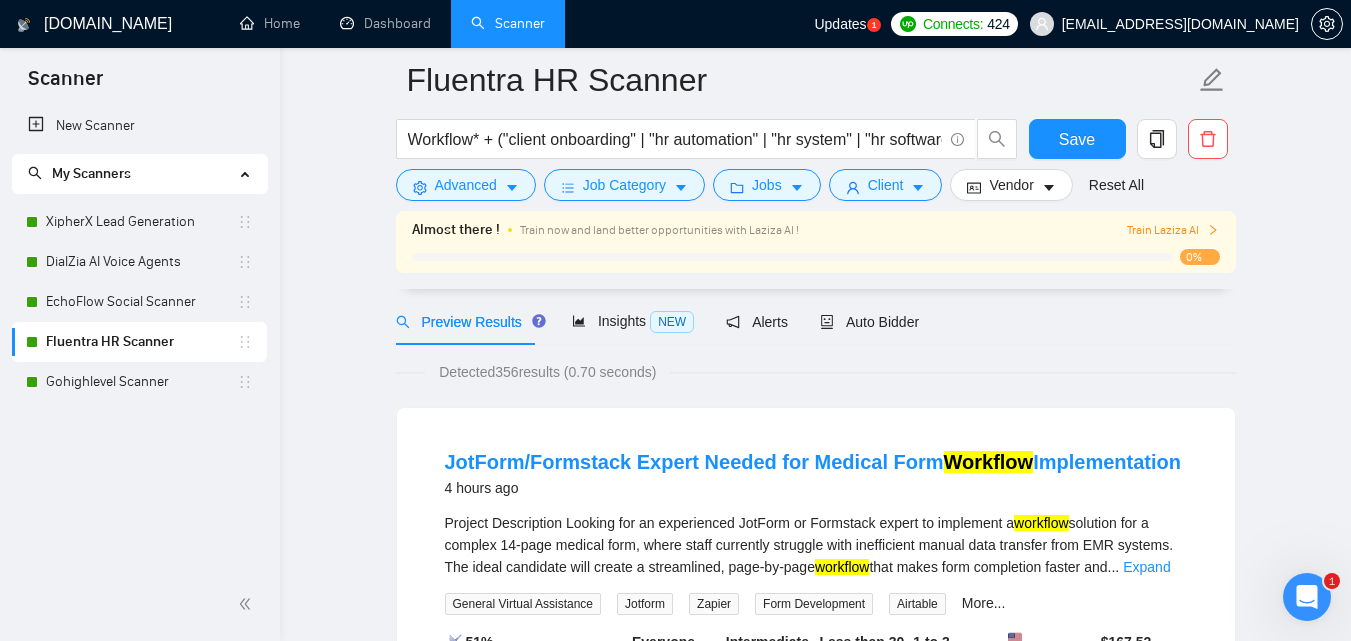 scroll, scrollTop: 200, scrollLeft: 0, axis: vertical 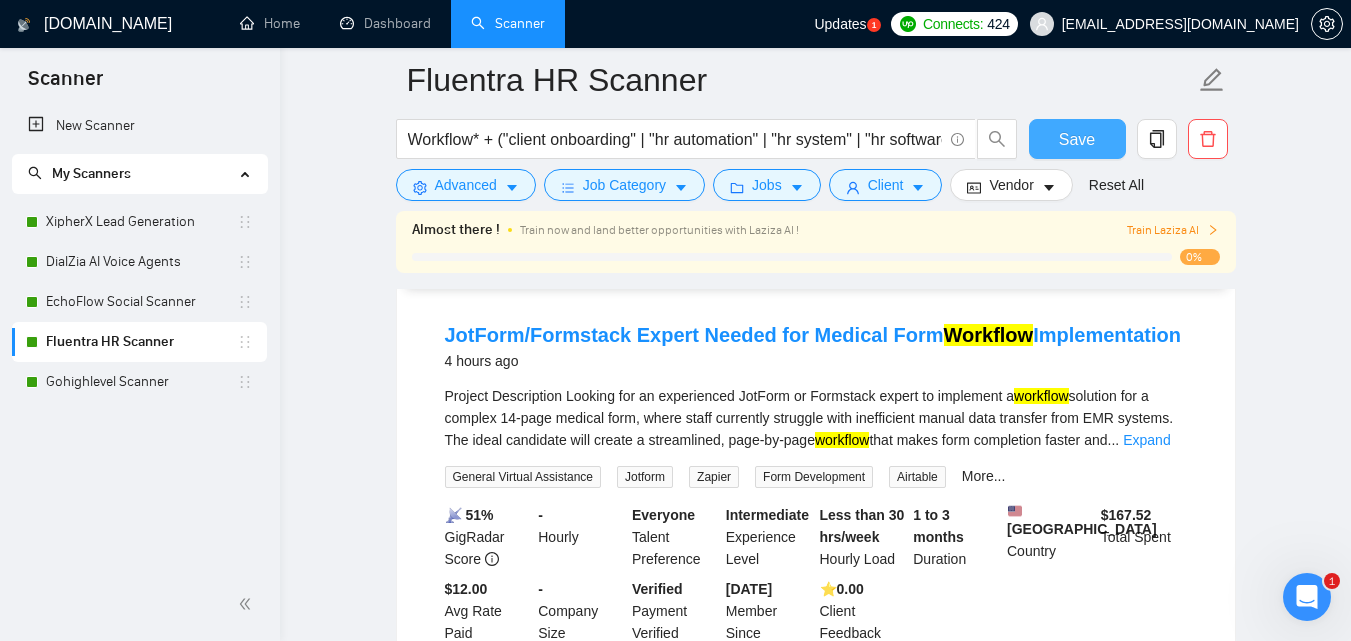 click on "Save" at bounding box center (1077, 139) 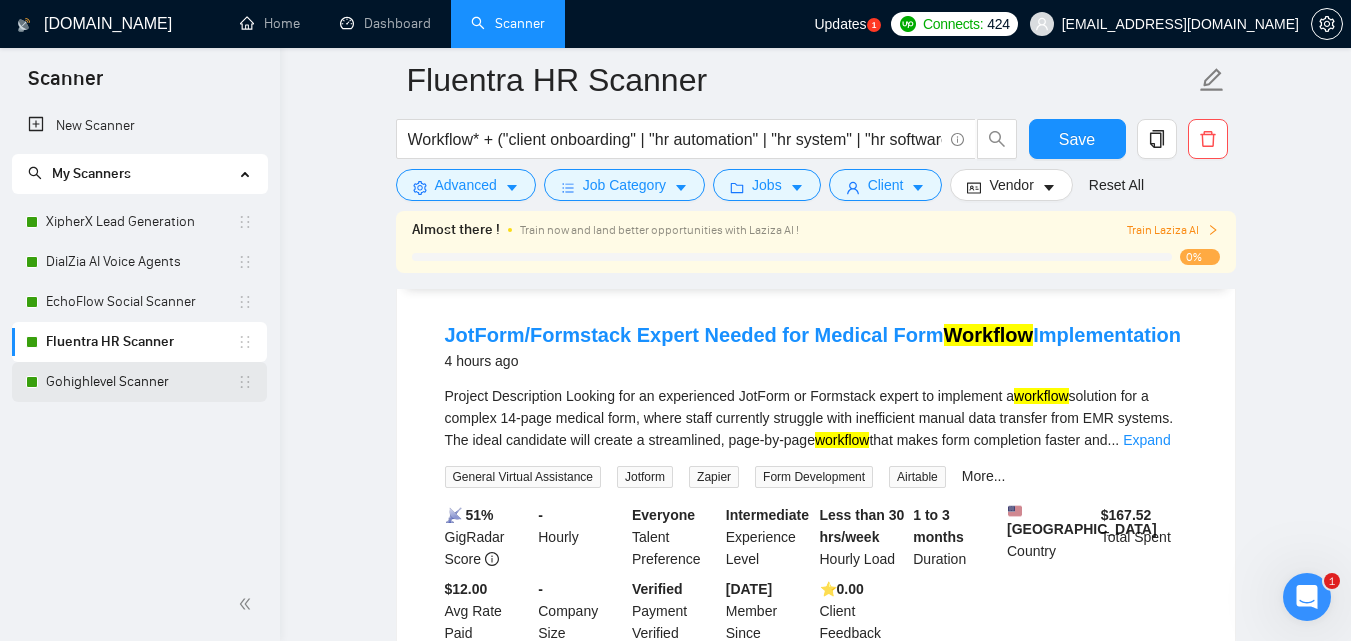 click on "Gohighlevel Scanner" at bounding box center [141, 382] 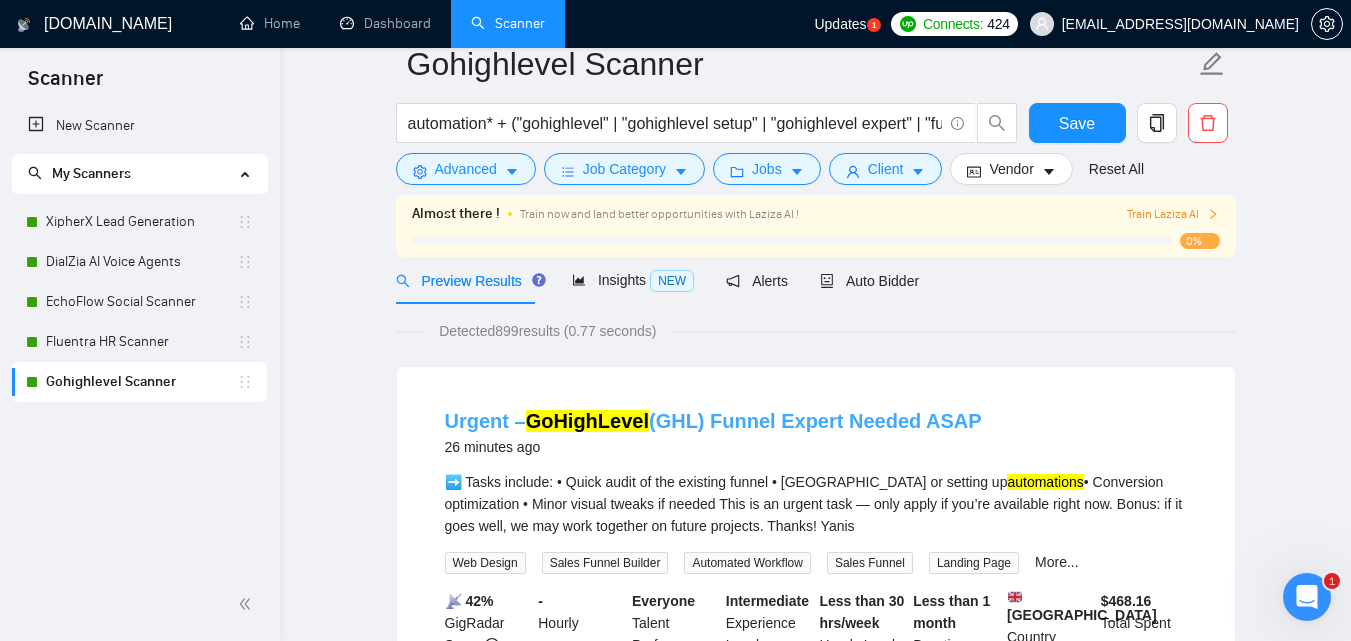 scroll, scrollTop: 0, scrollLeft: 0, axis: both 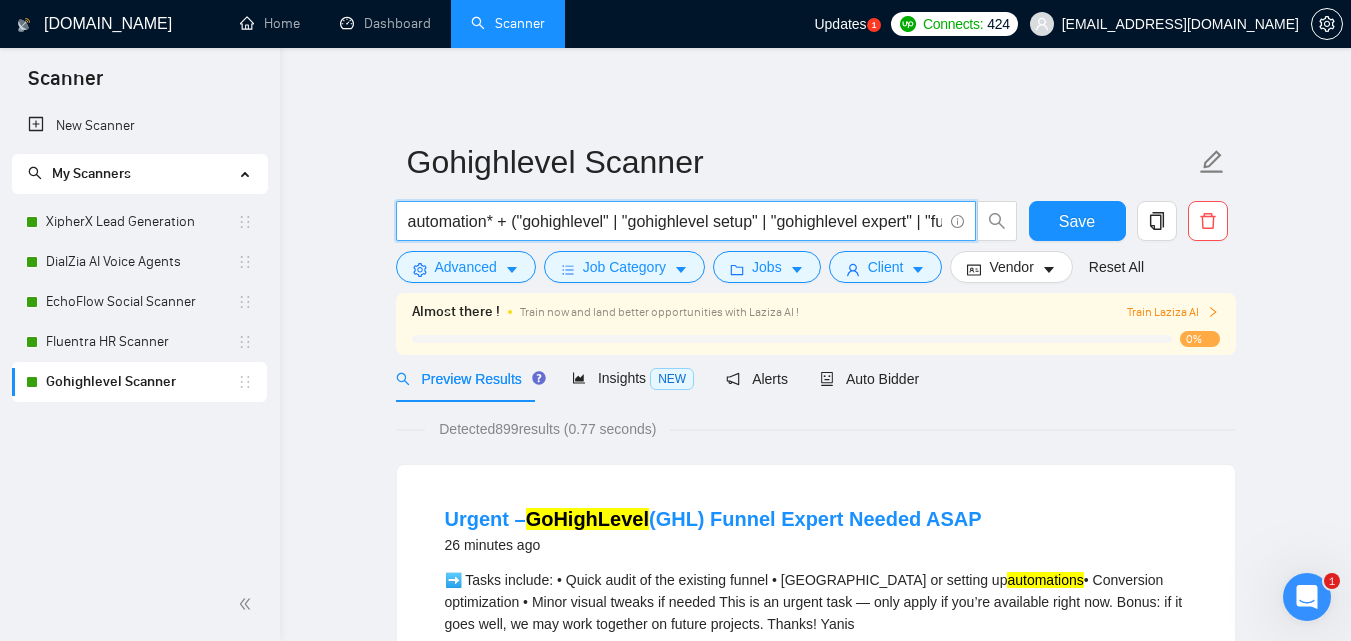 click on "automation* + ("gohighlevel" | "gohighlevel setup" | "gohighlevel expert" | "funnel builder" | "sales funnel" | "website design" | "landing page" | "account setup" | "gohighlevel integration" | "whitelabel gohighlevel" | "whitelabel crm" | "workflow automation" | "crm setup" | "email automation" | "pipeline setup" | "form builder" | "survey builder" | "calendar booking" | "zapier integration" | "membership site" | "web design automation")" at bounding box center (675, 221) 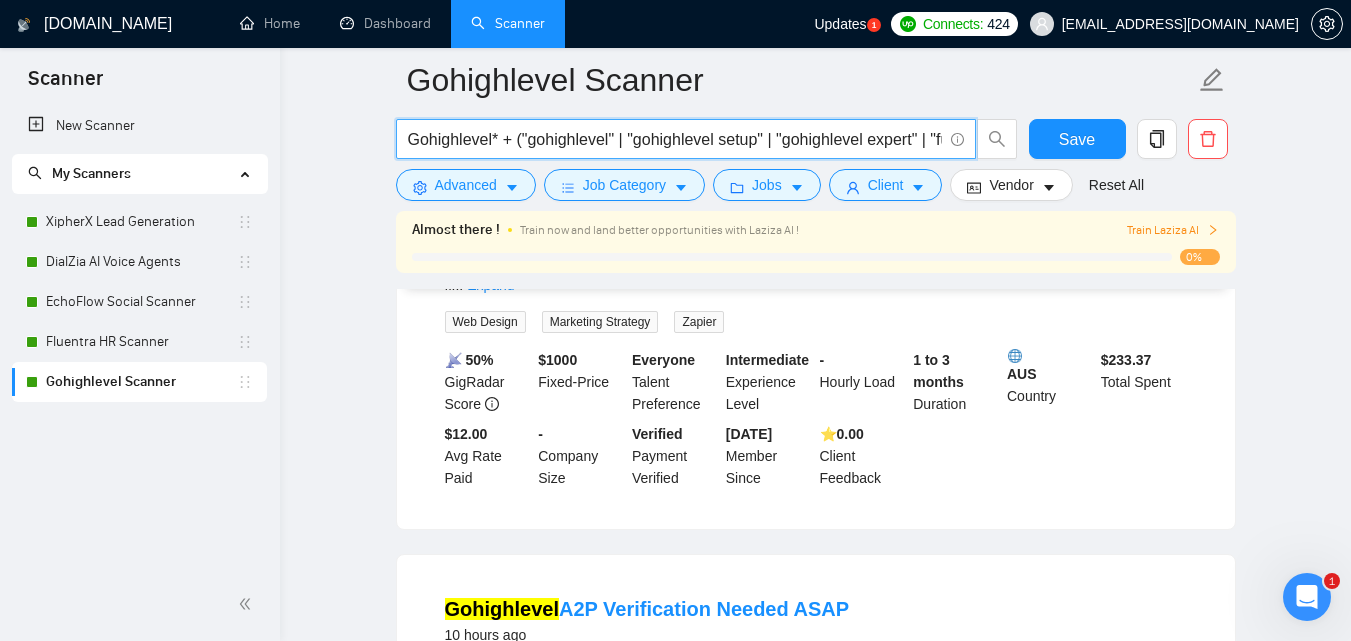 scroll, scrollTop: 1200, scrollLeft: 0, axis: vertical 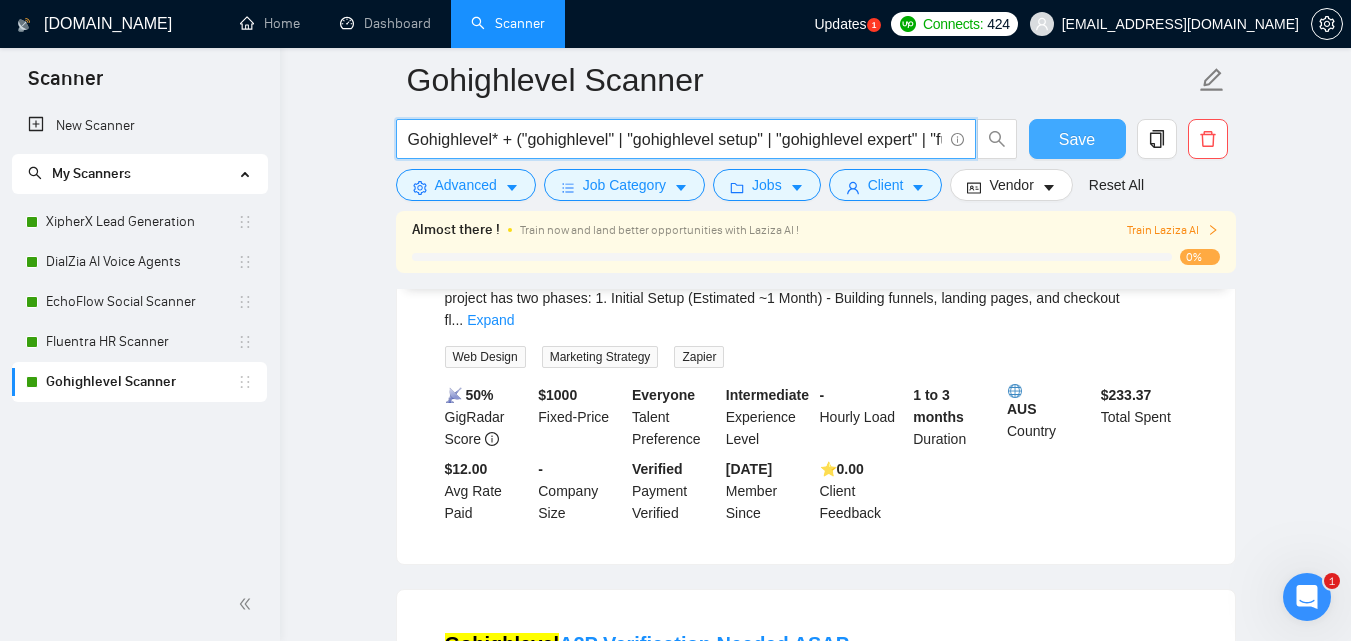 type on "Gohighlevel* + ("gohighlevel" | "gohighlevel setup" | "gohighlevel expert" | "funnel builder" | "sales funnel" | "website design" | "landing page" | "account setup" | "gohighlevel integration" | "whitelabel gohighlevel" | "whitelabel crm" | "workflow automation" | "crm setup" | "email automation" | "pipeline setup" | "form builder" | "survey builder" | "calendar booking" | "zapier integration" | "membership site" | "web design automation")" 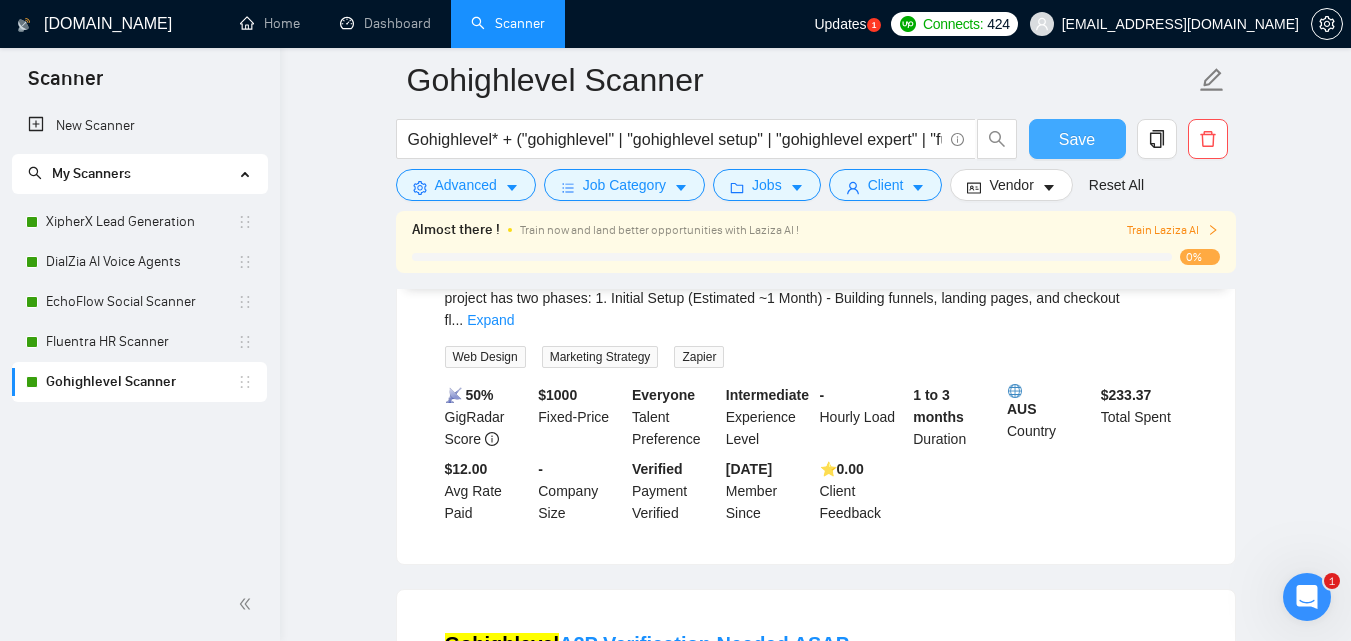click on "Save" at bounding box center (1077, 139) 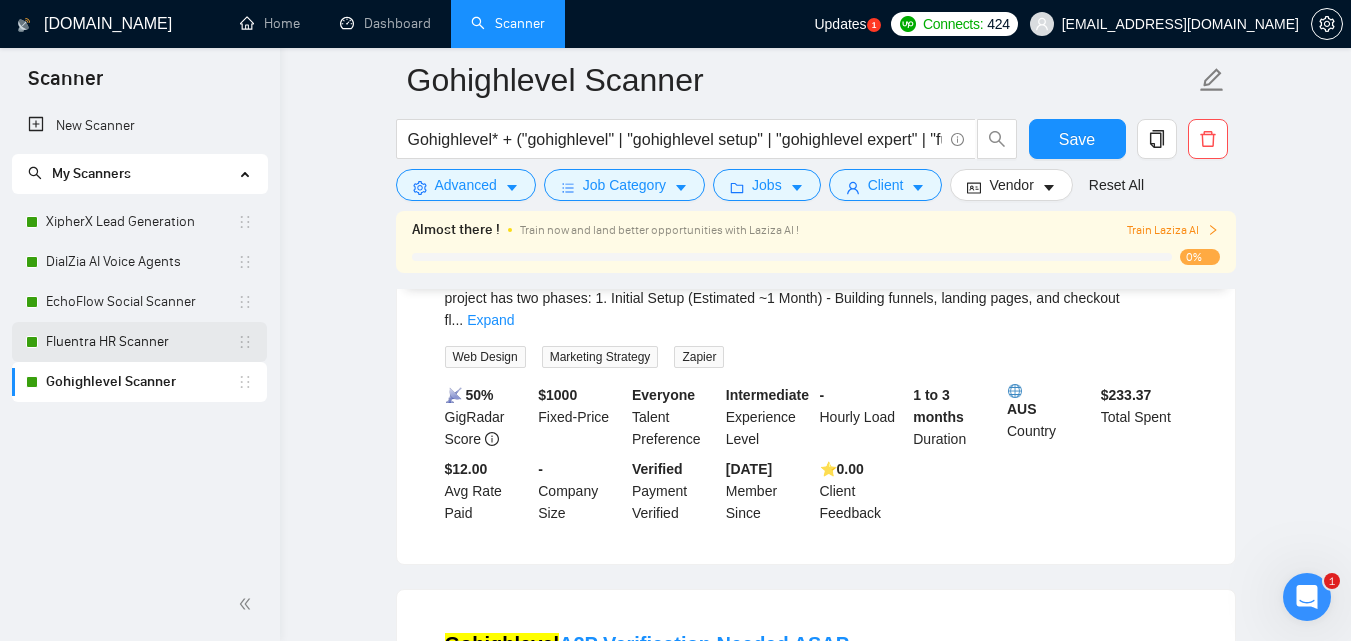 click on "Fluentra HR Scanner" at bounding box center (141, 342) 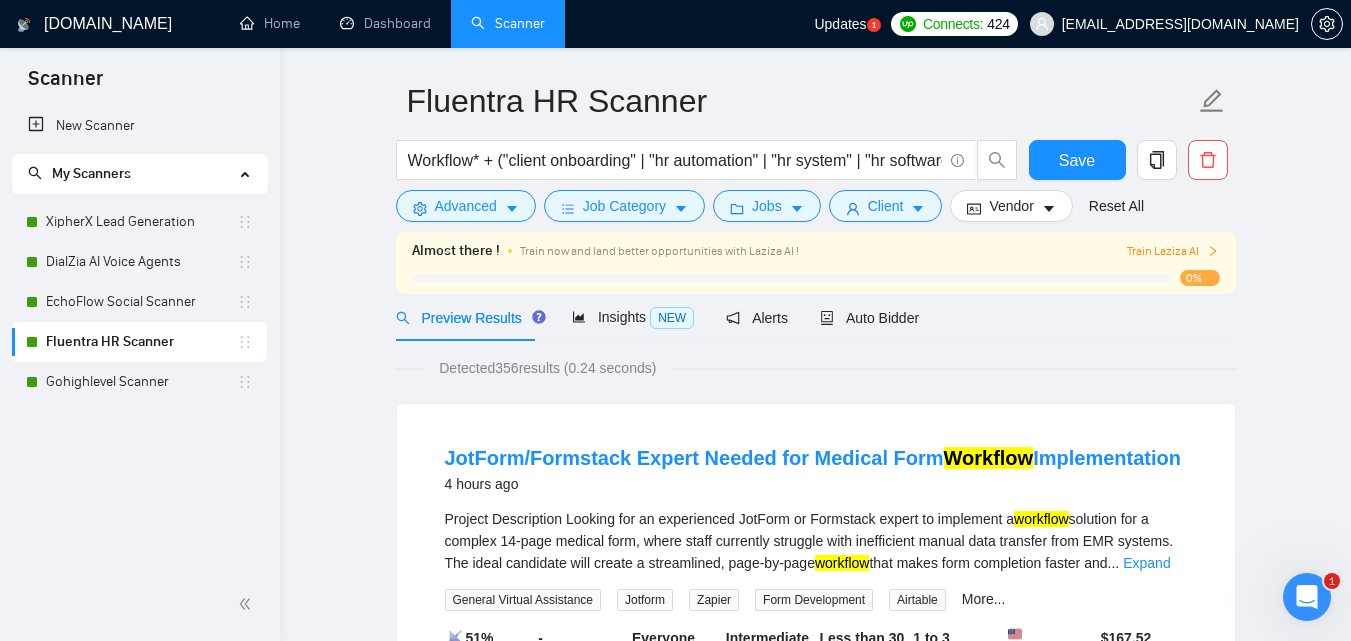 scroll, scrollTop: 0, scrollLeft: 0, axis: both 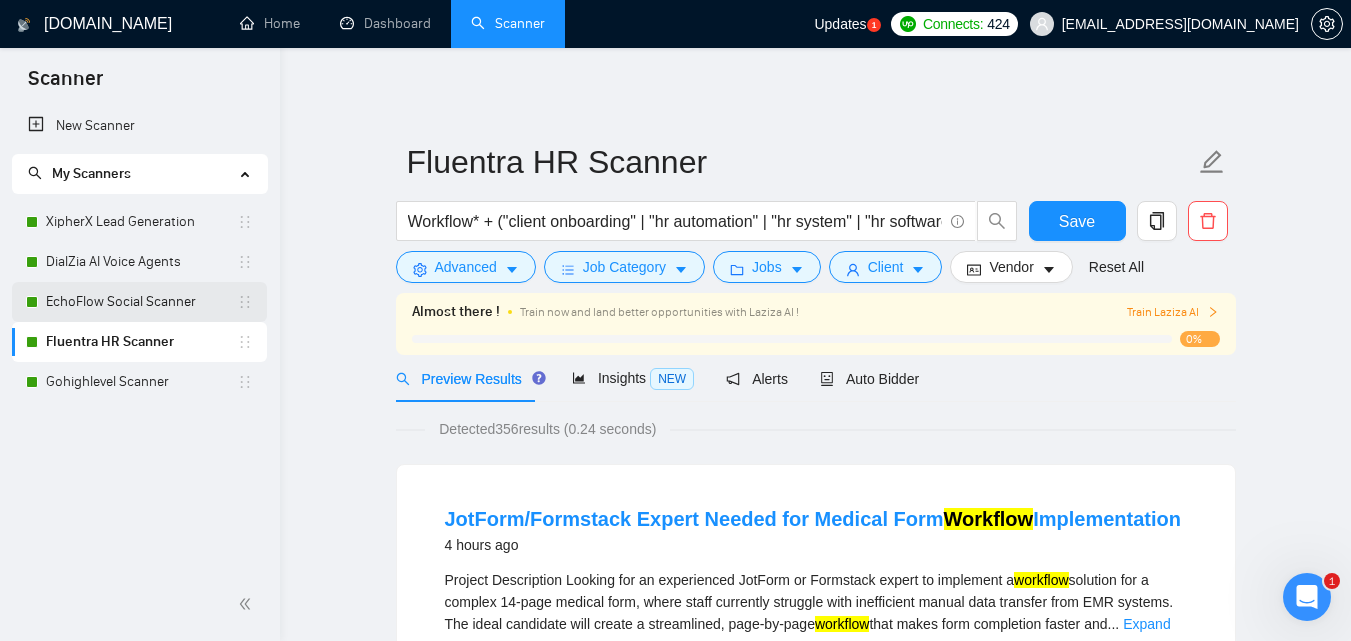 click on "EchoFlow Social Scanner" at bounding box center [141, 302] 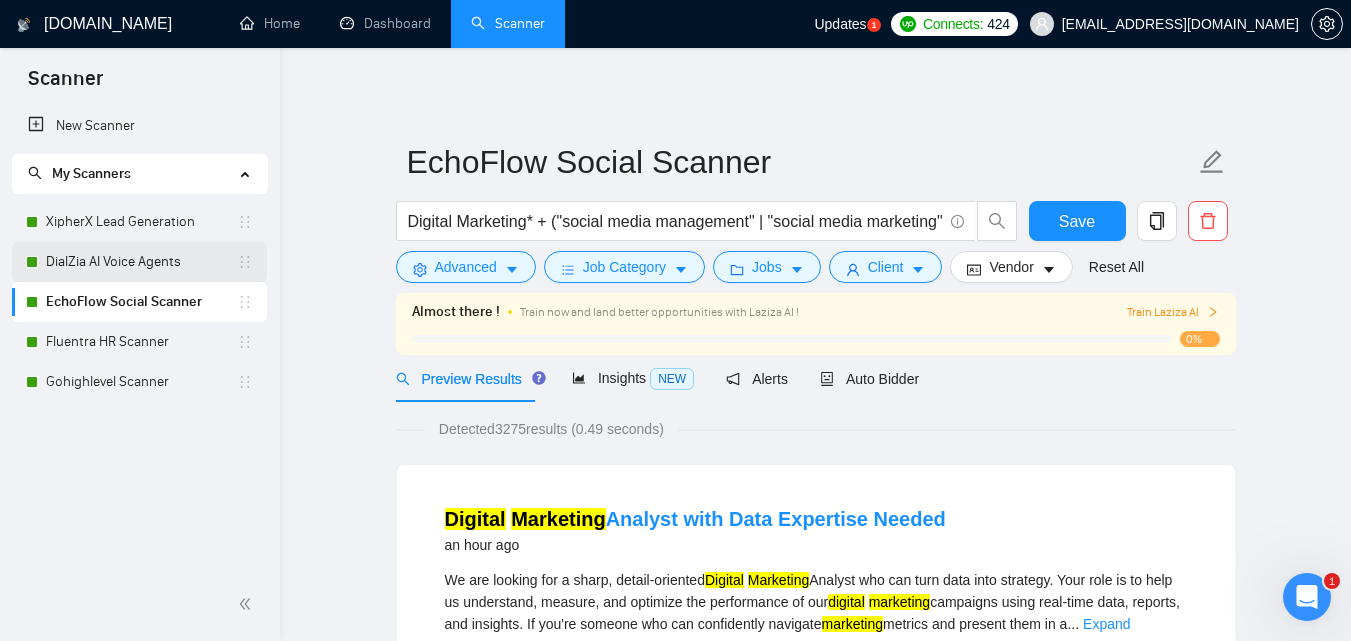 click on "DialZia AI Voice Agents" at bounding box center (141, 262) 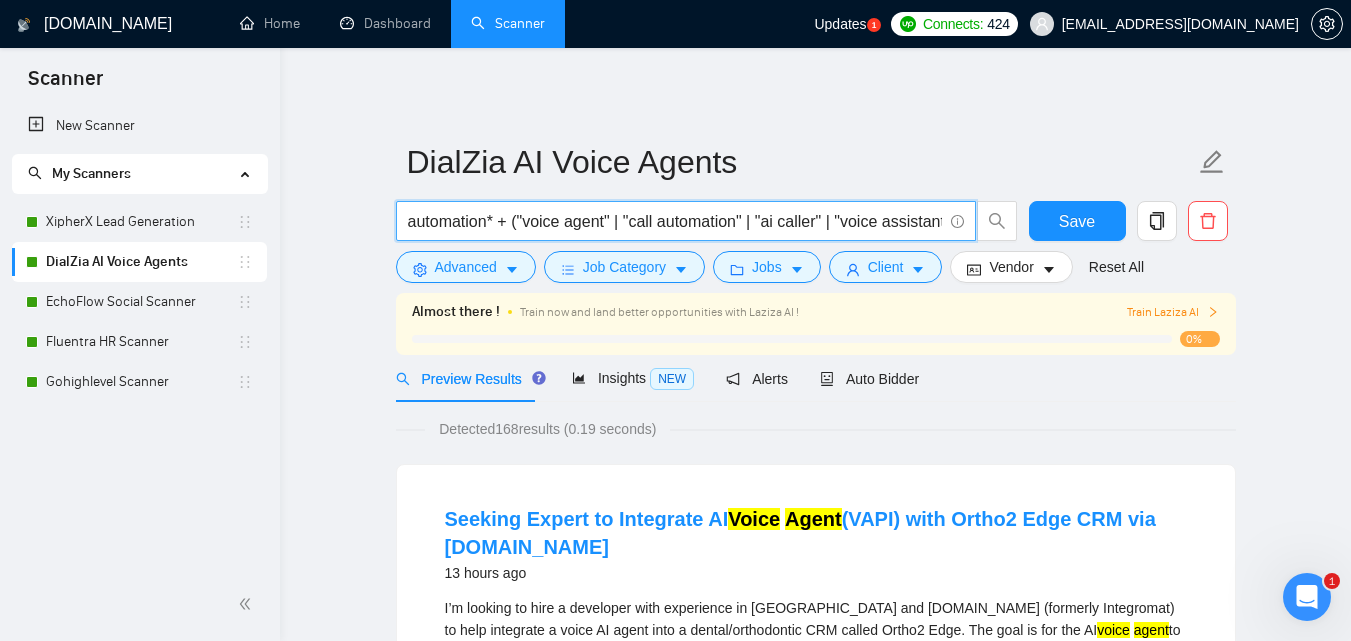 click on "automation* + ("voice agent" | "call automation" | "ai caller" | "voice assistant" | "inbound calls" | "outbound calls" | "virtual receptionist" | "phone answering" | "cold calling" | "appointment setter" | "ai voice bot" | "sales calls" | "customer support" | "ivr system" | "call center automation" | "telemarketing" | "ai calling system" | "voip assistant" | "ringless voicemail" | "follow-up calls")" at bounding box center (675, 221) 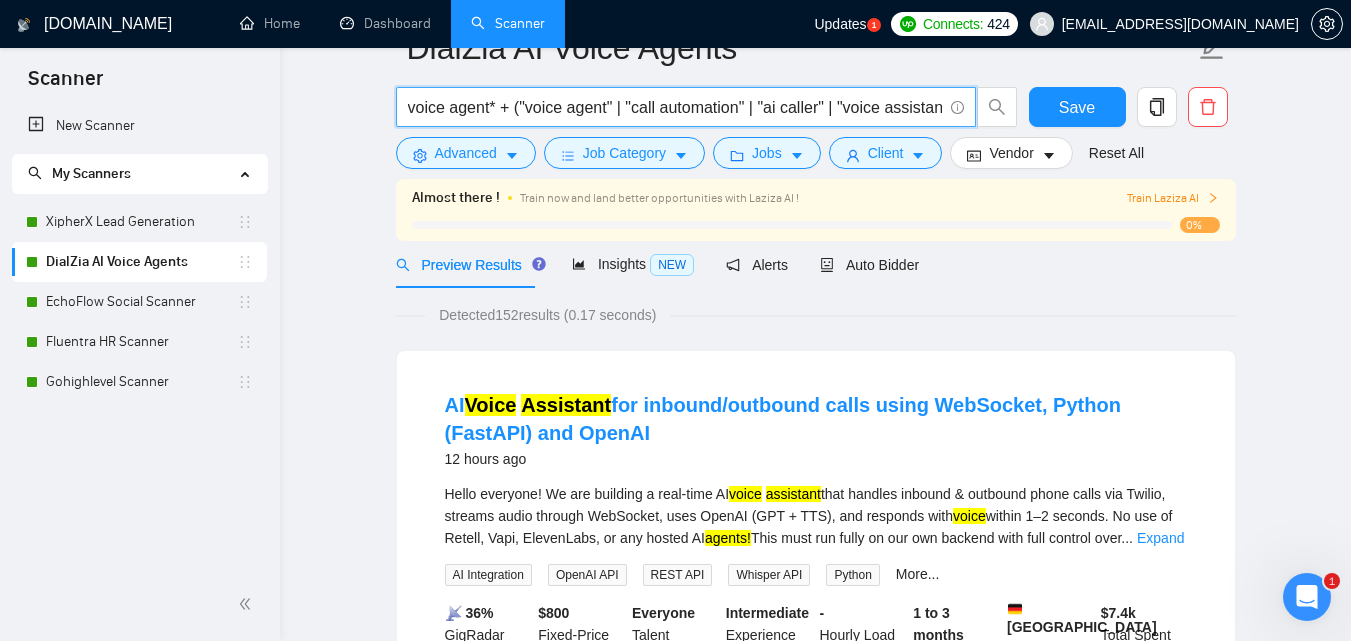 scroll, scrollTop: 0, scrollLeft: 0, axis: both 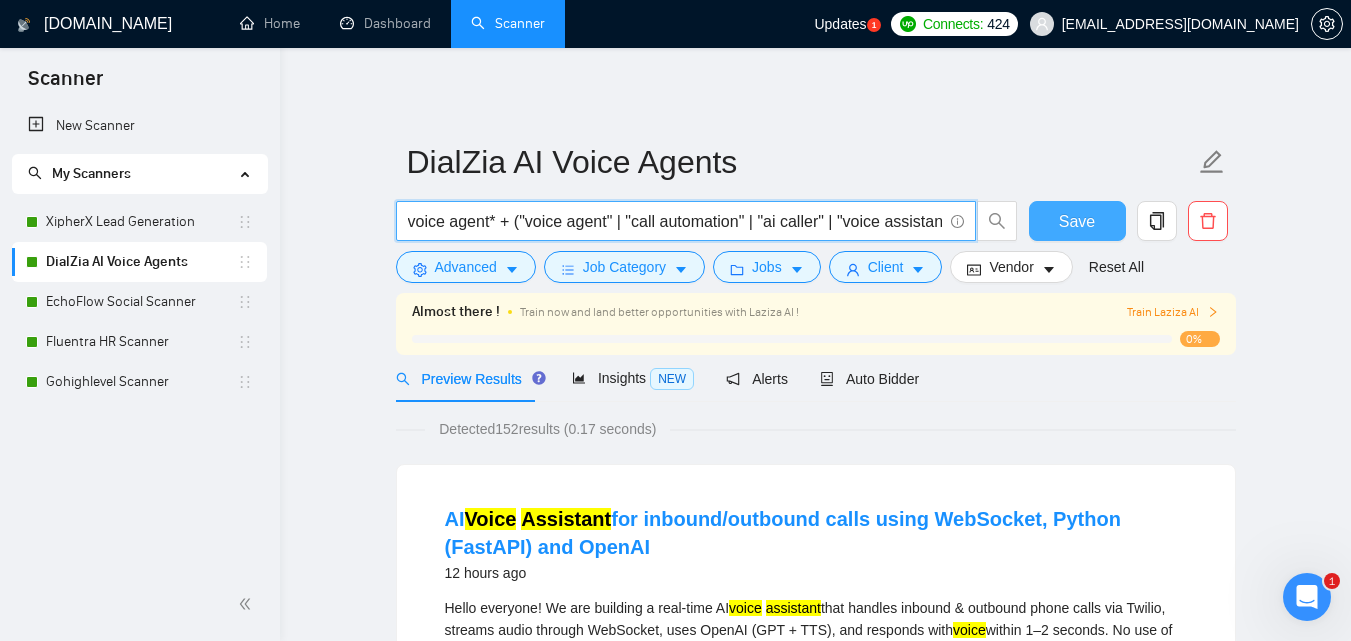 type on "voice agent* + ("voice agent" | "call automation" | "ai caller" | "voice assistant" | "inbound calls" | "outbound calls" | "virtual receptionist" | "phone answering" | "cold calling" | "appointment setter" | "ai voice bot" | "sales calls" | "customer support" | "ivr system" | "call center automation" | "telemarketing" | "ai calling system" | "voip assistant" | "ringless voicemail" | "follow-up calls")" 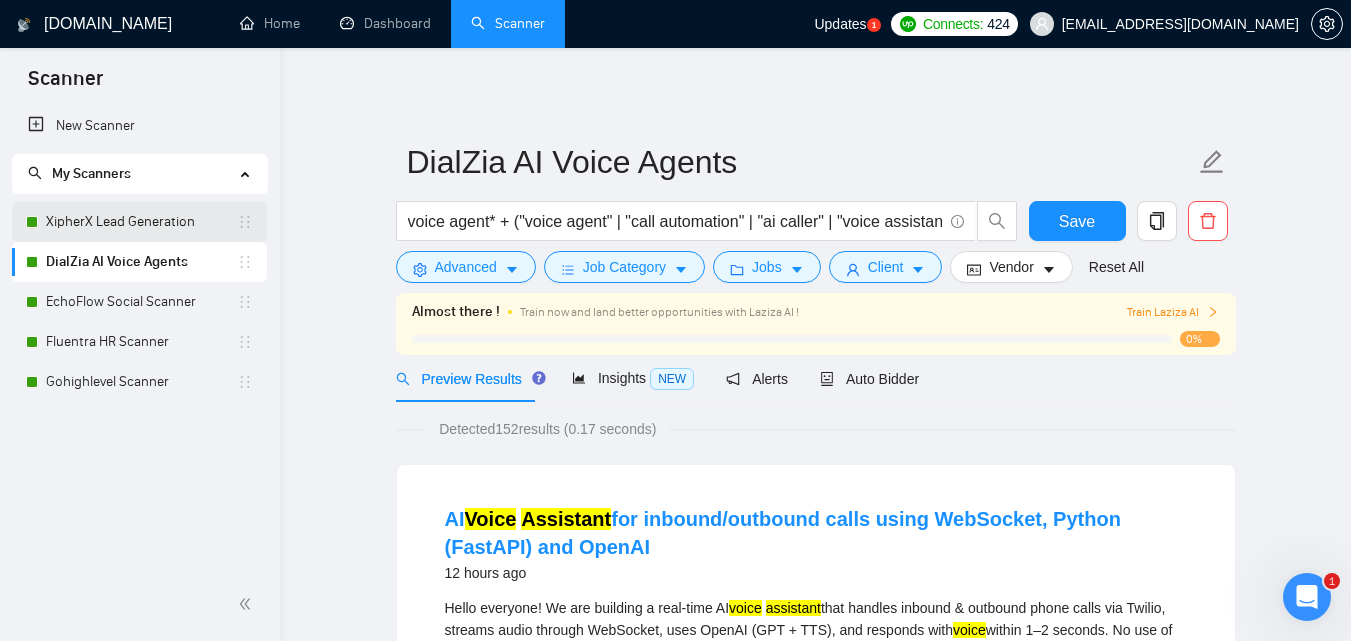 click on "XipherX Lead Generation" at bounding box center [141, 222] 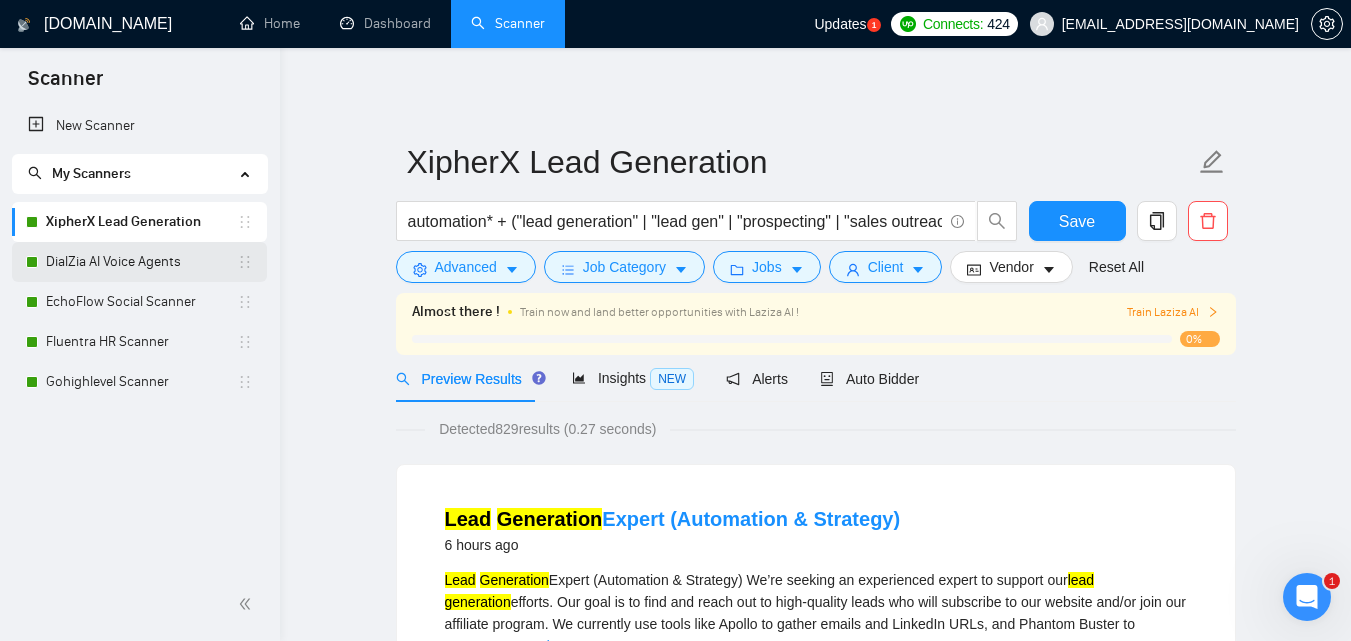 click on "DialZia AI Voice Agents" at bounding box center [141, 262] 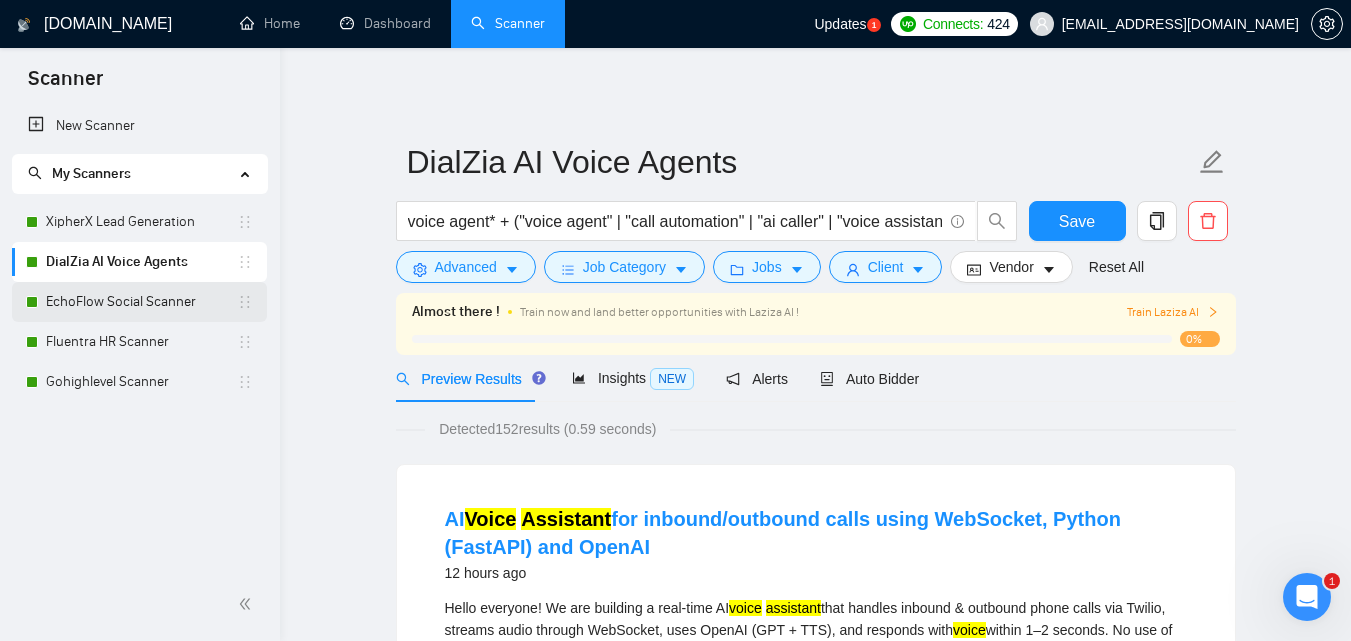 click on "EchoFlow Social Scanner" at bounding box center (141, 302) 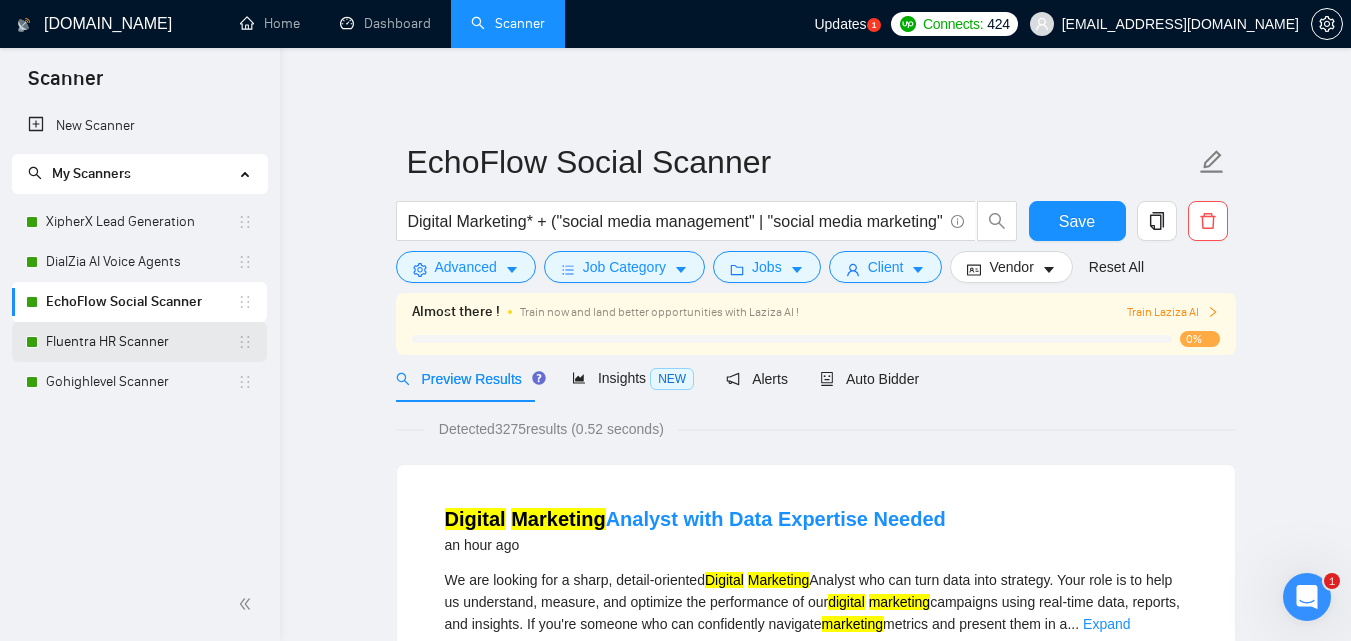 click on "Fluentra HR Scanner" at bounding box center (141, 342) 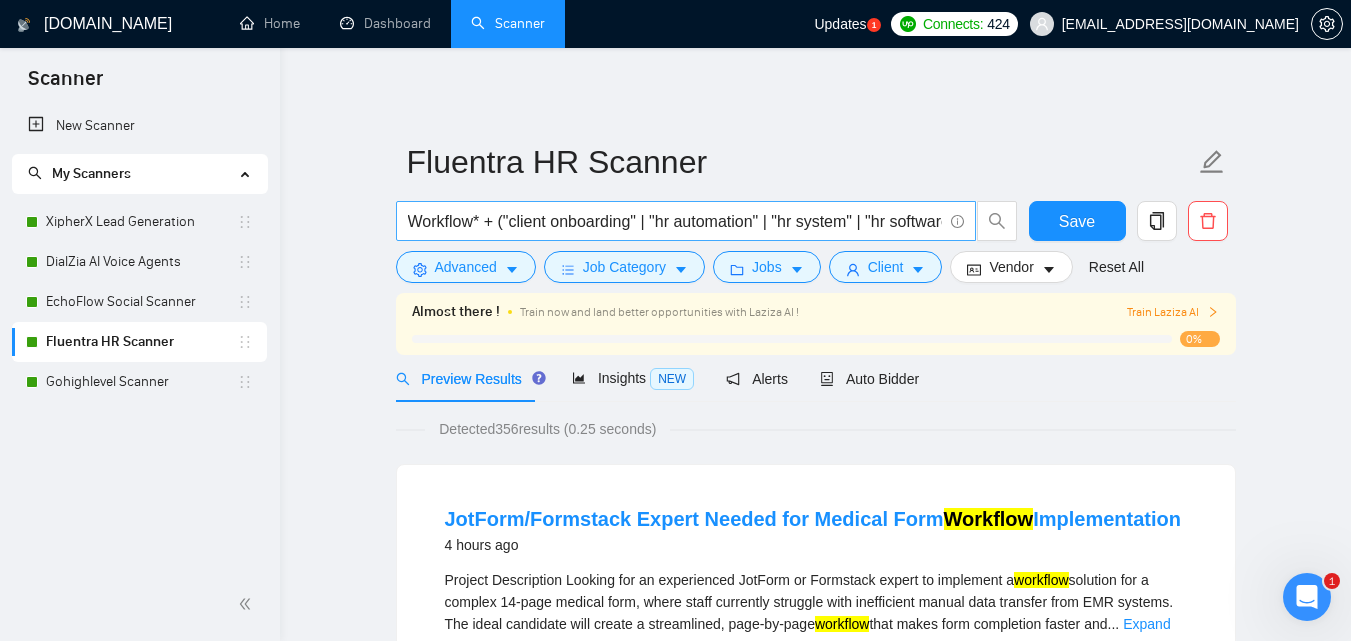 click on "Workflow* + ("client onboarding" | "hr automation" | "hr system" | "hr software" | "workflow automation" | "employee onboarding" | "hiring automation" | "recruitment automation" | "sales pipeline" | "crm automation" | "candidate tracking" | "employee management" | "hr process" | "workflow setup" | "automated onboarding" | "talent acquisition" | "hr integration" | "workflow builder" | "pipeline automation" | "automated hiring")" at bounding box center [686, 221] 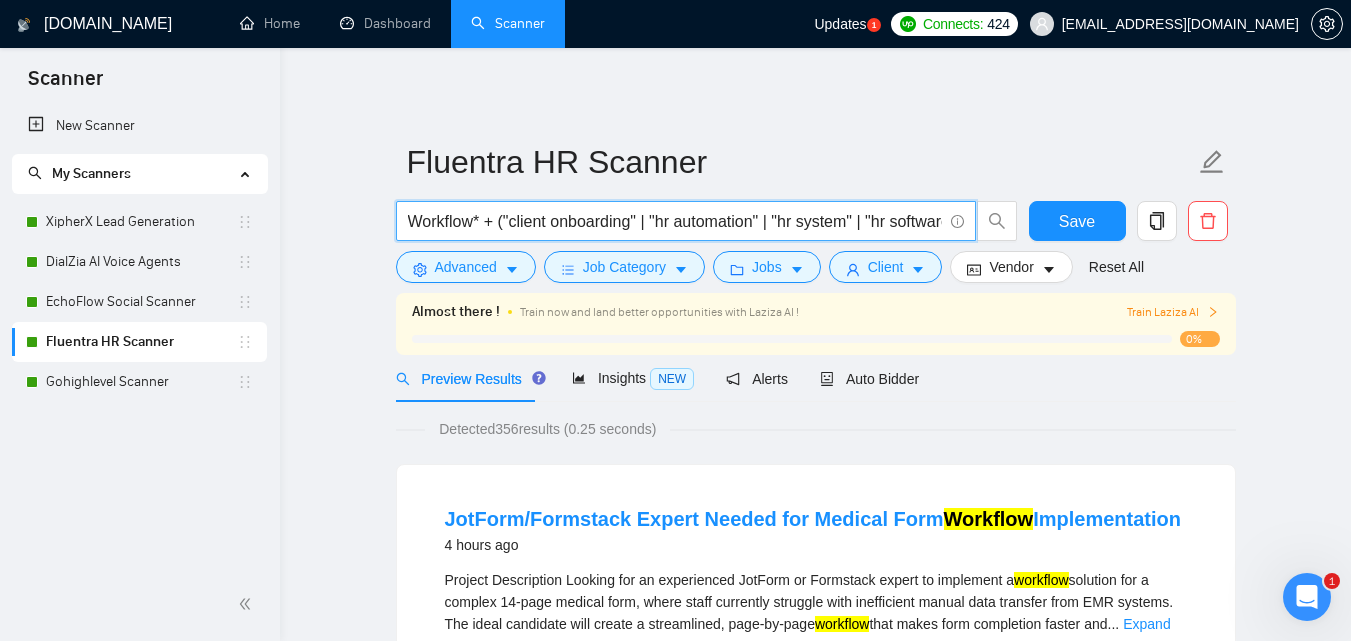 scroll, scrollTop: 0, scrollLeft: 2483, axis: horizontal 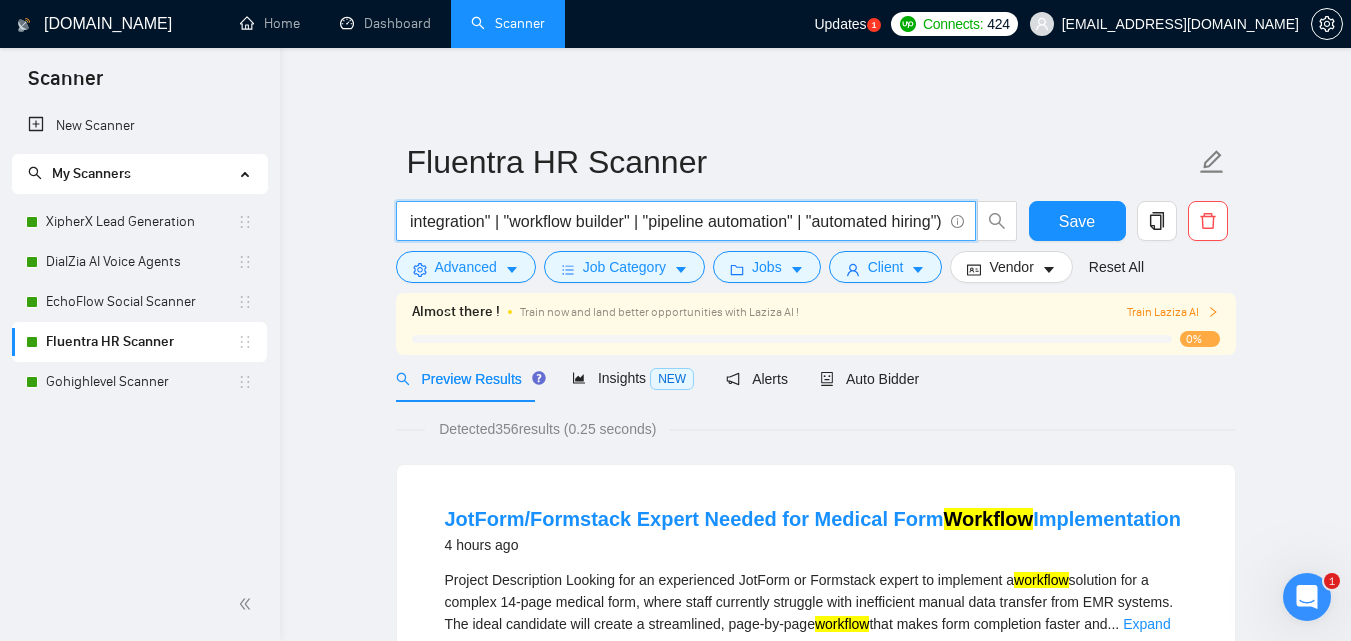 click on "[DOMAIN_NAME] Home Dashboard Scanner Updates
1
Connects: 424 [EMAIL_ADDRESS][DOMAIN_NAME] Fluentra HR Scanner Workflow* + ("client onboarding" | "hr automation" | "hr system" | "hr software" | "workflow automation" | "employee onboarding" | "hiring automation" | "recruitment automation" | "sales pipeline" | "crm automation" | "candidate tracking" | "employee management" | "hr process" | "workflow setup" | "automated onboarding" | "talent acquisition" | "hr integration" | "workflow builder" | "pipeline automation" | "automated hiring") Save Advanced   Job Category   Jobs   Client   Vendor   Reset All Almost there ! Train now and land better opportunities with Laziza AI ! Train Laziza AI 0% Preview Results Insights NEW Alerts Auto Bidder Detected   356  results   (0.25 seconds) JotForm/Formstack Expert Needed for Medical Form  Workflow  Implementation 4 hours ago Project Description
Looking for an experienced JotForm or Formstack expert to implement a  workflow workflow" at bounding box center [815, 2560] 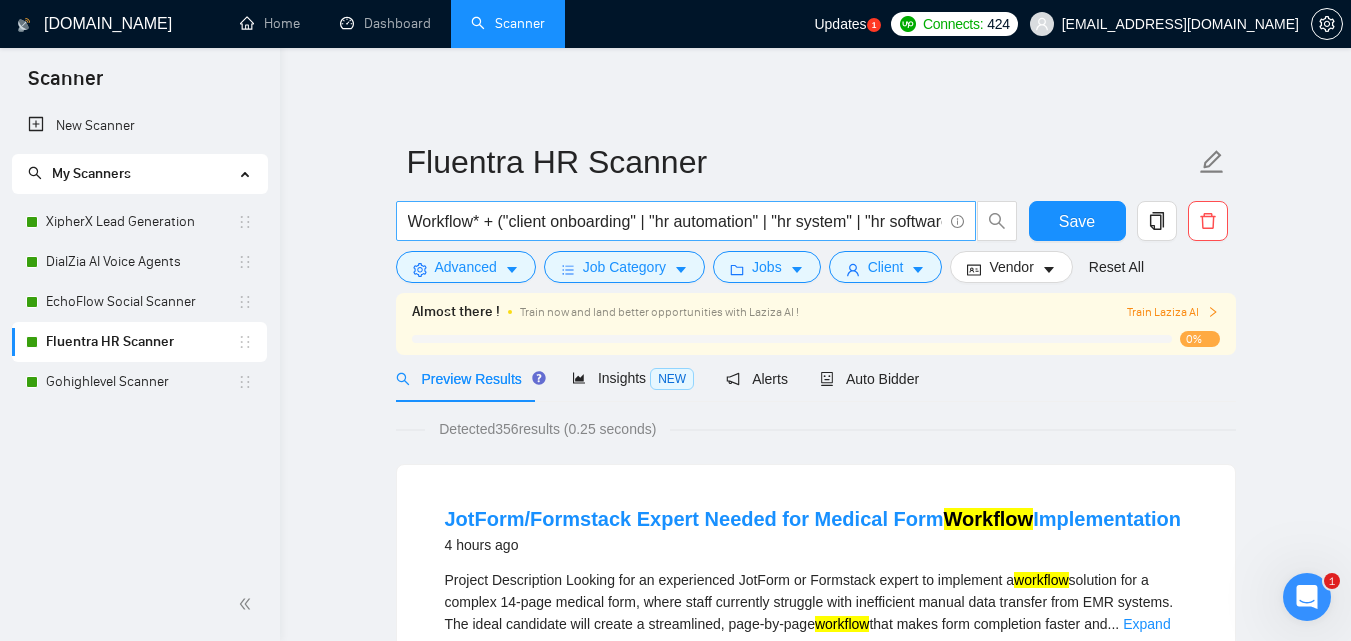 click on "Workflow* + ("client onboarding" | "hr automation" | "hr system" | "hr software" | "workflow automation" | "employee onboarding" | "hiring automation" | "recruitment automation" | "sales pipeline" | "crm automation" | "candidate tracking" | "employee management" | "hr process" | "workflow setup" | "automated onboarding" | "talent acquisition" | "hr integration" | "workflow builder" | "pipeline automation" | "automated hiring")" at bounding box center (675, 221) 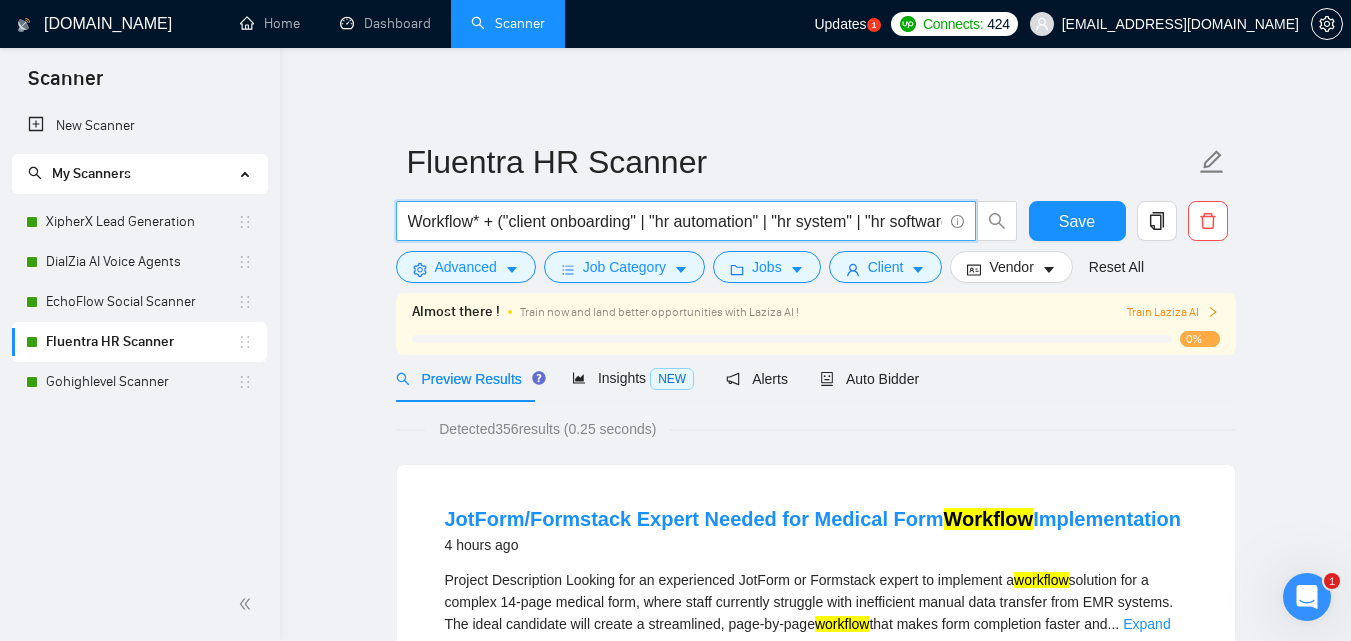 click on "Workflow* + ("client onboarding" | "hr automation" | "hr system" | "hr software" | "workflow automation" | "employee onboarding" | "hiring automation" | "recruitment automation" | "sales pipeline" | "crm automation" | "candidate tracking" | "employee management" | "hr process" | "workflow setup" | "automated onboarding" | "talent acquisition" | "hr integration" | "workflow builder" | "pipeline automation" | "automated hiring")" at bounding box center [675, 221] 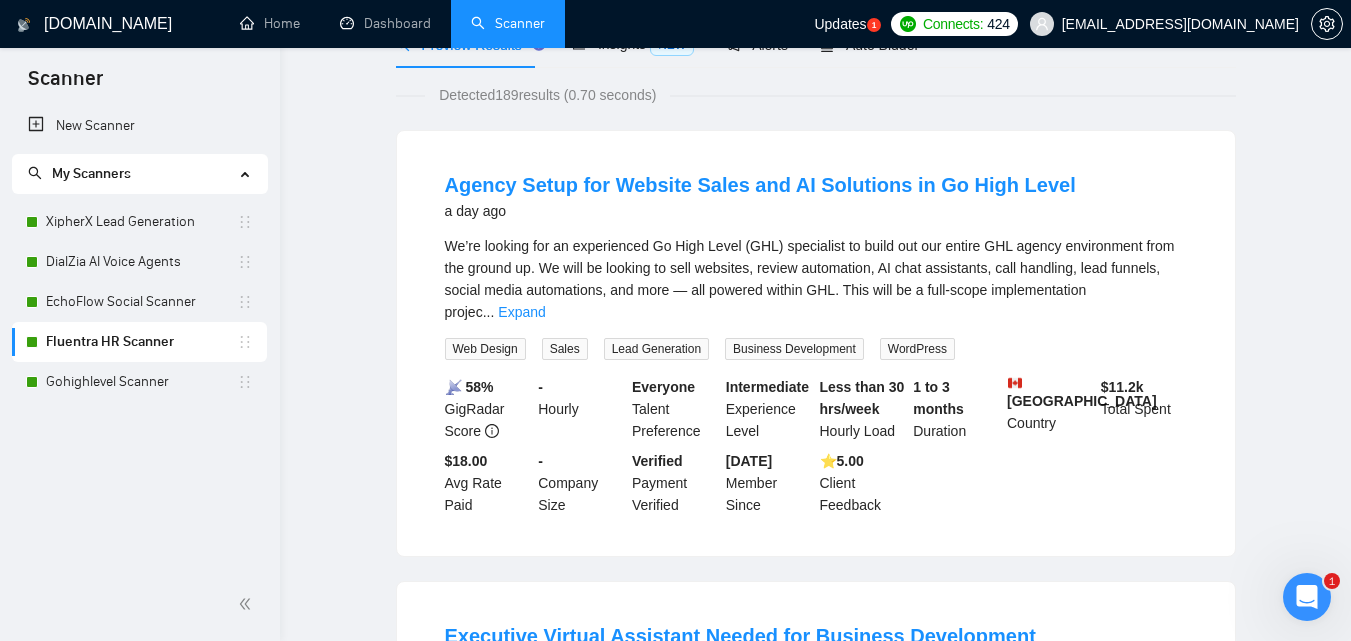 scroll, scrollTop: 0, scrollLeft: 0, axis: both 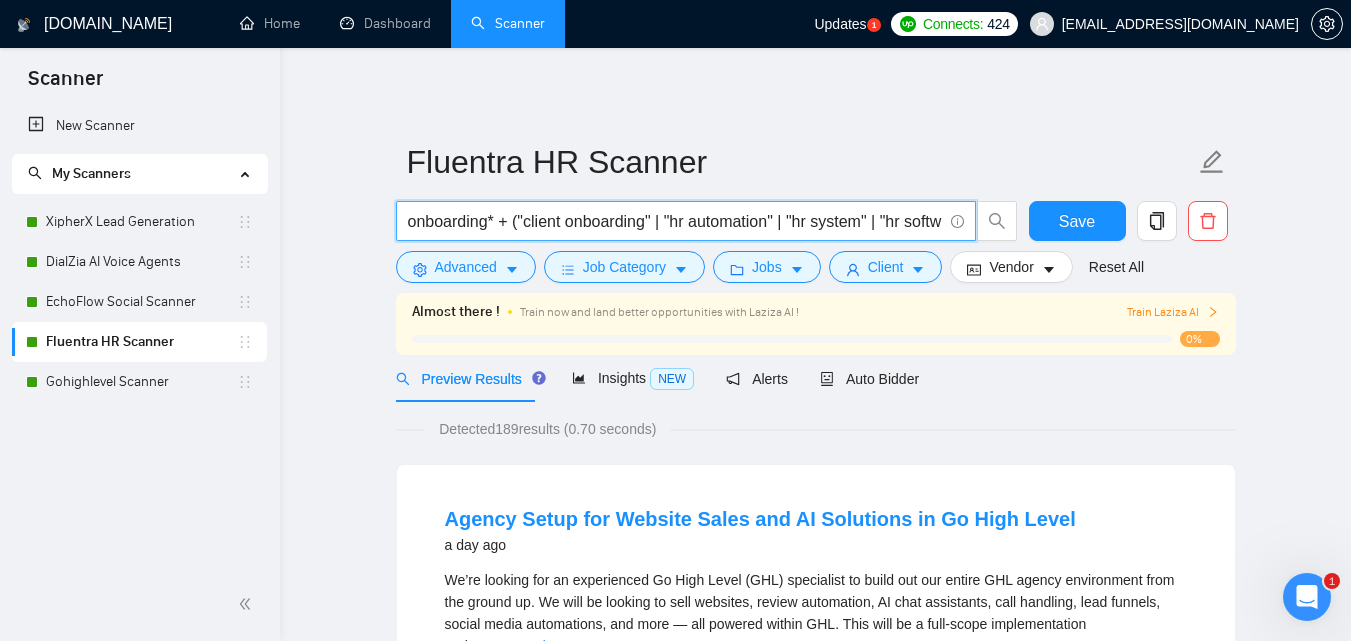 click on "onboarding* + ("client onboarding" | "hr automation" | "hr system" | "hr software" | "workflow automation" | "employee onboarding" | "hiring automation" | "recruitment automation" | "sales pipeline" | "crm automation" | "candidate tracking" | "employee management" | "hr process" | "workflow setup" | "automated onboarding" | "talent acquisition" | "hr integration" | "workflow builder" | "pipeline automation" | "automated hiring")" at bounding box center [675, 221] 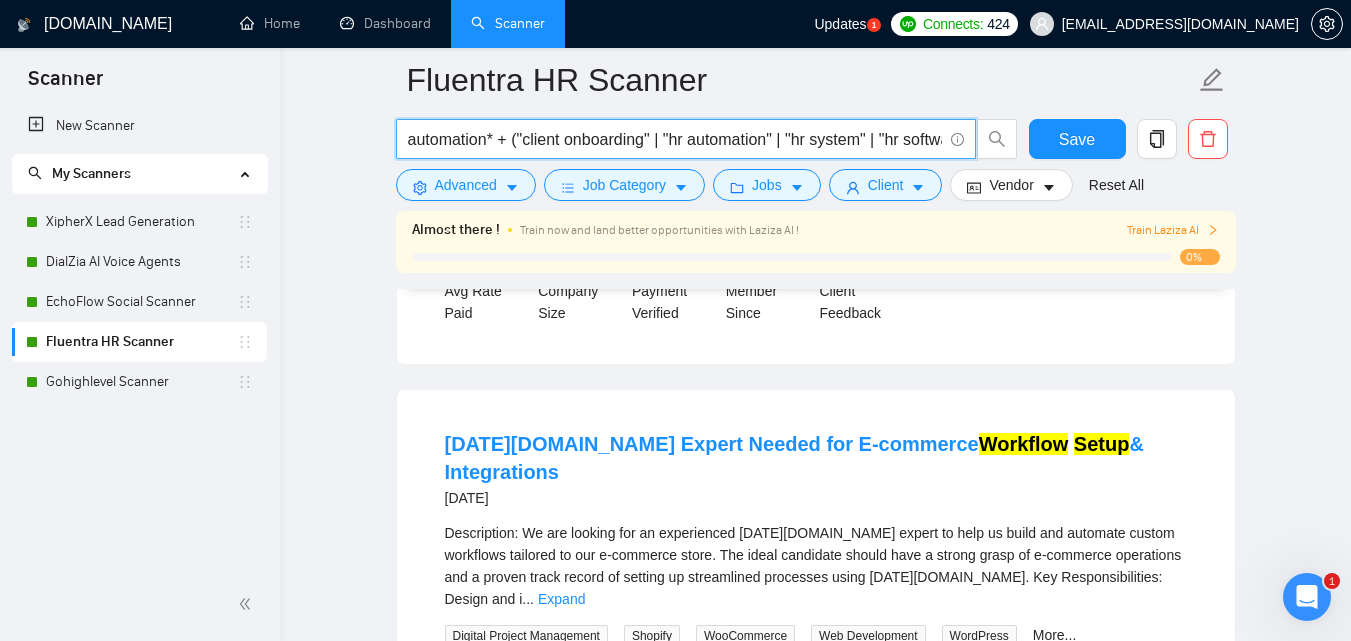 scroll, scrollTop: 1100, scrollLeft: 0, axis: vertical 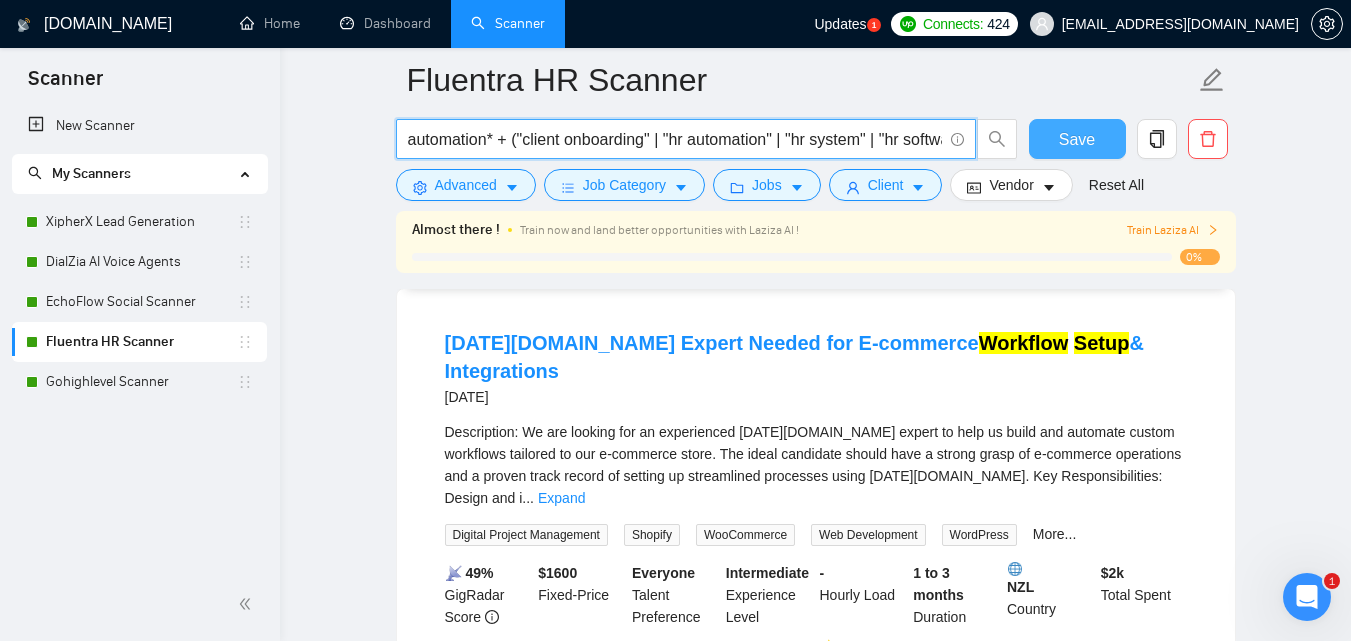 type on "automation* + ("client onboarding" | "hr automation" | "hr system" | "hr software" | "workflow automation" | "employee onboarding" | "hiring automation" | "recruitment automation" | "sales pipeline" | "crm automation" | "candidate tracking" | "employee management" | "hr process" | "workflow setup" | "automated onboarding" | "talent acquisition" | "hr integration" | "workflow builder" | "pipeline automation" | "automated hiring")" 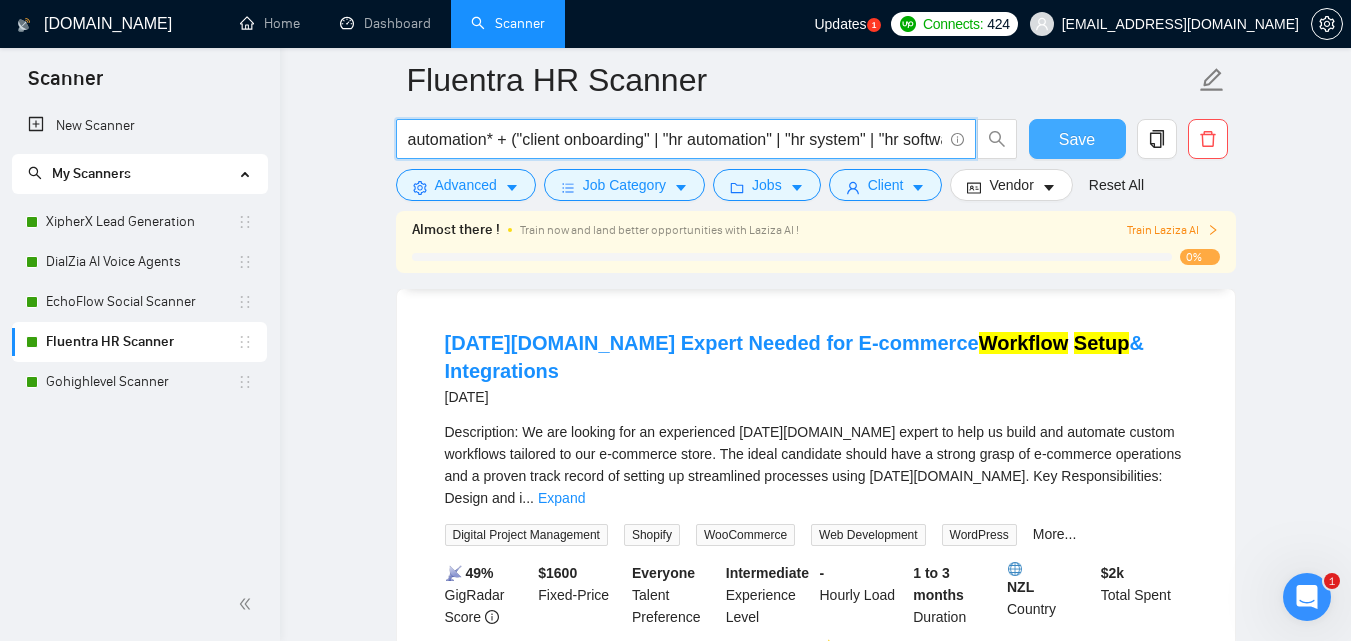 click on "Save" at bounding box center (1077, 139) 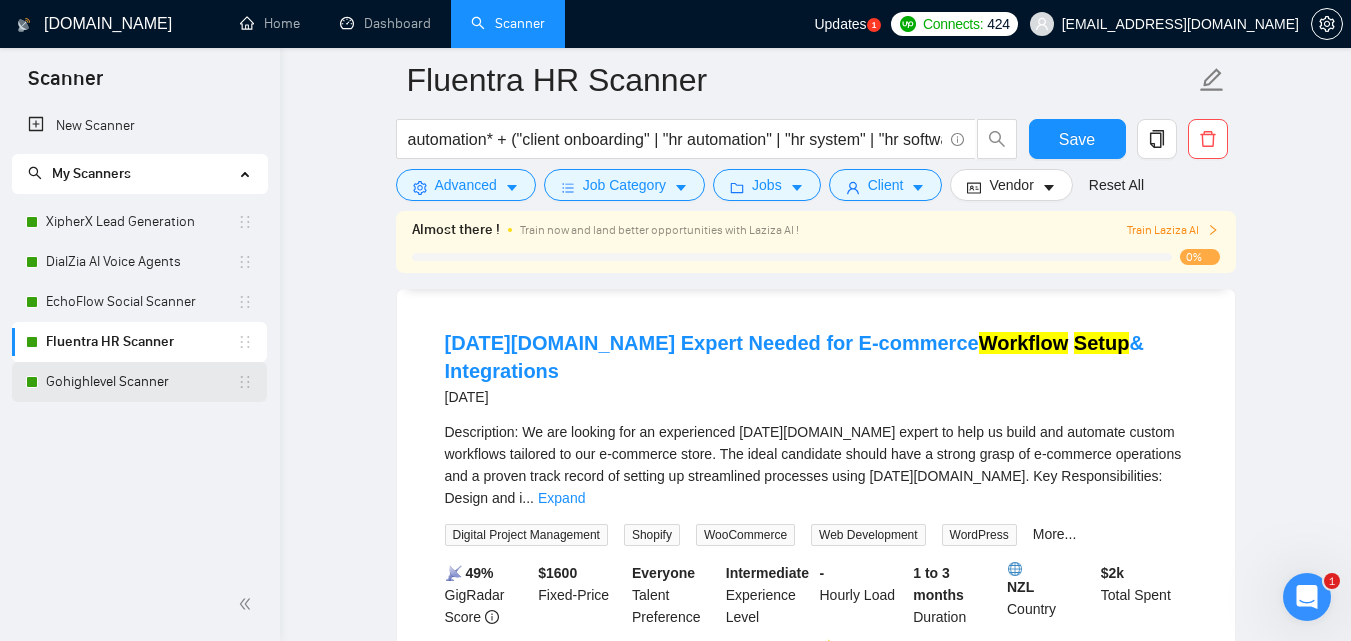 click on "Gohighlevel Scanner" at bounding box center (141, 382) 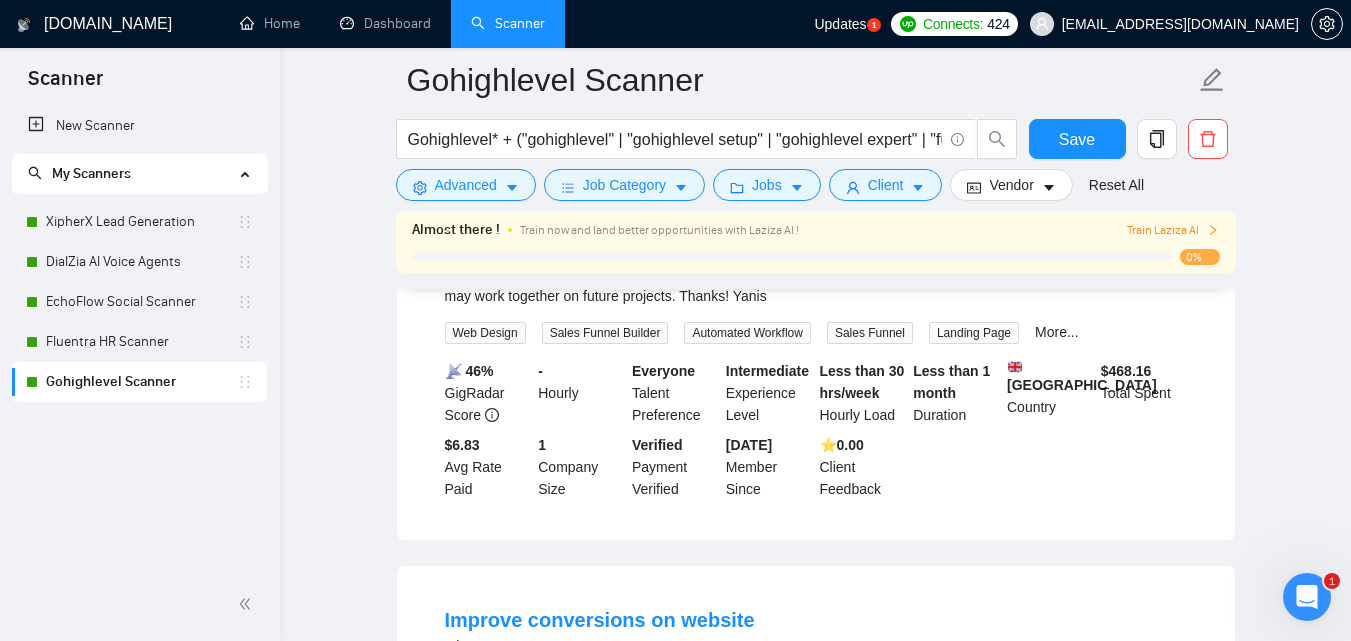 scroll, scrollTop: 33, scrollLeft: 0, axis: vertical 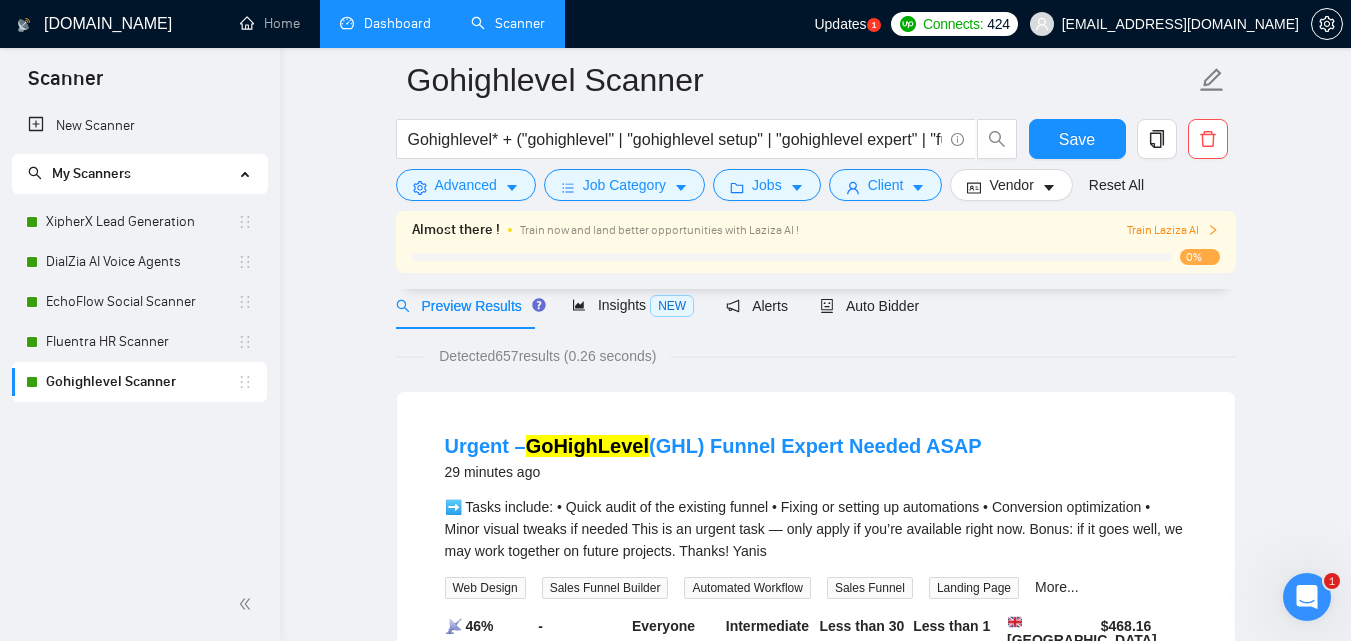 click on "Dashboard" at bounding box center (385, 23) 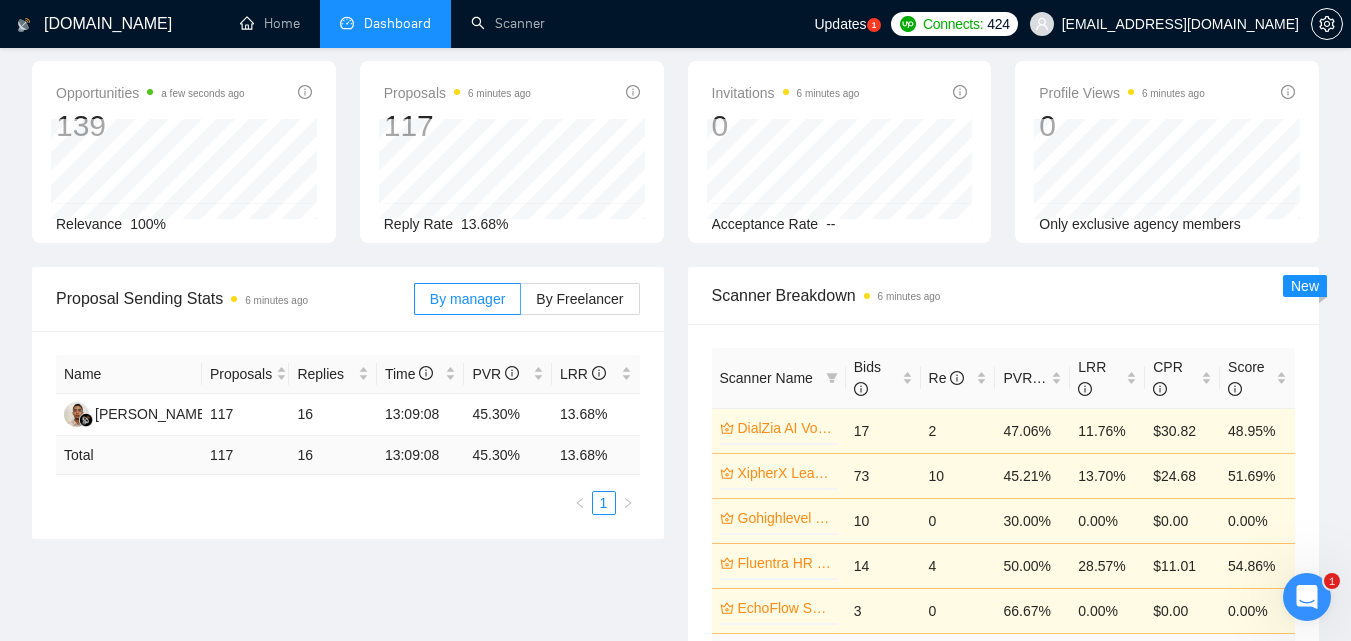 scroll, scrollTop: 200, scrollLeft: 0, axis: vertical 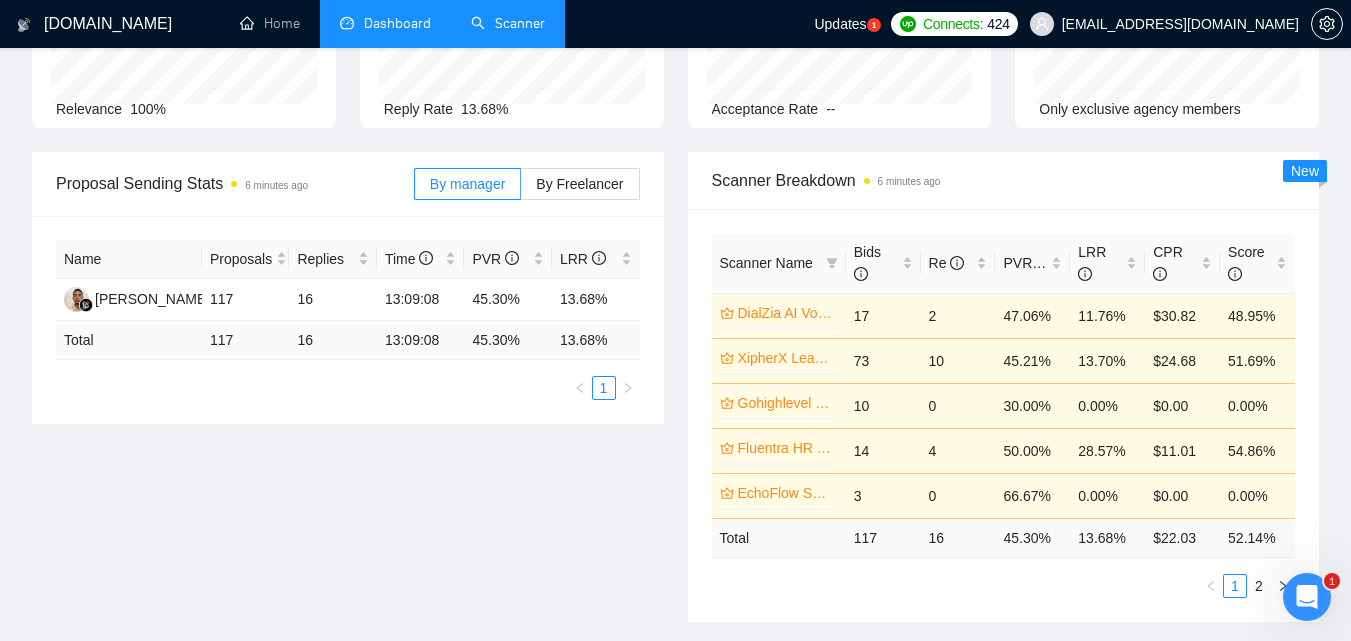 click on "Scanner" at bounding box center (508, 23) 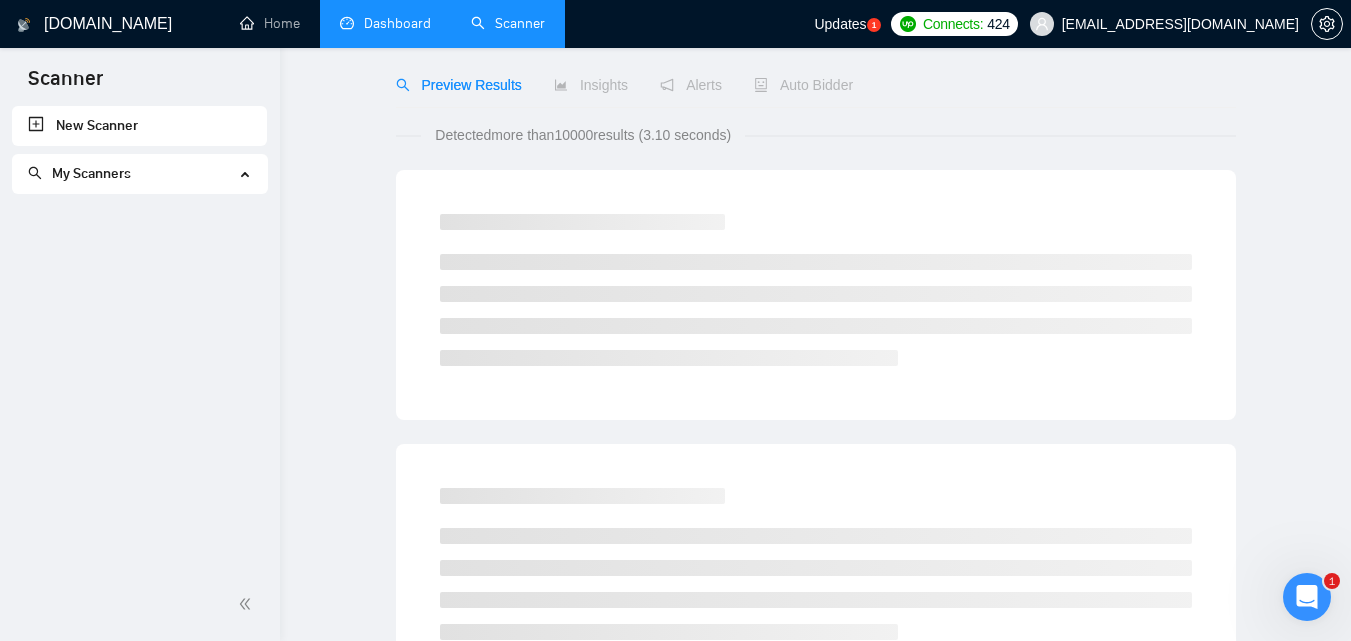 scroll, scrollTop: 0, scrollLeft: 0, axis: both 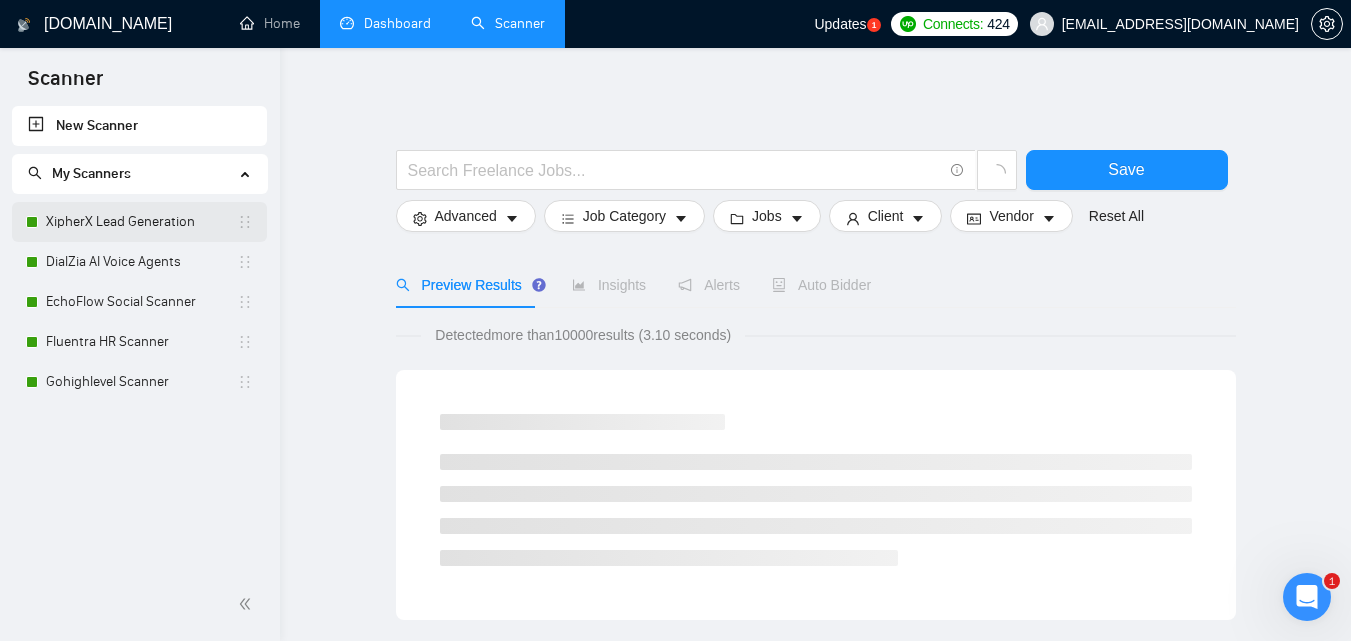 click on "XipherX Lead Generation" at bounding box center (141, 222) 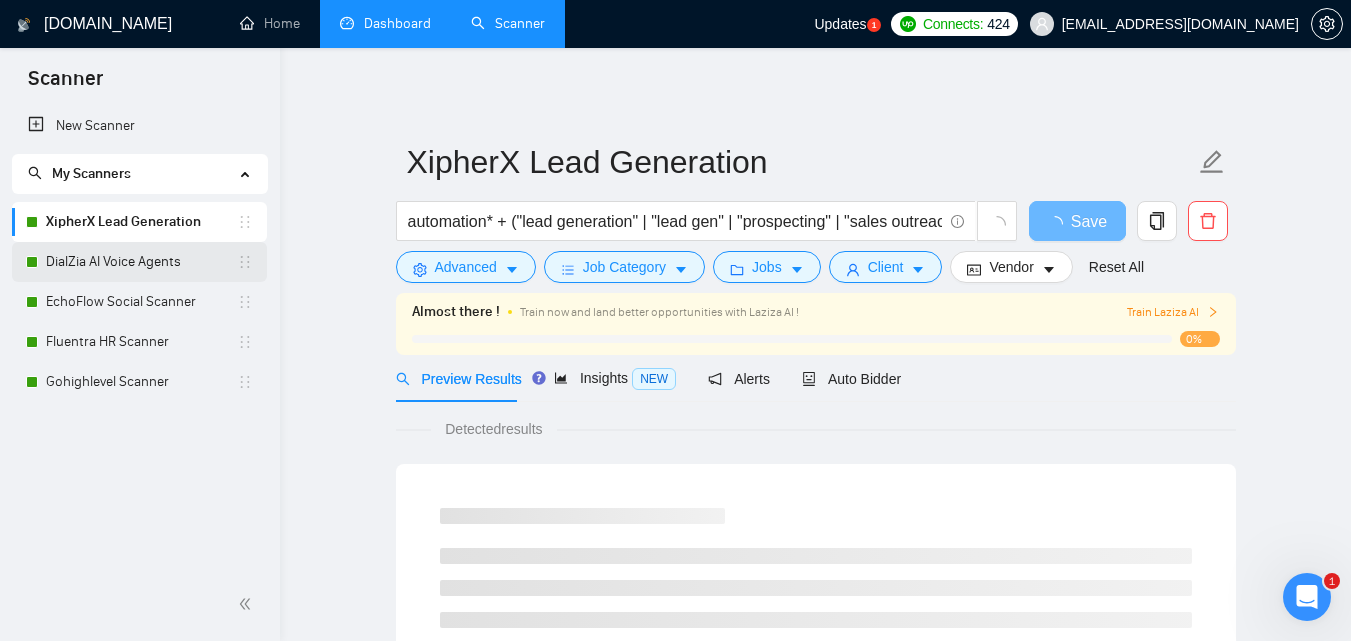 click on "DialZia AI Voice Agents" at bounding box center [141, 262] 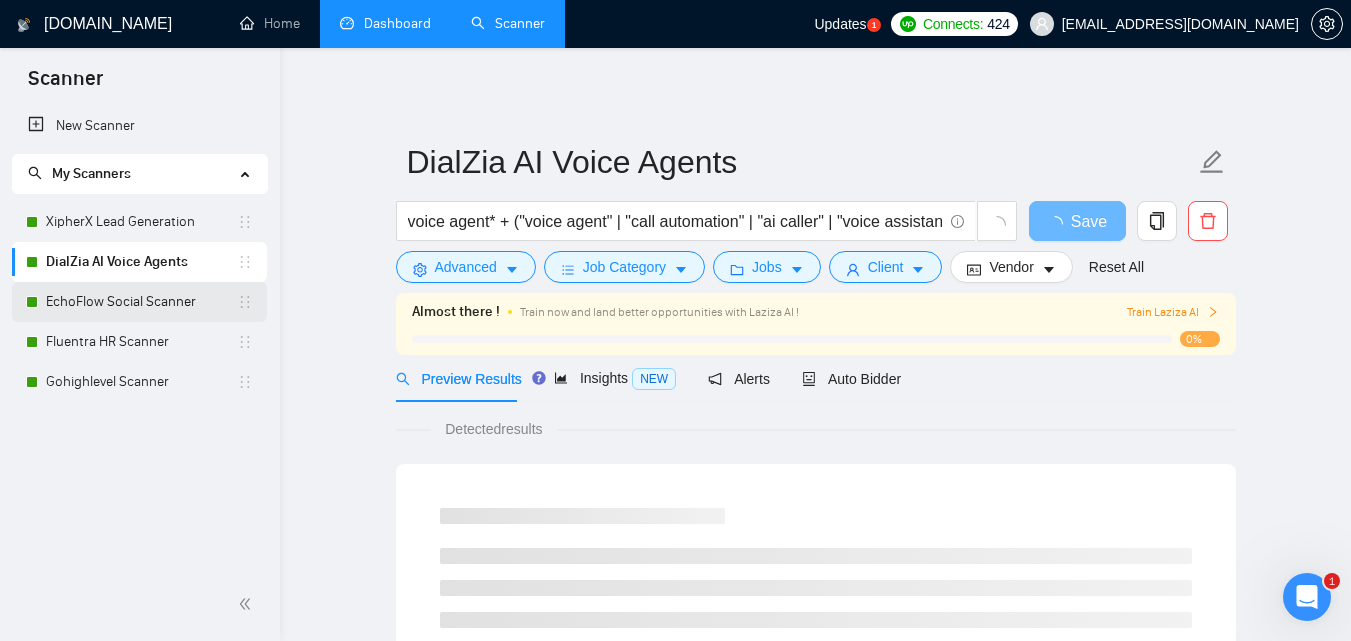 click on "EchoFlow Social Scanner" at bounding box center (141, 302) 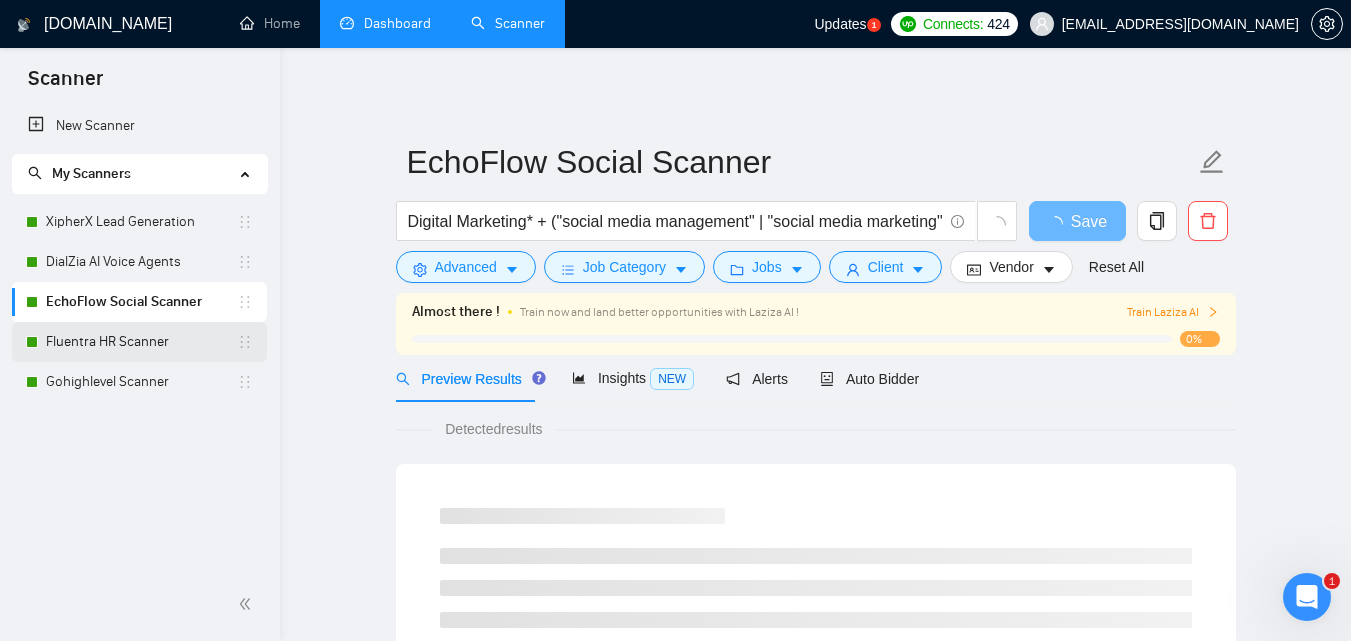 click on "Fluentra HR Scanner" at bounding box center [141, 342] 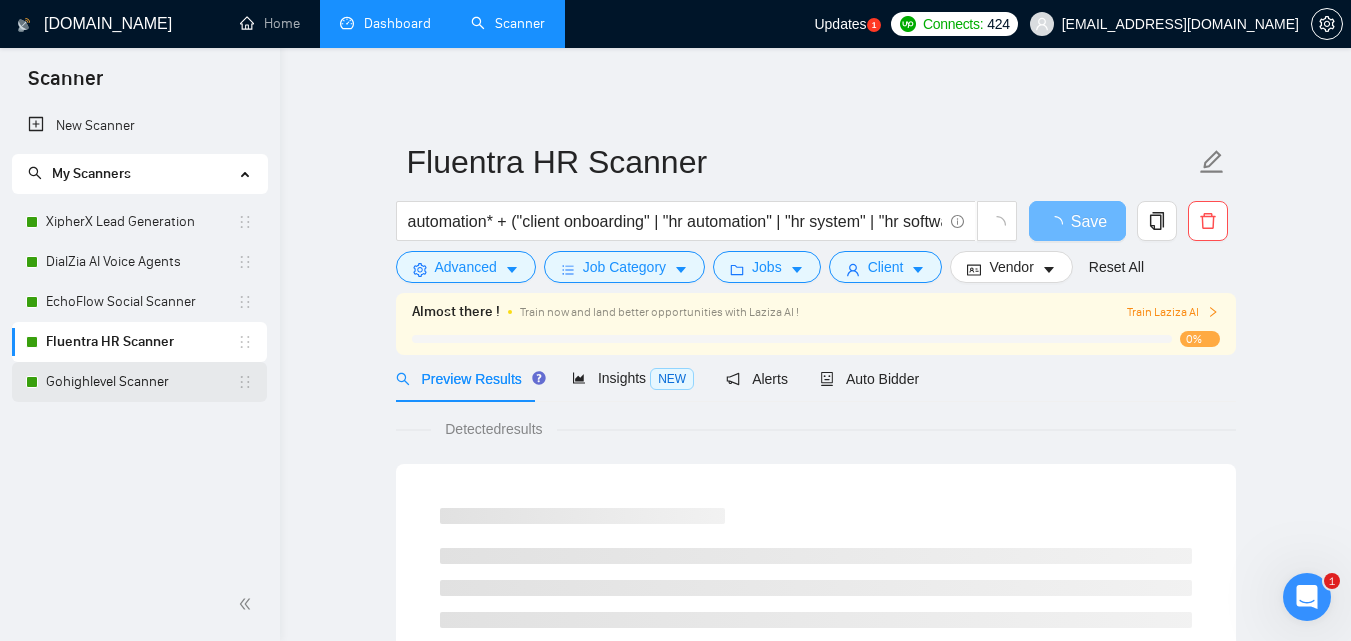 click on "Gohighlevel Scanner" at bounding box center (141, 382) 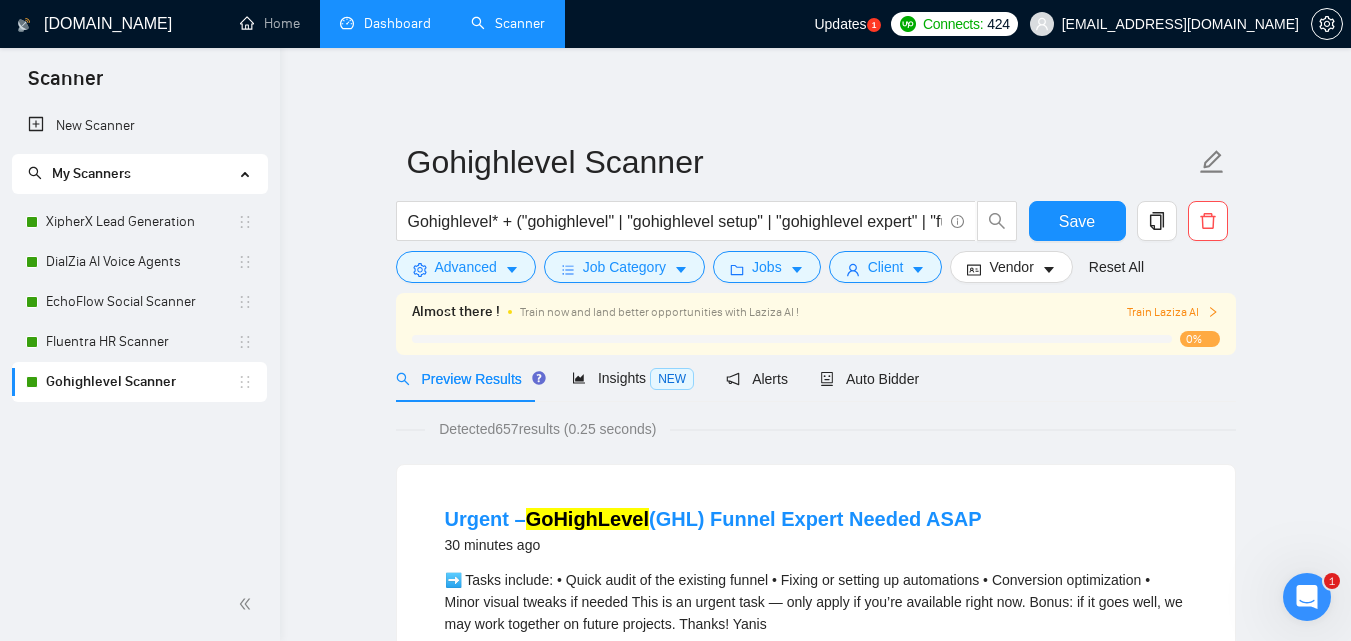 click on "Dashboard" at bounding box center (385, 23) 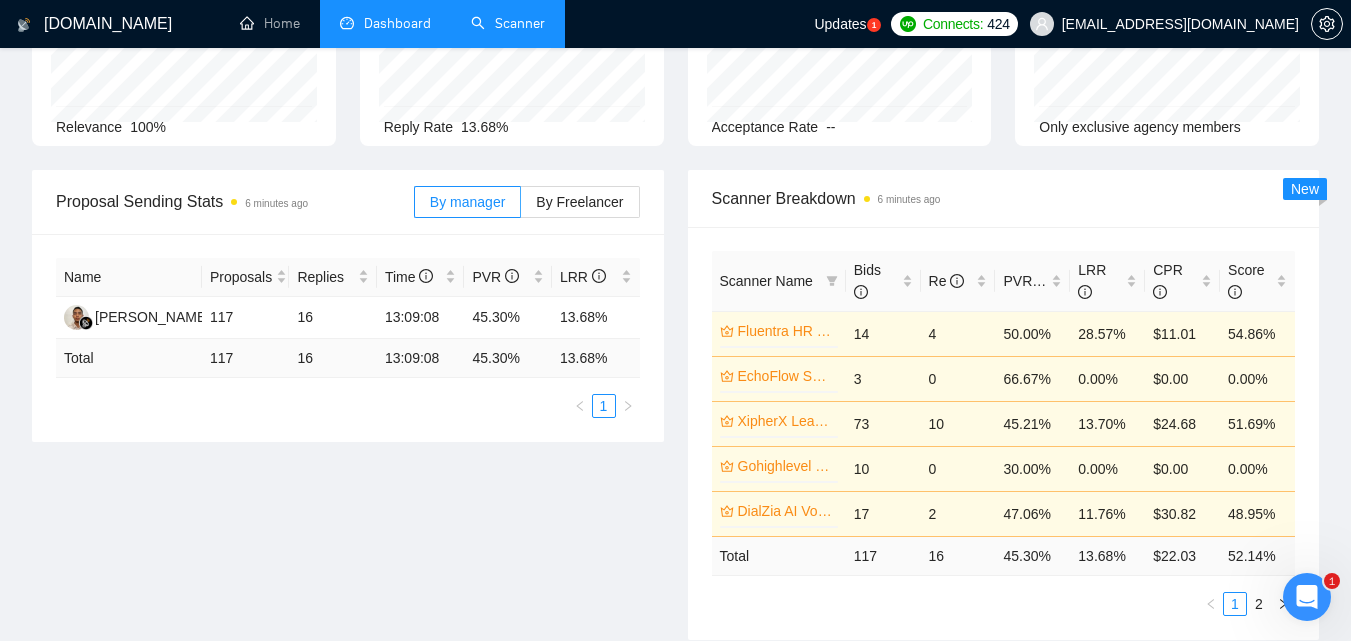 scroll, scrollTop: 0, scrollLeft: 0, axis: both 